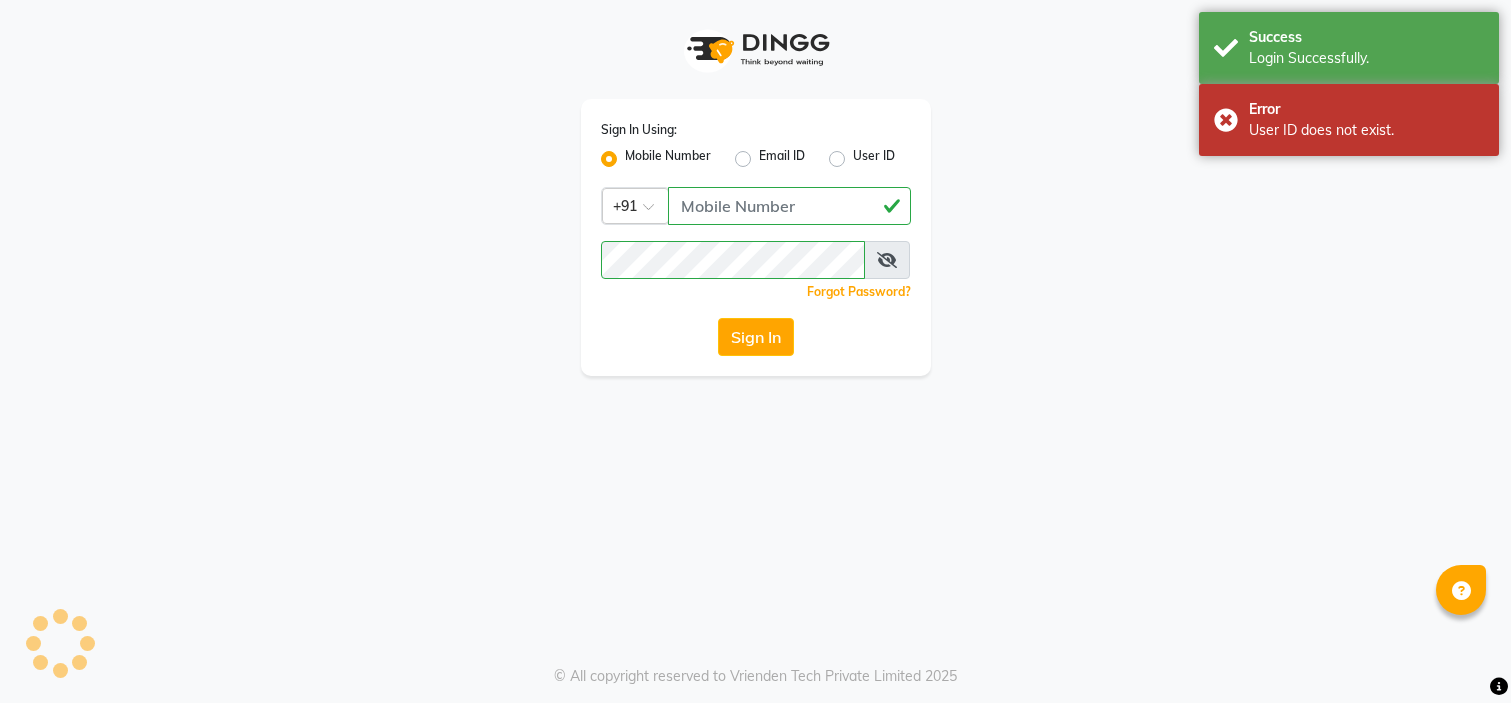 scroll, scrollTop: 0, scrollLeft: 0, axis: both 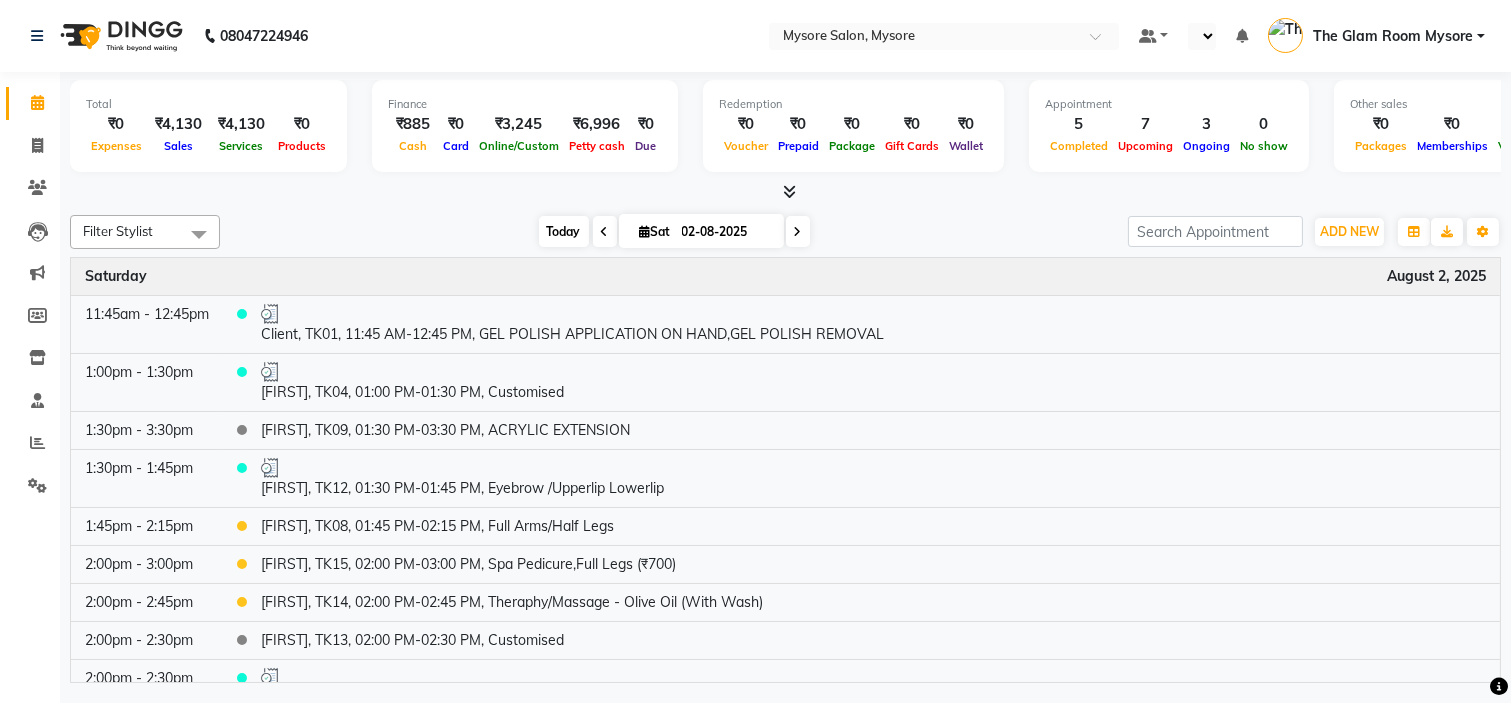 click on "Today" at bounding box center (564, 231) 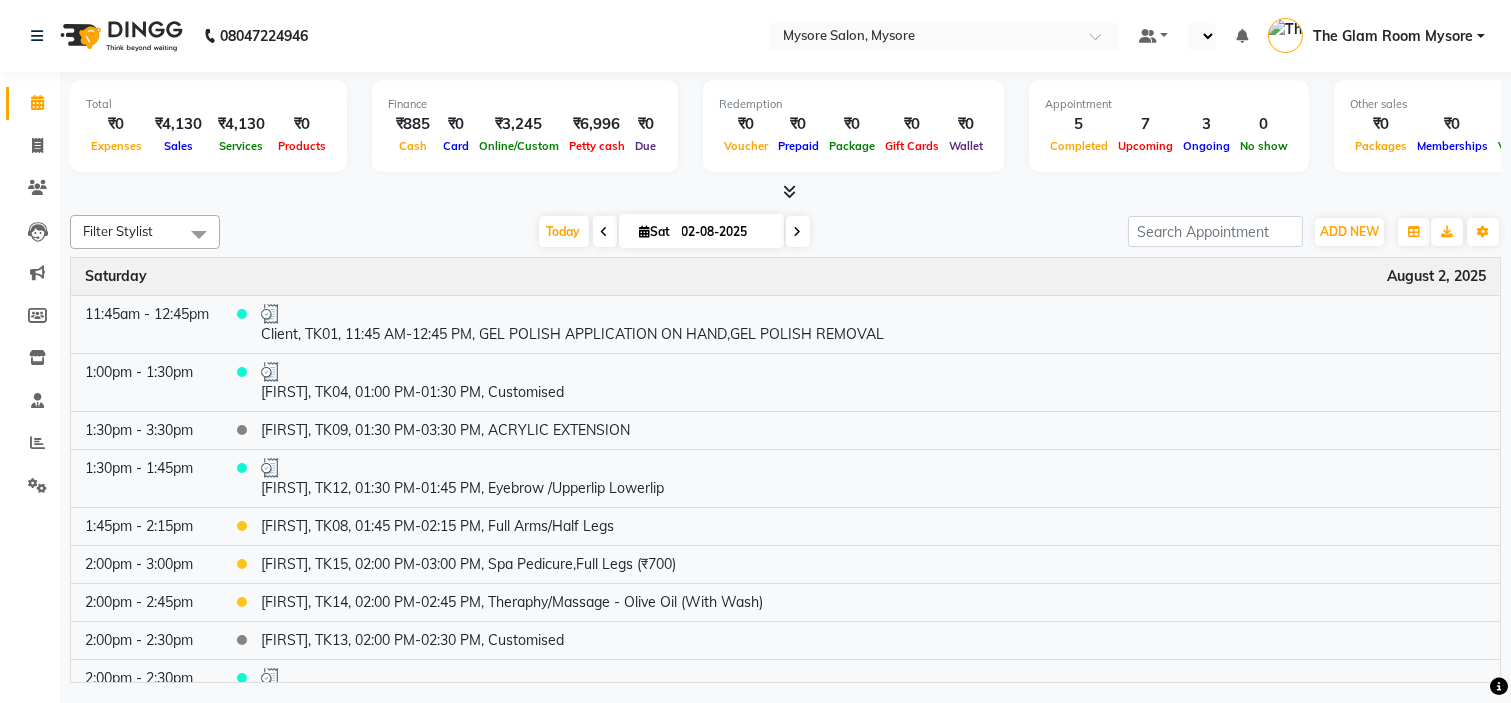 scroll, scrollTop: 365, scrollLeft: 0, axis: vertical 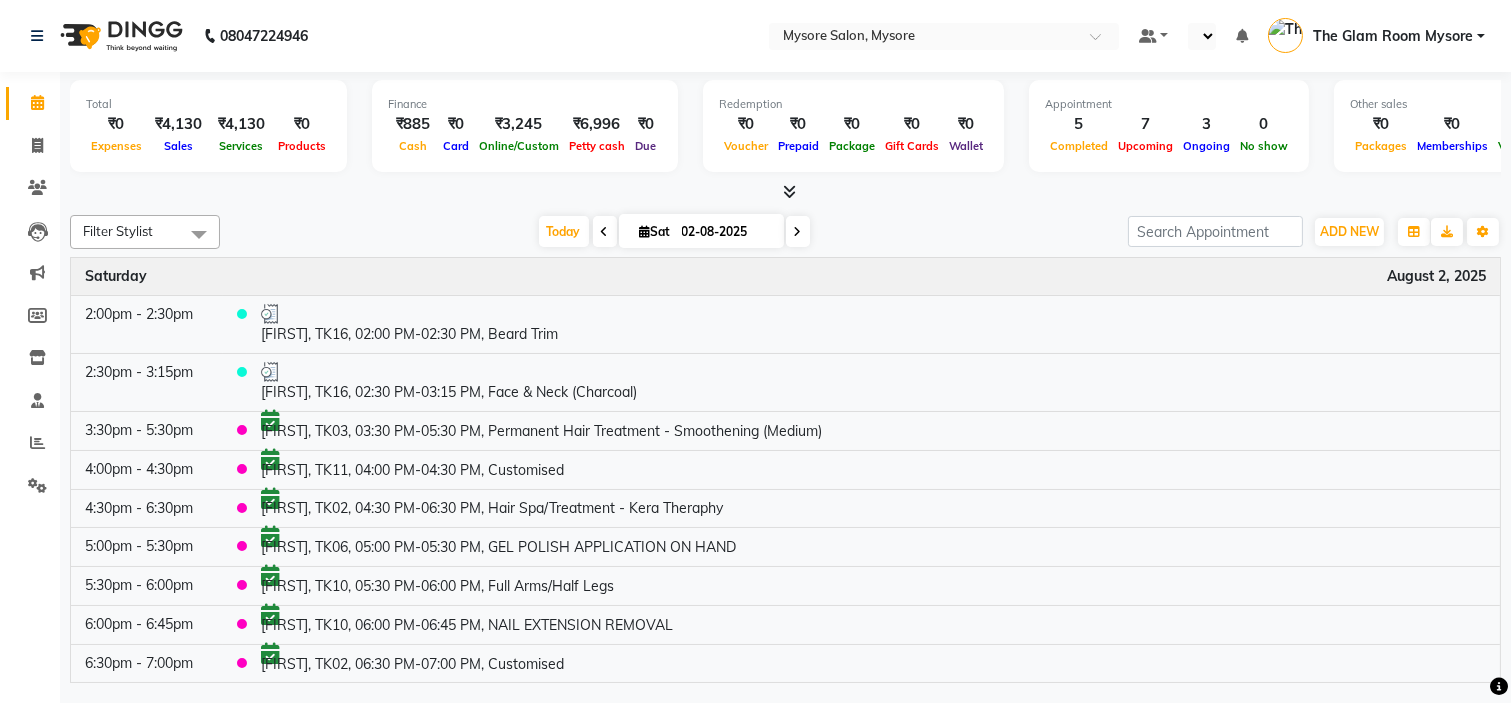 click on "Filter Stylist Select All Ankita Arti Ashwini Ayaan DR. Apurva Fatma Jayshree Lakshmi Paul Ruhul alom Shangnimwon Steve Sumaiya Banu Sumit Teja Tezz The Glam Room Mysore Today  Sat 02-08-2025 Toggle Dropdown Add Appointment Add Invoice Add Expense Add Attendance Add Client Add Transaction Toggle Dropdown Add Appointment Add Invoice Add Expense Add Attendance Add Client ADD NEW Toggle Dropdown Add Appointment Add Invoice Add Expense Add Attendance Add Client Add Transaction Filter Stylist Select All Ankita Arti Ashwini Ayaan DR. Apurva Fatma Jayshree Lakshmi Paul Ruhul alom Shangnimwon Steve Sumaiya Banu Sumit Teja Tezz The Glam Room Mysore Group By  Staff View   Room View  View as Vertical  Vertical - Week View  Horizontal  Horizontal - Week View  List  Toggle Dropdown Calendar Settings Manage Tags   Arrange Stylists   Reset Stylists  Full Screen  Show Available Stylist  Appointment Form Zoom 100% Time Event Saturday August 2, 2025 11:45am - 12:45pm     1:00pm - 1:30pm     1:30pm - 3:30pm    1:30pm - 1:45pm" 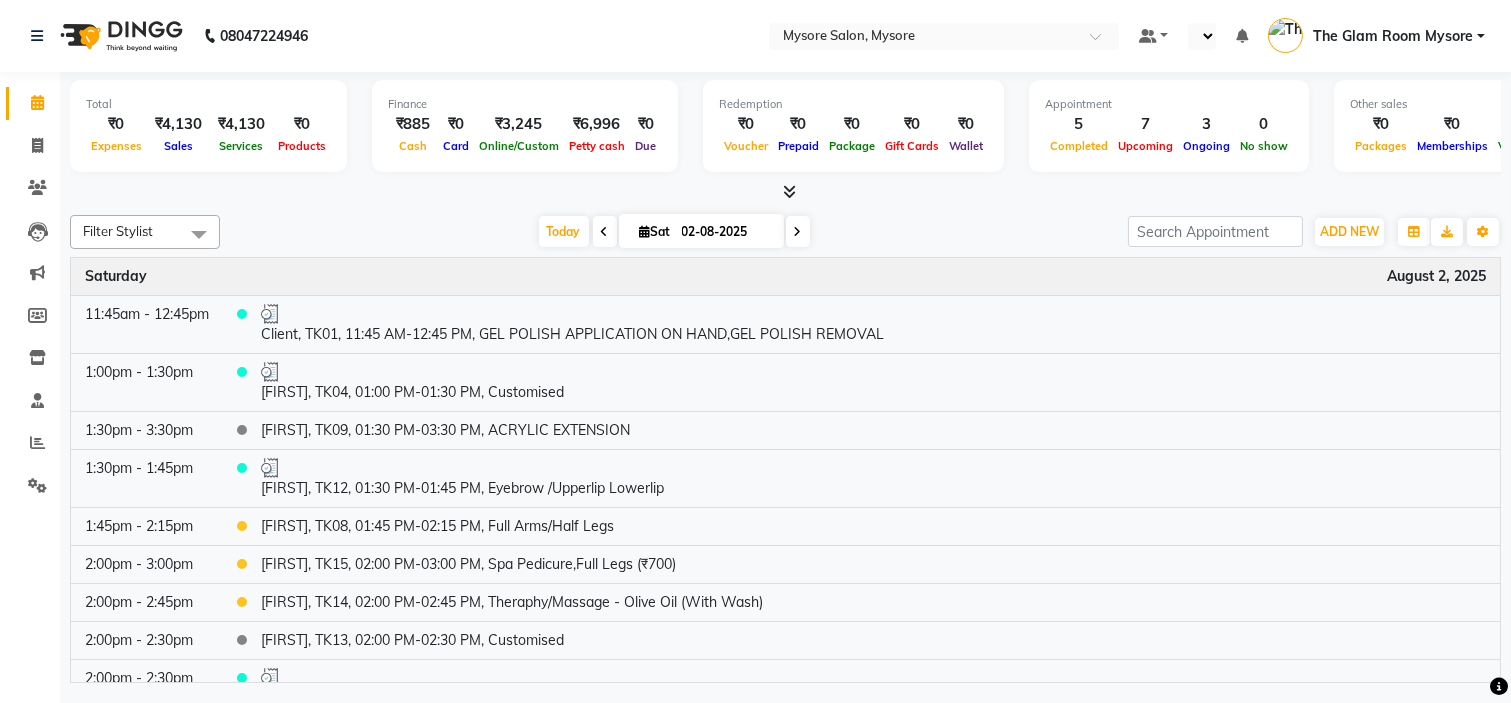scroll, scrollTop: 365, scrollLeft: 0, axis: vertical 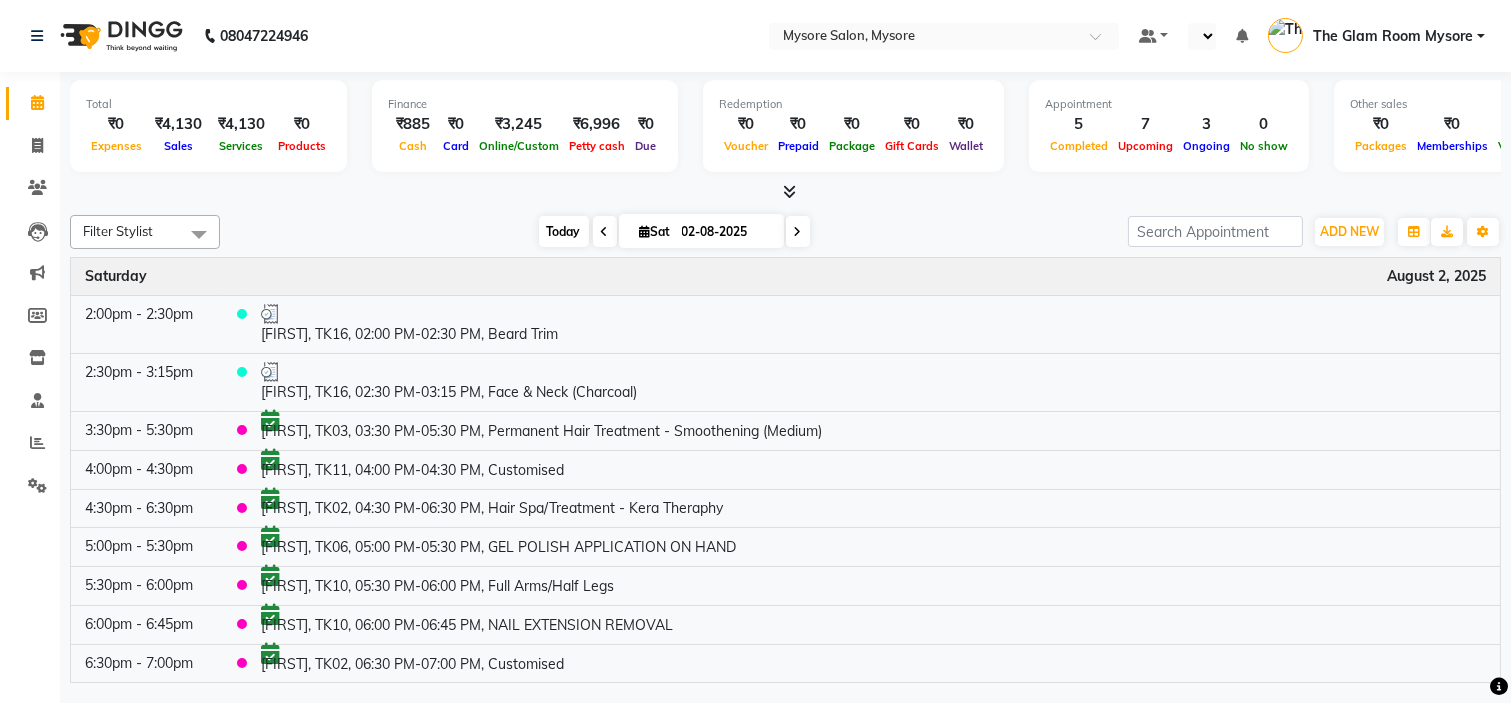 click on "Today" at bounding box center (564, 231) 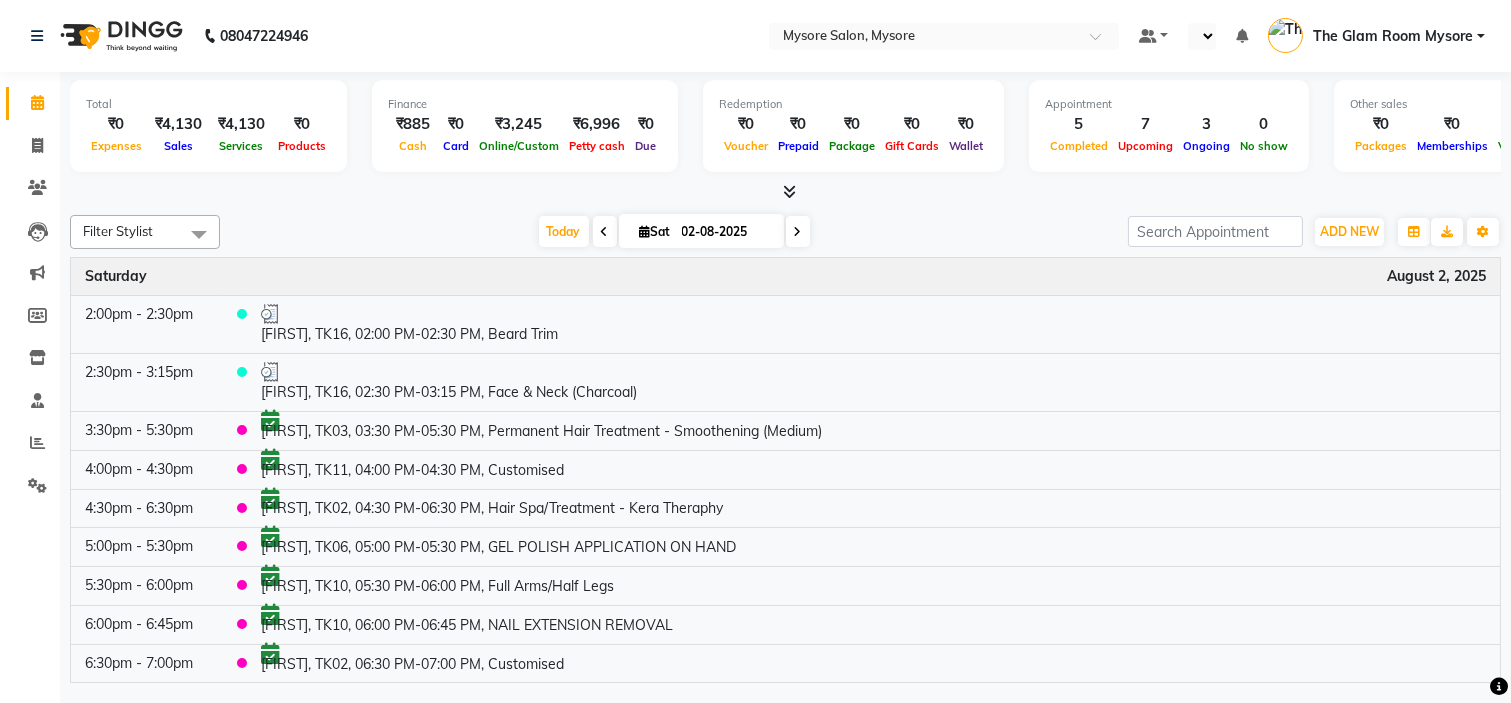 click on "Total  ₹0  Expenses ₹4,130  Sales ₹4,130  Services ₹0  Products Finance  ₹885  Cash ₹0  Card ₹3,245  Online/Custom ₹6,996 Petty cash ₹0 Due  Redemption  ₹0 Voucher ₹0 Prepaid ₹0 Package ₹0  Gift Cards ₹0  Wallet  Appointment  5 Completed 7 Upcoming 3 Ongoing 0 No show  Other sales  ₹0  Packages ₹0  Memberships ₹0  Vouchers ₹0  Prepaids ₹0  Gift Cards Filter Stylist Select All Ankita Arti Ashwini Ayaan DR. Apurva Fatma Jayshree Lakshmi Paul Ruhul alom Shangnimwon Steve Sumaiya Banu Sumit Teja Tezz The Glam Room Mysore Today  Sat 02-08-2025 Toggle Dropdown Add Appointment Add Invoice Add Expense Add Attendance Add Client Add Transaction Toggle Dropdown Add Appointment Add Invoice Add Expense Add Attendance Add Client ADD NEW Toggle Dropdown Add Appointment Add Invoice Add Expense Add Attendance Add Client Add Transaction Filter Stylist Select All Ankita Arti Ashwini Ayaan DR. Apurva Fatma Jayshree Lakshmi Paul Ruhul alom Shangnimwon Steve Sumaiya Banu Sumit Teja Tezz List" 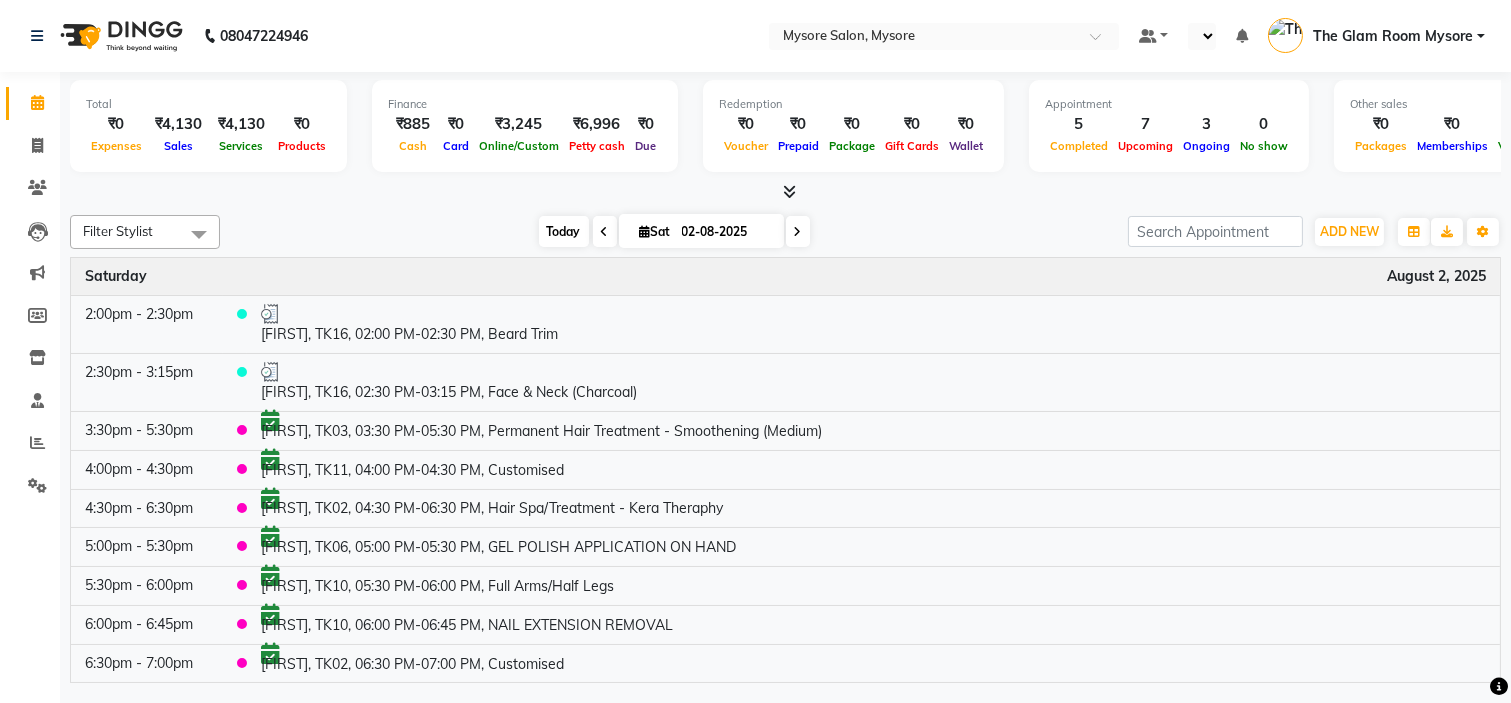 click on "Today" at bounding box center (564, 231) 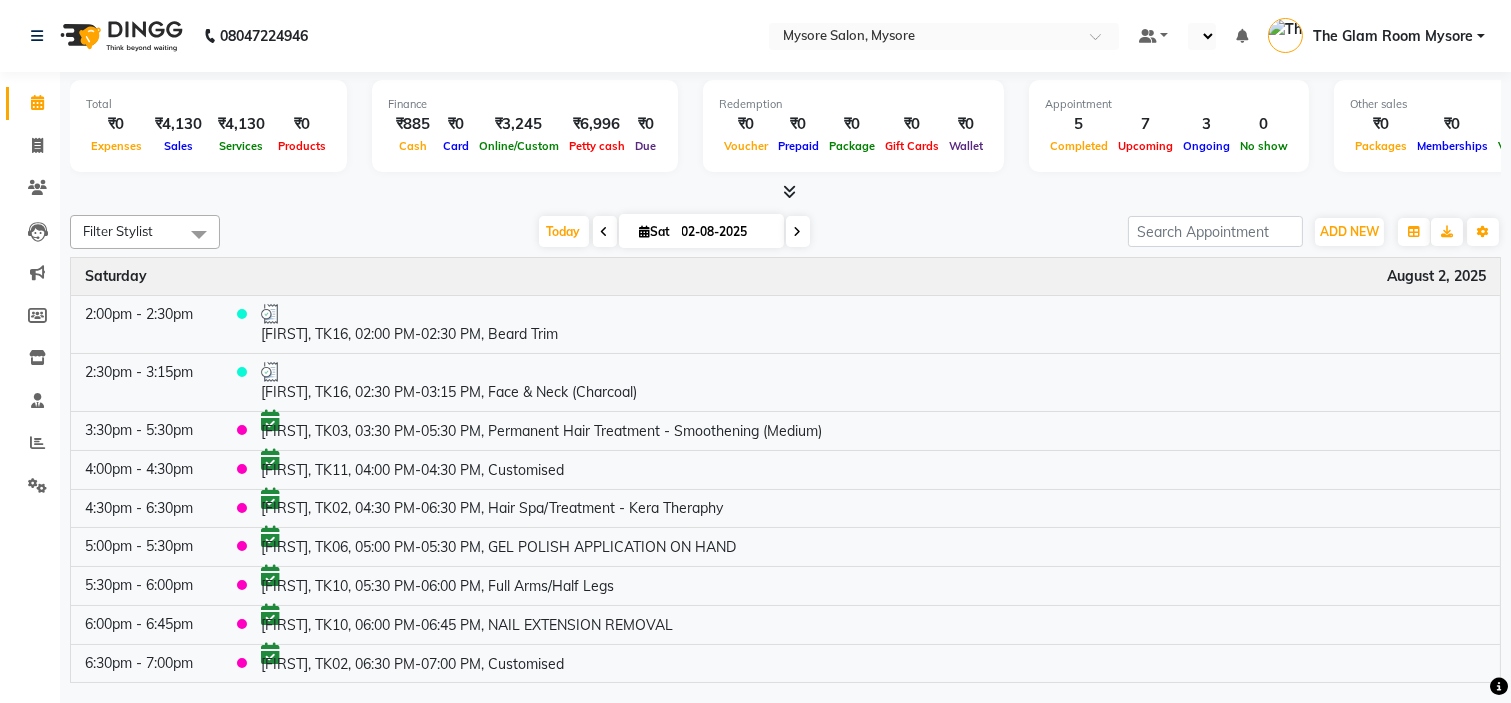 click at bounding box center (785, 192) 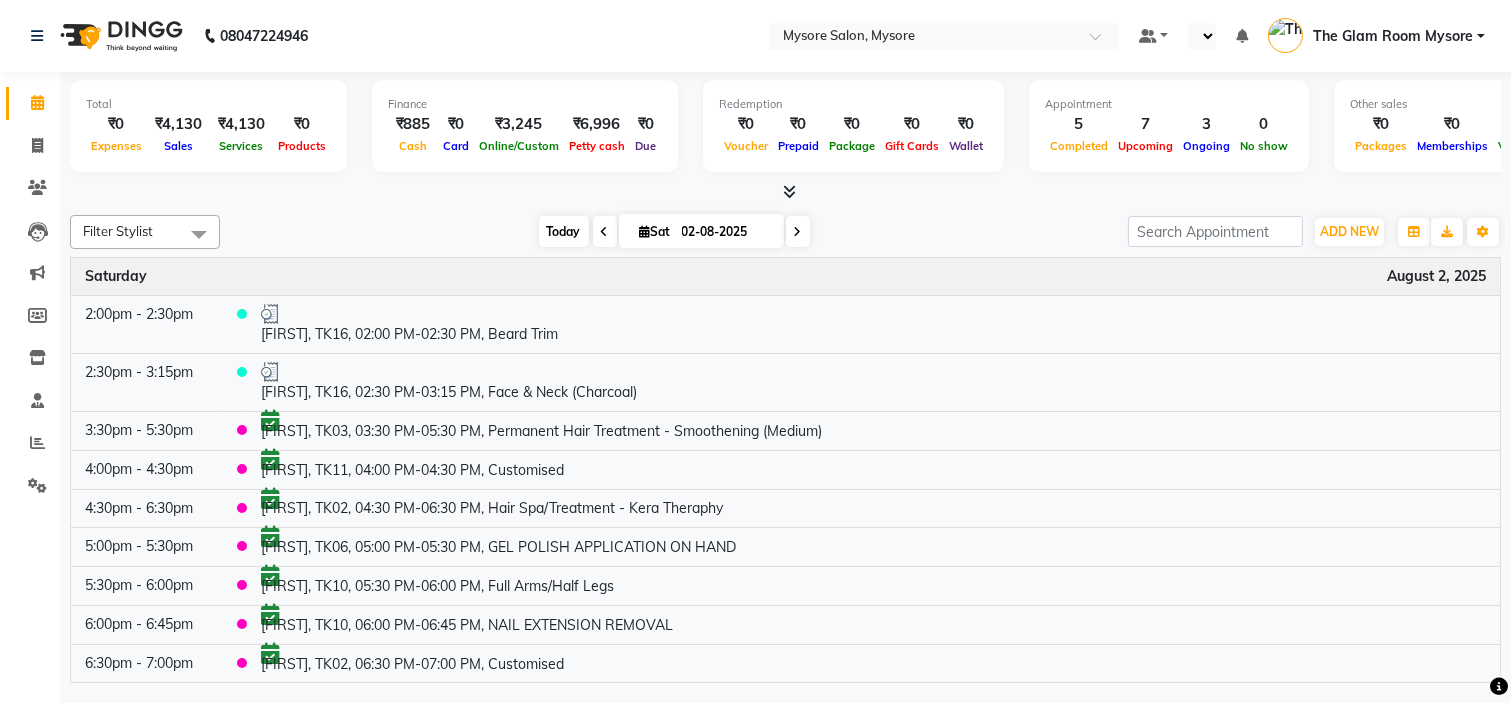 click on "Today" at bounding box center (564, 231) 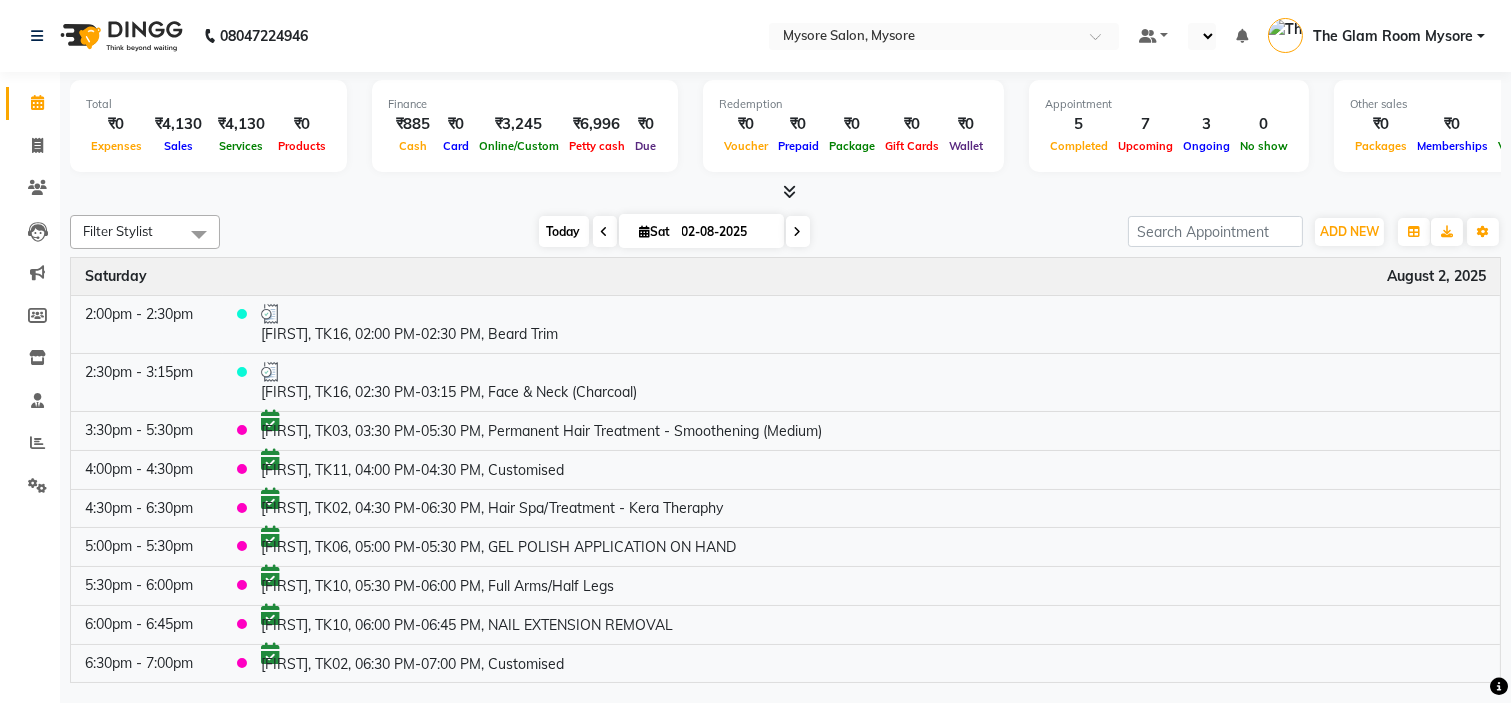 click on "Today" at bounding box center [564, 231] 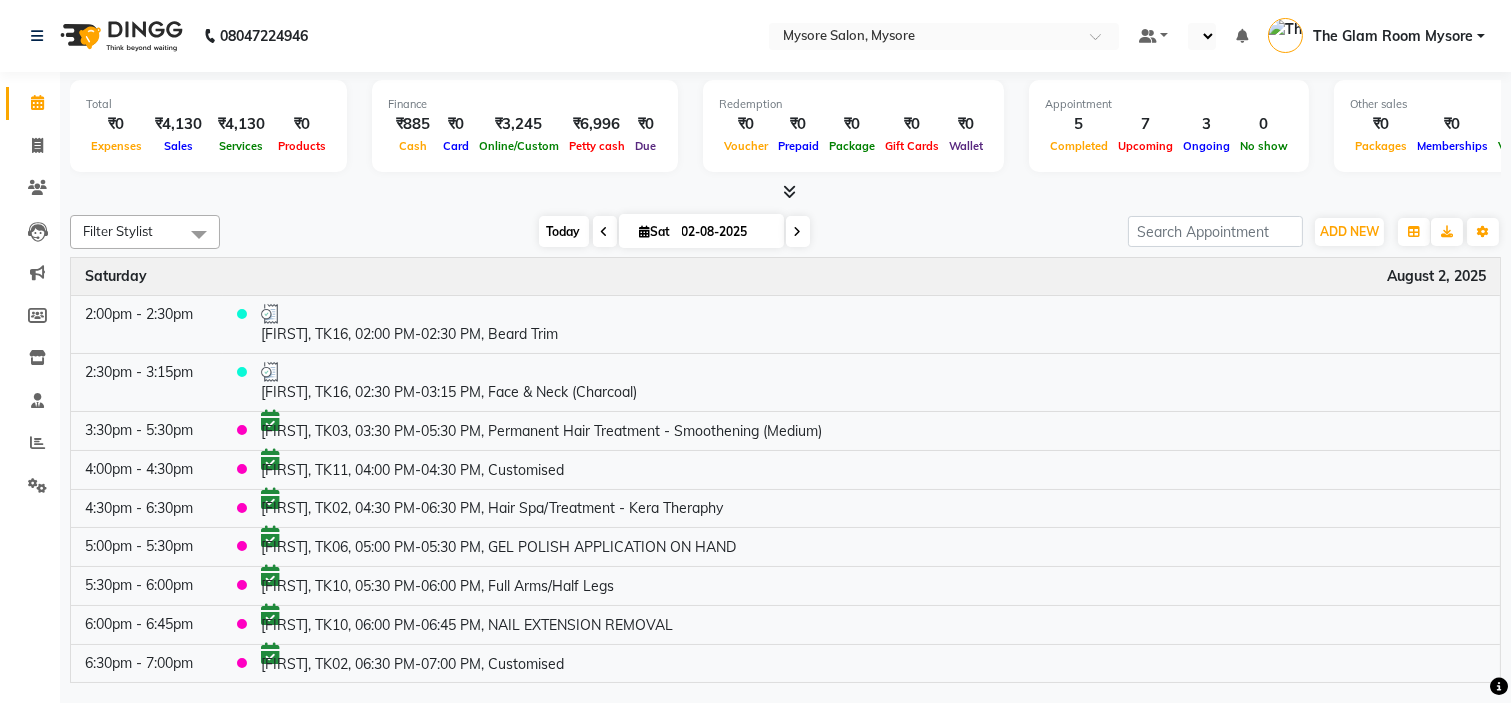 click on "Today" at bounding box center [564, 231] 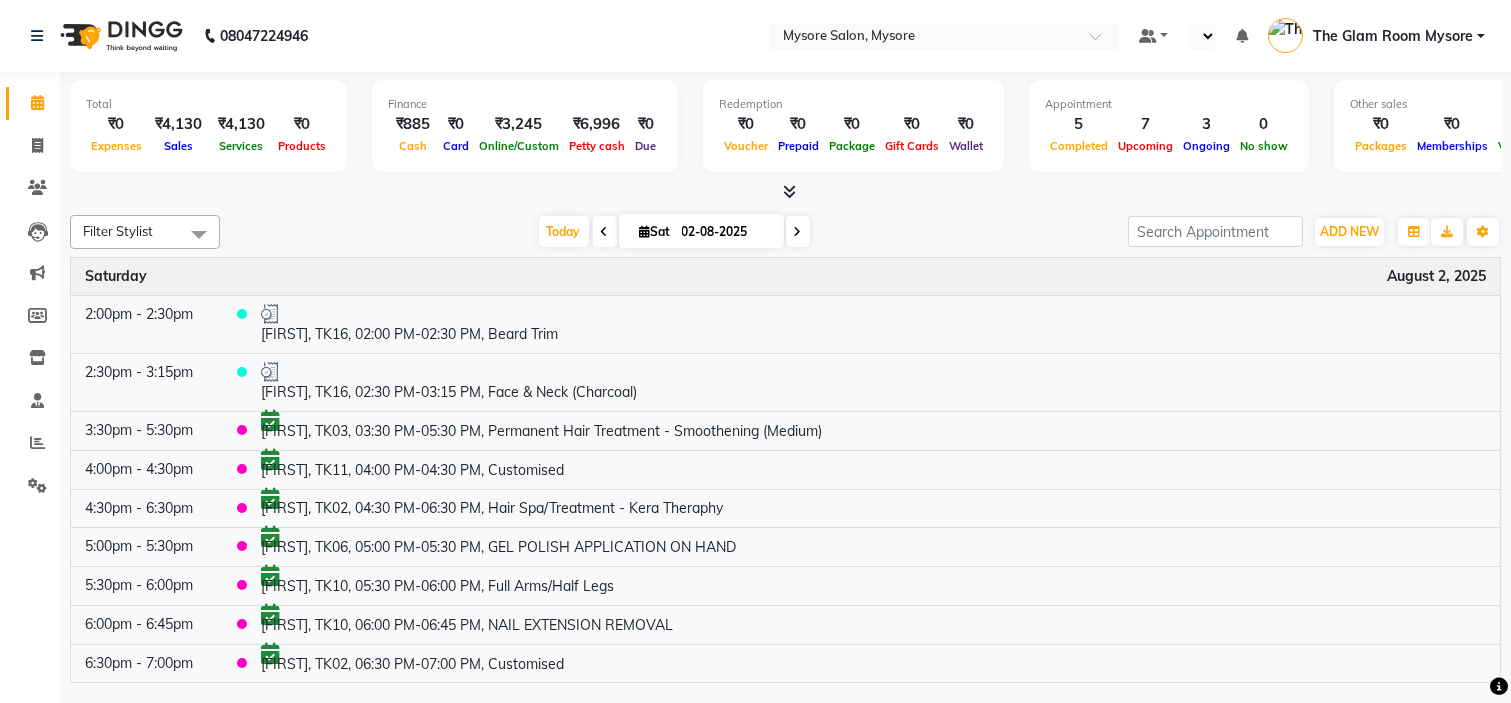 click on "Filter Stylist Select All Ankita Arti Ashwini Ayaan DR. Apurva Fatma Jayshree Lakshmi Paul Ruhul alom Shangnimwon Steve Sumaiya Banu Sumit Teja Tezz The Glam Room Mysore Today  Sat 02-08-2025 Toggle Dropdown Add Appointment Add Invoice Add Expense Add Attendance Add Client Add Transaction Toggle Dropdown Add Appointment Add Invoice Add Expense Add Attendance Add Client ADD NEW Toggle Dropdown Add Appointment Add Invoice Add Expense Add Attendance Add Client Add Transaction Filter Stylist Select All Ankita Arti Ashwini Ayaan DR. Apurva Fatma Jayshree Lakshmi Paul Ruhul alom Shangnimwon Steve Sumaiya Banu Sumit Teja Tezz The Glam Room Mysore Group By  Staff View   Room View  View as Vertical  Vertical - Week View  Horizontal  Horizontal - Week View  List  Toggle Dropdown Calendar Settings Manage Tags   Arrange Stylists   Reset Stylists  Full Screen  Show Available Stylist  Appointment Form Zoom 100%" at bounding box center (785, 232) 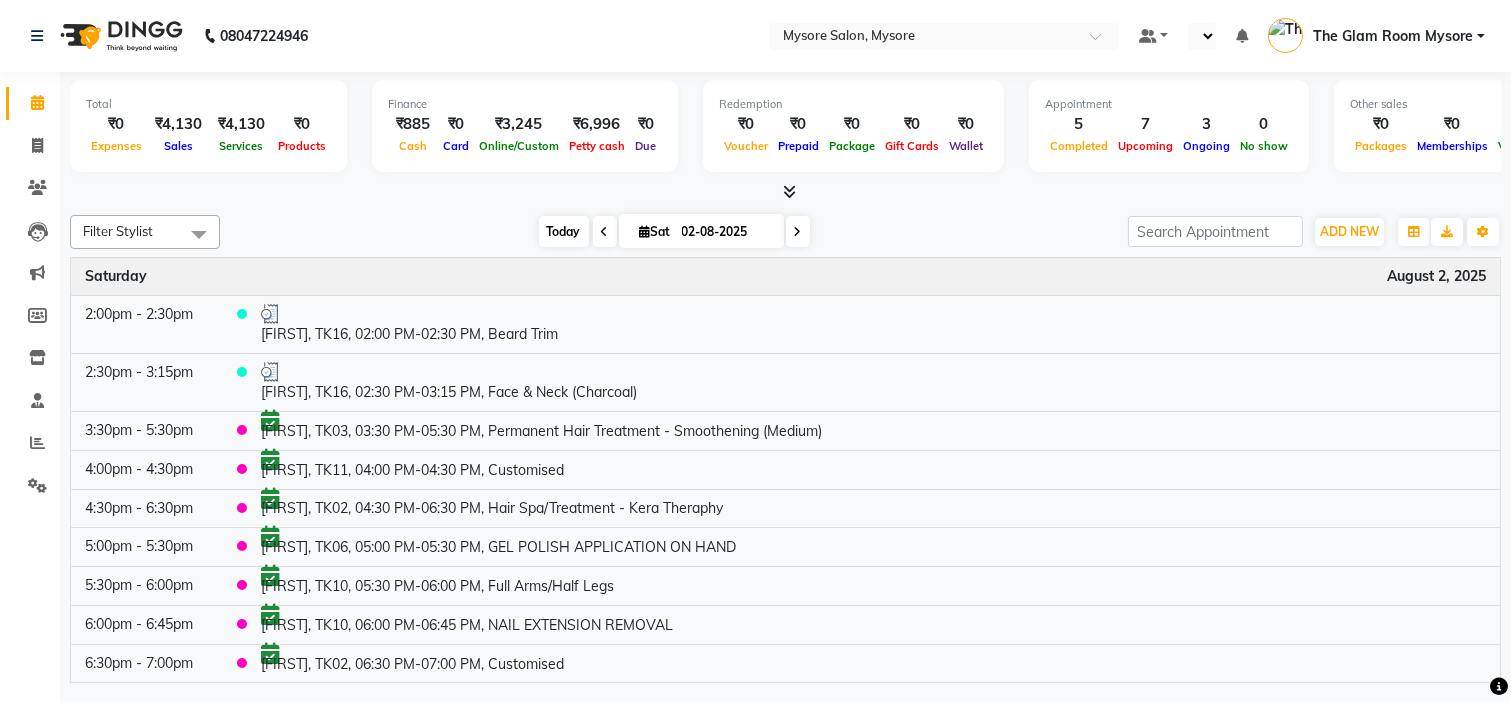 click on "Today" at bounding box center [564, 231] 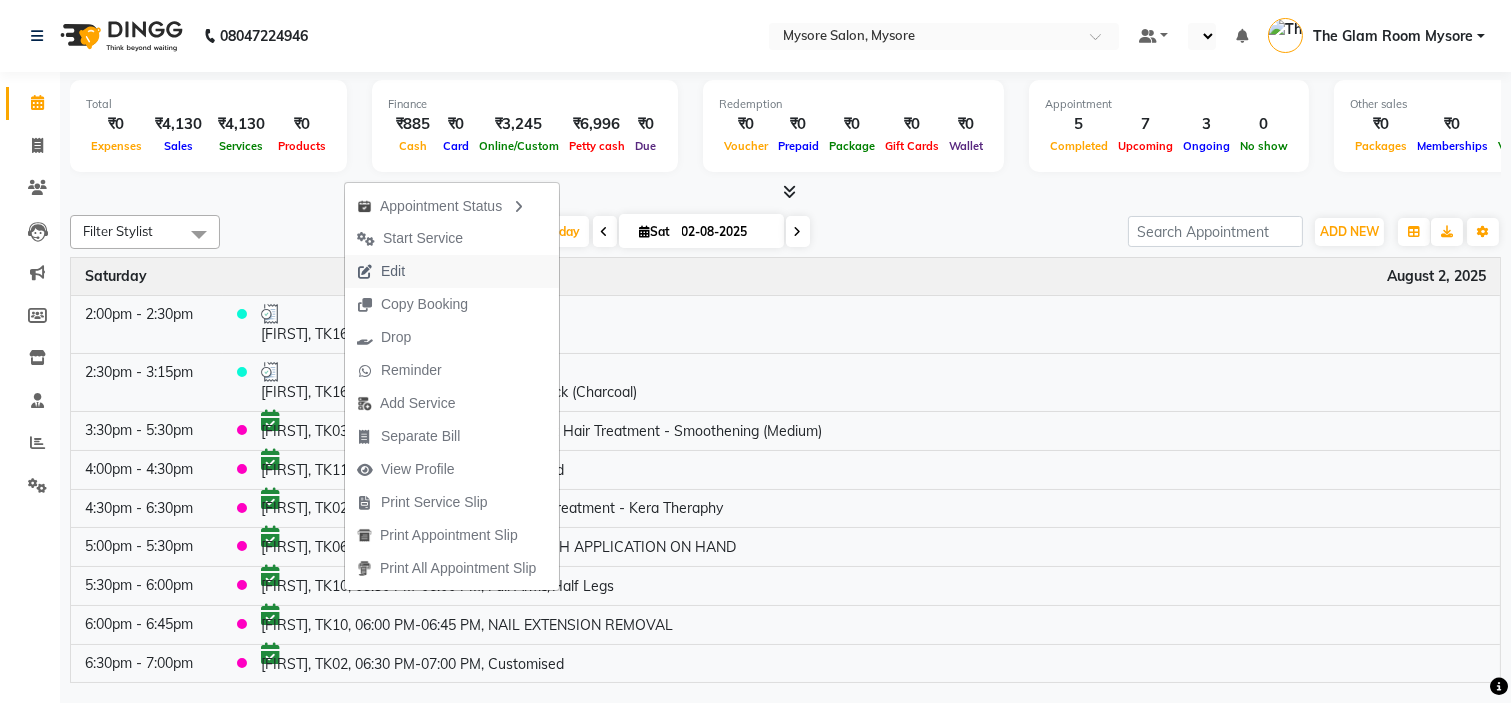 click on "Edit" at bounding box center (452, 271) 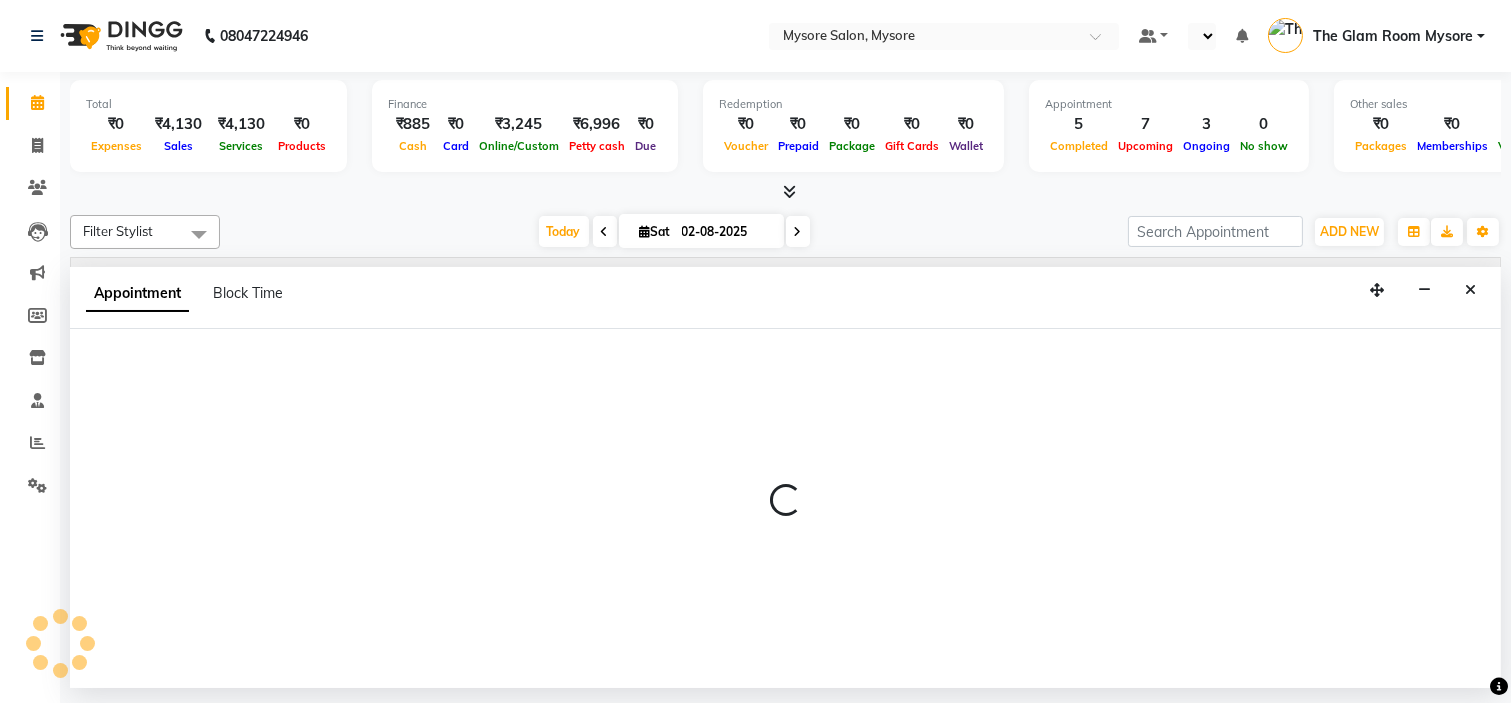 select on "tentative" 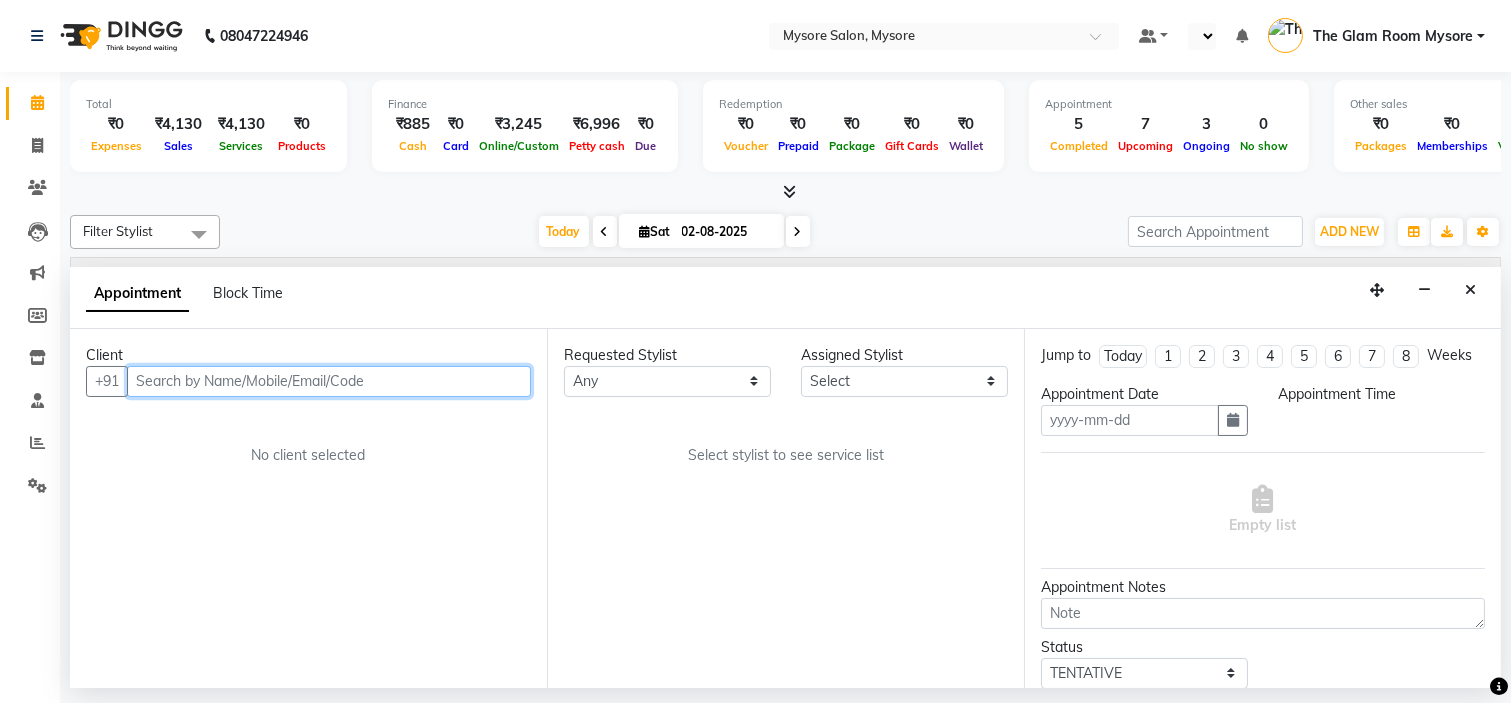 type on "02-08-2025" 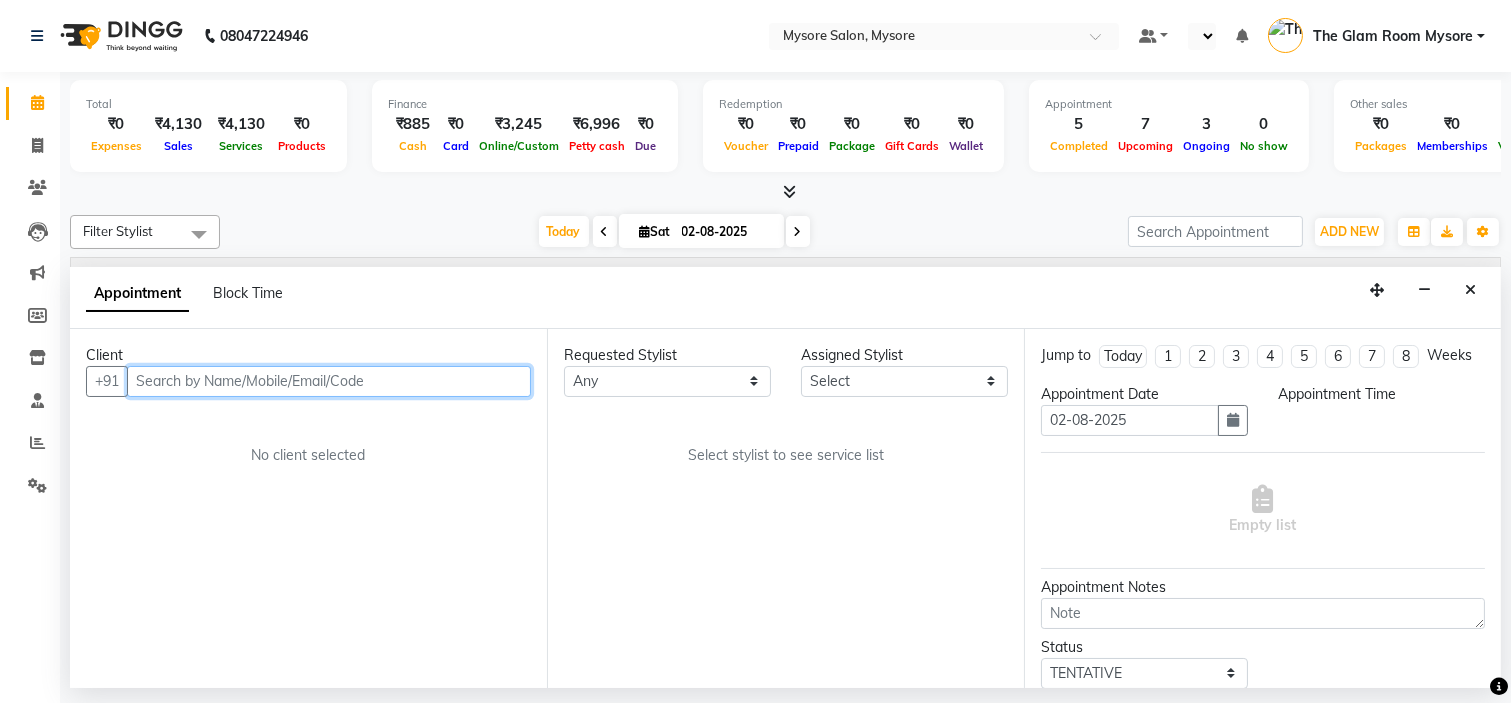 select on "confirm booking" 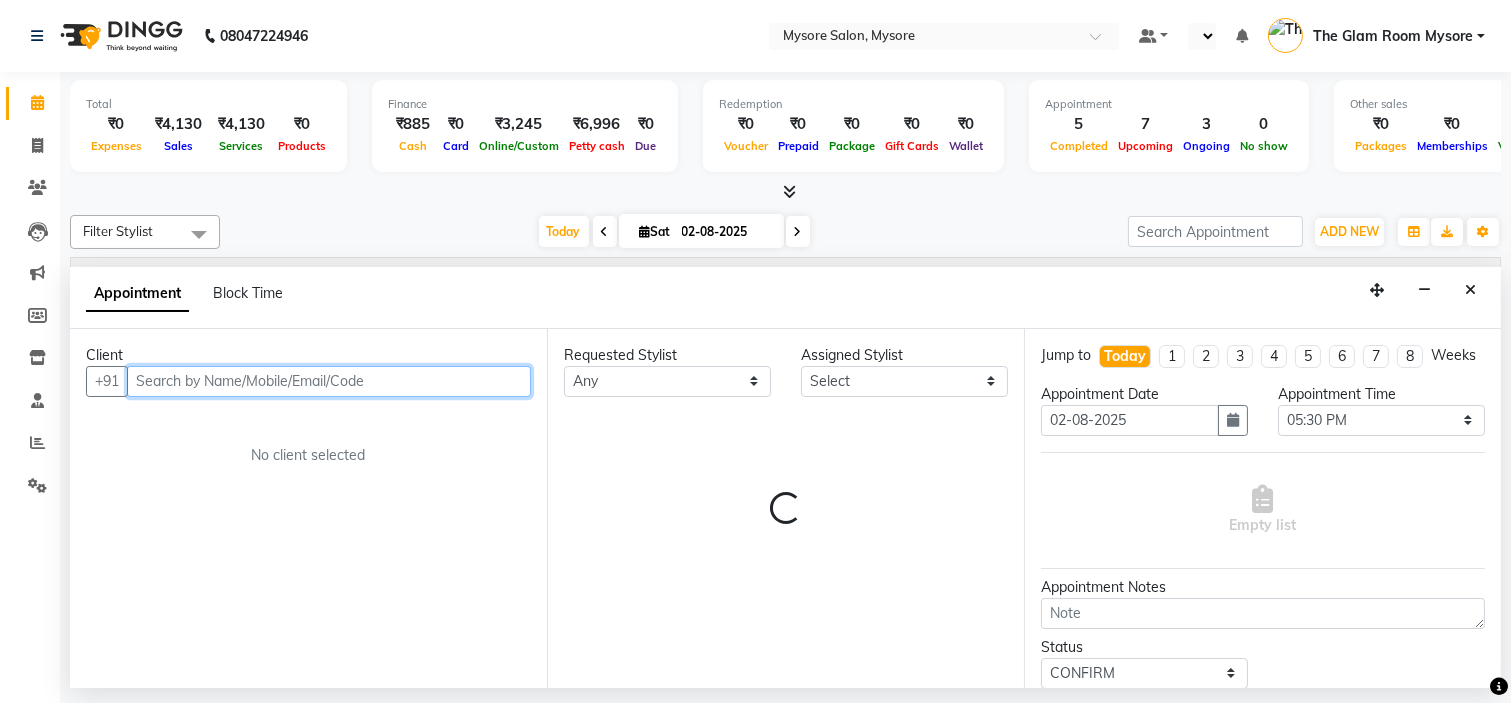 select on "84295" 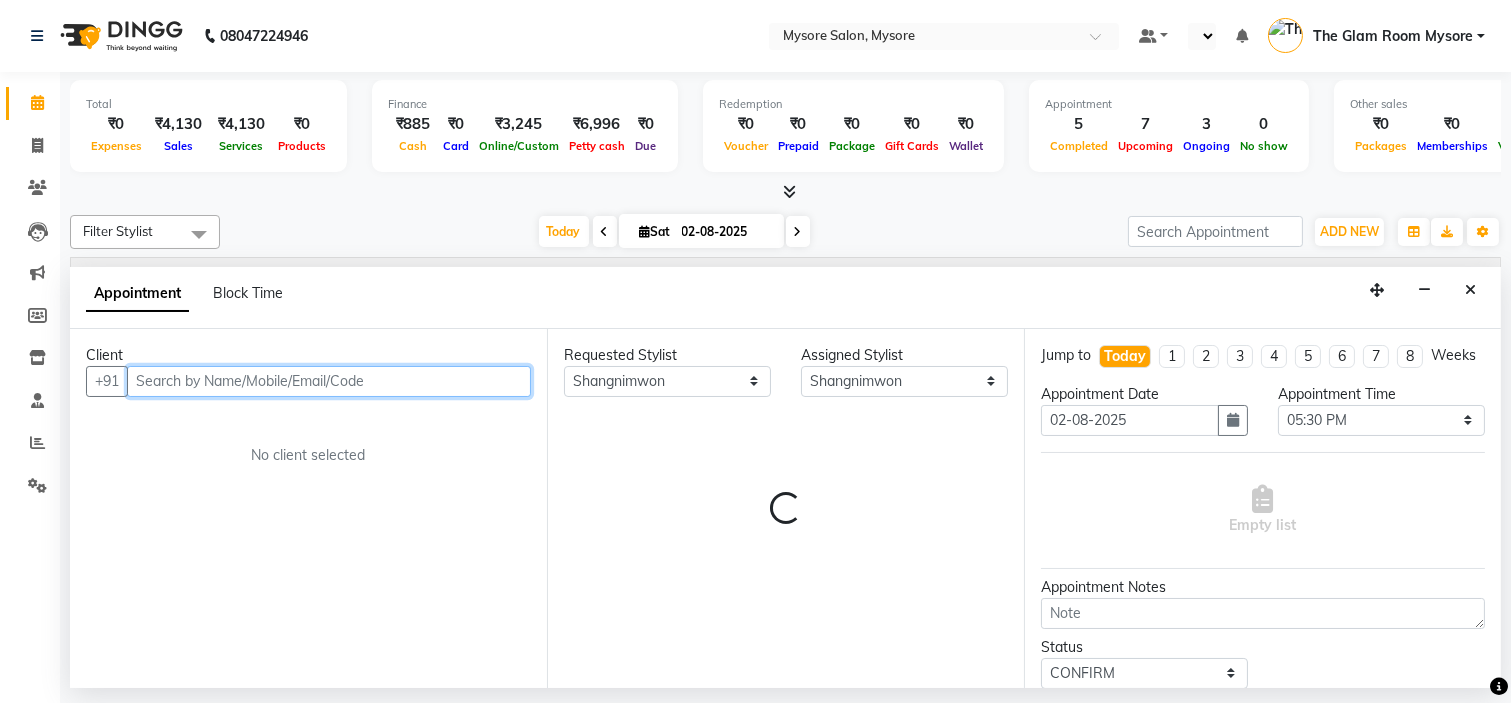 select on "1799" 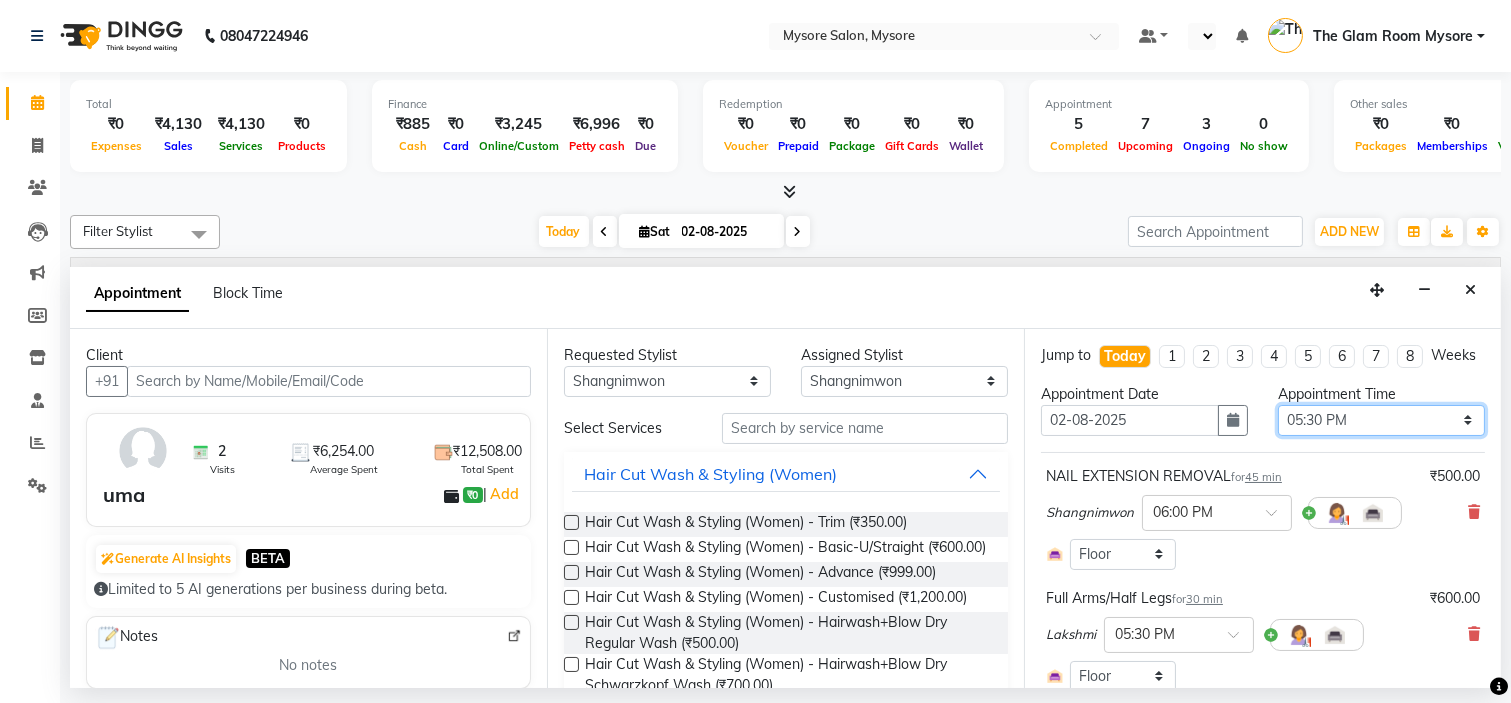 click on "Select 09:00 AM 09:15 AM 09:30 AM 09:45 AM 10:00 AM 10:15 AM 10:30 AM 10:45 AM 11:00 AM 11:15 AM 11:30 AM 11:45 AM 12:00 PM 12:15 PM 12:30 PM 12:45 PM 01:00 PM 01:15 PM 01:30 PM 01:45 PM 02:00 PM 02:15 PM 02:30 PM 02:45 PM 03:00 PM 03:15 PM 03:30 PM 03:45 PM 04:00 PM 04:15 PM 04:30 PM 04:45 PM 05:00 PM 05:15 PM 05:30 PM 05:45 PM 06:00 PM 06:15 PM 06:30 PM 06:45 PM 07:00 PM 07:15 PM 07:30 PM 07:45 PM 08:00 PM" at bounding box center [1381, 420] 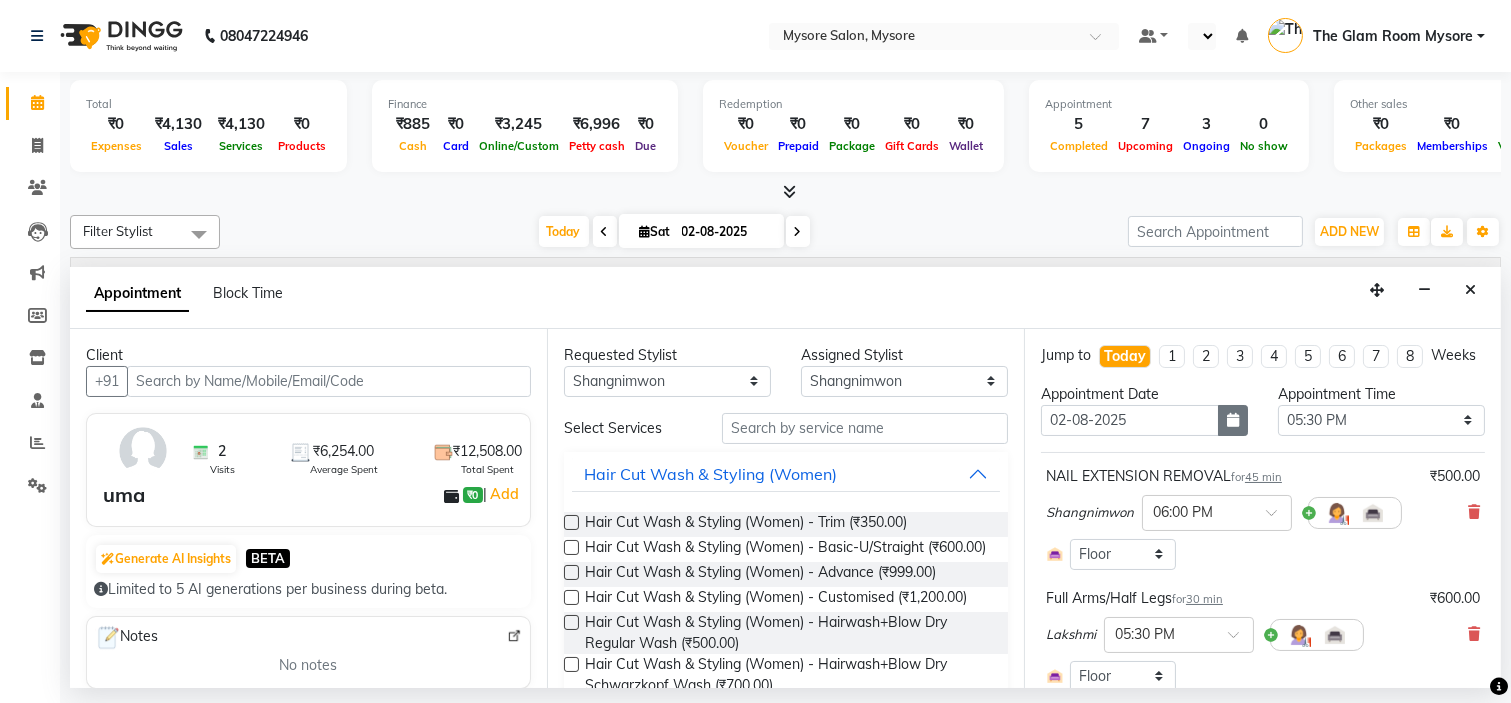 click at bounding box center [1233, 420] 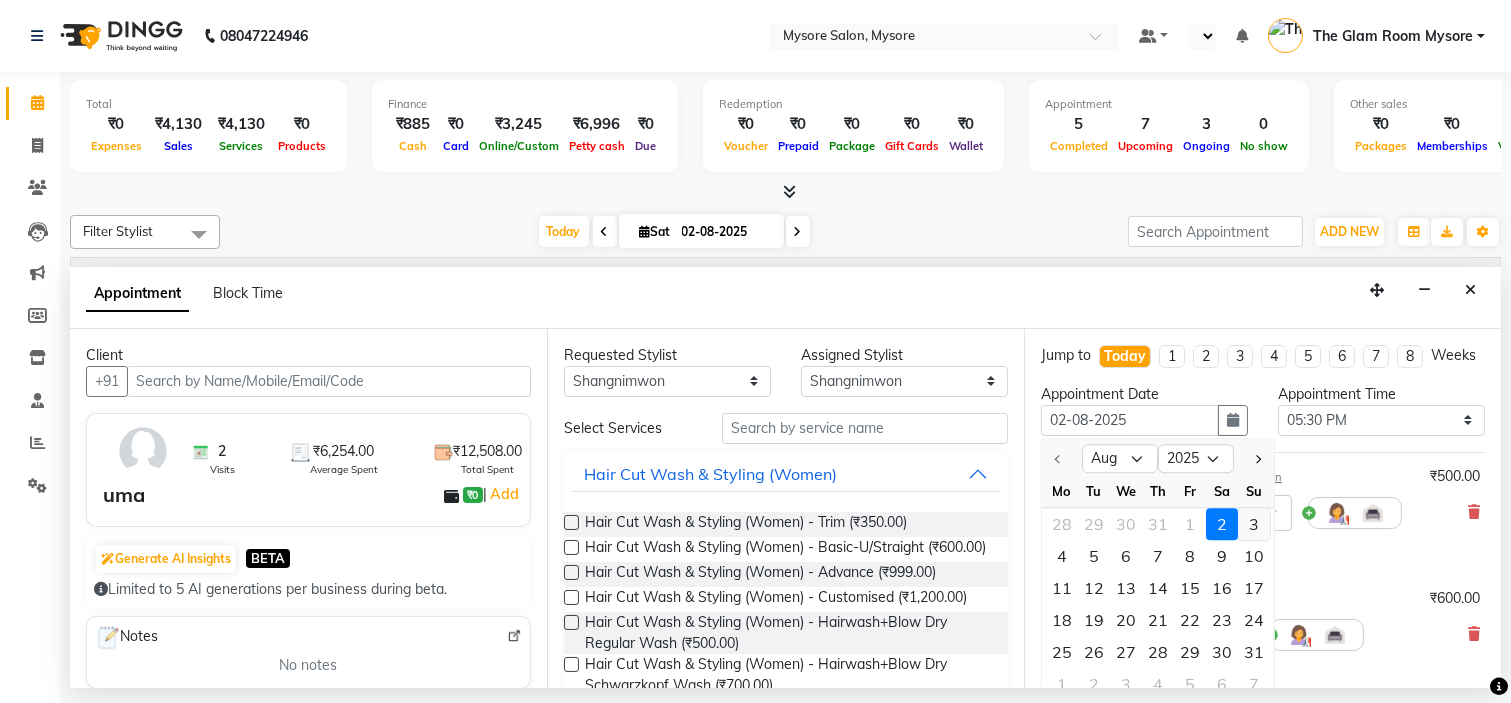 click on "3" at bounding box center (1254, 524) 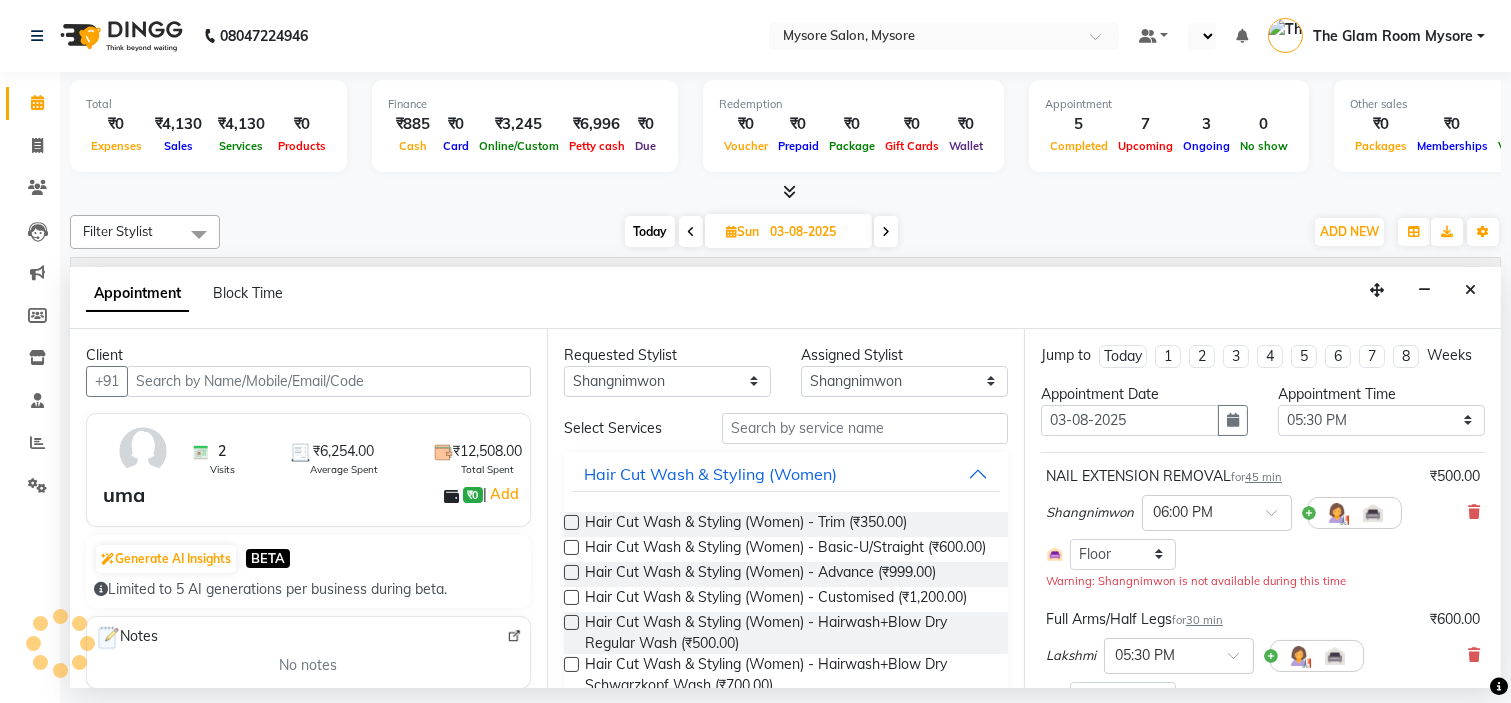 scroll, scrollTop: 0, scrollLeft: 0, axis: both 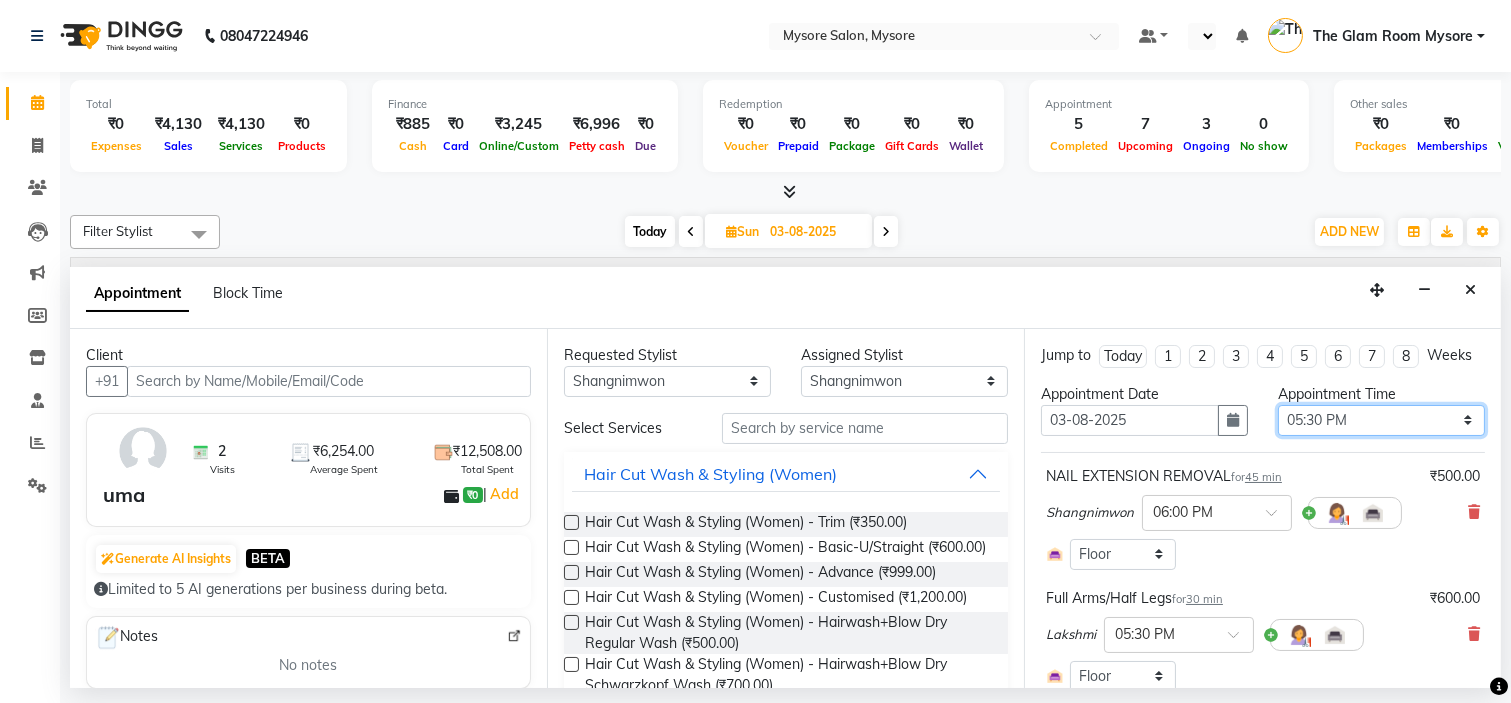 click on "Select 09:00 AM 09:15 AM 09:30 AM 09:45 AM 10:00 AM 10:15 AM 10:30 AM 10:45 AM 11:00 AM 11:15 AM 11:30 AM 11:45 AM 12:00 PM 12:15 PM 12:30 PM 12:45 PM 01:00 PM 01:15 PM 01:30 PM 01:45 PM 02:00 PM 02:15 PM 02:30 PM 02:45 PM 03:00 PM 03:15 PM 03:30 PM 03:45 PM 04:00 PM 04:15 PM 04:30 PM 04:45 PM 05:00 PM 05:15 PM 05:30 PM 05:45 PM 06:00 PM 06:15 PM 06:30 PM 06:45 PM 07:00 PM 07:15 PM 07:30 PM 07:45 PM 08:00 PM" at bounding box center [1381, 420] 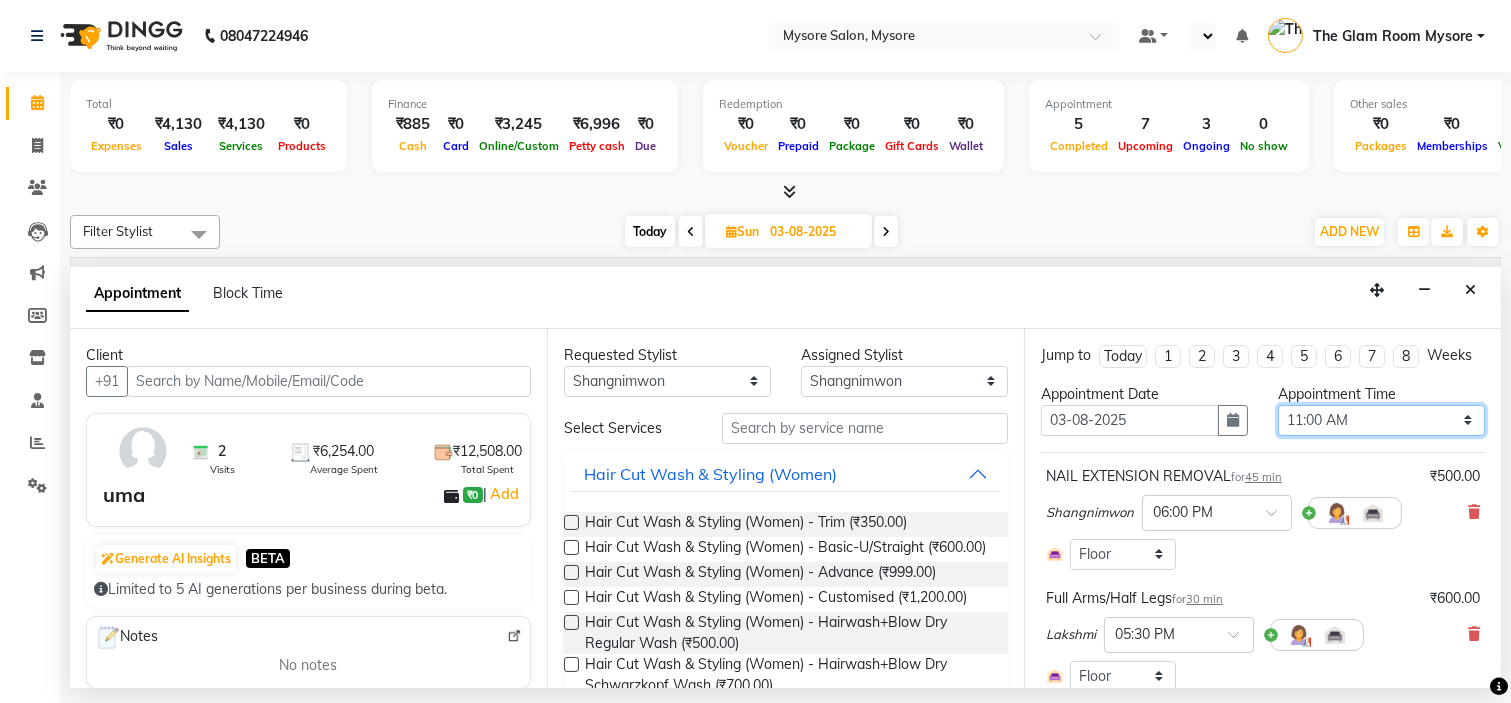 click on "Select 09:00 AM 09:15 AM 09:30 AM 09:45 AM 10:00 AM 10:15 AM 10:30 AM 10:45 AM 11:00 AM 11:15 AM 11:30 AM 11:45 AM 12:00 PM 12:15 PM 12:30 PM 12:45 PM 01:00 PM 01:15 PM 01:30 PM 01:45 PM 02:00 PM 02:15 PM 02:30 PM 02:45 PM 03:00 PM 03:15 PM 03:30 PM 03:45 PM 04:00 PM 04:15 PM 04:30 PM 04:45 PM 05:00 PM 05:15 PM 05:30 PM 05:45 PM 06:00 PM 06:15 PM 06:30 PM 06:45 PM 07:00 PM 07:15 PM 07:30 PM 07:45 PM 08:00 PM" at bounding box center (1381, 420) 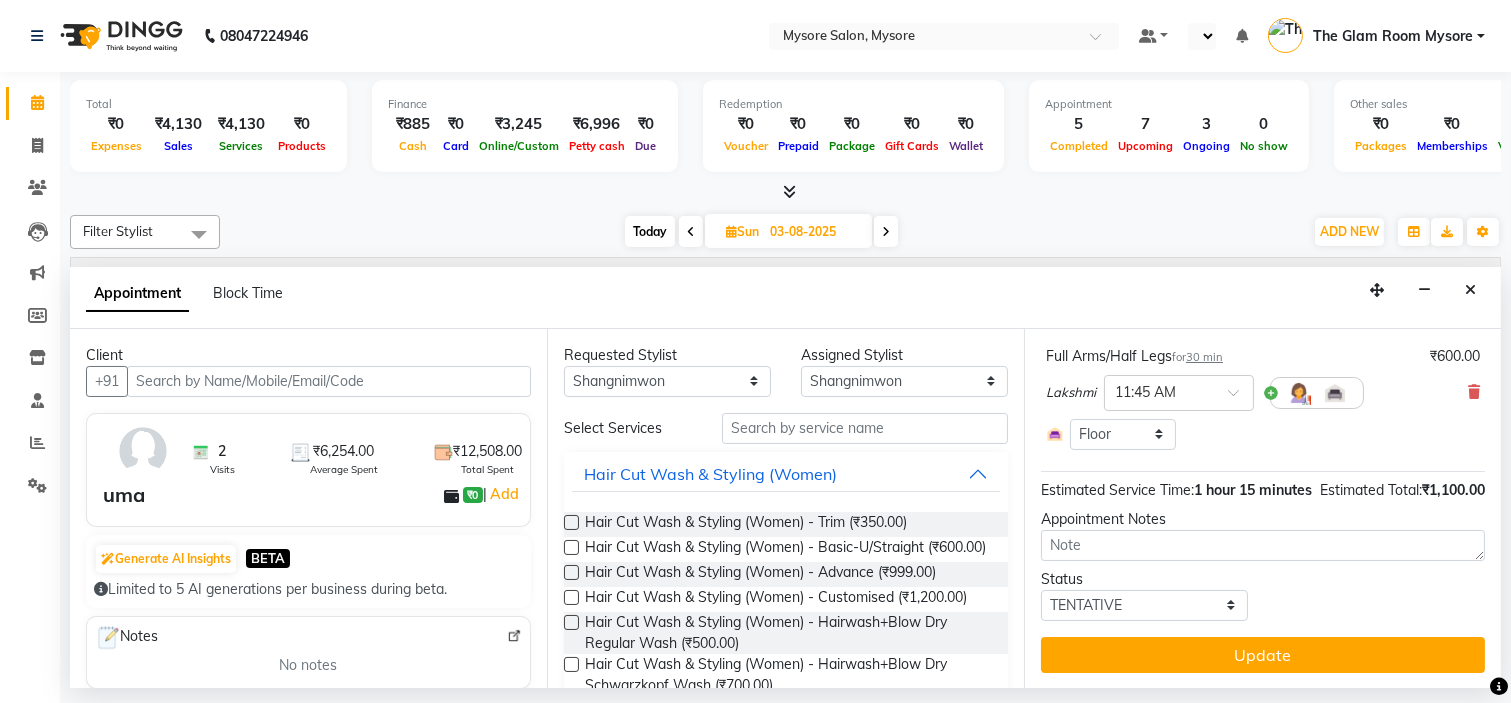 scroll, scrollTop: 282, scrollLeft: 0, axis: vertical 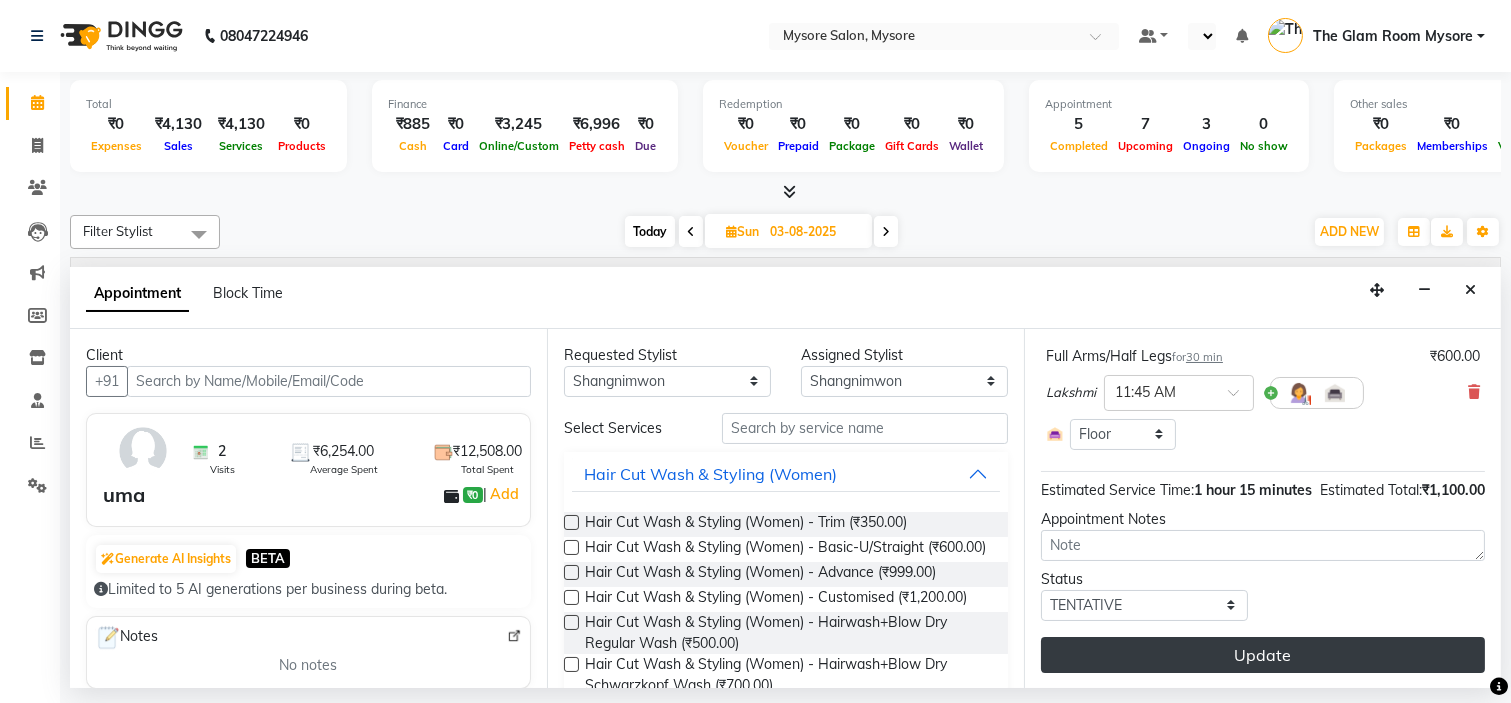 click on "Update" at bounding box center [1263, 655] 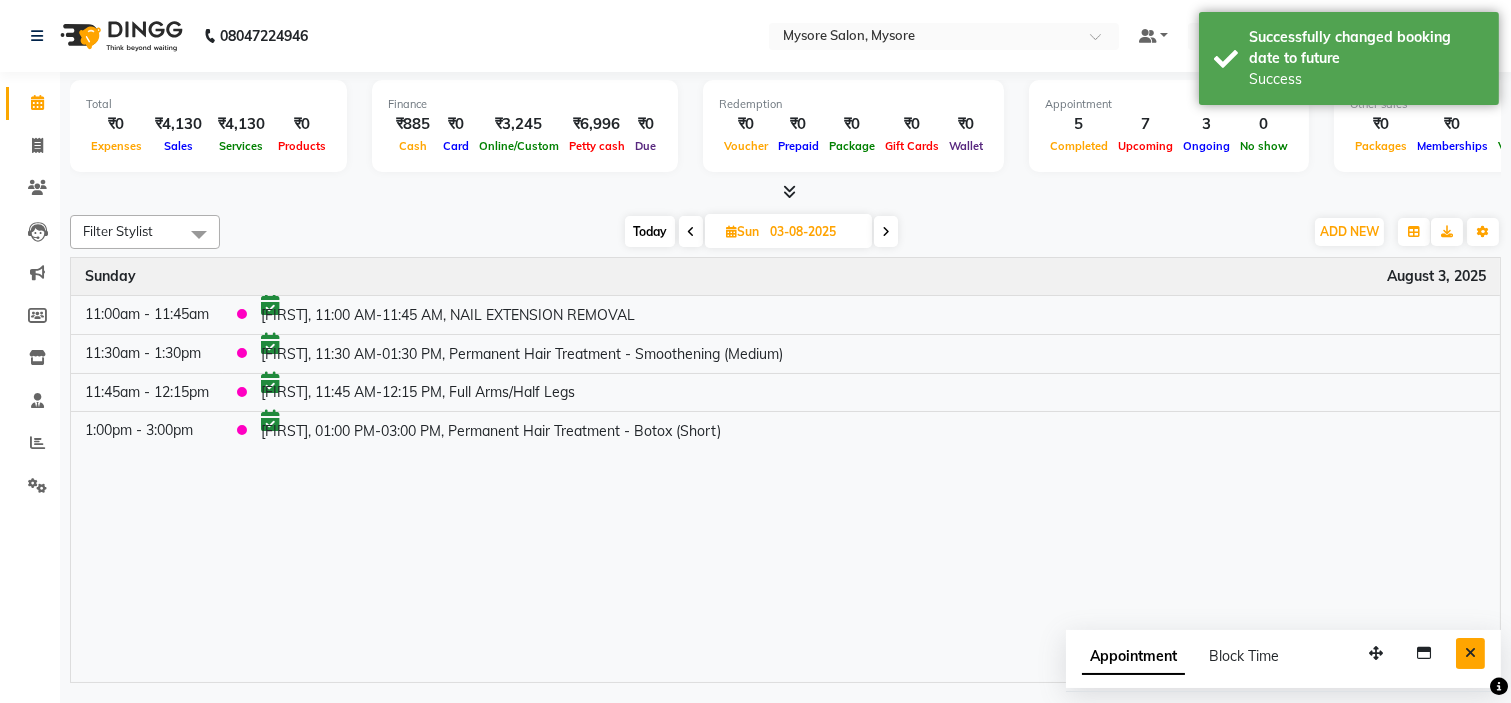 click at bounding box center (1470, 653) 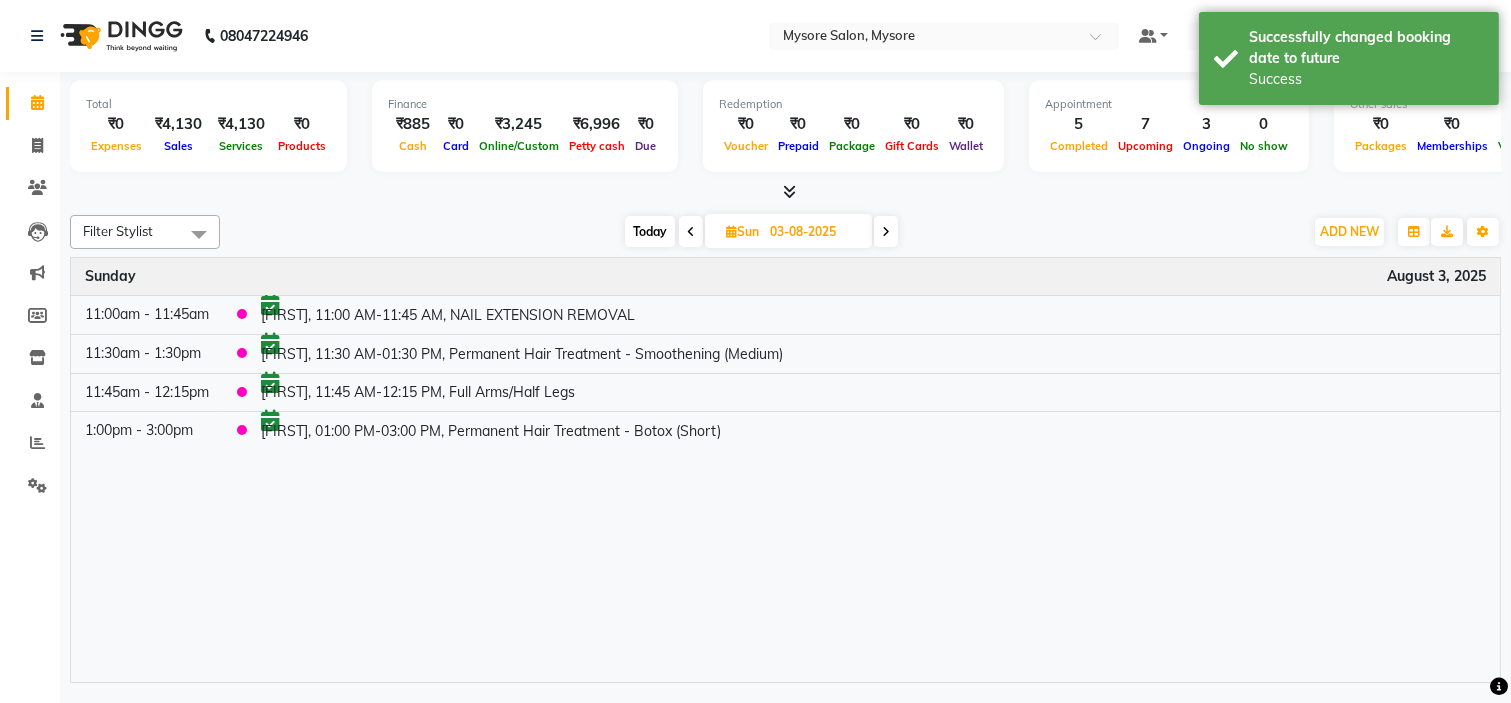 click on "Today" at bounding box center [650, 231] 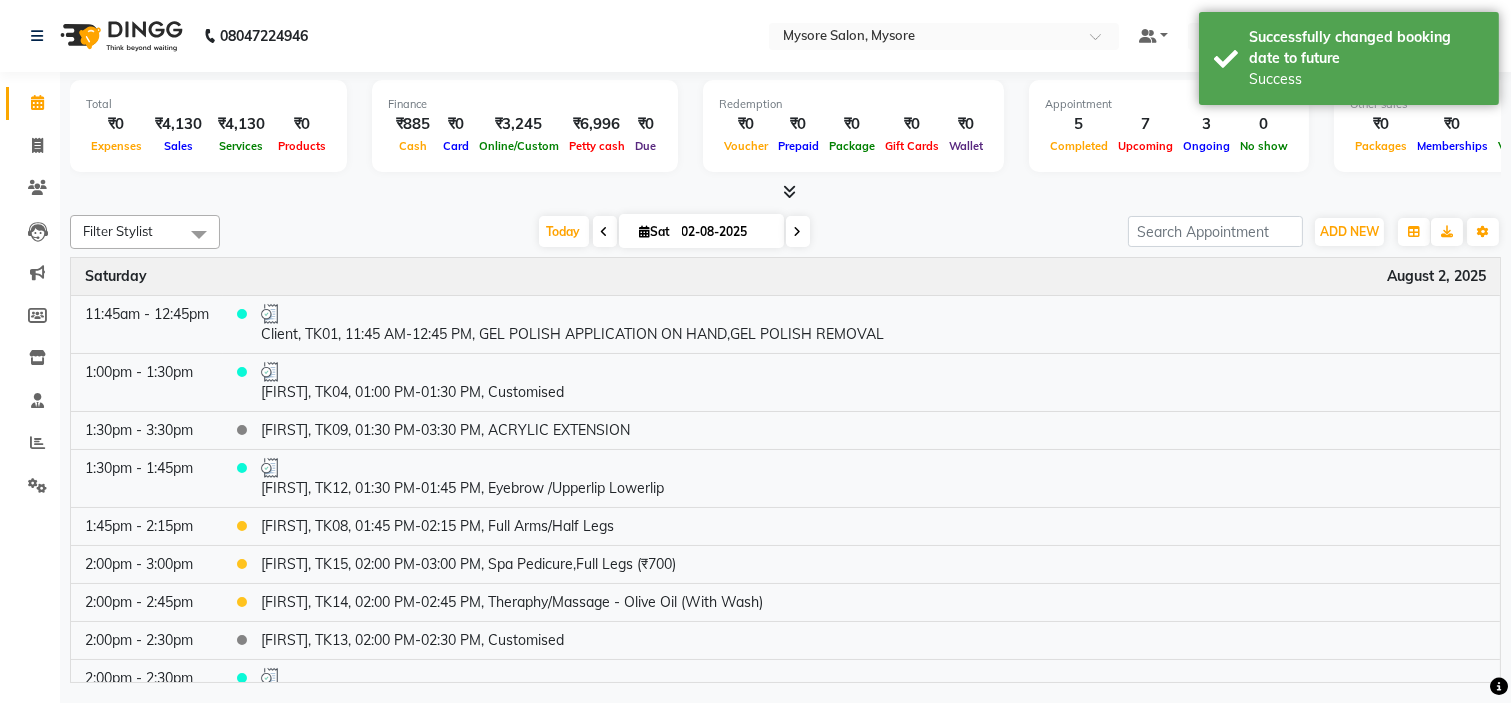 scroll, scrollTop: 287, scrollLeft: 0, axis: vertical 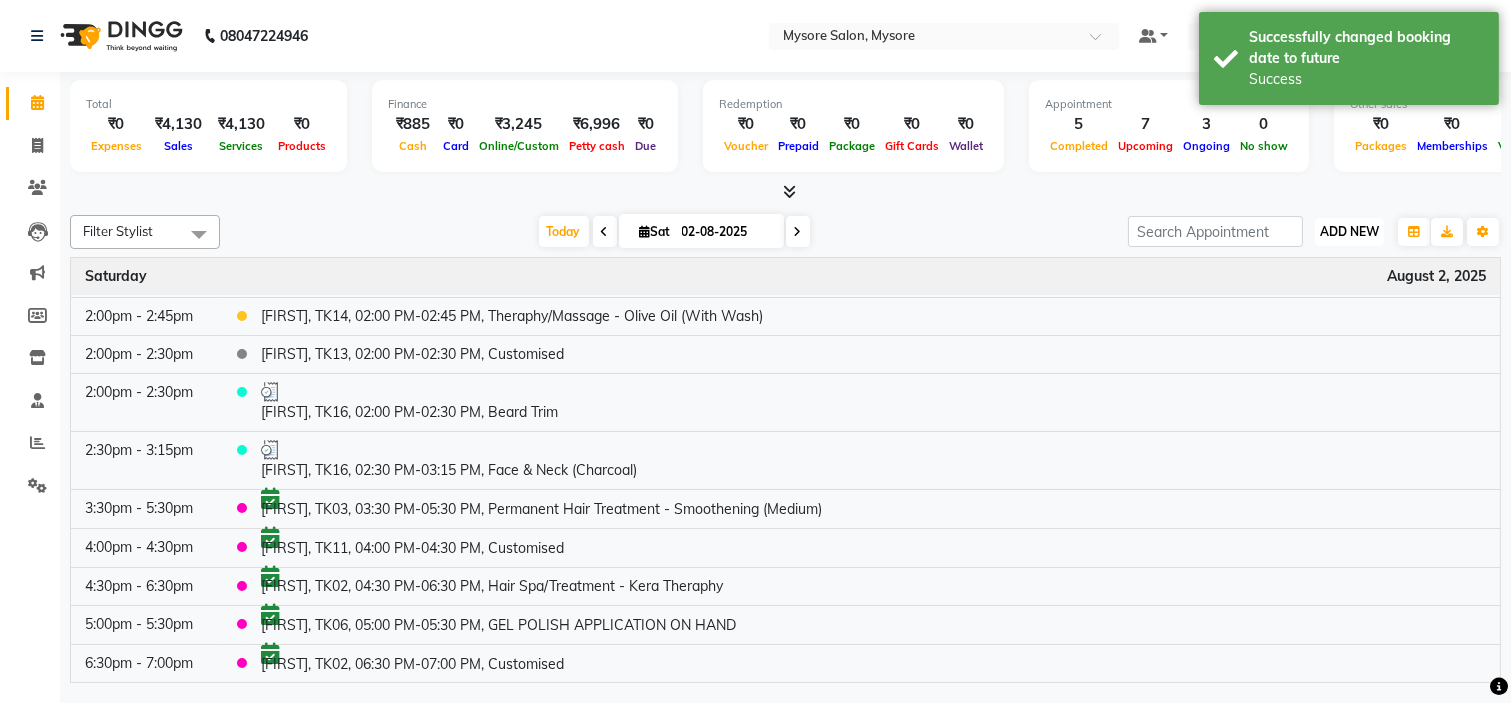 click on "ADD NEW" at bounding box center [1349, 231] 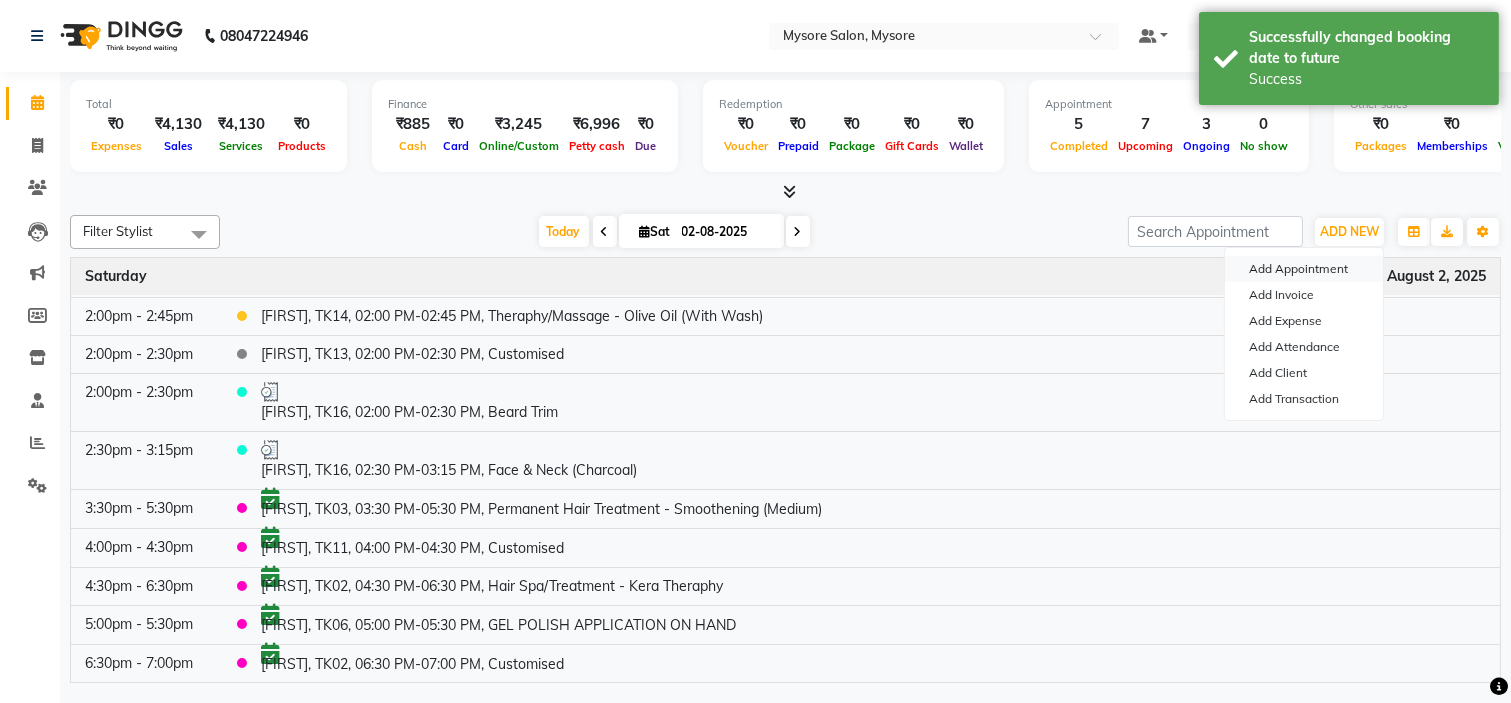click on "Add Appointment" at bounding box center (1304, 269) 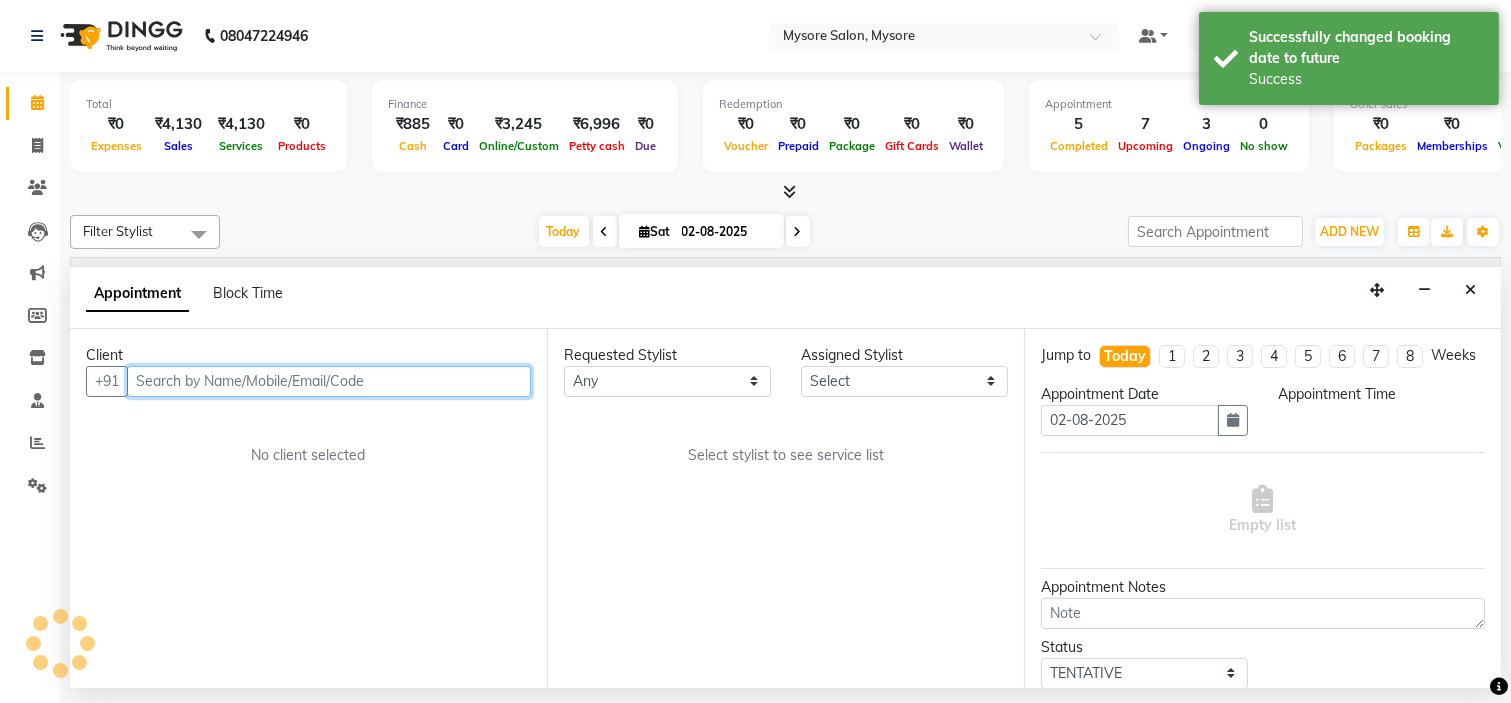 select on "540" 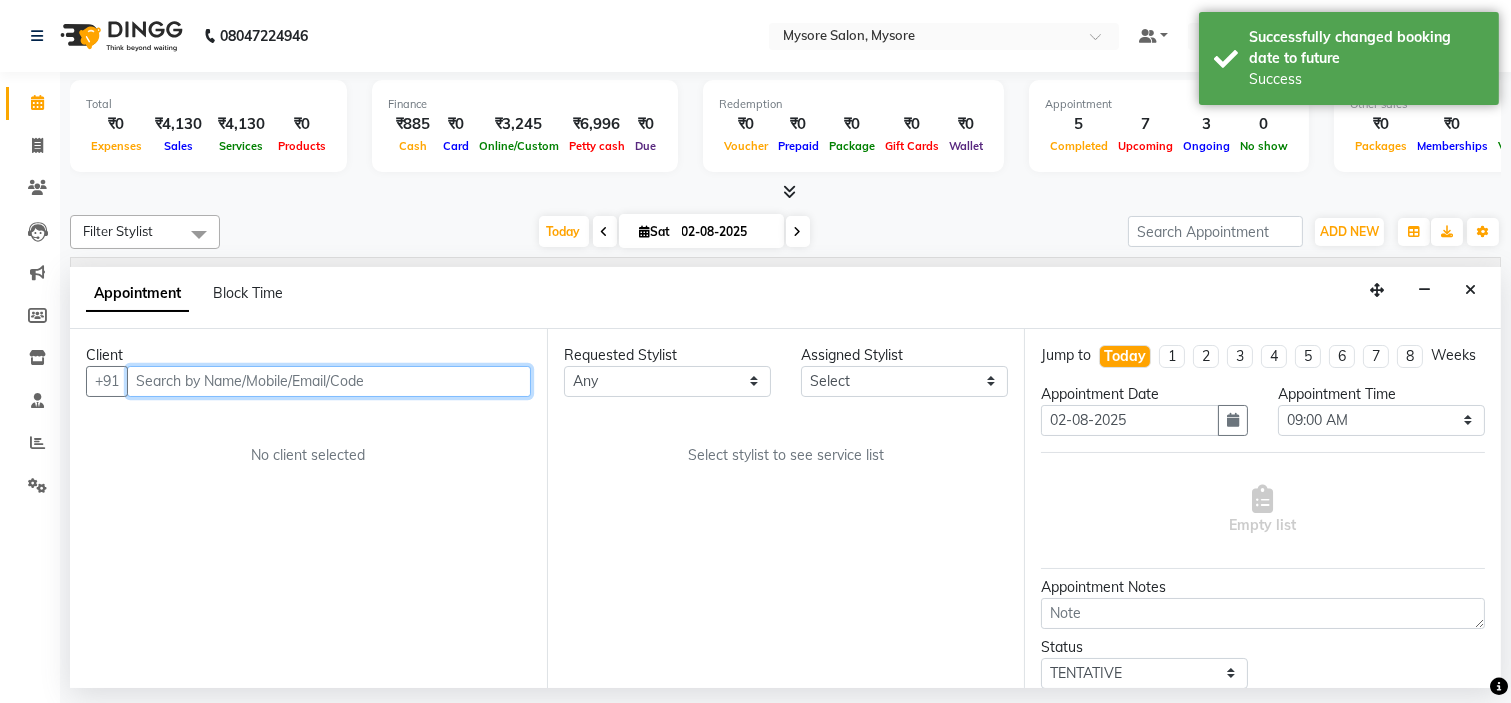 click at bounding box center (329, 381) 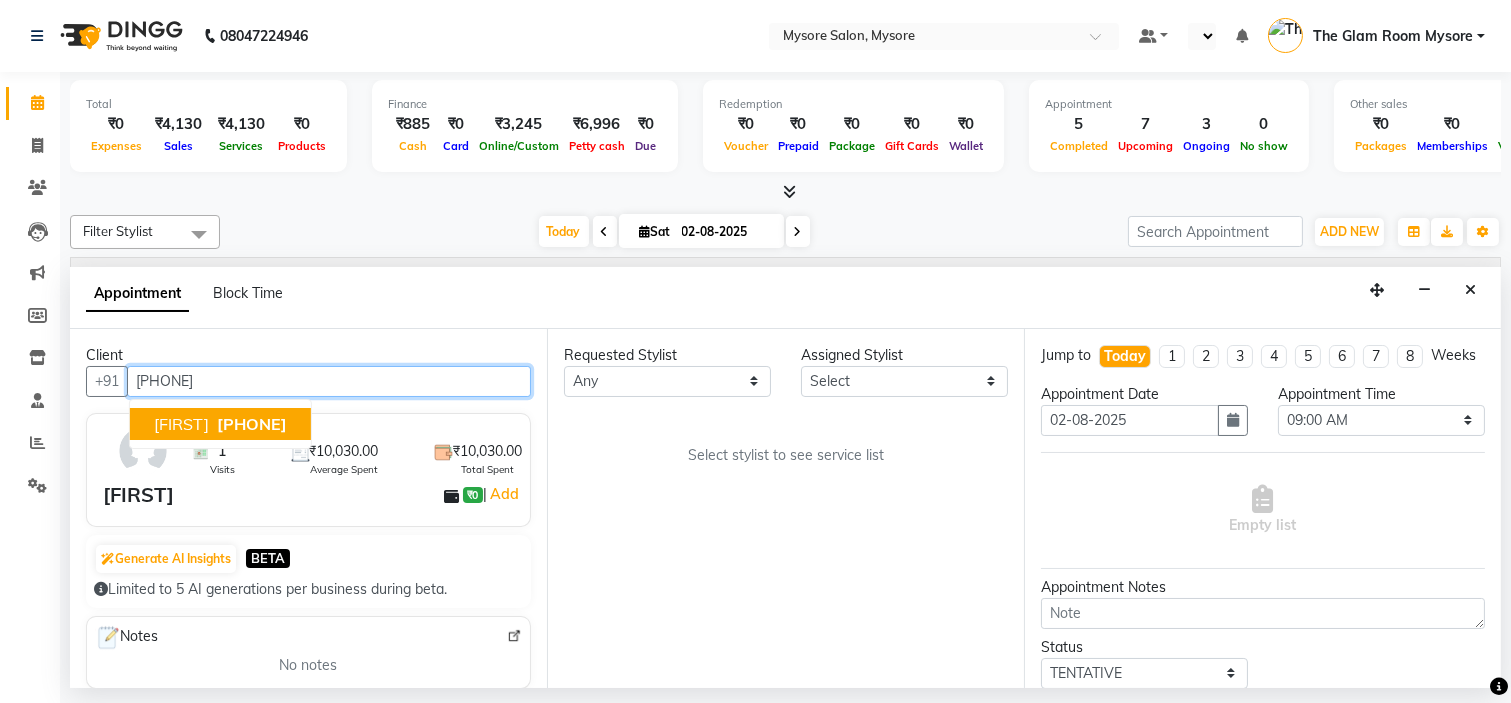 click on "8792734116" at bounding box center [252, 424] 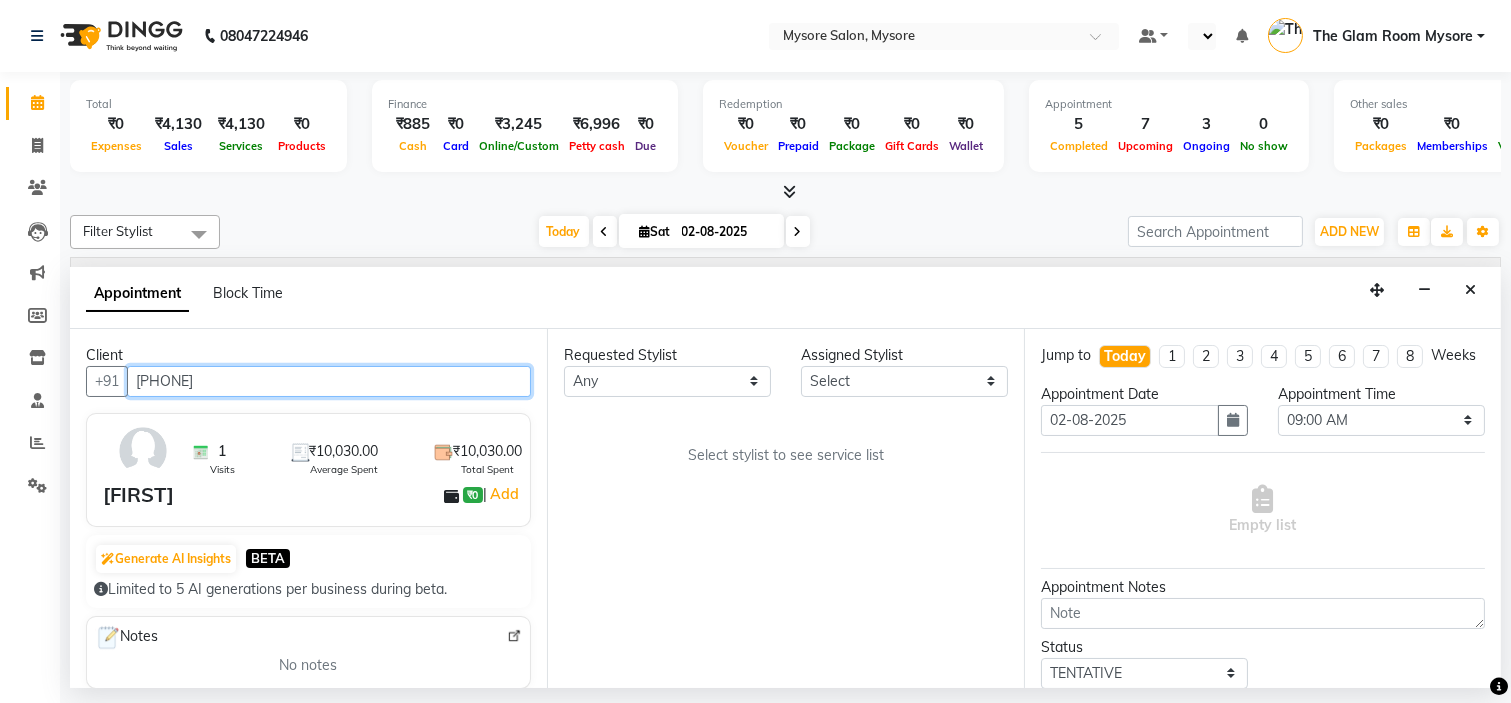 type on "8792734116" 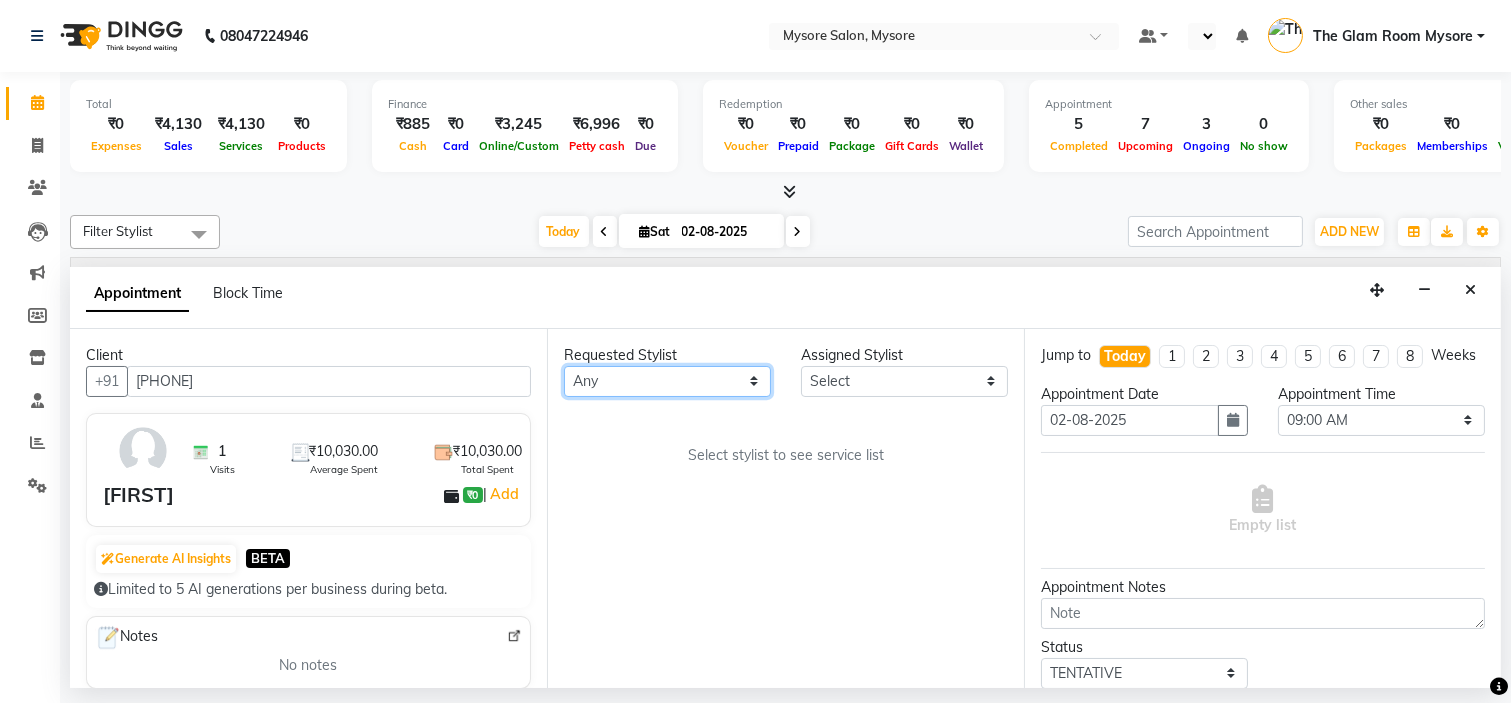 click on "Any Ankita Arti Ashwini Ayaan DR. Apurva Fatma Jayshree Lakshmi Paul Ruhul alom Shangnimwon Steve Sumaiya Banu Sumit Teja Tezz The Glam Room Mysore" at bounding box center (667, 381) 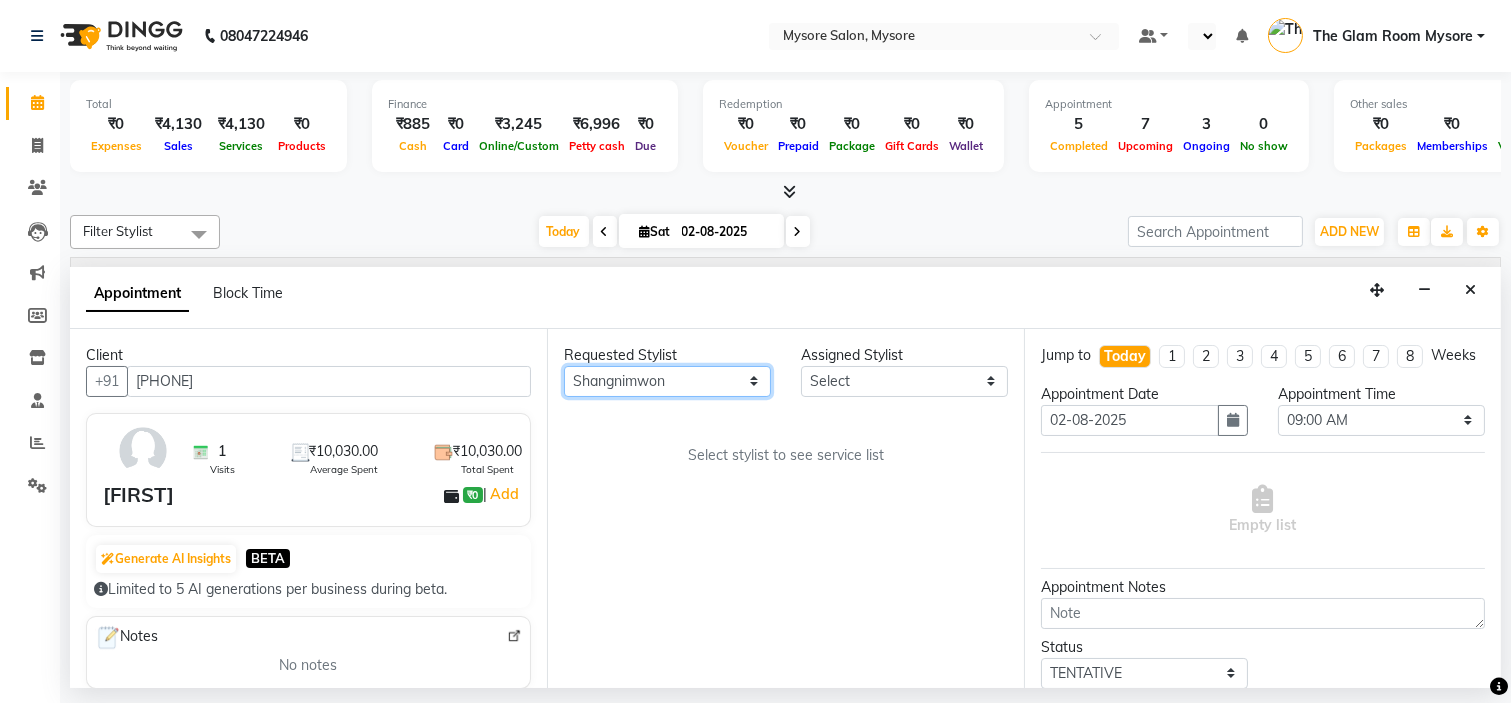 click on "Any Ankita Arti Ashwini Ayaan DR. Apurva Fatma Jayshree Lakshmi Paul Ruhul alom Shangnimwon Steve Sumaiya Banu Sumit Teja Tezz The Glam Room Mysore" at bounding box center (667, 381) 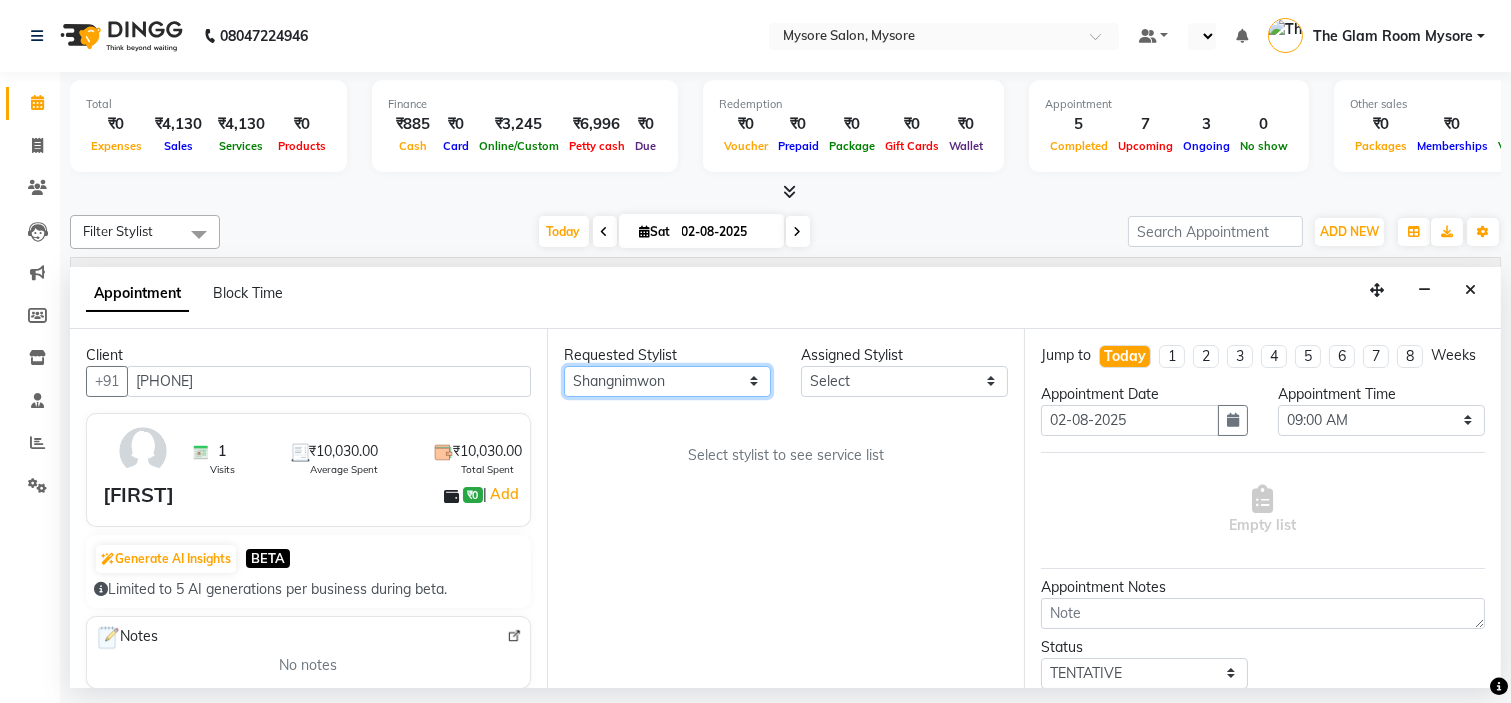 select on "84295" 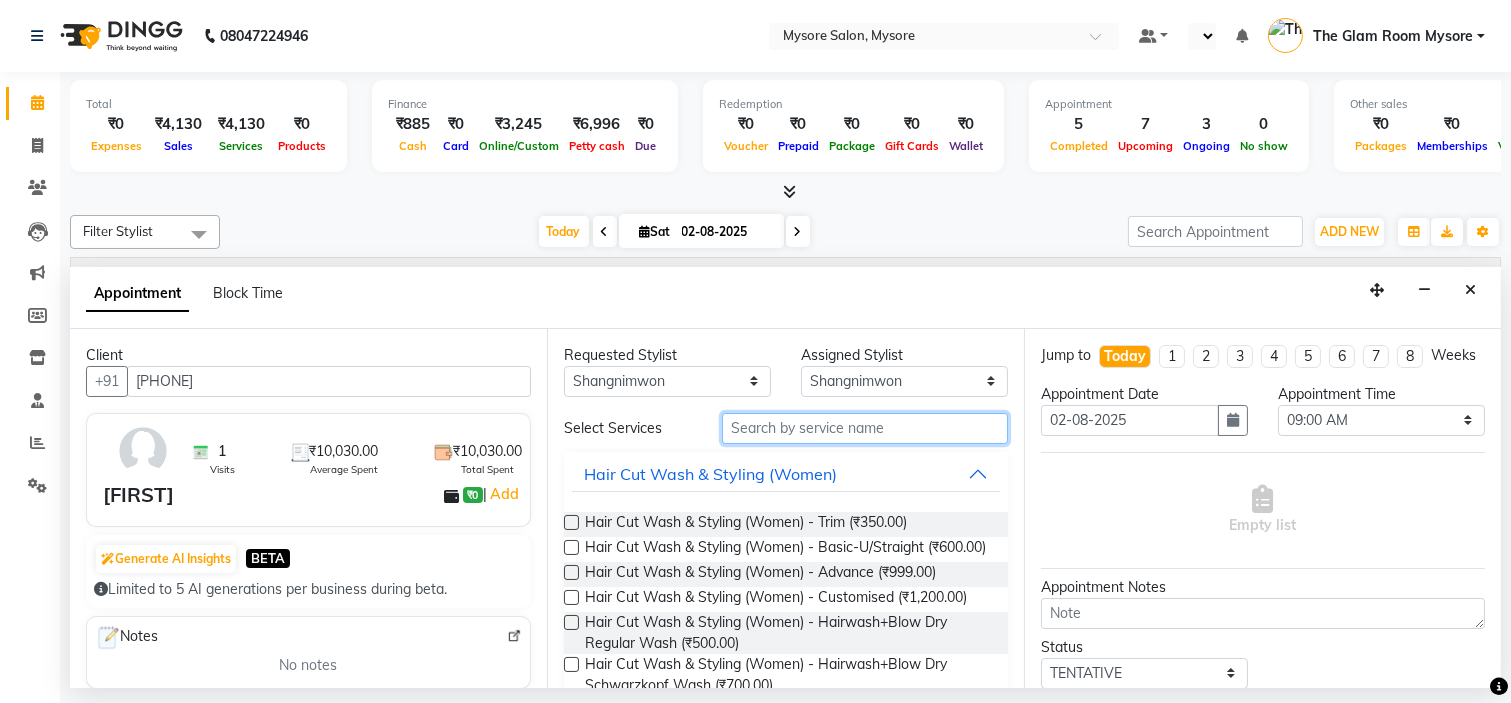 click at bounding box center [865, 428] 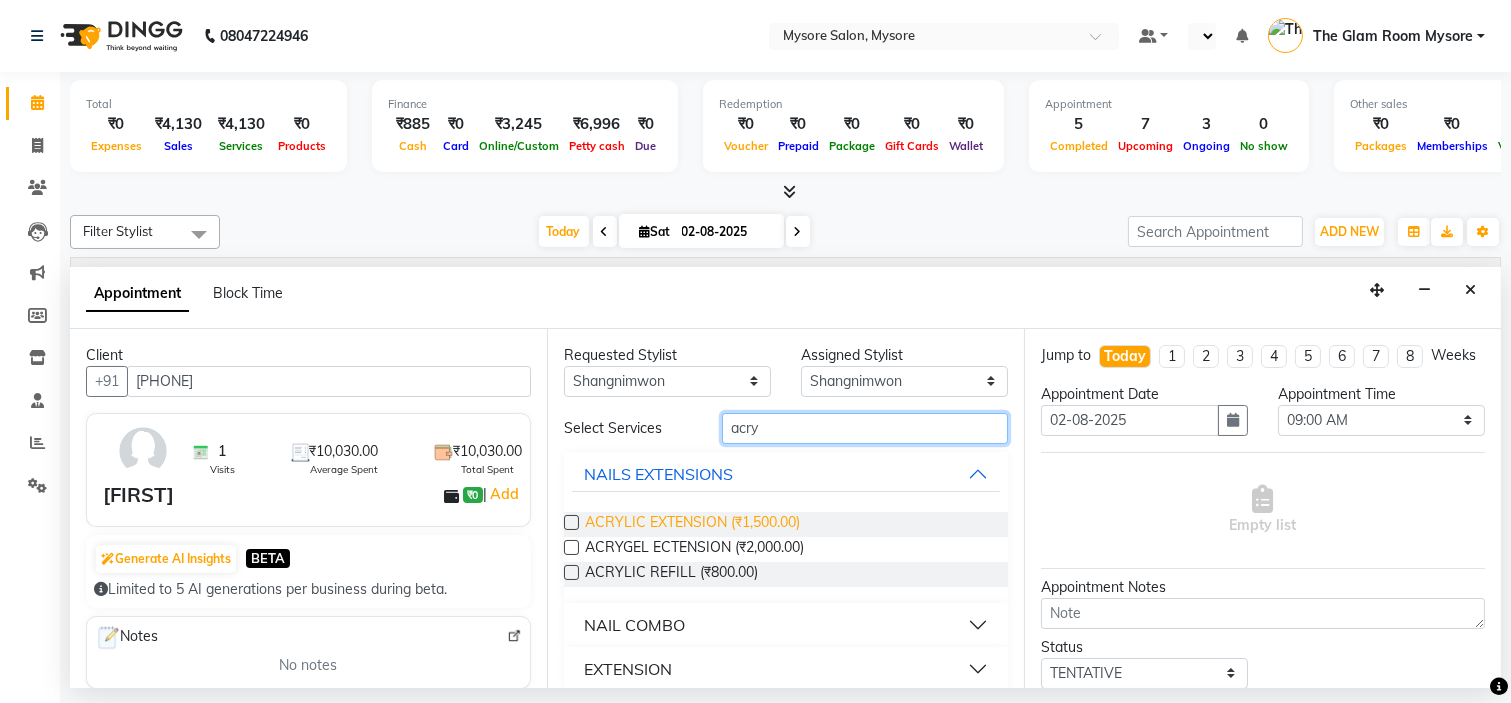 type on "acry" 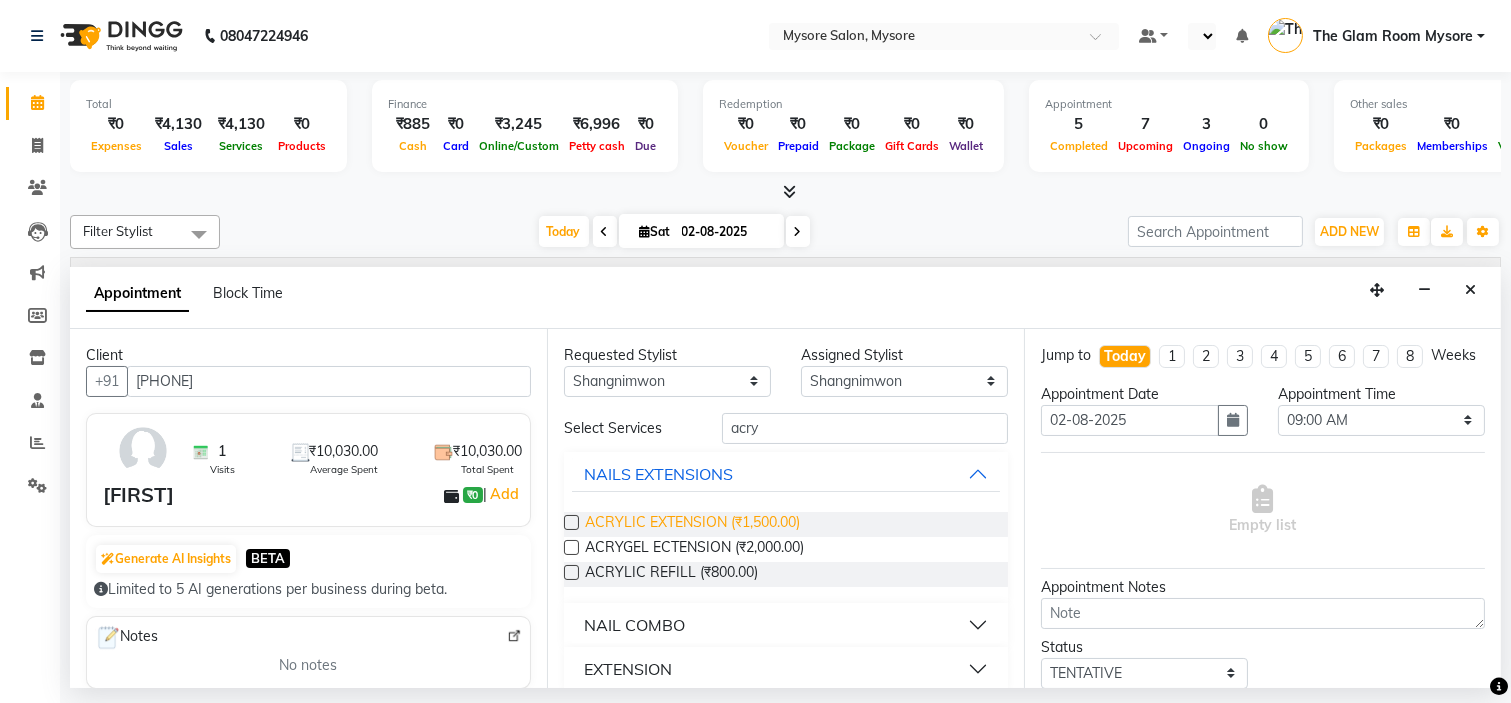 click on "ACRYLIC EXTENSION (₹1,500.00)" at bounding box center (692, 524) 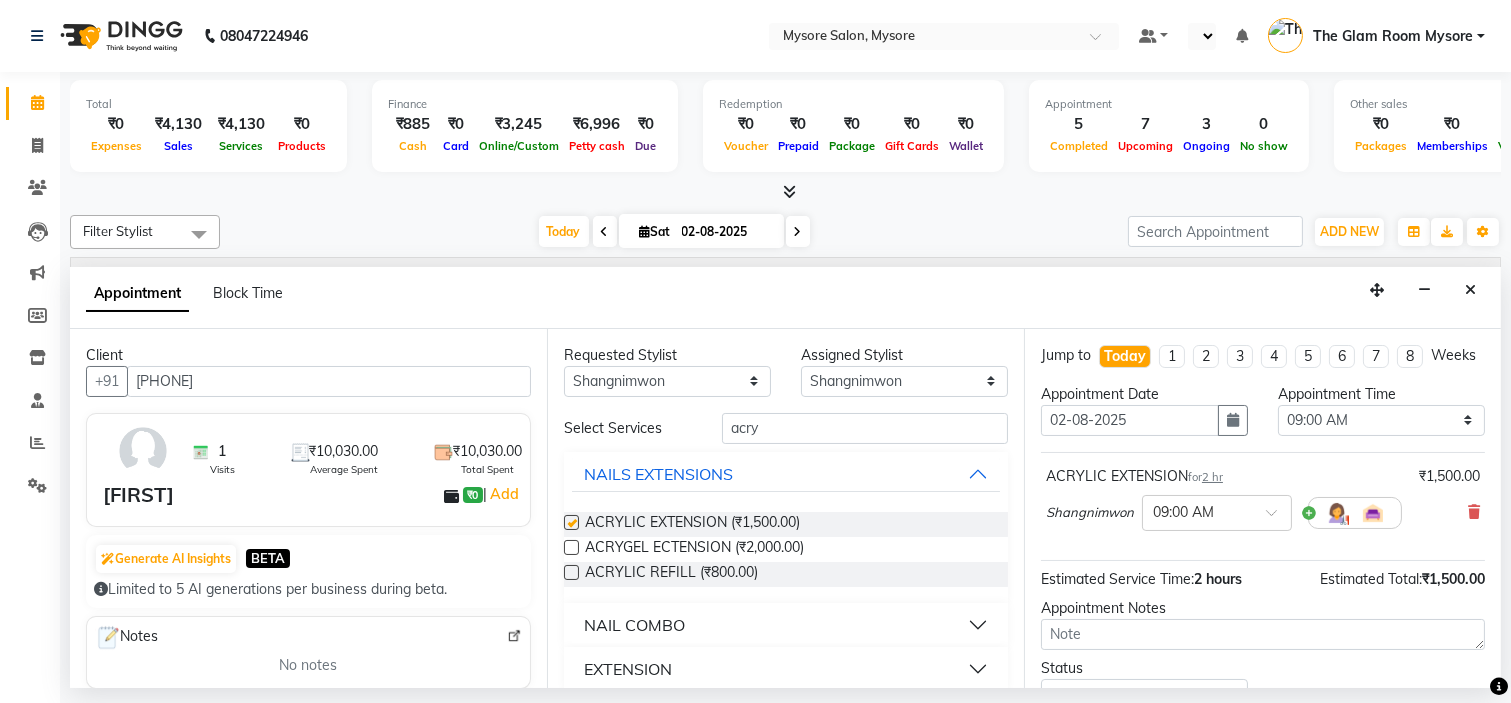 checkbox on "false" 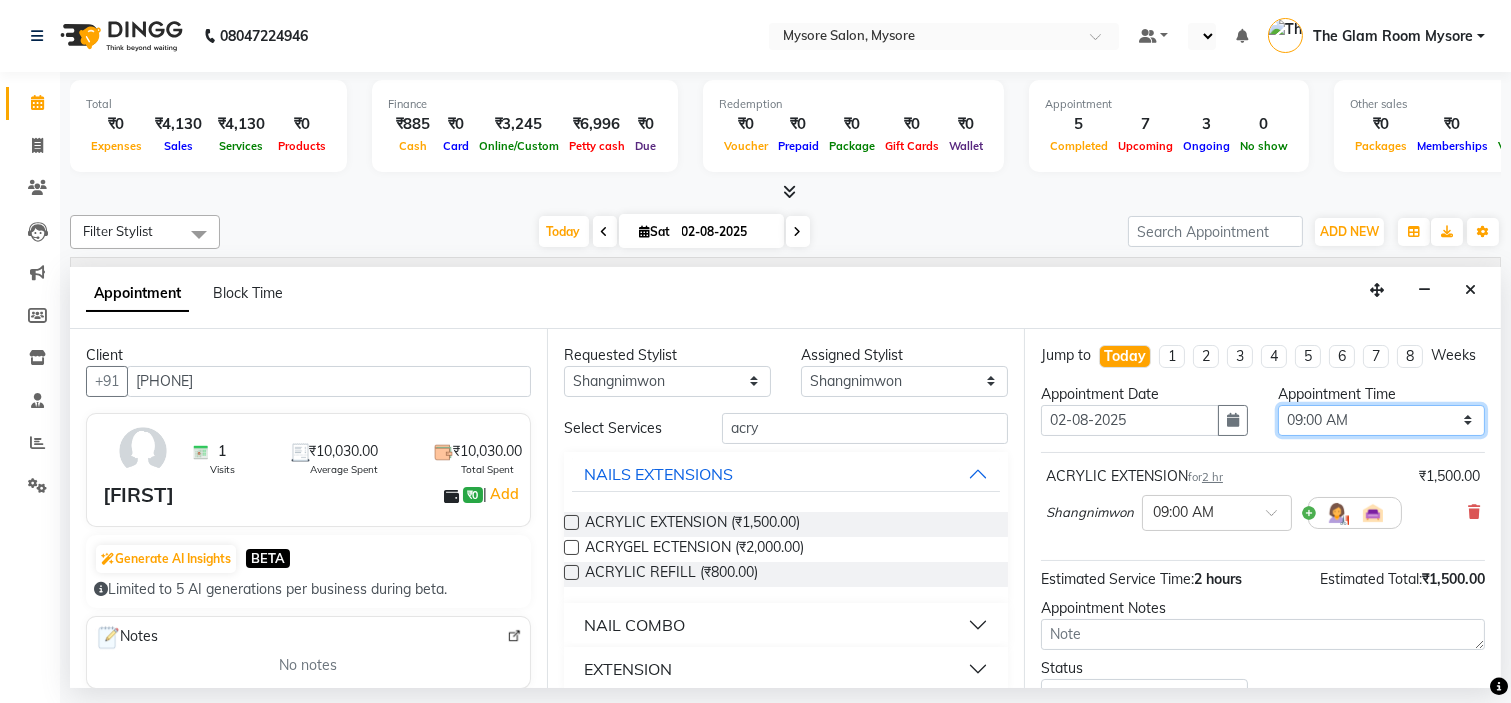 click on "Select 09:00 AM 09:15 AM 09:30 AM 09:45 AM 10:00 AM 10:15 AM 10:30 AM 10:45 AM 11:00 AM 11:15 AM 11:30 AM 11:45 AM 12:00 PM 12:15 PM 12:30 PM 12:45 PM 01:00 PM 01:15 PM 01:30 PM 01:45 PM 02:00 PM 02:15 PM 02:30 PM 02:45 PM 03:00 PM 03:15 PM 03:30 PM 03:45 PM 04:00 PM 04:15 PM 04:30 PM 04:45 PM 05:00 PM 05:15 PM 05:30 PM 05:45 PM 06:00 PM 06:15 PM 06:30 PM 06:45 PM 07:00 PM 07:15 PM 07:30 PM 07:45 PM 08:00 PM" at bounding box center [1381, 420] 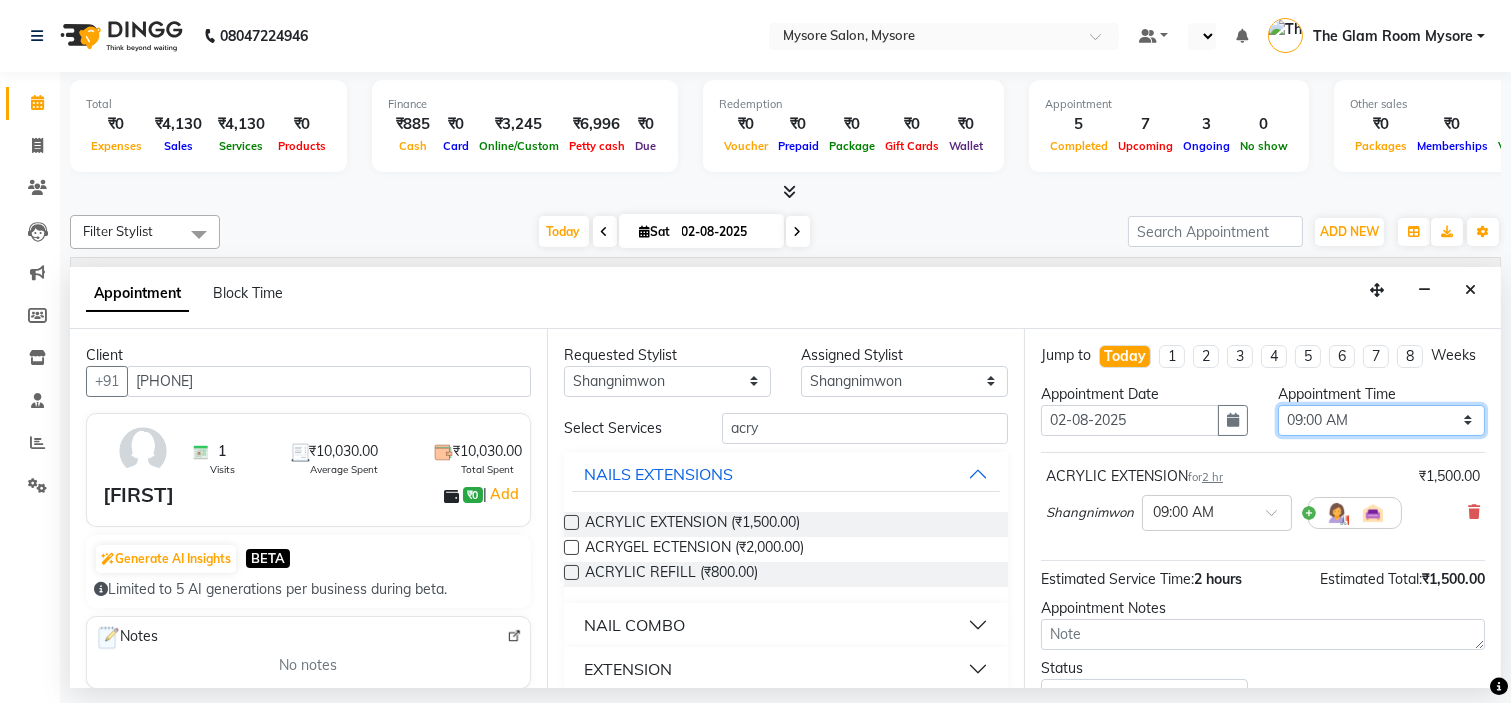 select on "1080" 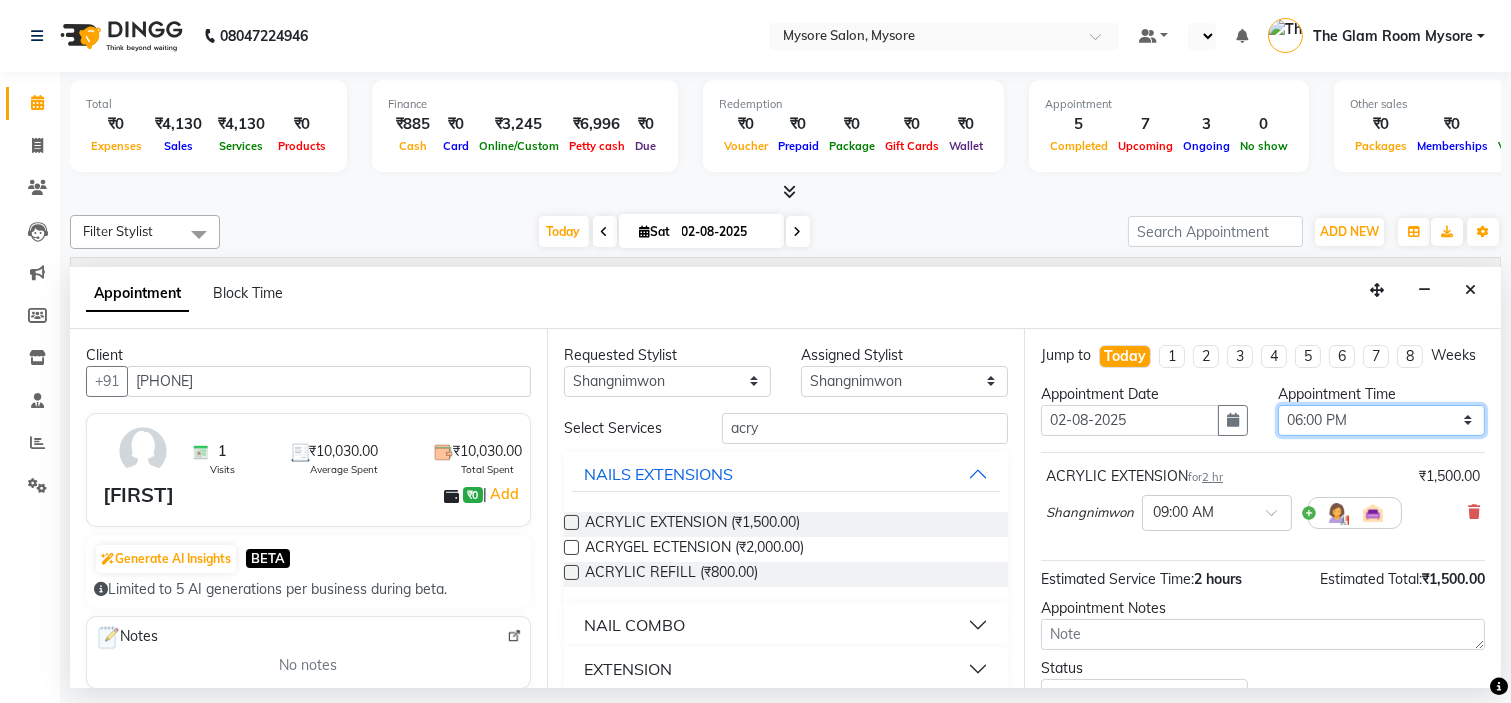 click on "Select 09:00 AM 09:15 AM 09:30 AM 09:45 AM 10:00 AM 10:15 AM 10:30 AM 10:45 AM 11:00 AM 11:15 AM 11:30 AM 11:45 AM 12:00 PM 12:15 PM 12:30 PM 12:45 PM 01:00 PM 01:15 PM 01:30 PM 01:45 PM 02:00 PM 02:15 PM 02:30 PM 02:45 PM 03:00 PM 03:15 PM 03:30 PM 03:45 PM 04:00 PM 04:15 PM 04:30 PM 04:45 PM 05:00 PM 05:15 PM 05:30 PM 05:45 PM 06:00 PM 06:15 PM 06:30 PM 06:45 PM 07:00 PM 07:15 PM 07:30 PM 07:45 PM 08:00 PM" at bounding box center (1381, 420) 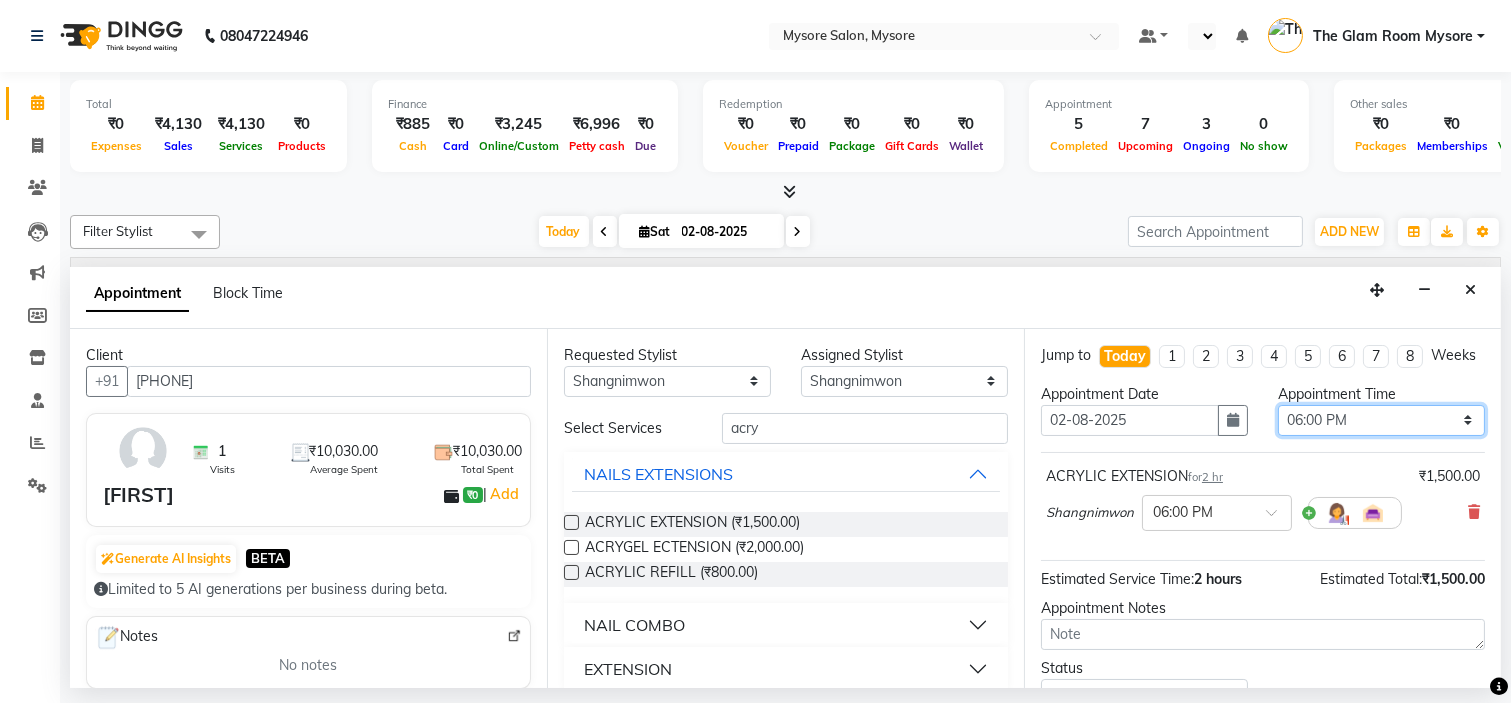 scroll, scrollTop: 166, scrollLeft: 0, axis: vertical 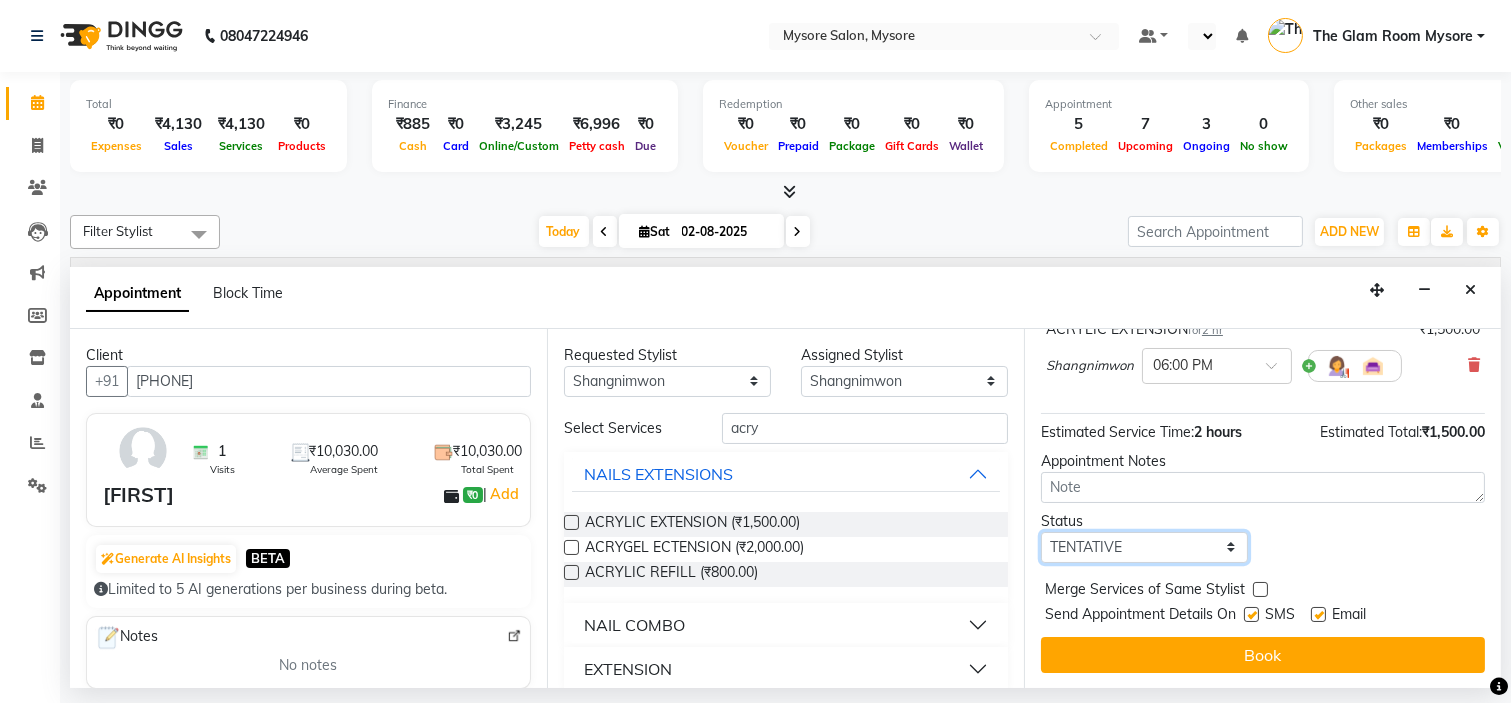 click on "Select TENTATIVE CONFIRM CHECK-IN UPCOMING" at bounding box center [1144, 547] 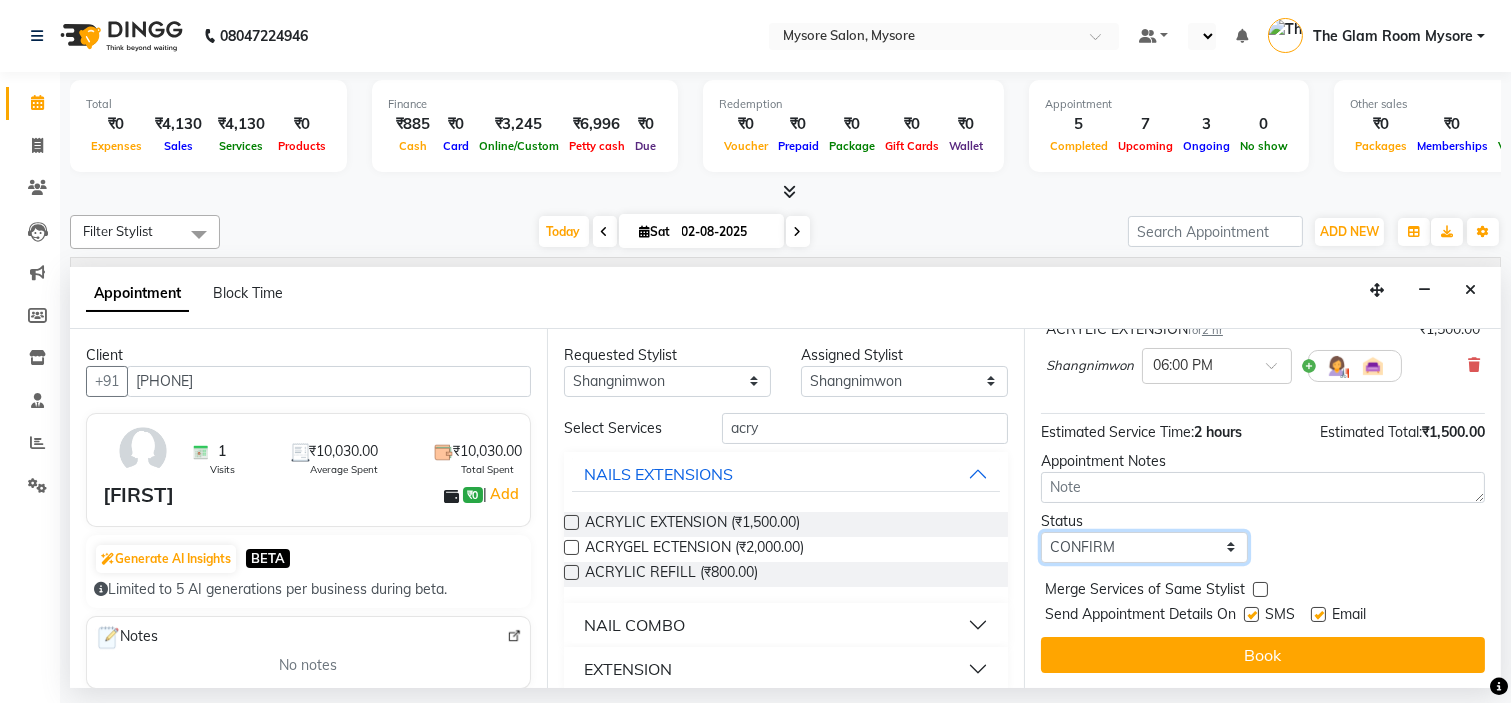 click on "Select TENTATIVE CONFIRM CHECK-IN UPCOMING" at bounding box center [1144, 547] 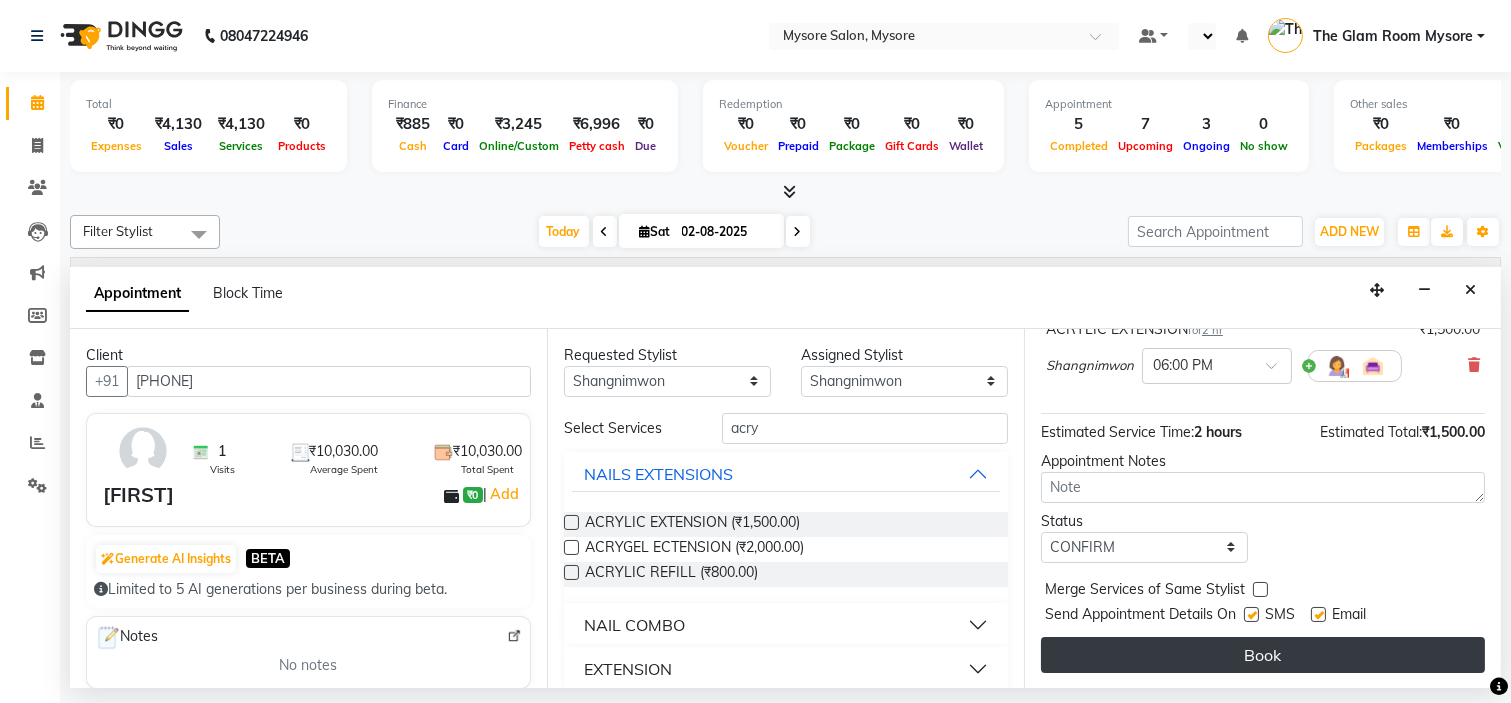 click on "Book" at bounding box center (1263, 655) 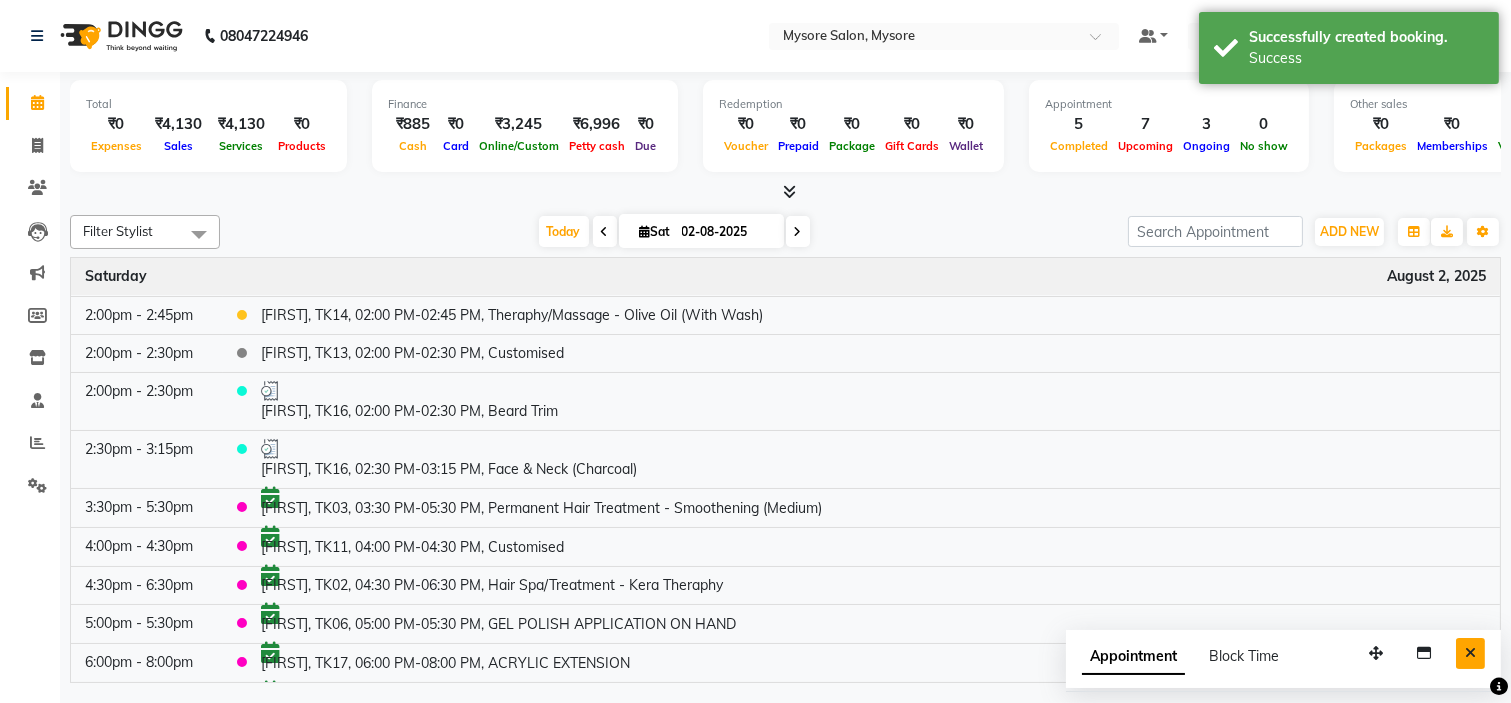 click at bounding box center (1470, 653) 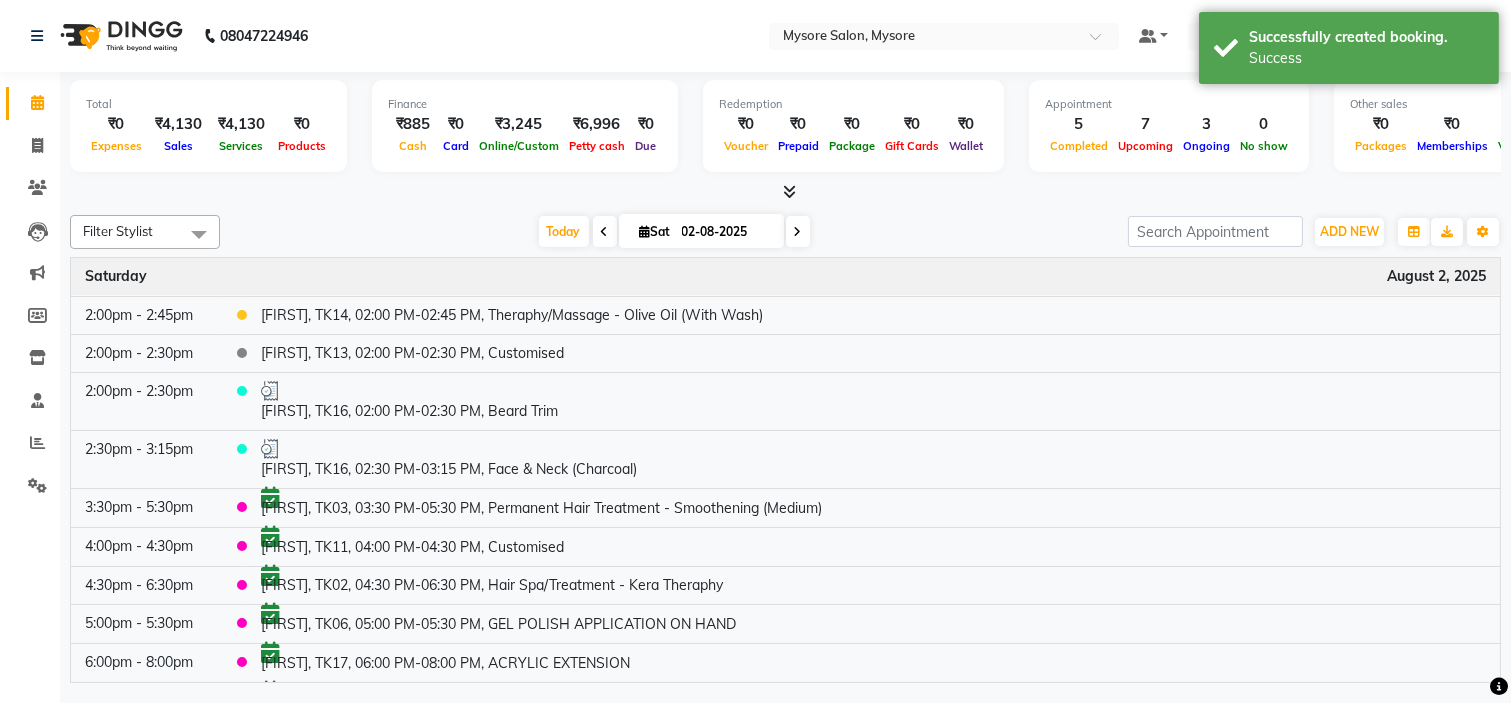 scroll, scrollTop: 326, scrollLeft: 0, axis: vertical 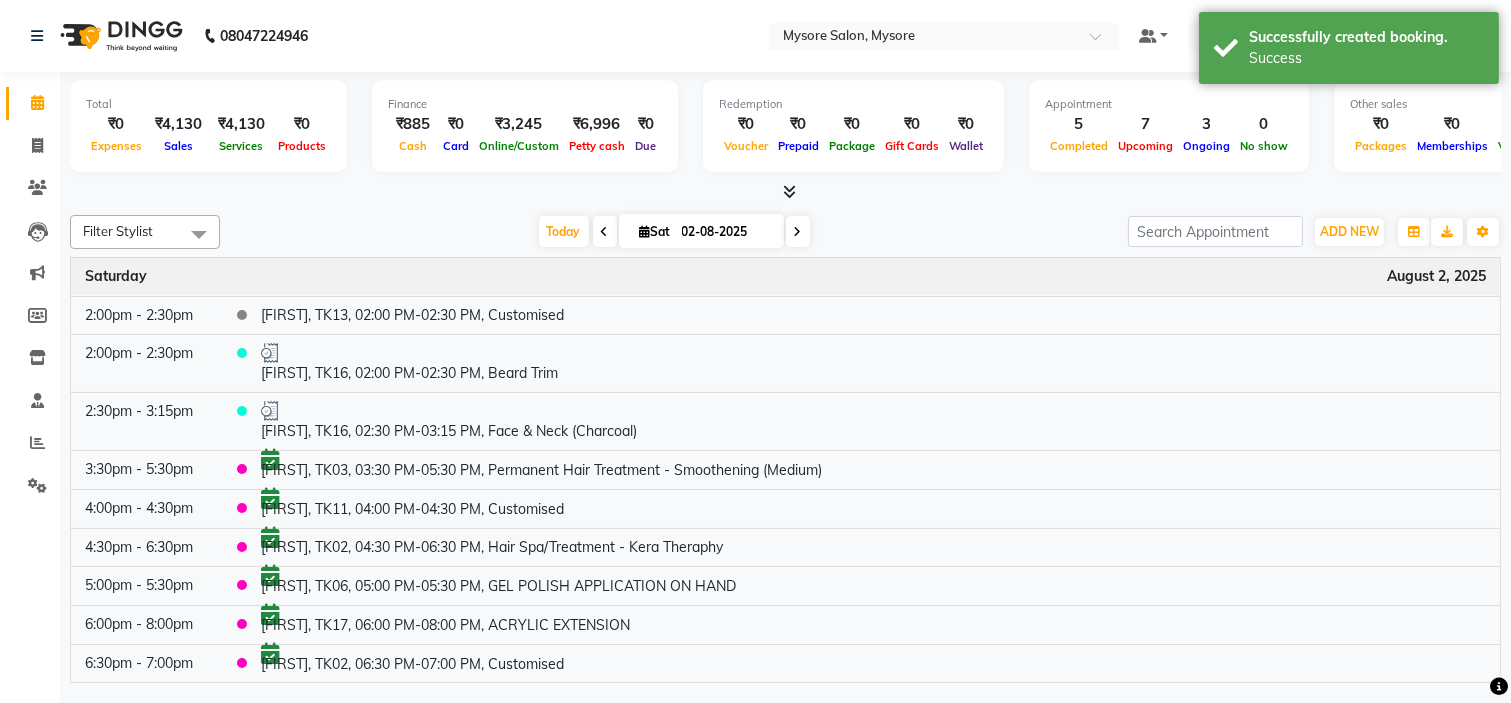 click at bounding box center [798, 232] 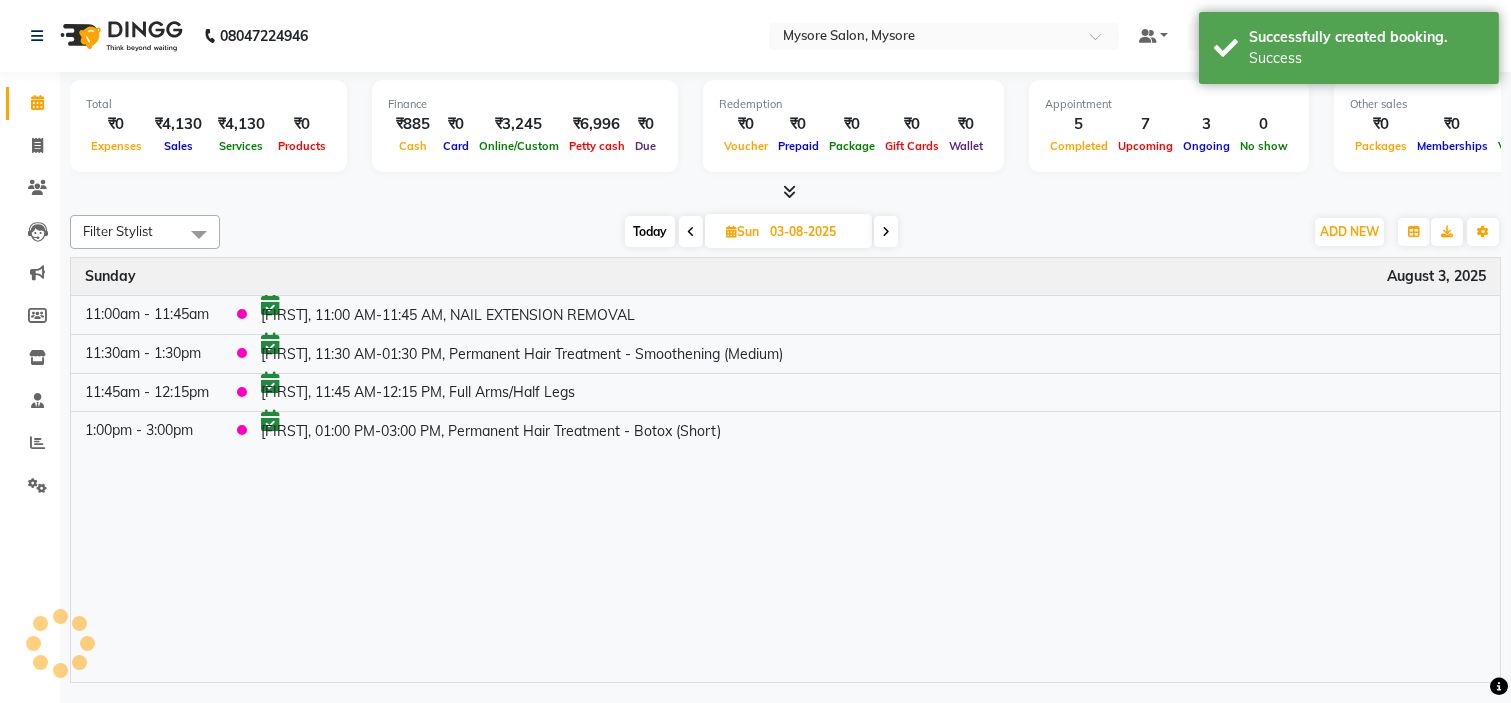 scroll, scrollTop: 0, scrollLeft: 0, axis: both 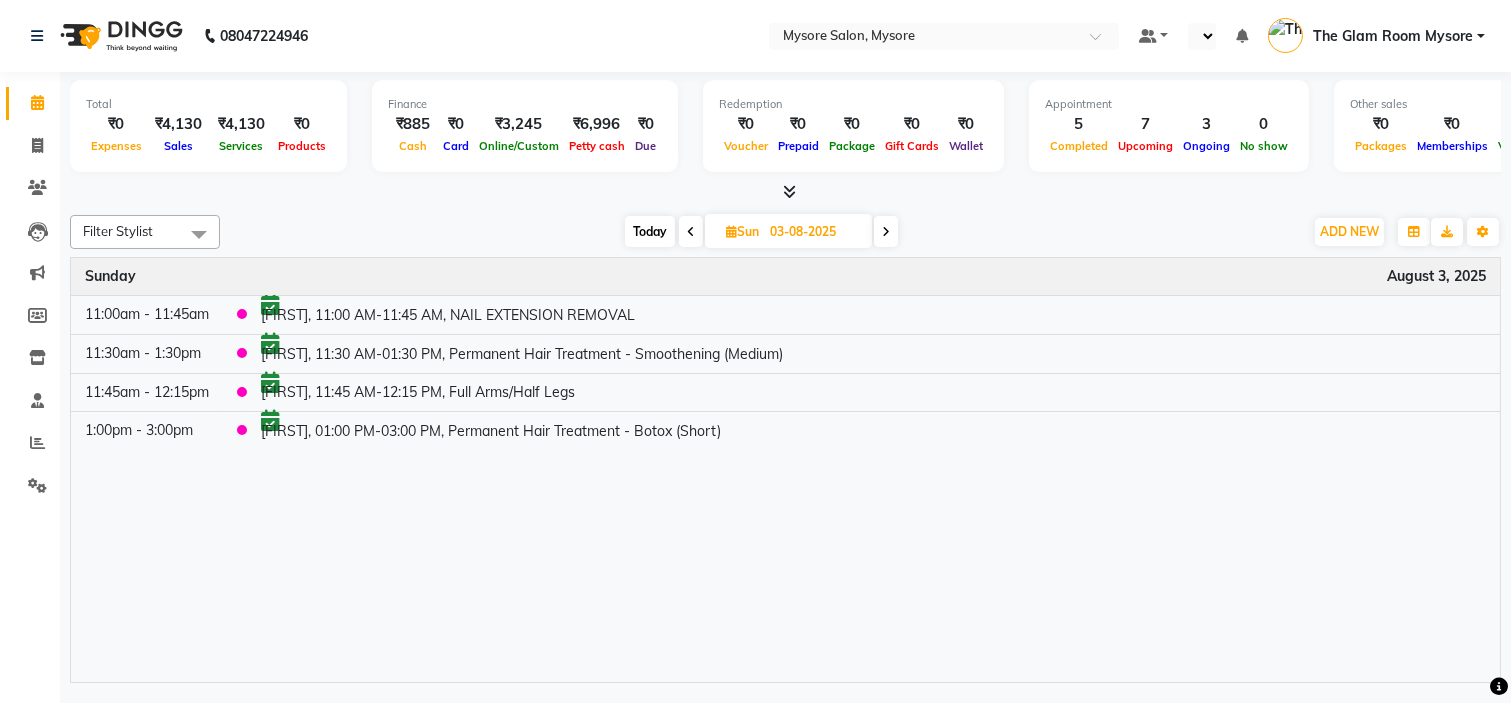 click on "Today" at bounding box center [650, 231] 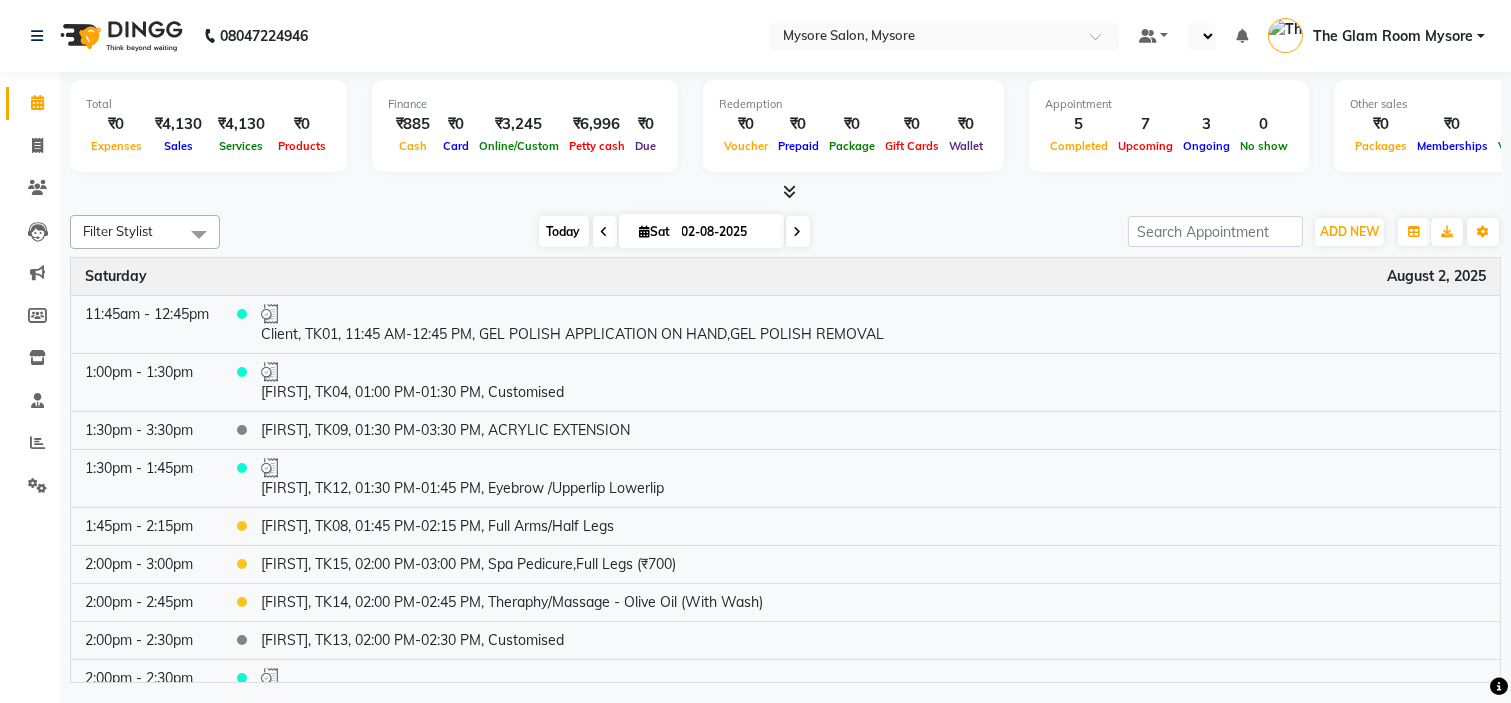 click on "Today" at bounding box center [564, 231] 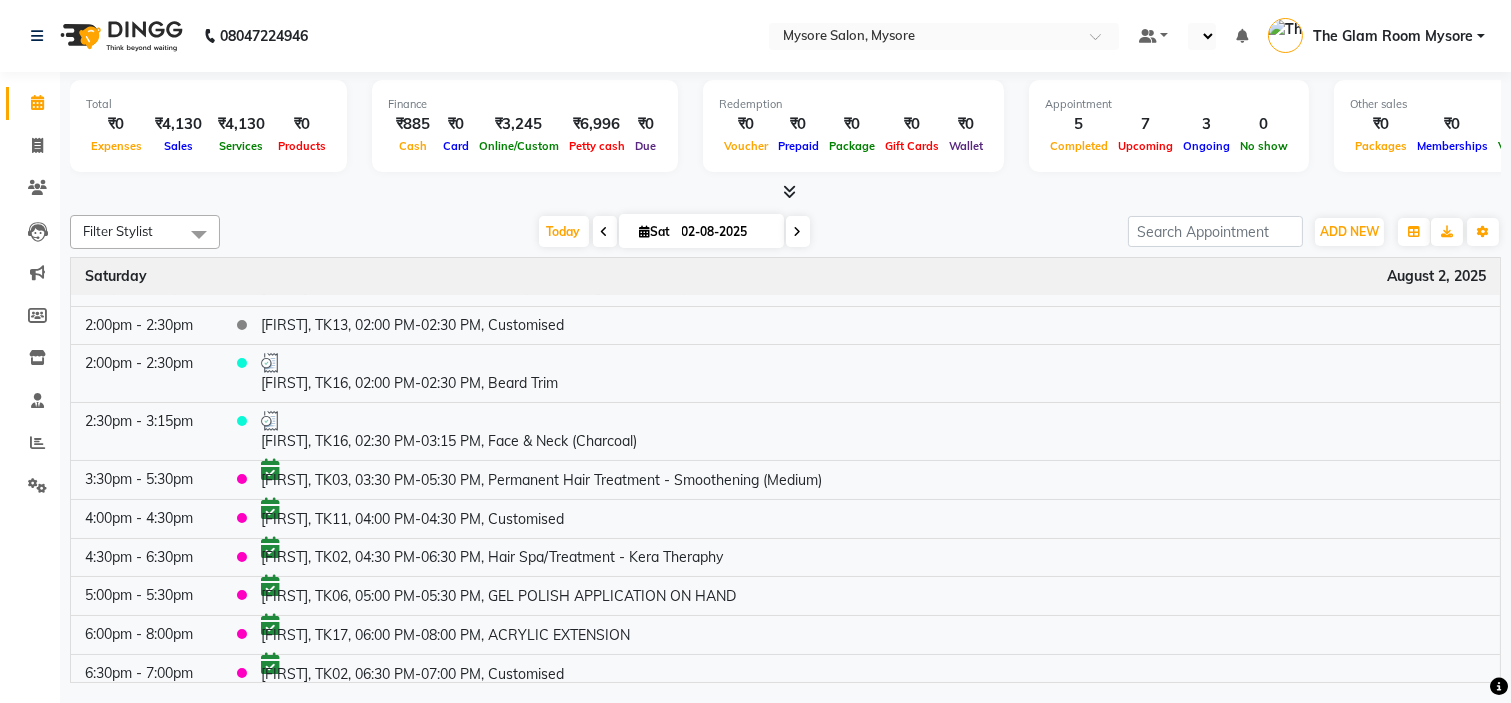 scroll, scrollTop: 326, scrollLeft: 0, axis: vertical 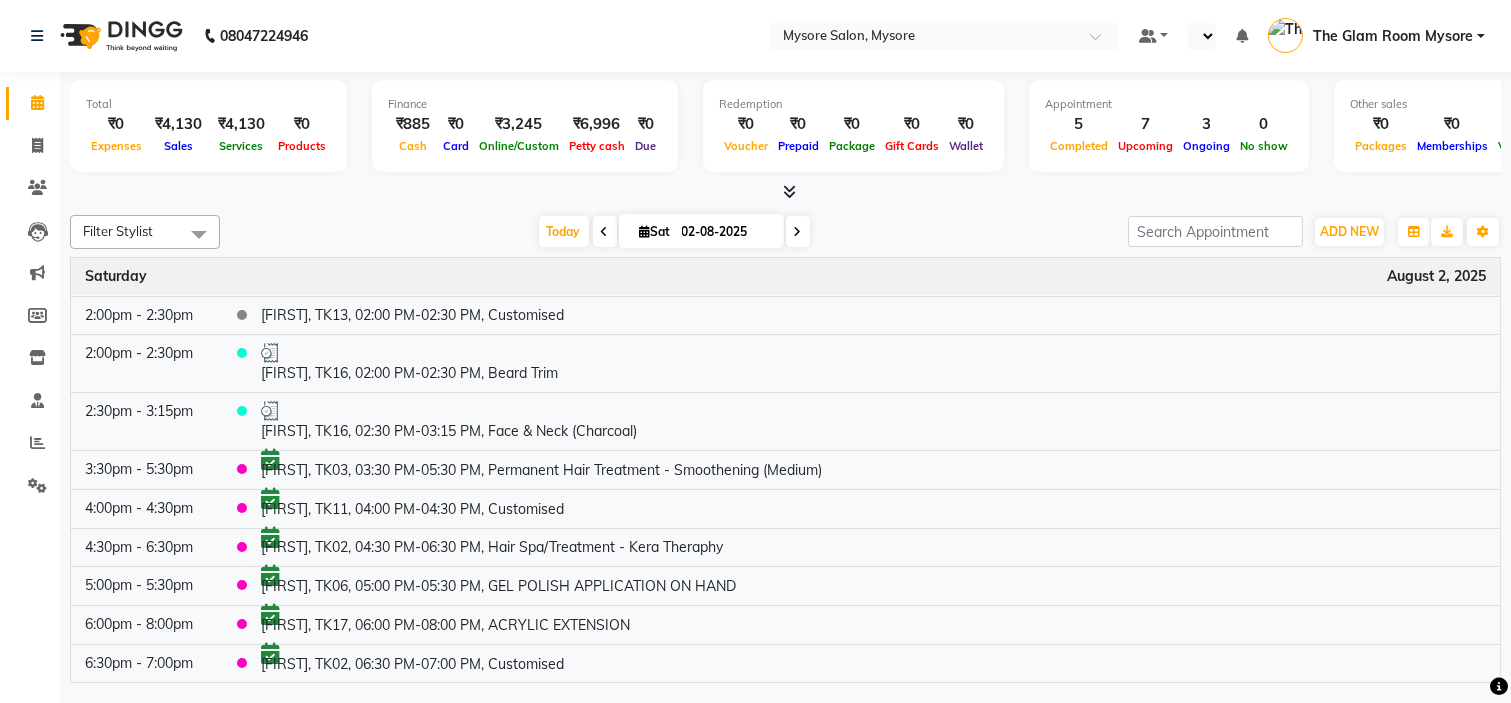 click on "Filter Stylist Select All Ankita Arti Ashwini Ayaan DR. Apurva Fatma Jayshree Lakshmi Paul Ruhul alom Shangnimwon Steve Sumaiya Banu Sumit Teja Tezz The Glam Room Mysore Today  Sat 02-08-2025 Toggle Dropdown Add Appointment Add Invoice Add Expense Add Attendance Add Client Add Transaction Toggle Dropdown Add Appointment Add Invoice Add Expense Add Attendance Add Client ADD NEW Toggle Dropdown Add Appointment Add Invoice Add Expense Add Attendance Add Client Add Transaction Filter Stylist Select All Ankita Arti Ashwini Ayaan DR. Apurva Fatma Jayshree Lakshmi Paul Ruhul alom Shangnimwon Steve Sumaiya Banu Sumit Teja Tezz The Glam Room Mysore Group By  Staff View   Room View  View as Vertical  Vertical - Week View  Horizontal  Horizontal - Week View  List  Toggle Dropdown Calendar Settings Manage Tags   Arrange Stylists   Reset Stylists  Full Screen  Show Available Stylist  Appointment Form Zoom 100%" at bounding box center [785, 232] 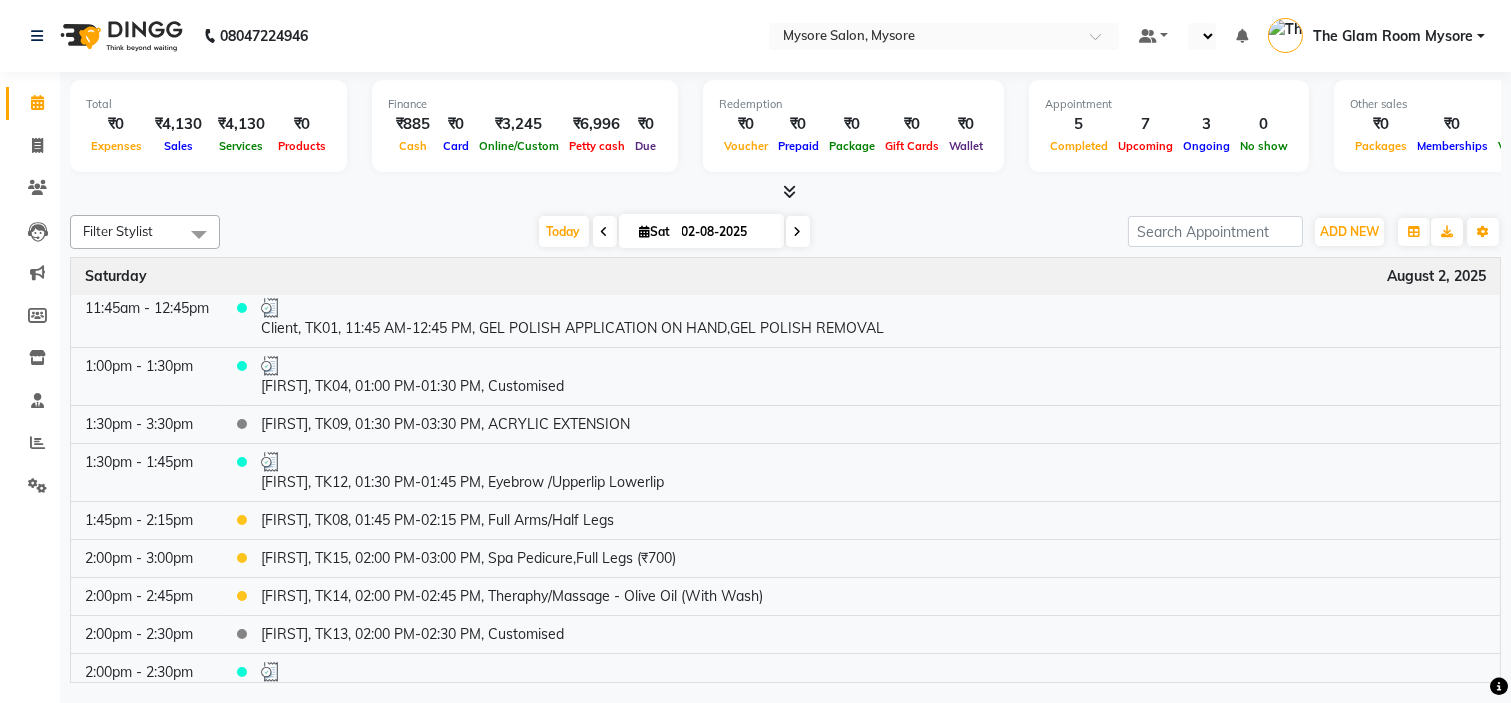 scroll, scrollTop: 0, scrollLeft: 0, axis: both 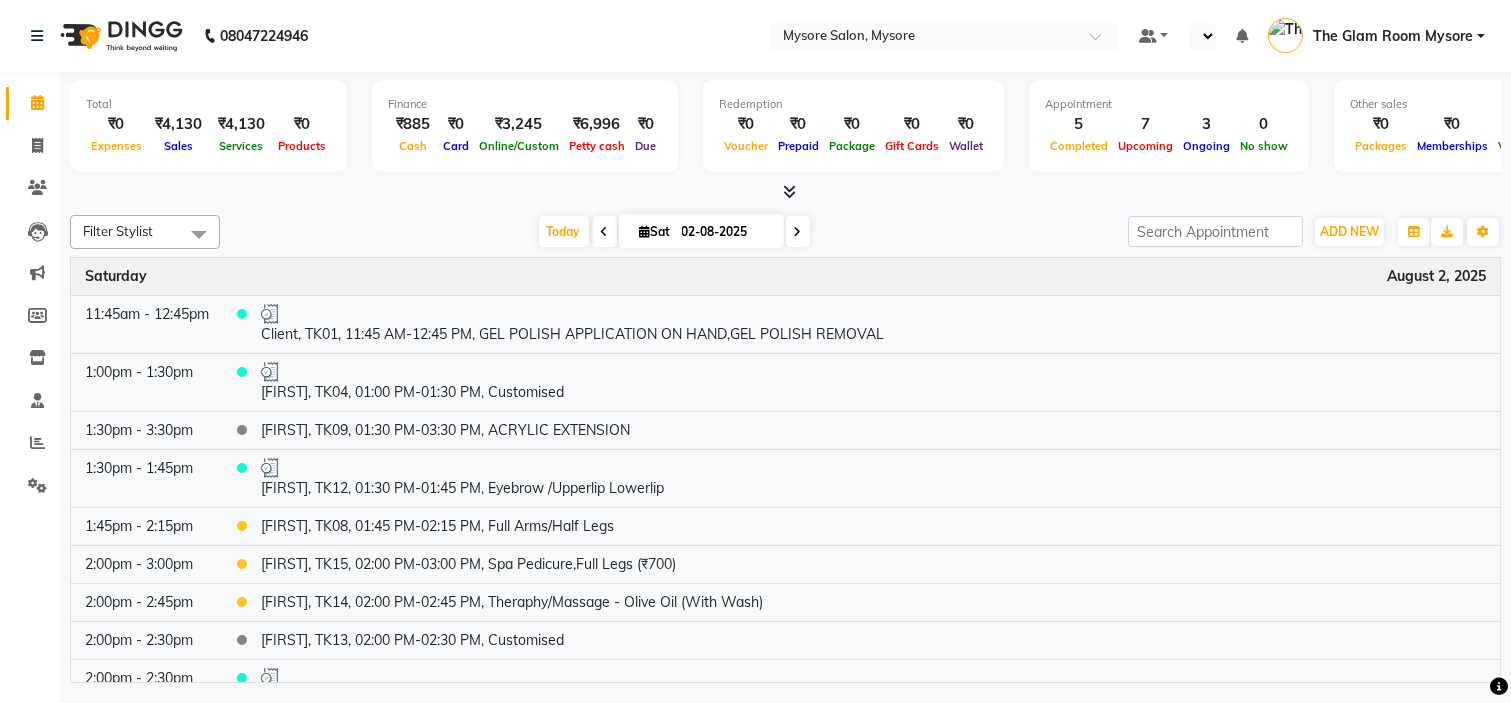 click on "Calendar  Invoice  Clients  Leads   Marketing  Members  Inventory  Staff  Reports  Settings Completed InProgress Upcoming Dropped Tentative Check-In Confirm Bookings Segments Page Builder" 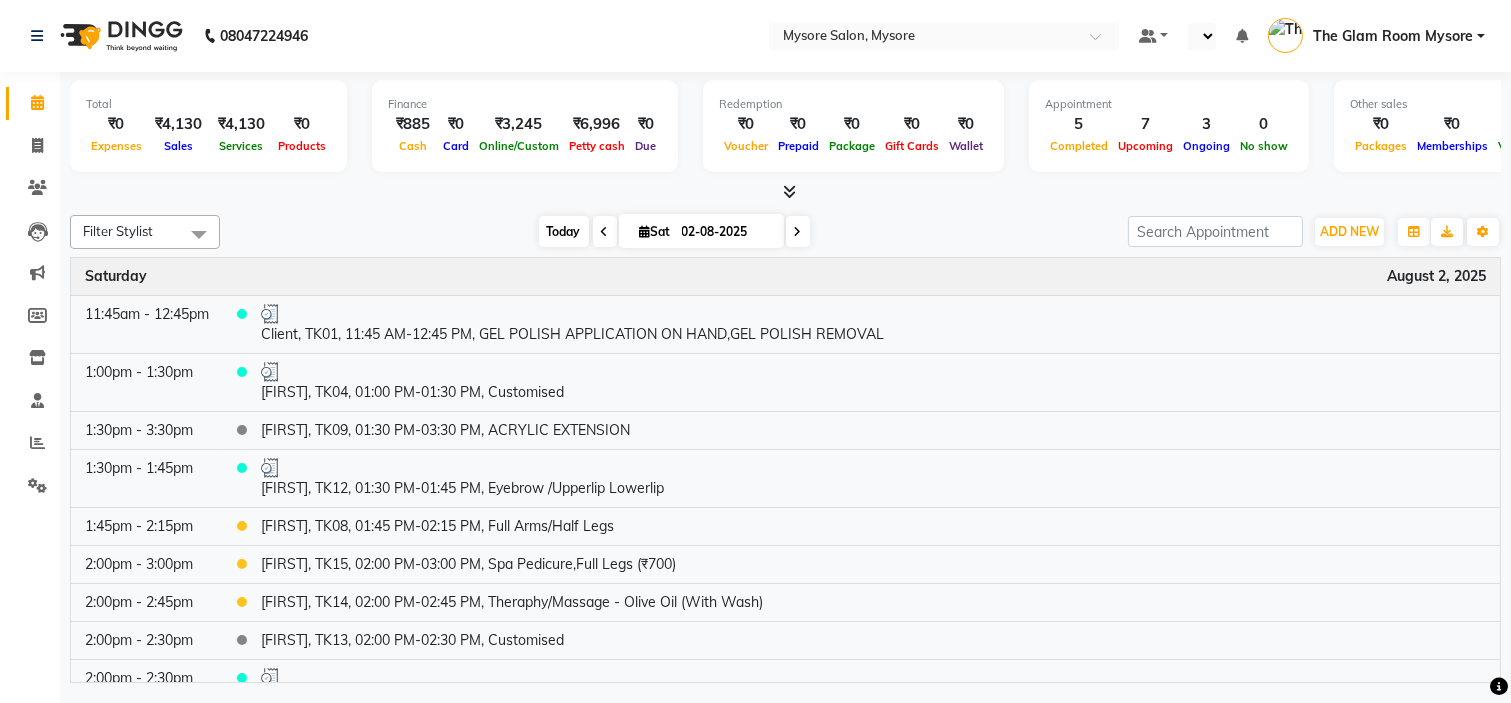 click on "Today" at bounding box center (564, 231) 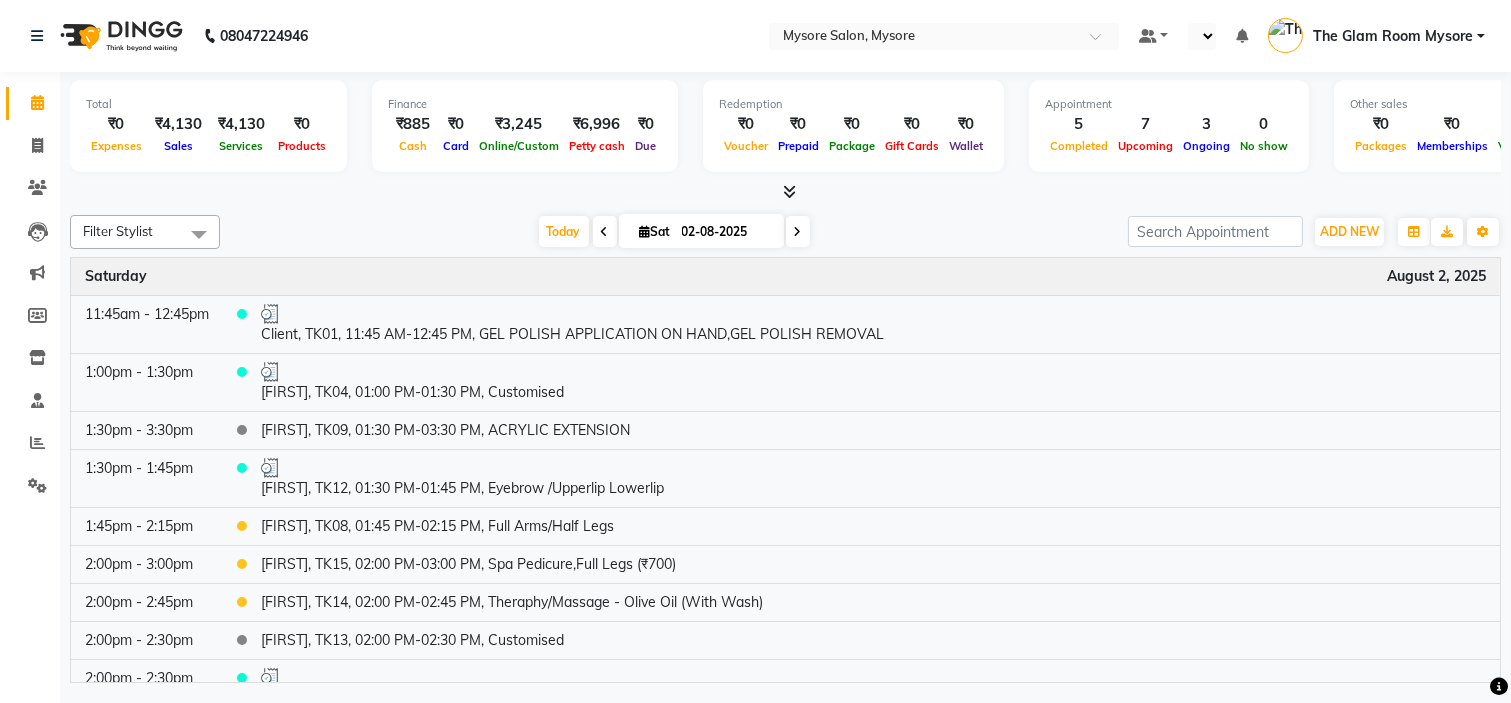 click at bounding box center (785, 192) 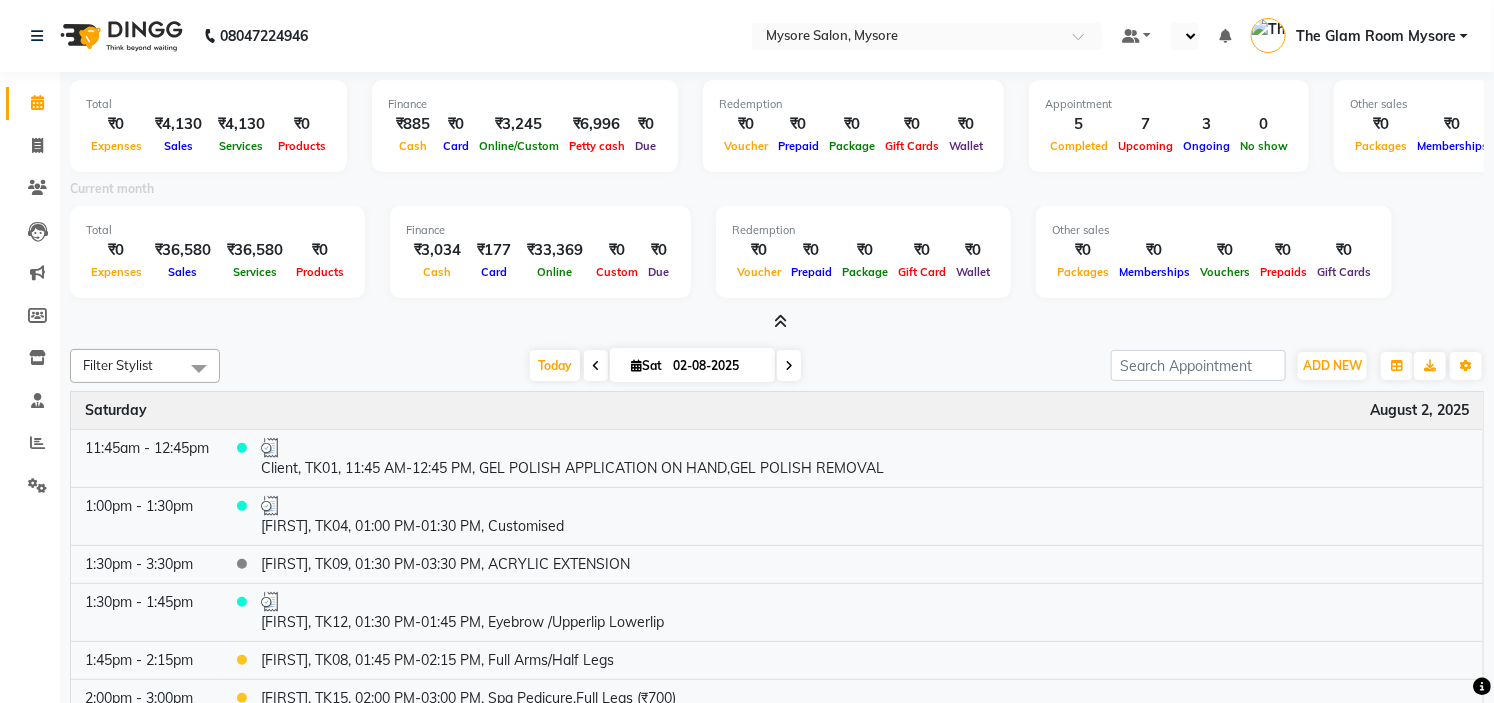 click at bounding box center (777, 322) 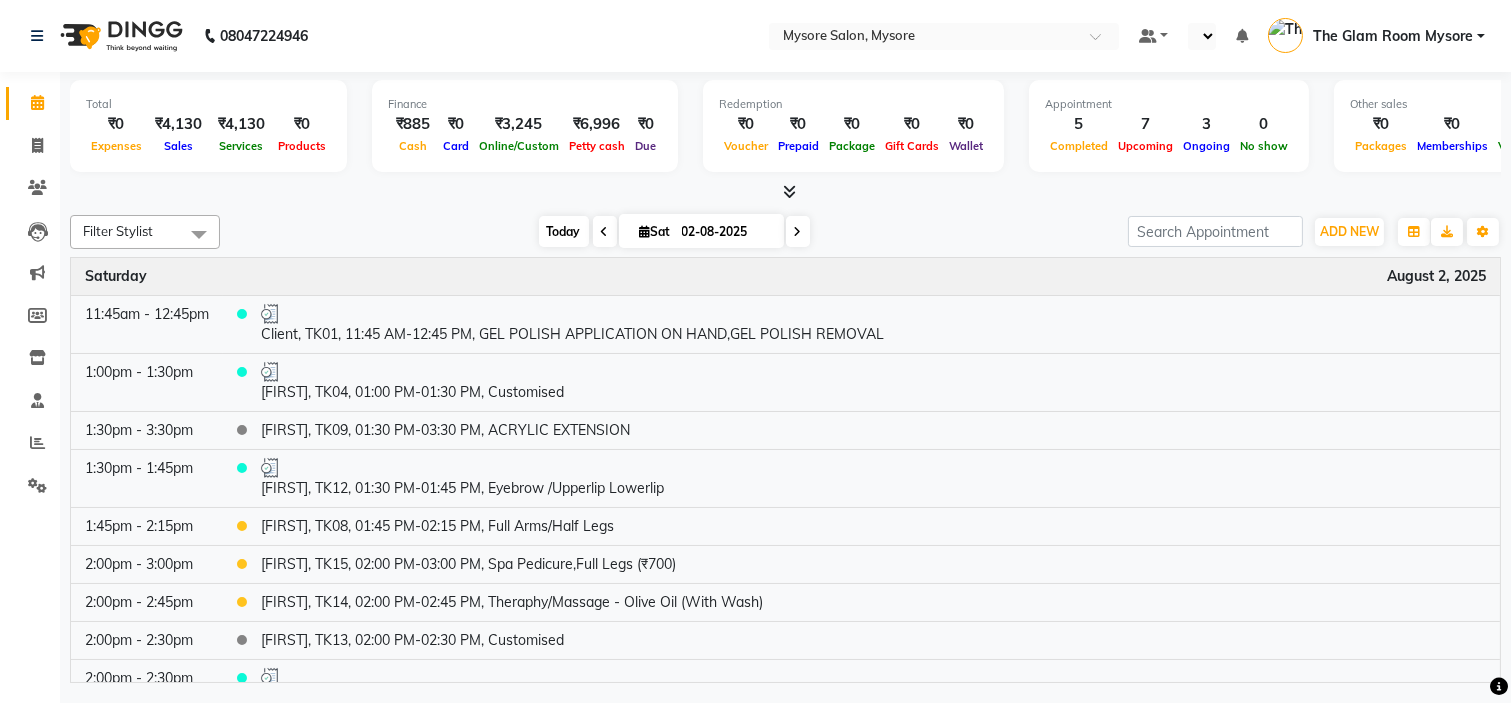 click on "Today" at bounding box center (564, 231) 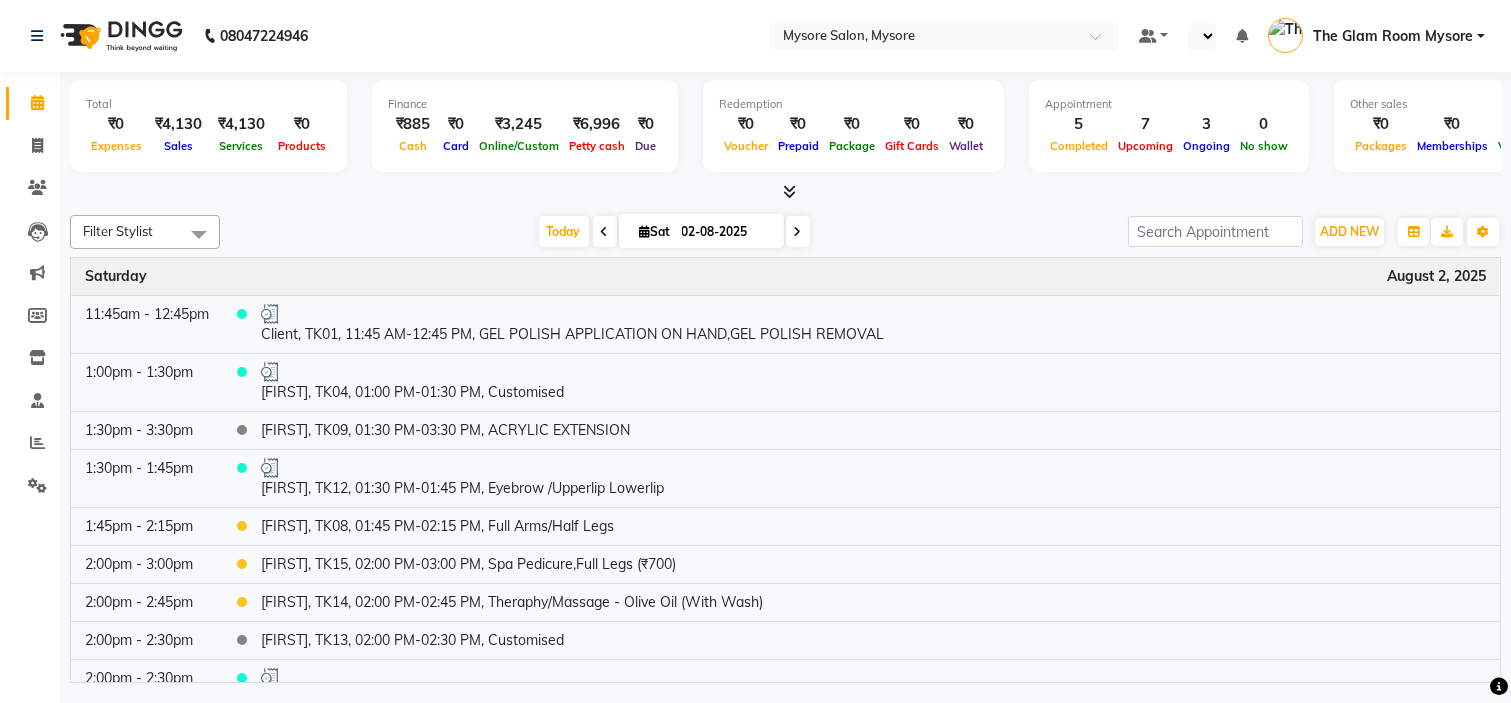 scroll, scrollTop: 326, scrollLeft: 0, axis: vertical 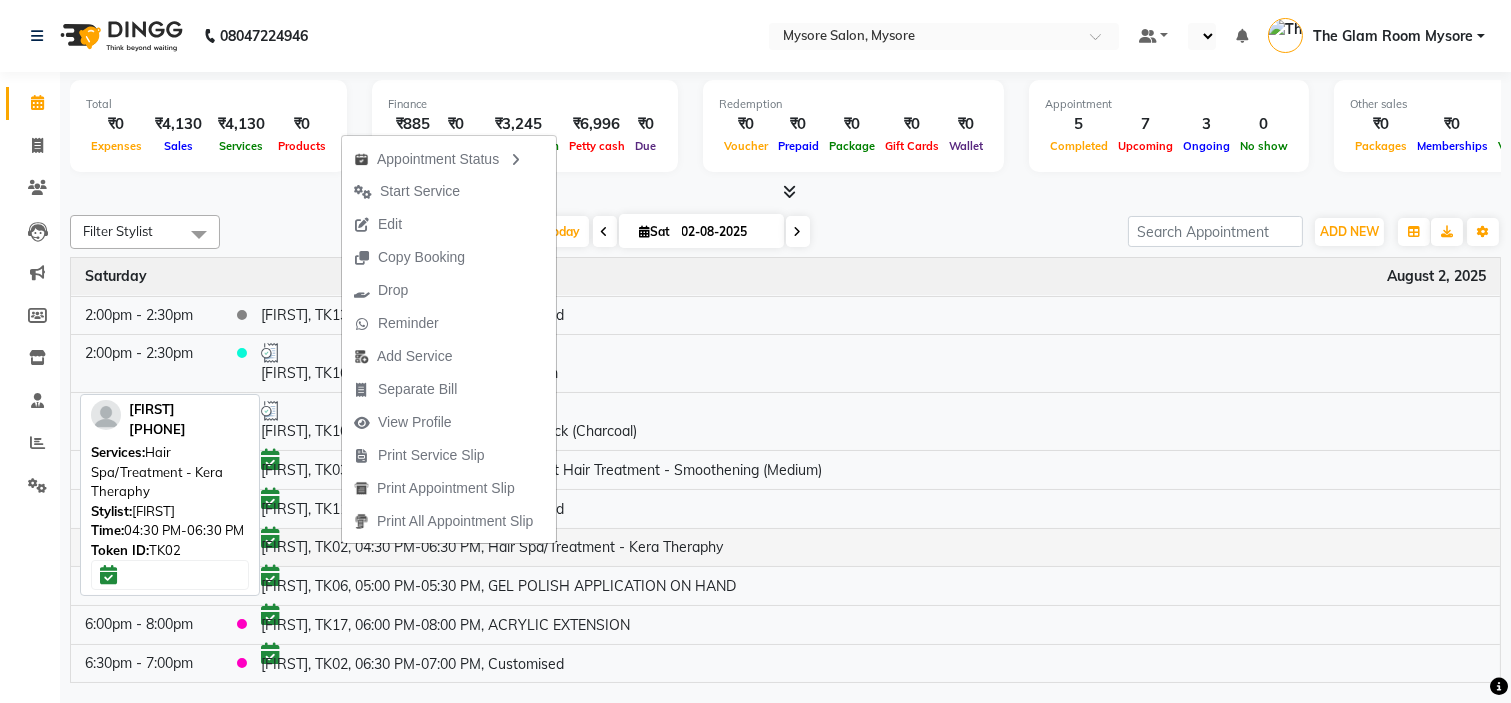 click on "Ruchitha, TK02, 04:30 PM-06:30 PM, Hair Spa/Treatment - Kera Theraphy" at bounding box center [873, 547] 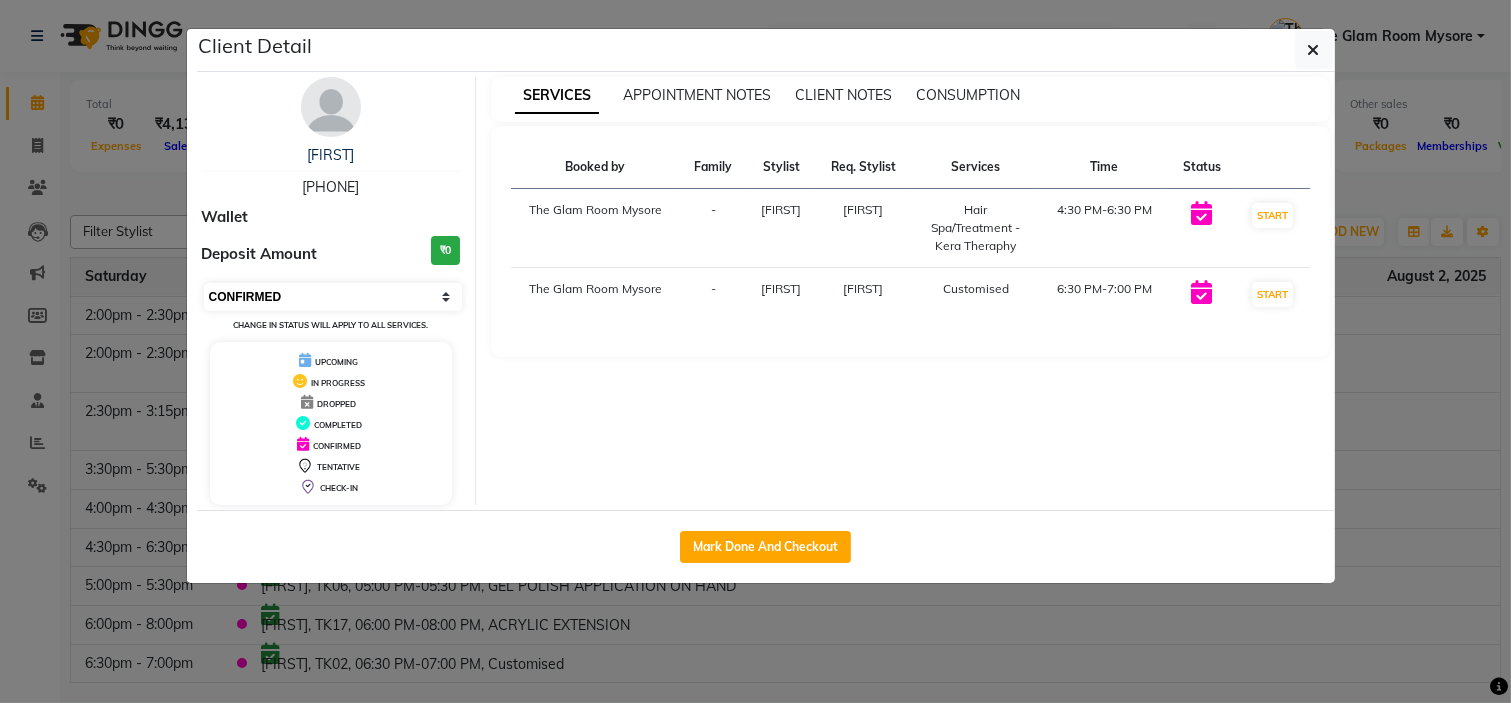 click on "Select IN SERVICE CONFIRMED TENTATIVE CHECK IN MARK DONE DROPPED UPCOMING" at bounding box center (333, 297) 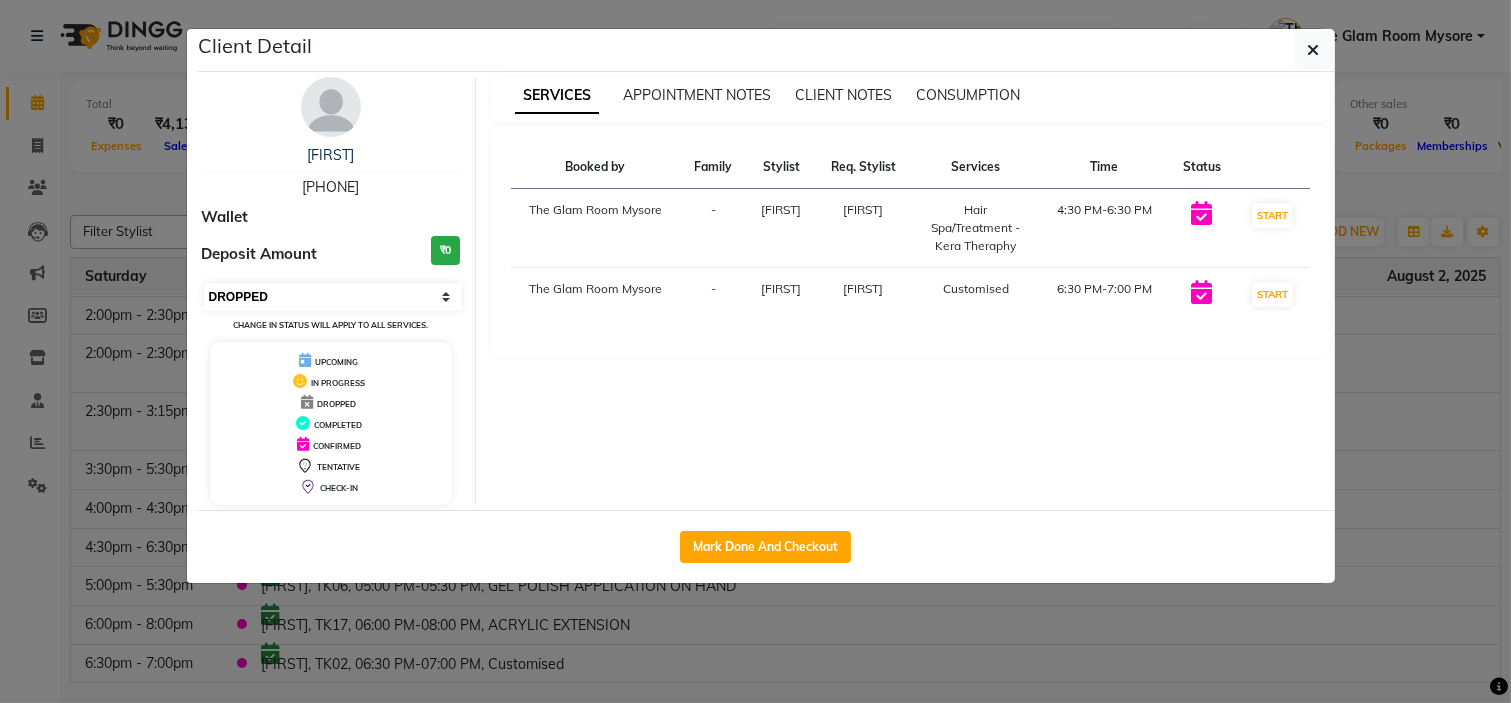 click on "Select IN SERVICE CONFIRMED TENTATIVE CHECK IN MARK DONE DROPPED UPCOMING" at bounding box center (333, 297) 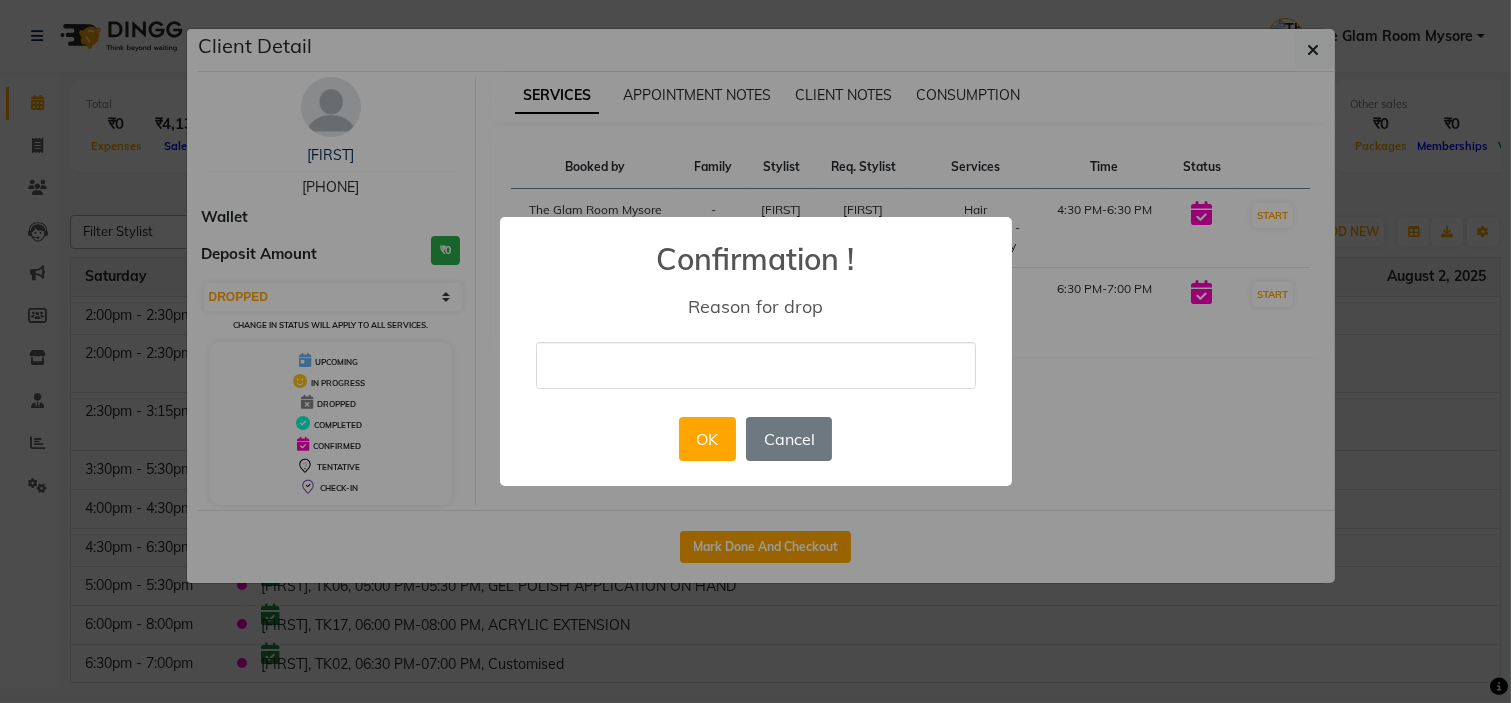 click at bounding box center (756, 365) 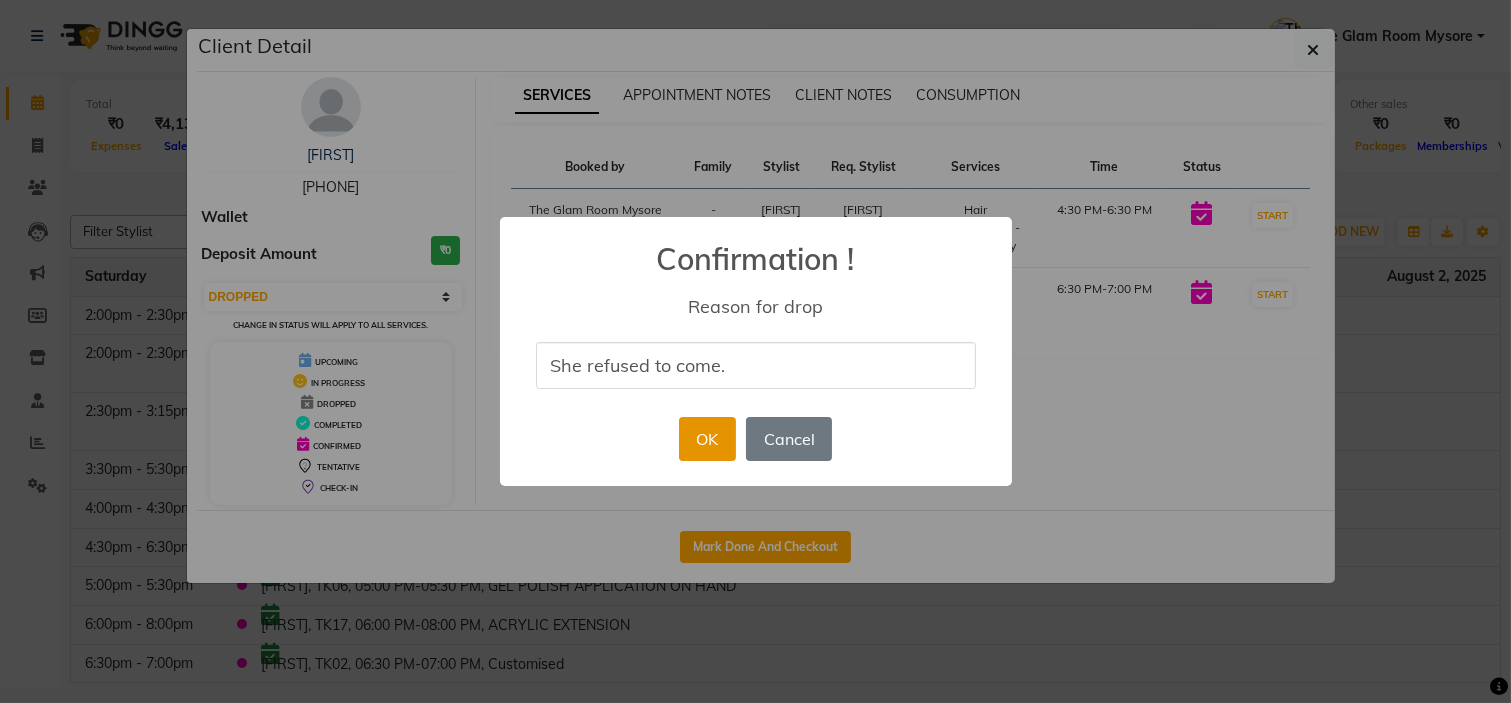 click on "OK" at bounding box center (707, 439) 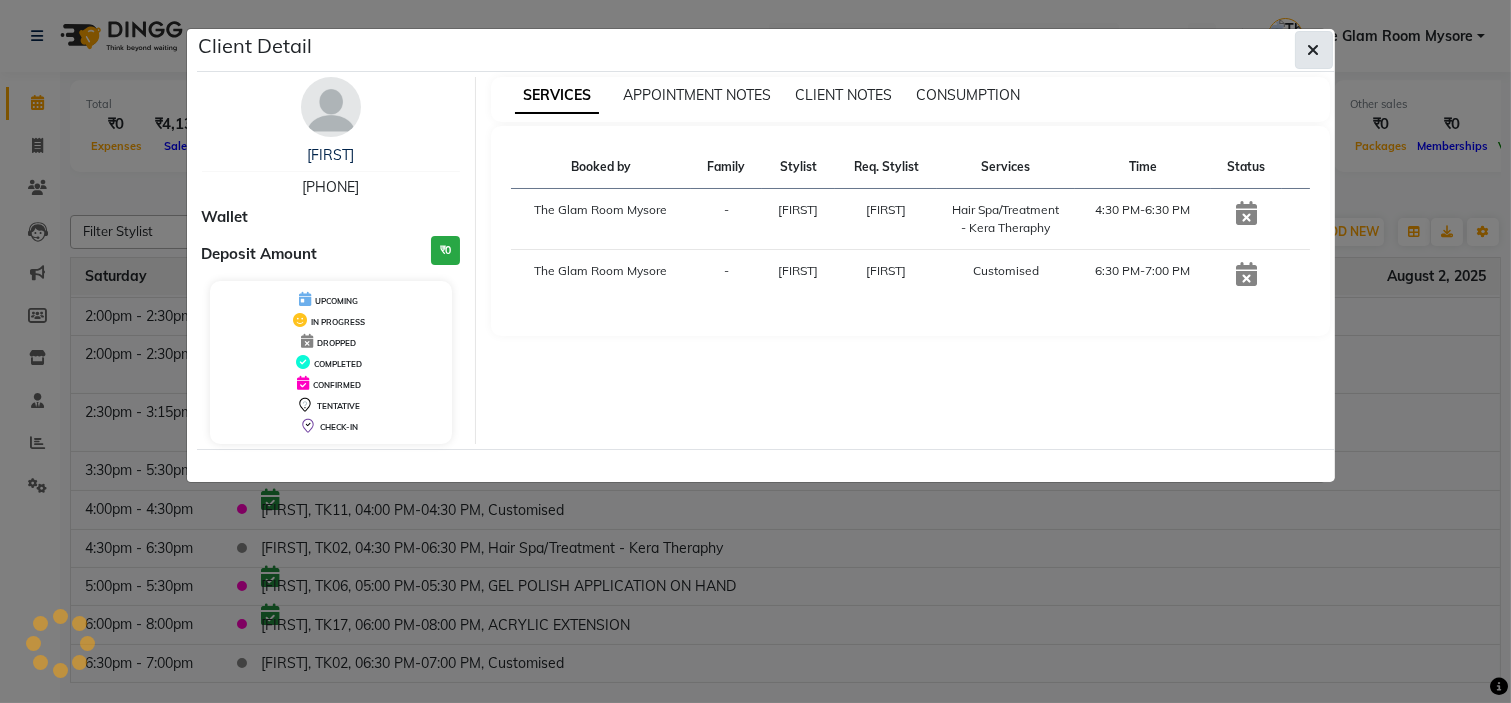 scroll, scrollTop: 325, scrollLeft: 0, axis: vertical 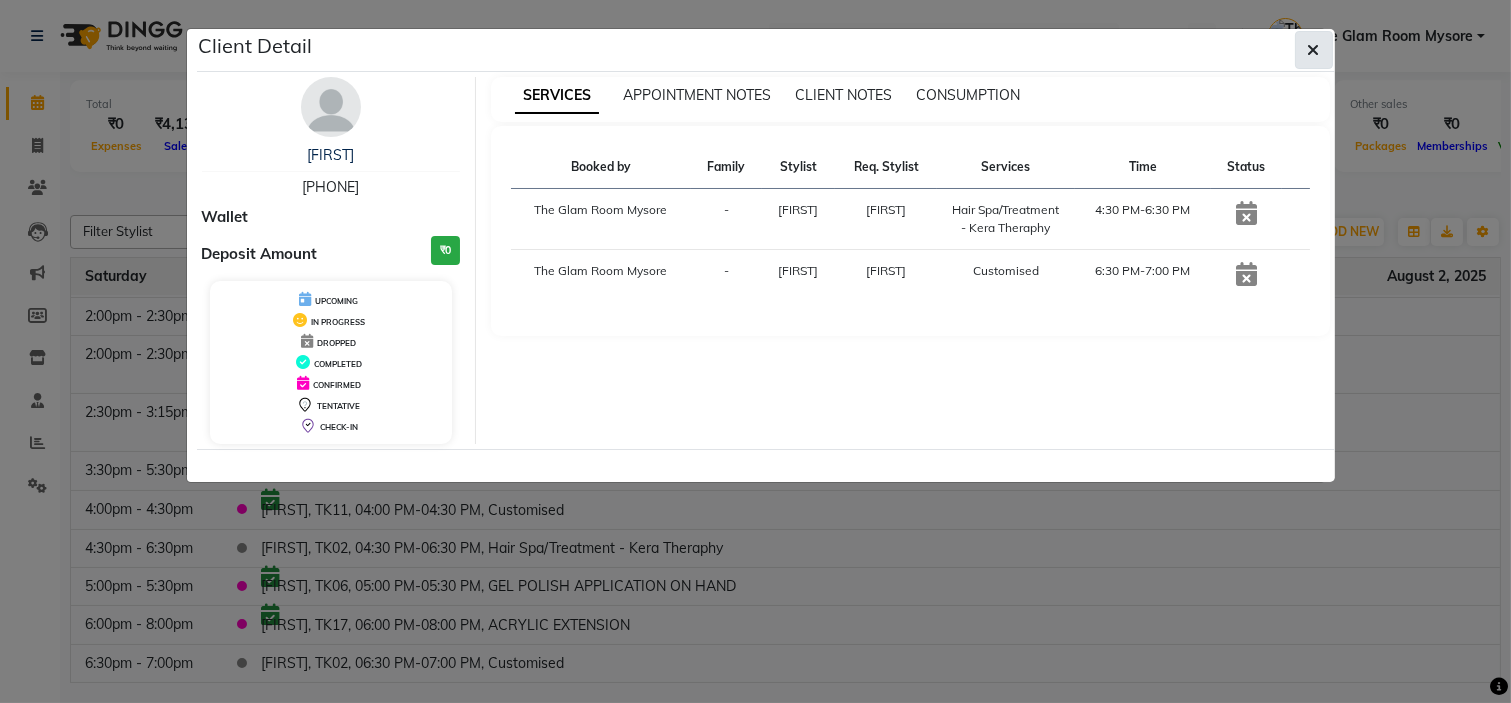 click 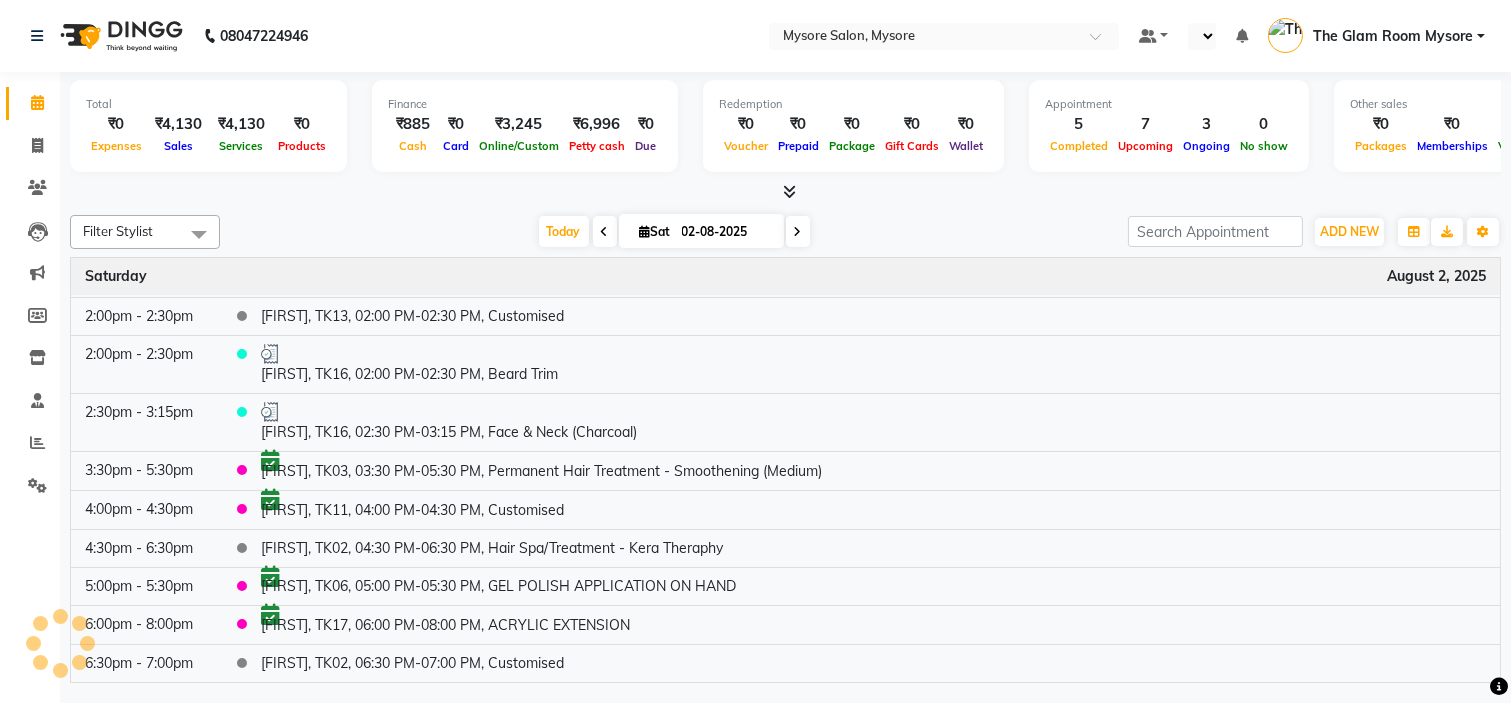 scroll, scrollTop: 0, scrollLeft: 0, axis: both 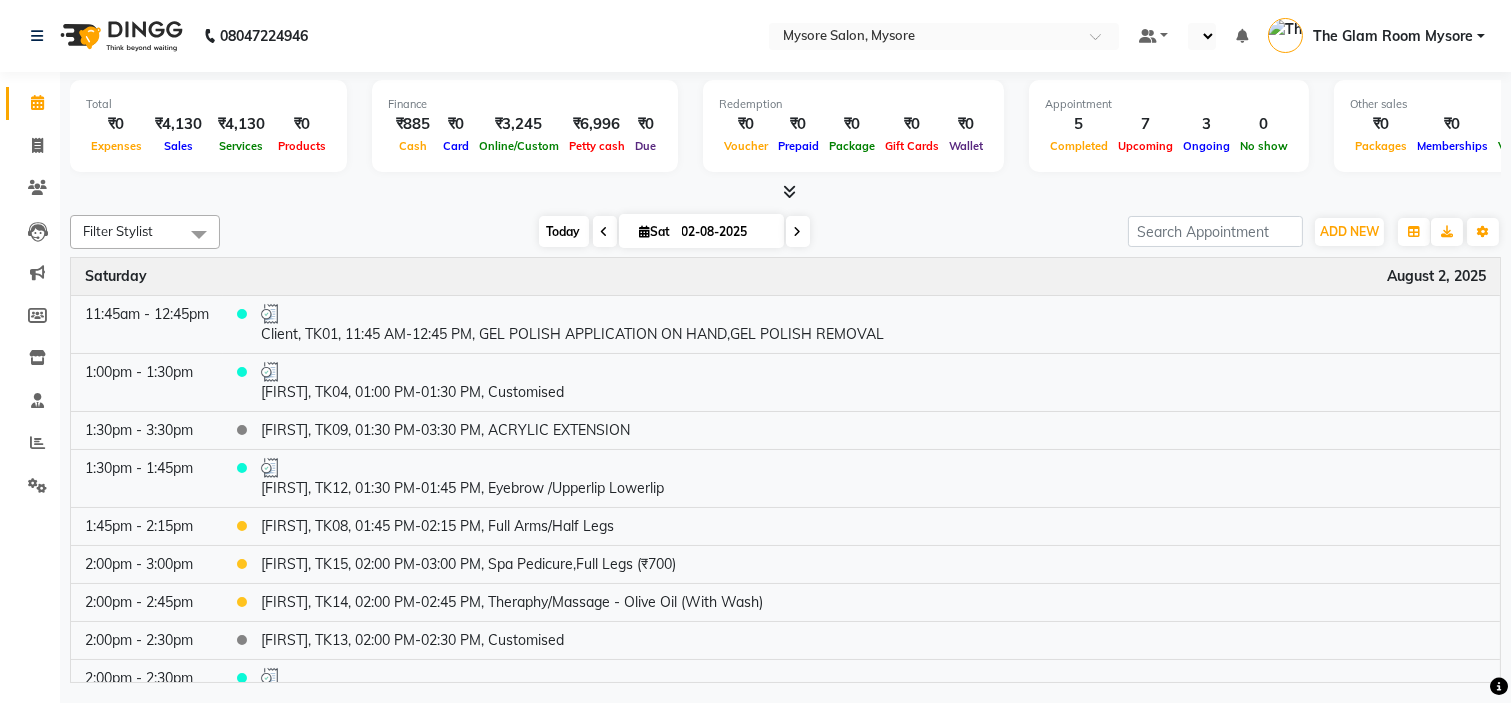 click on "Today" at bounding box center (564, 231) 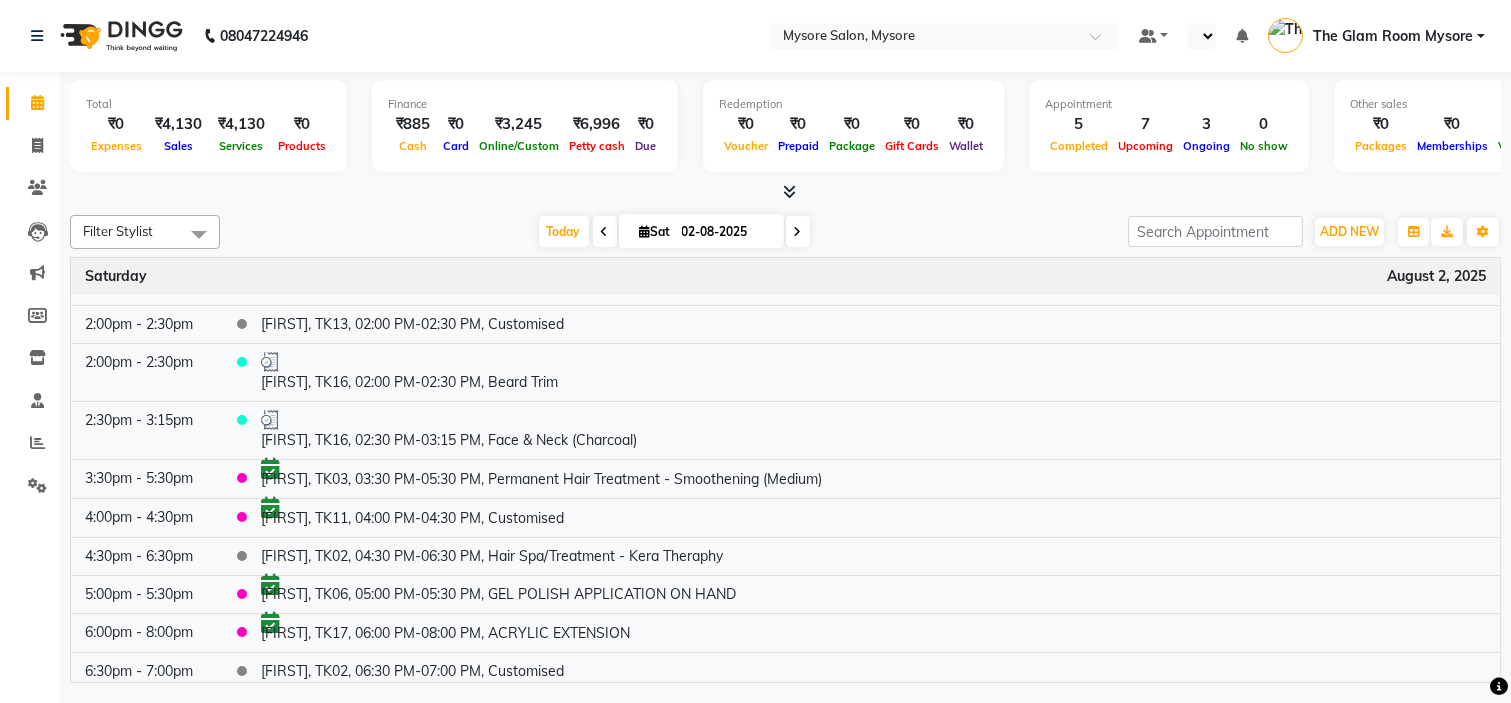 scroll, scrollTop: 324, scrollLeft: 0, axis: vertical 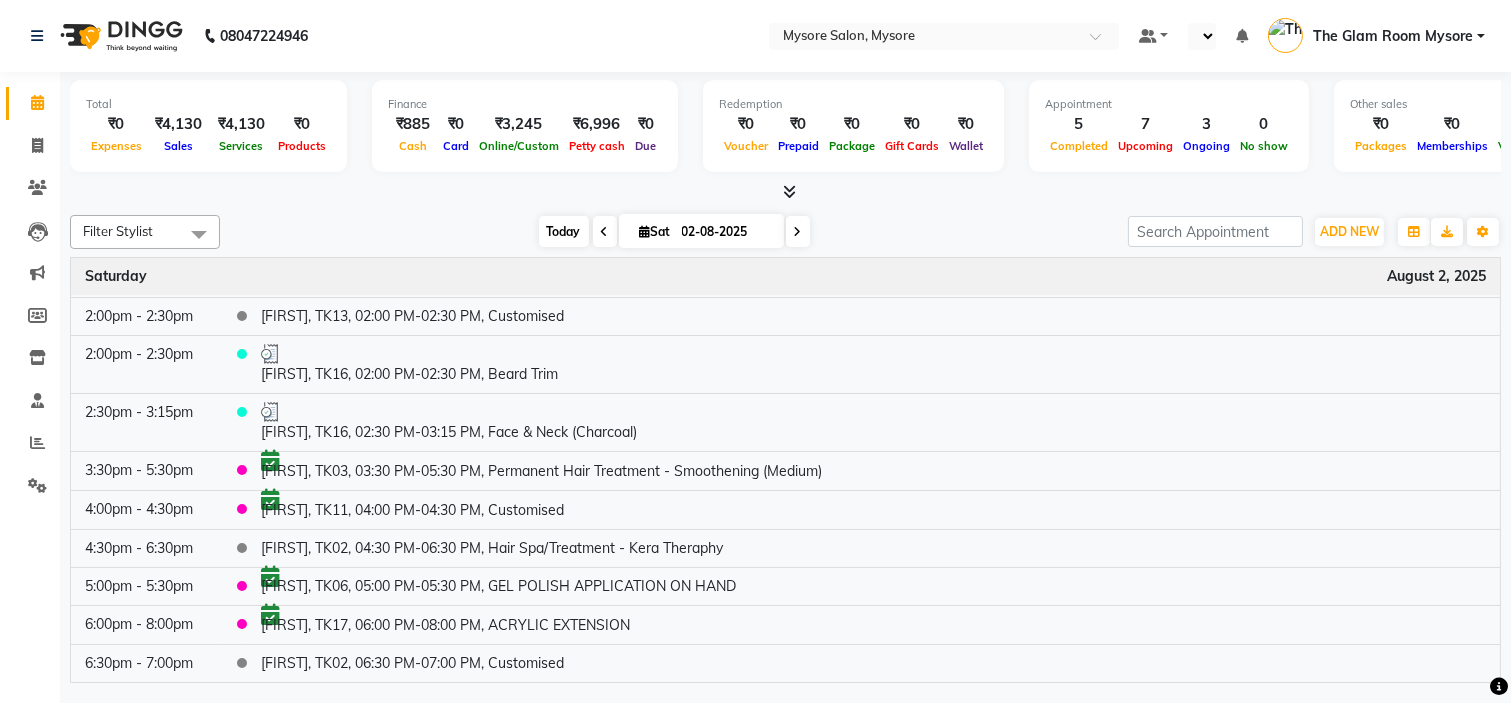 click on "Today" at bounding box center (564, 231) 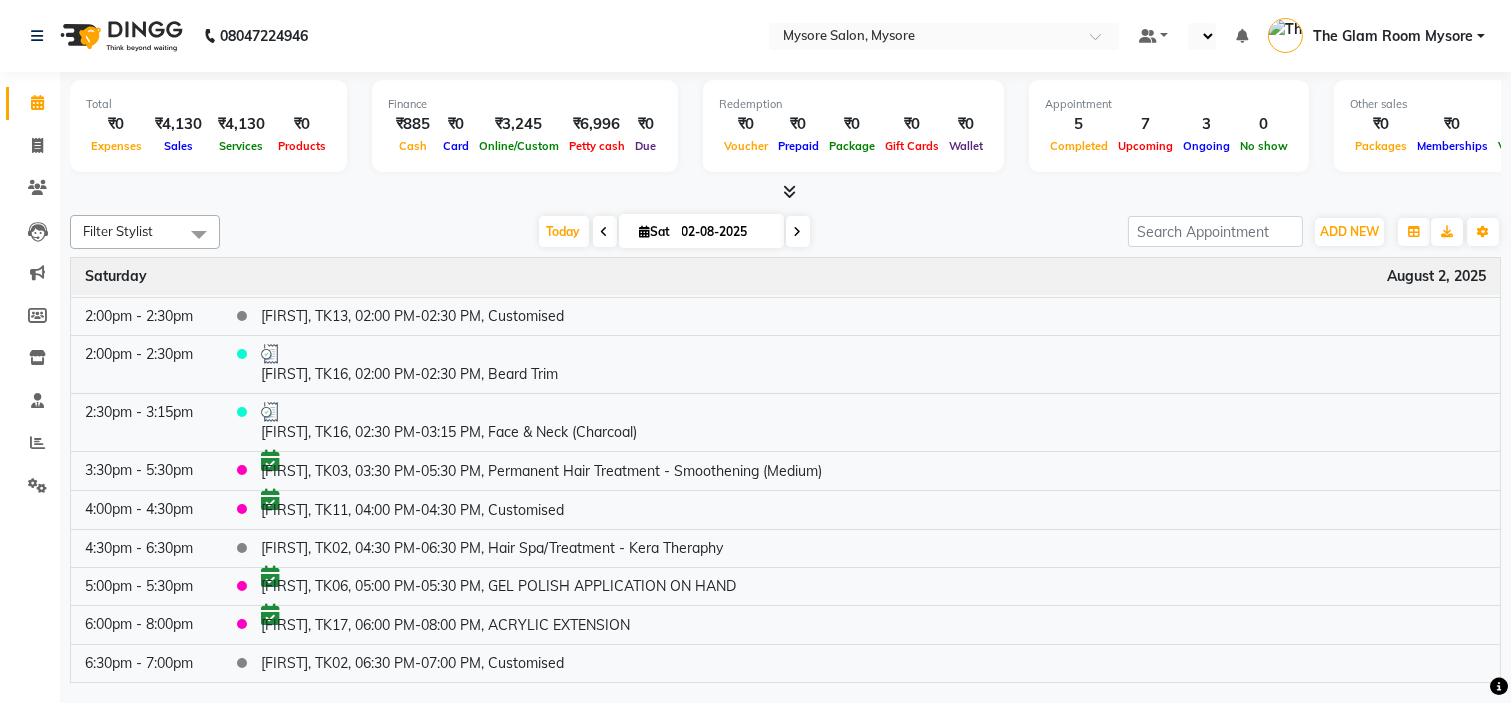 click on "Filter Stylist Select All Ankita Arti Ashwini Ayaan DR. Apurva Fatma Jayshree Lakshmi Paul Ruhul alom Shangnimwon Steve Sumaiya Banu Sumit Teja Tezz The Glam Room Mysore Today  Sat 02-08-2025 Toggle Dropdown Add Appointment Add Invoice Add Expense Add Attendance Add Client Add Transaction Toggle Dropdown Add Appointment Add Invoice Add Expense Add Attendance Add Client ADD NEW Toggle Dropdown Add Appointment Add Invoice Add Expense Add Attendance Add Client Add Transaction Filter Stylist Select All Ankita Arti Ashwini Ayaan DR. Apurva Fatma Jayshree Lakshmi Paul Ruhul alom Shangnimwon Steve Sumaiya Banu Sumit Teja Tezz The Glam Room Mysore Group By  Staff View   Room View  View as Vertical  Vertical - Week View  Horizontal  Horizontal - Week View  List  Toggle Dropdown Calendar Settings Manage Tags   Arrange Stylists   Reset Stylists  Full Screen  Show Available Stylist  Appointment Form Zoom 100% Time Event Saturday August 2, 2025 11:45am - 12:45pm     1:00pm - 1:30pm     1:30pm - 3:30pm    1:30pm - 1:45pm" 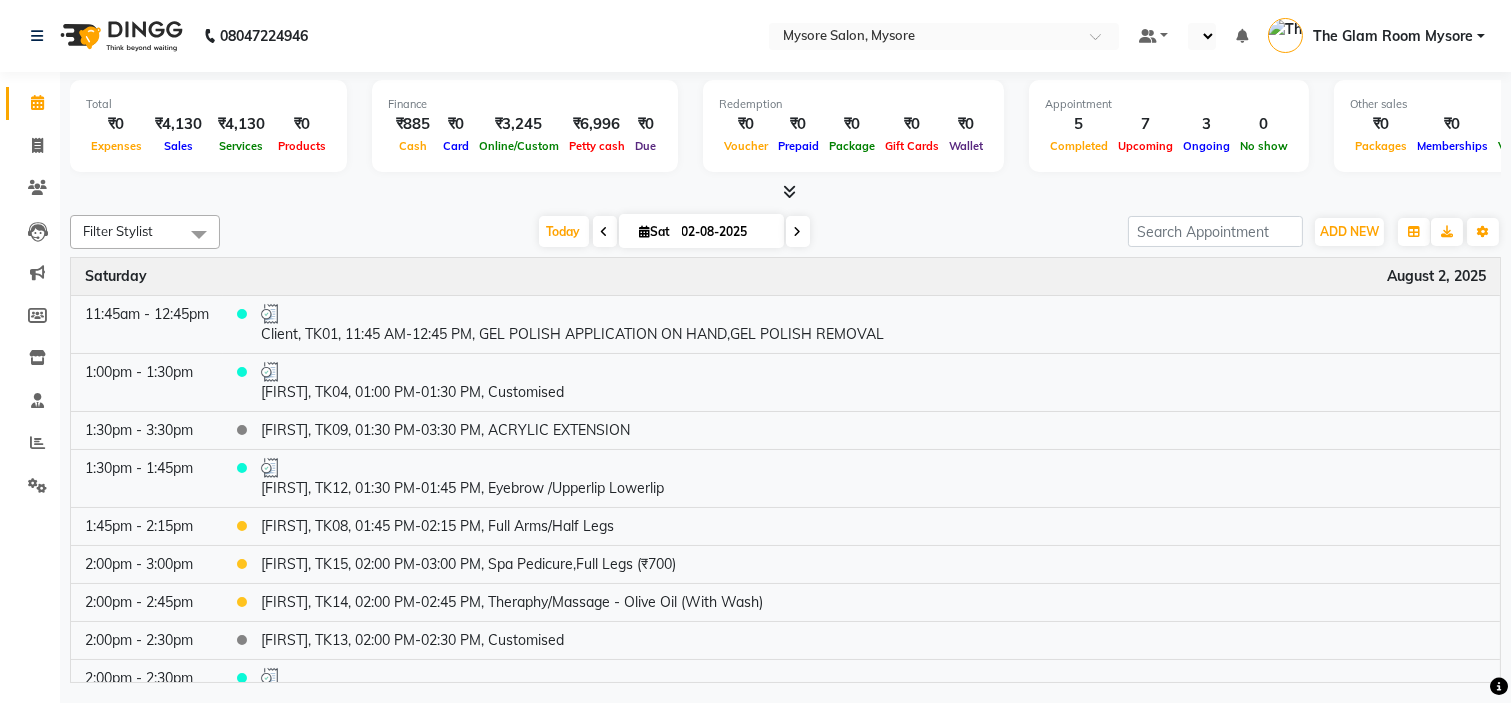 click on "Time Event Saturday August 2, 2025 11:45am - 12:45pm     Client, TK01, 11:45 AM-12:45 PM, GEL POLISH APPLICATION ON HAND,GEL POLISH REMOVAL 1:00pm - 1:30pm     Farina, TK04, 01:00 PM-01:30 PM, Customised 1:30pm - 3:30pm    Spoorthi, TK09, 01:30 PM-03:30 PM, ACRYLIC EXTENSION 1:30pm - 1:45pm     Rashmitha, TK12, 01:30 PM-01:45 PM, Eyebrow /Upperlip Lowerlip 1:45pm - 2:15pm    Kartik, TK08, 01:45 PM-02:15 PM, Full Arms/Half Legs 2:00pm - 3:00pm    Yamuna, TK15, 02:00 PM-03:00 PM, Spa Pedicure,Full Legs (₹700) 2:00pm - 2:45pm    Priyadhana, TK14, 02:00 PM-02:45 PM, Theraphy/Massage - Olive Oil (With Wash) 2:00pm - 2:30pm    Madhushree, TK13, 02:00 PM-02:30 PM, Customised 2:00pm - 2:30pm     Sravyan, TK16, 02:00 PM-02:30 PM, Beard Trim 2:30pm - 3:15pm     Sravyan, TK16, 02:30 PM-03:15 PM, Face & Neck (Charcoal) 3:30pm - 5:30pm     Ashwini, TK03, 03:30 PM-05:30 PM, Permanent Hair Treatment - Smoothening (Medium) 4:00pm - 4:30pm     Chinmay, TK11, 04:00 PM-04:30 PM, Customised 4:30pm - 6:30pm    5:00pm - 5:30pm" at bounding box center (785, 470) 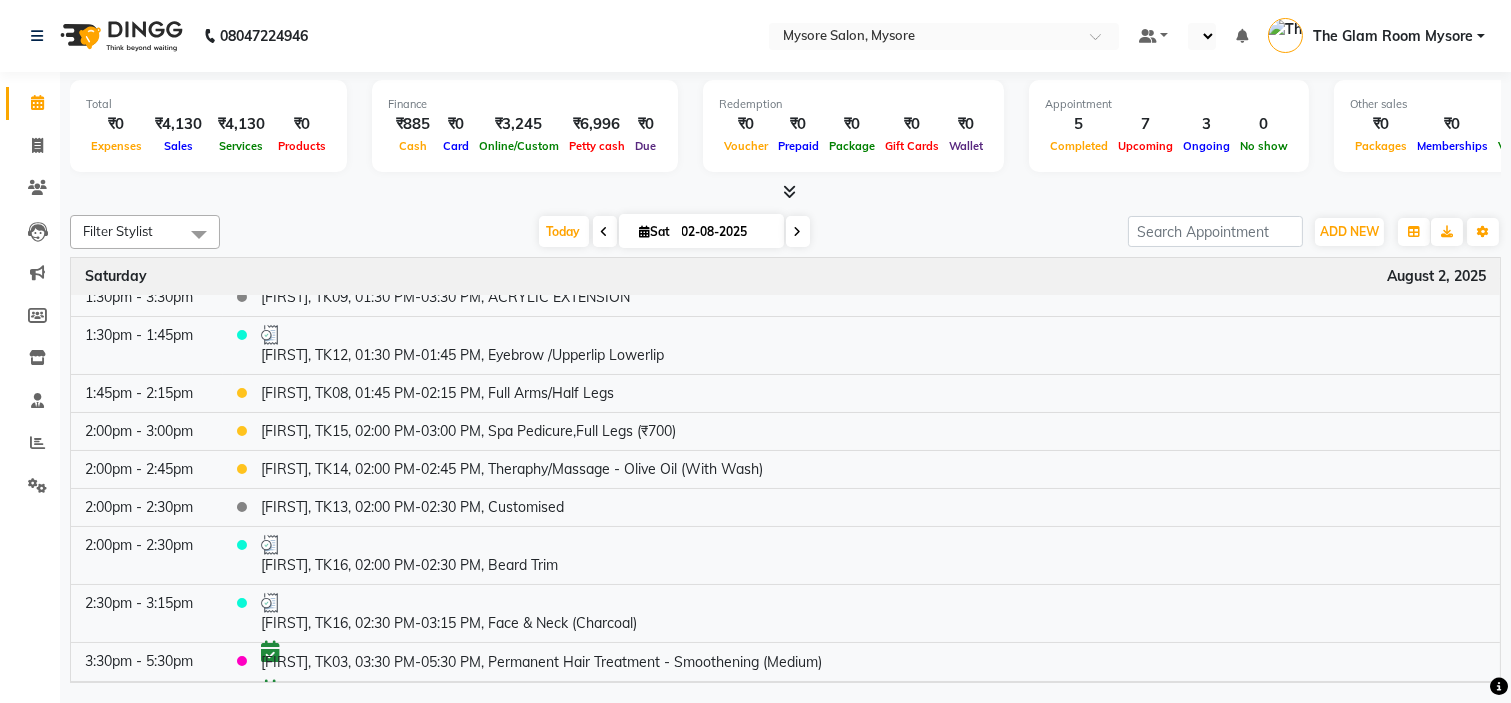 scroll, scrollTop: 177, scrollLeft: 0, axis: vertical 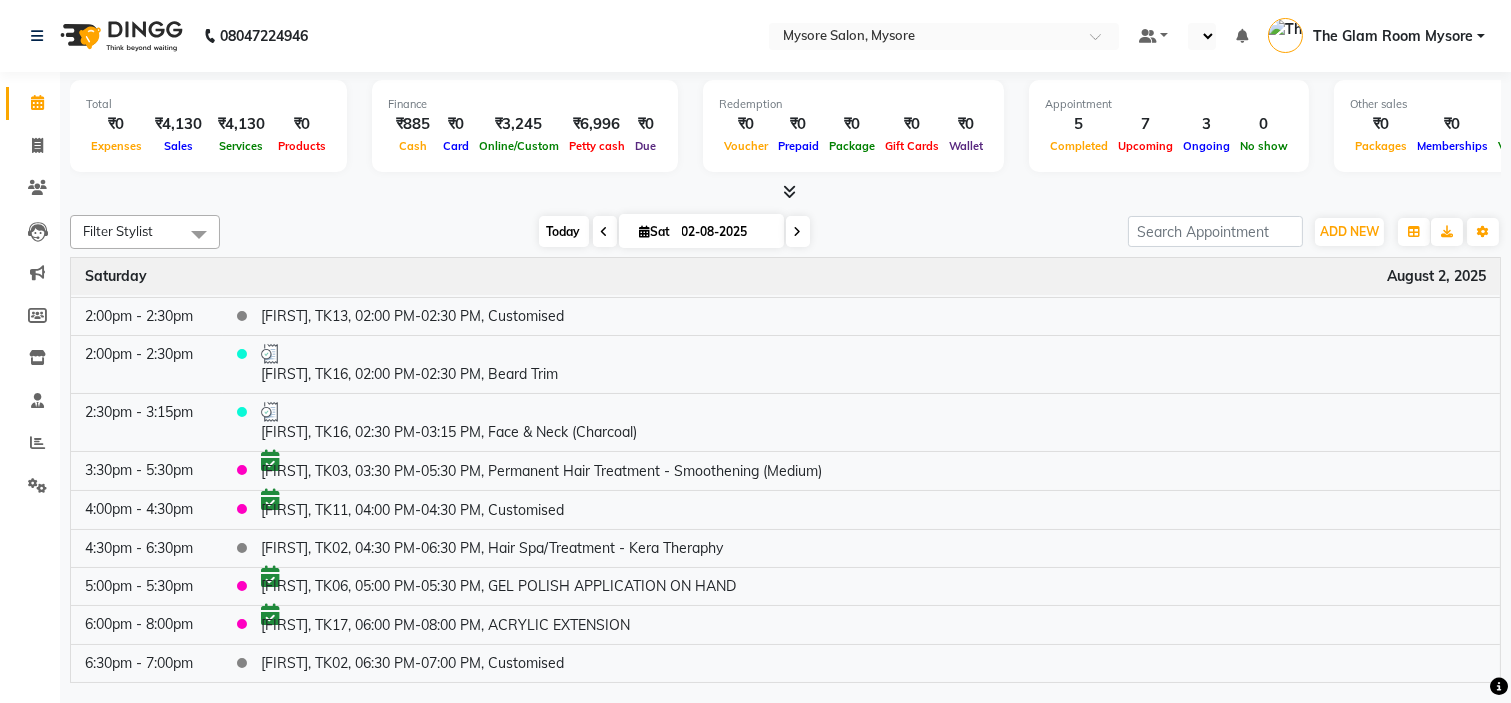 click on "Today" at bounding box center (564, 231) 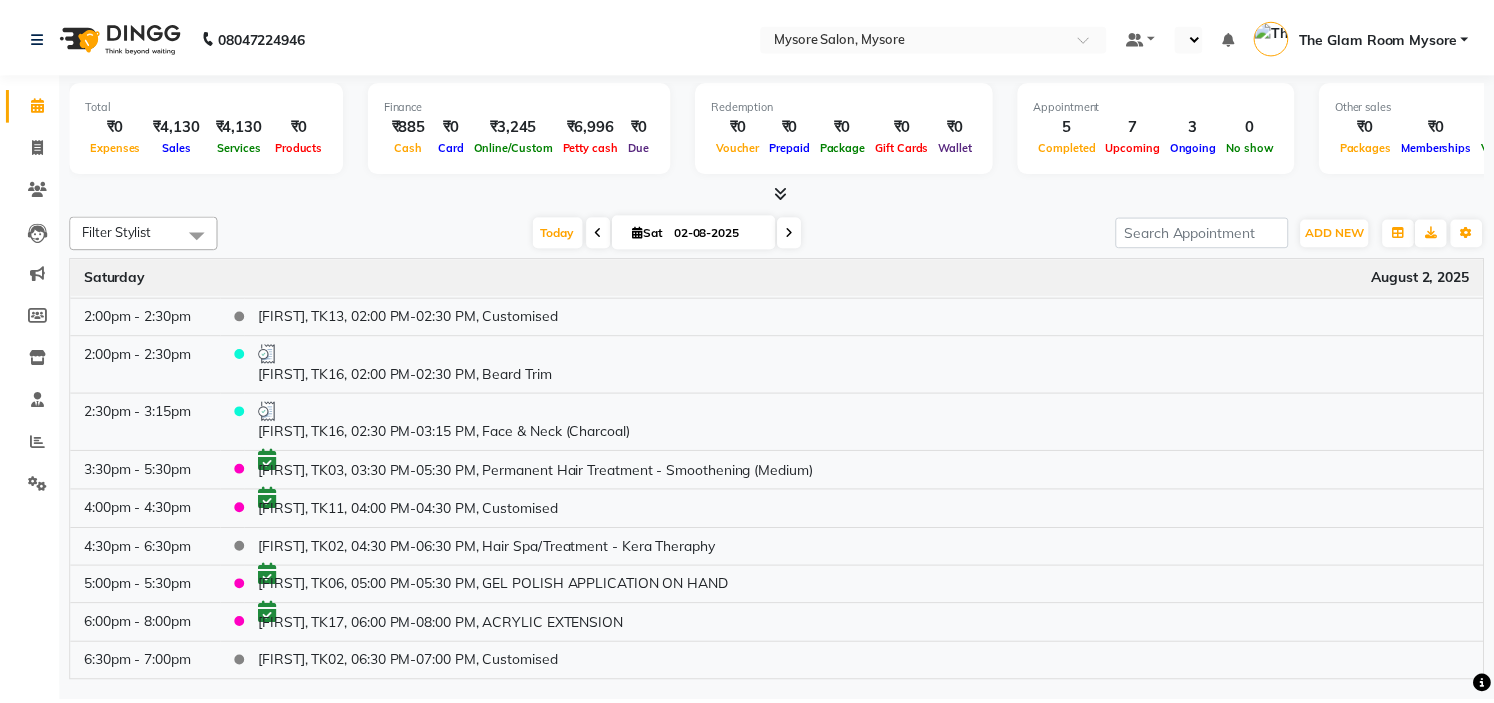 scroll, scrollTop: 0, scrollLeft: 0, axis: both 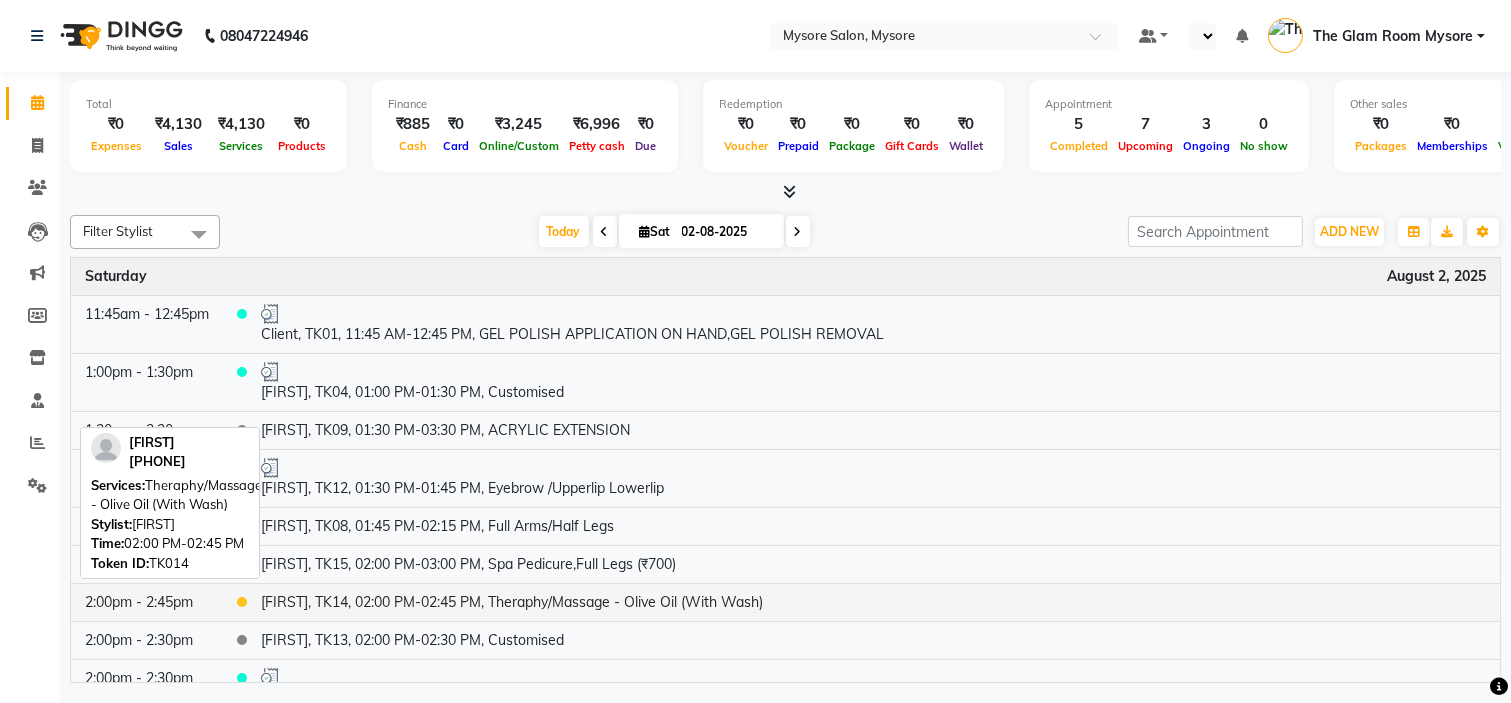click on "Priyadhana, TK14, 02:00 PM-02:45 PM, Theraphy/Massage - Olive Oil (With Wash)" at bounding box center [873, 602] 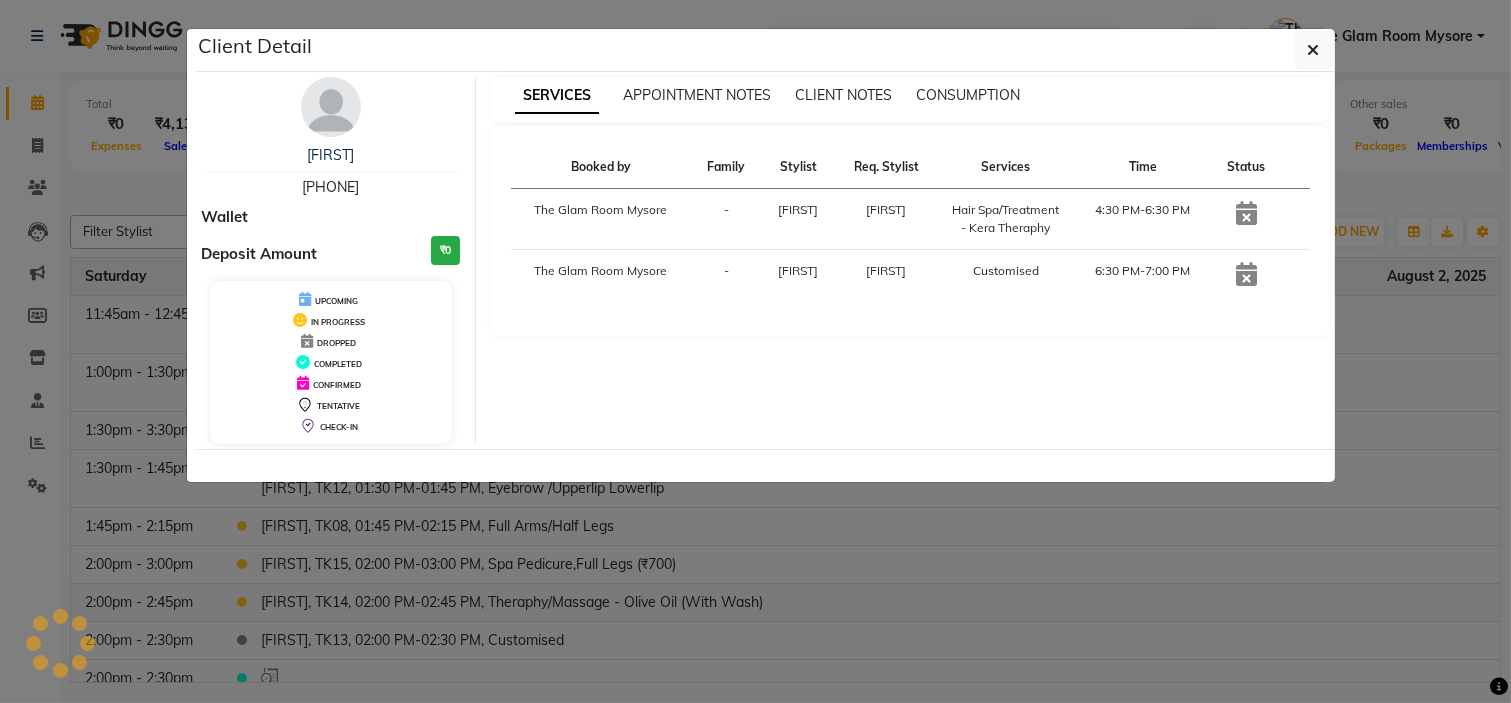 select on "1" 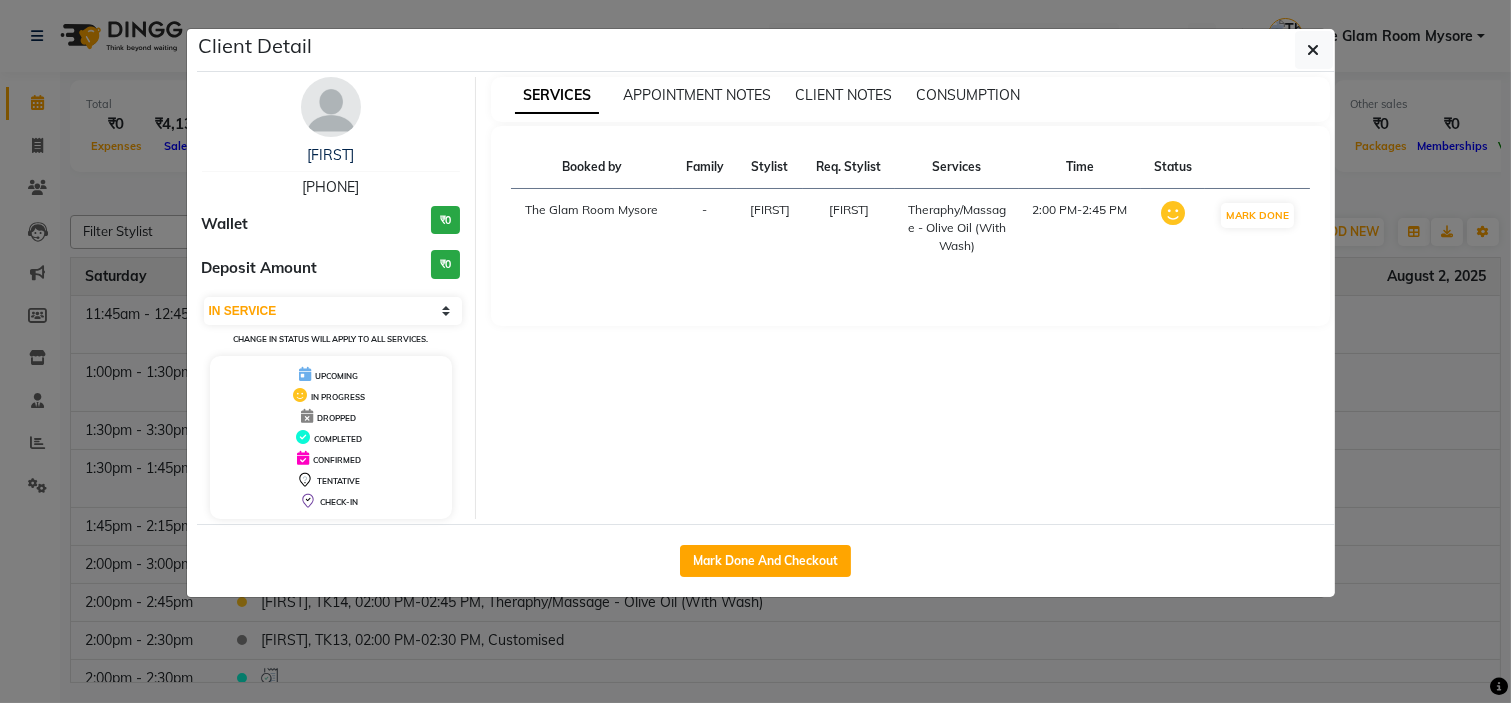 click on "Mark Done And Checkout" 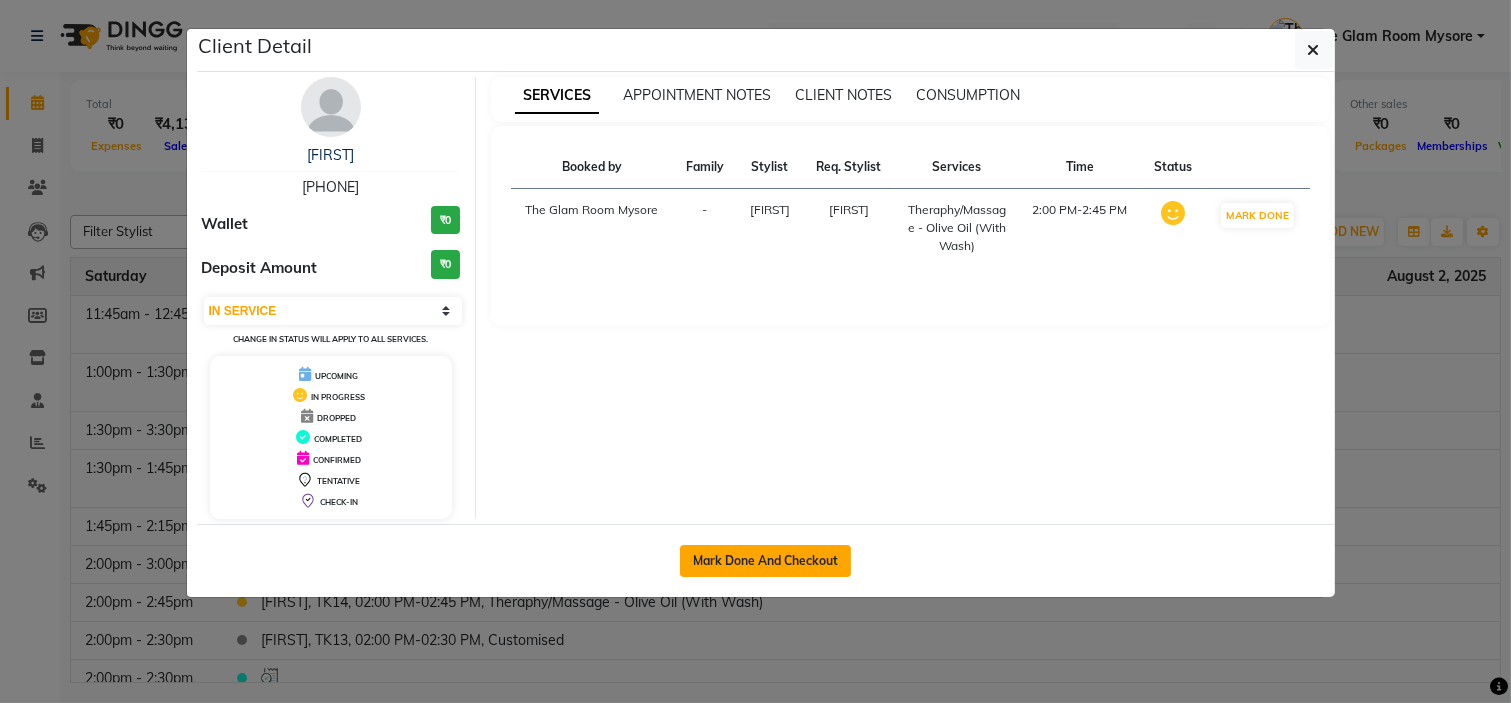 click on "Mark Done And Checkout" 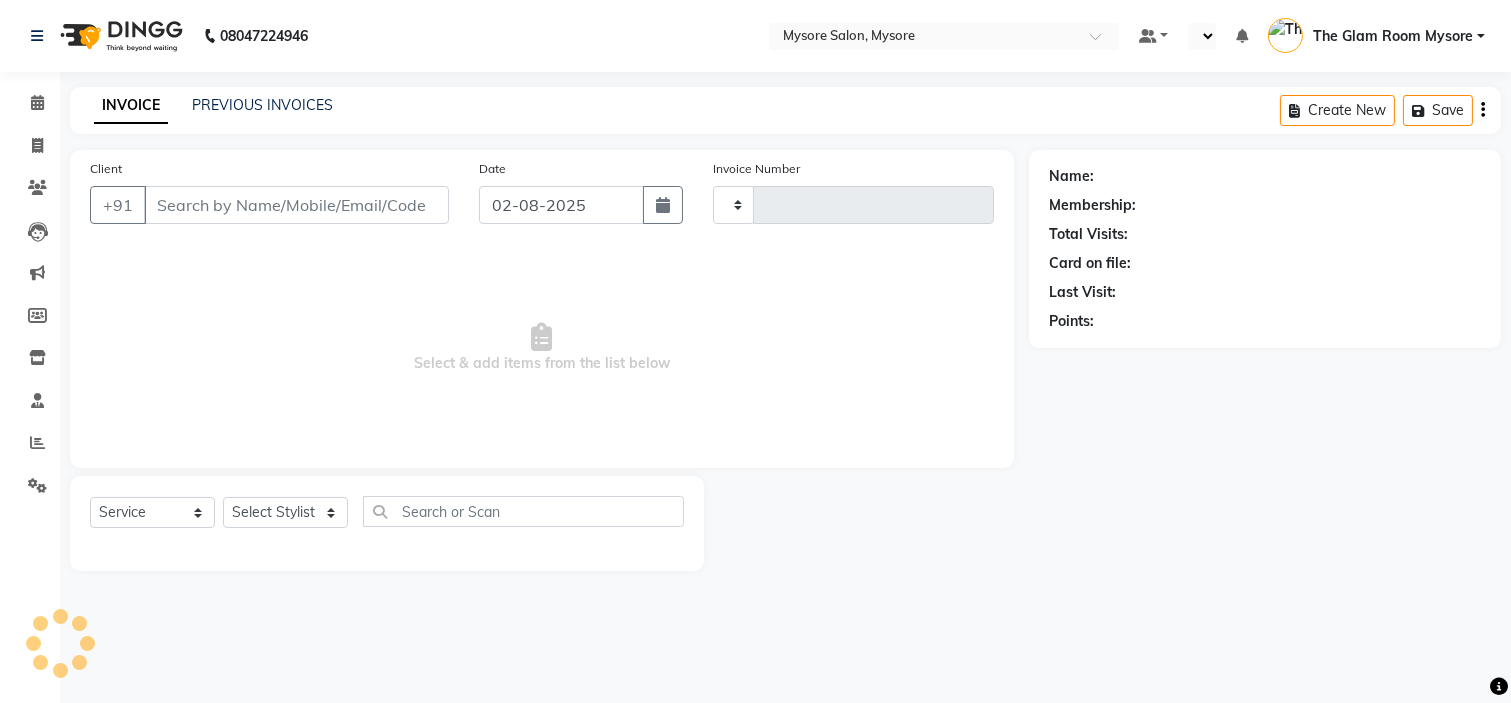 select on "3" 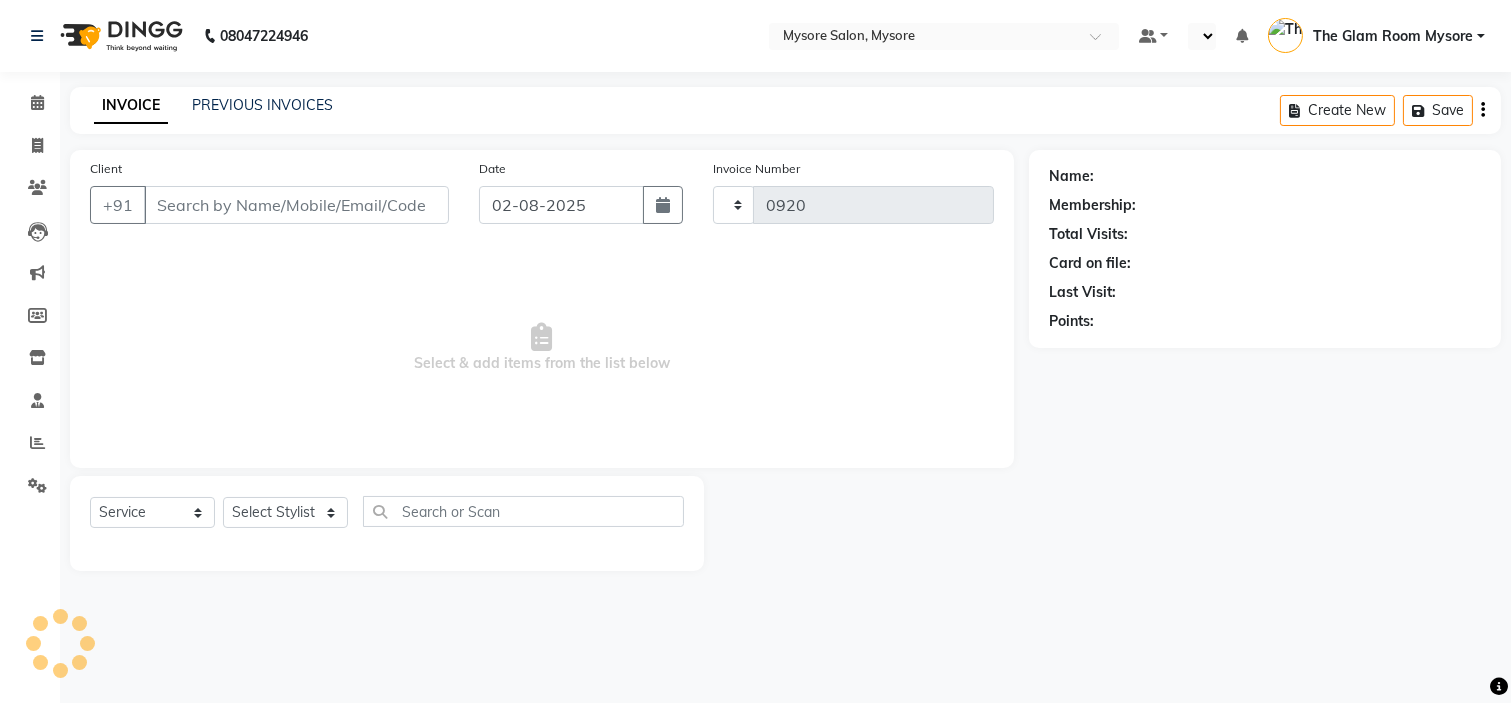 select on "4255" 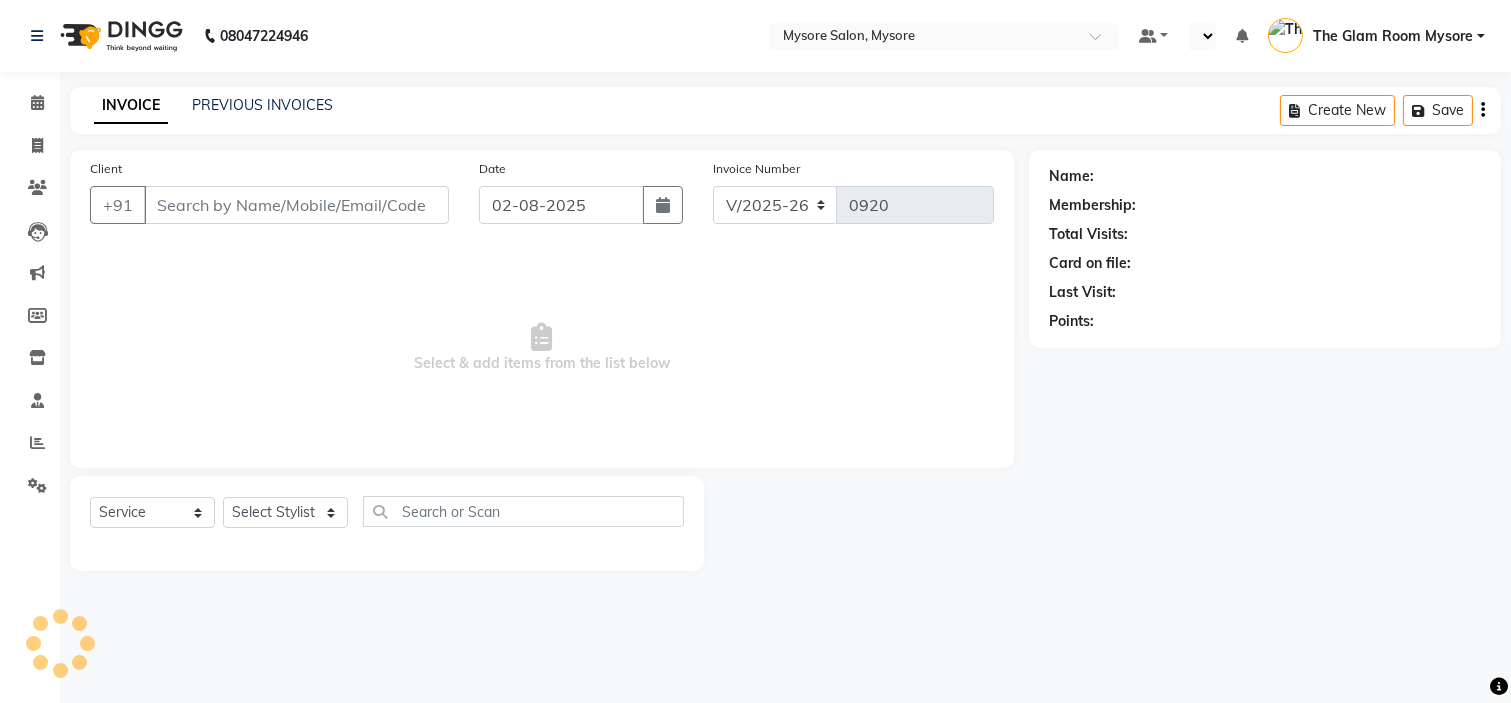 type on "9620811758" 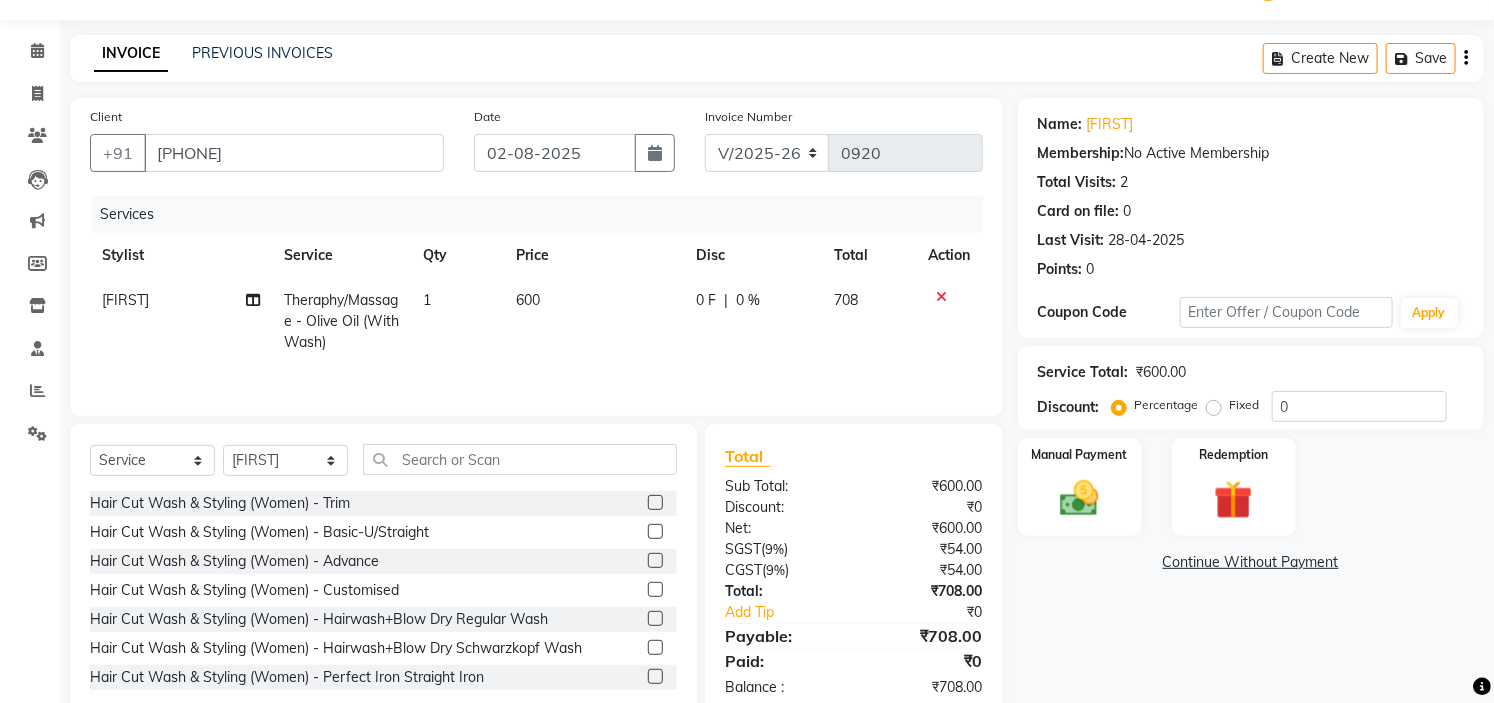scroll, scrollTop: 100, scrollLeft: 0, axis: vertical 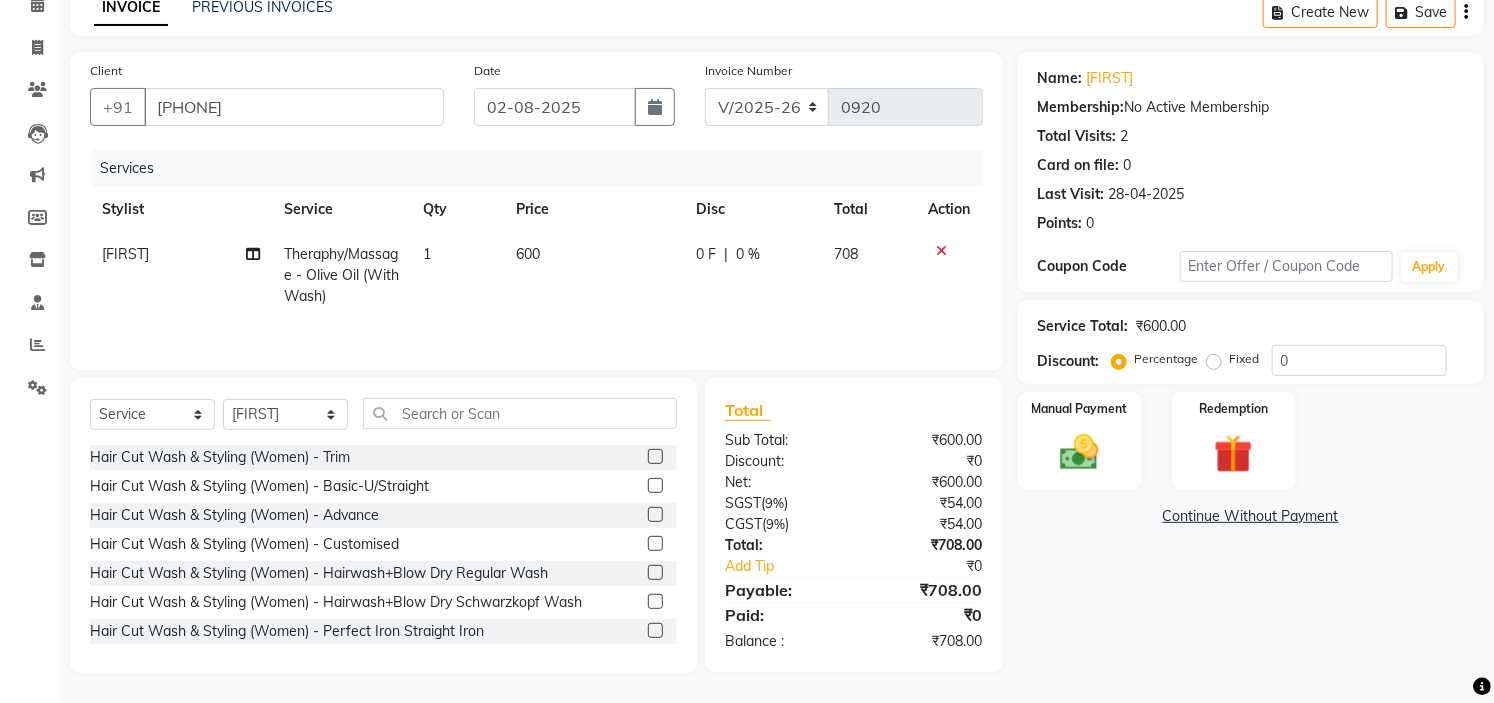 click on "600" 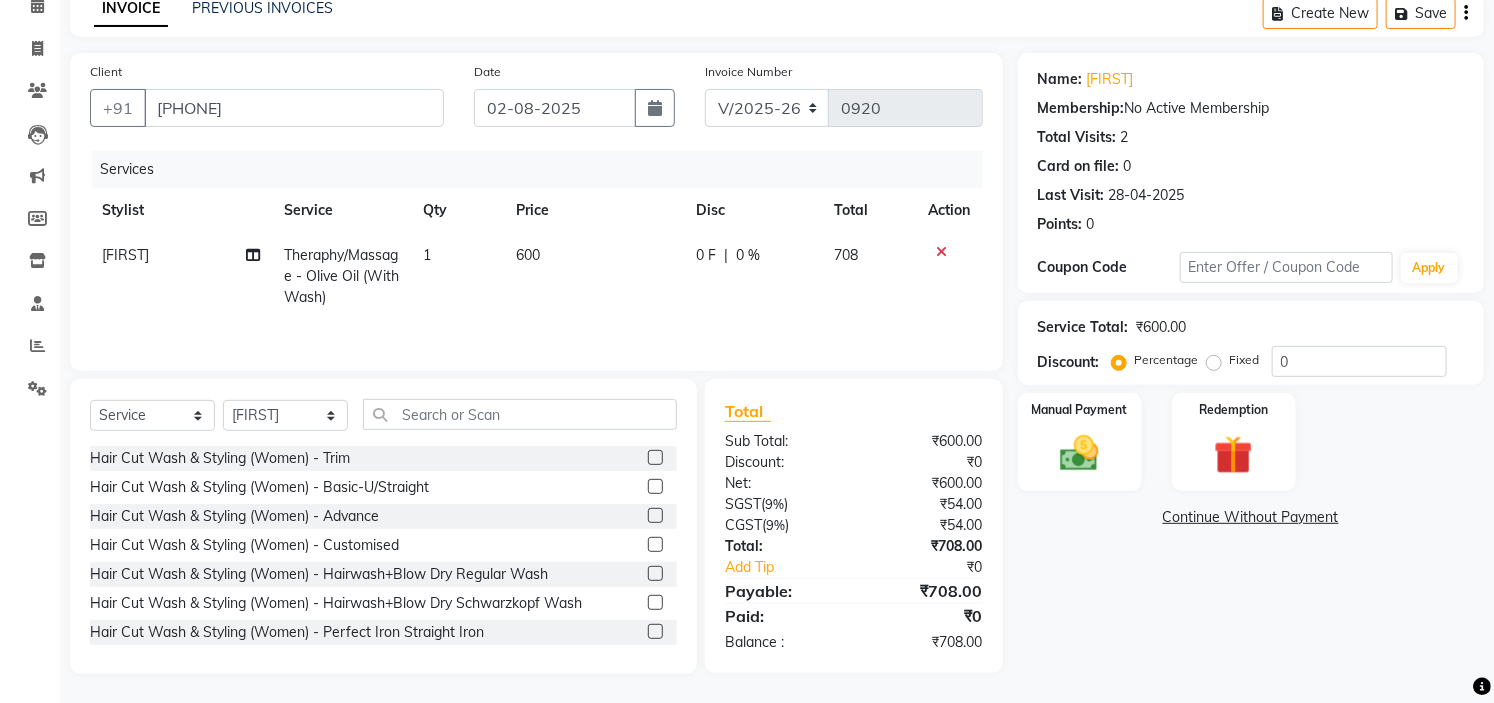 select on "66079" 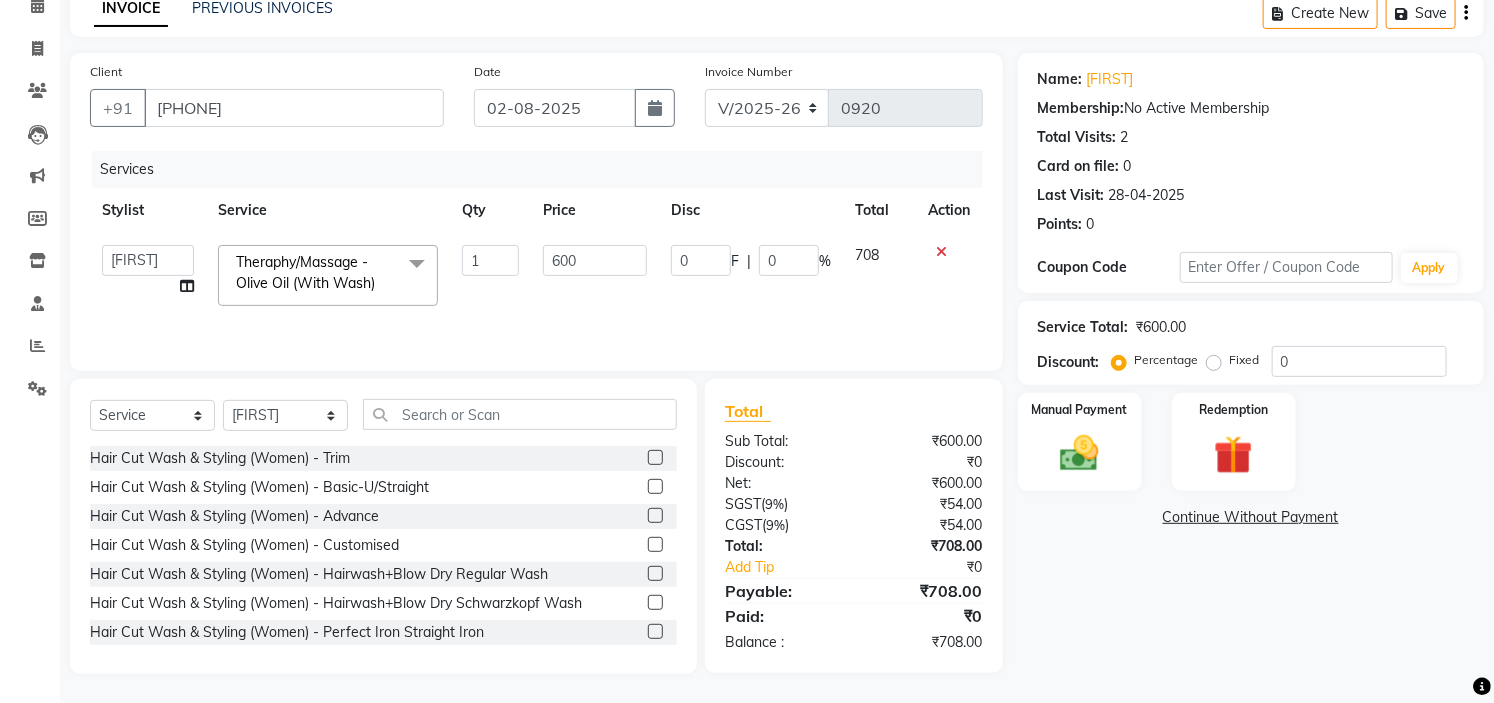 click 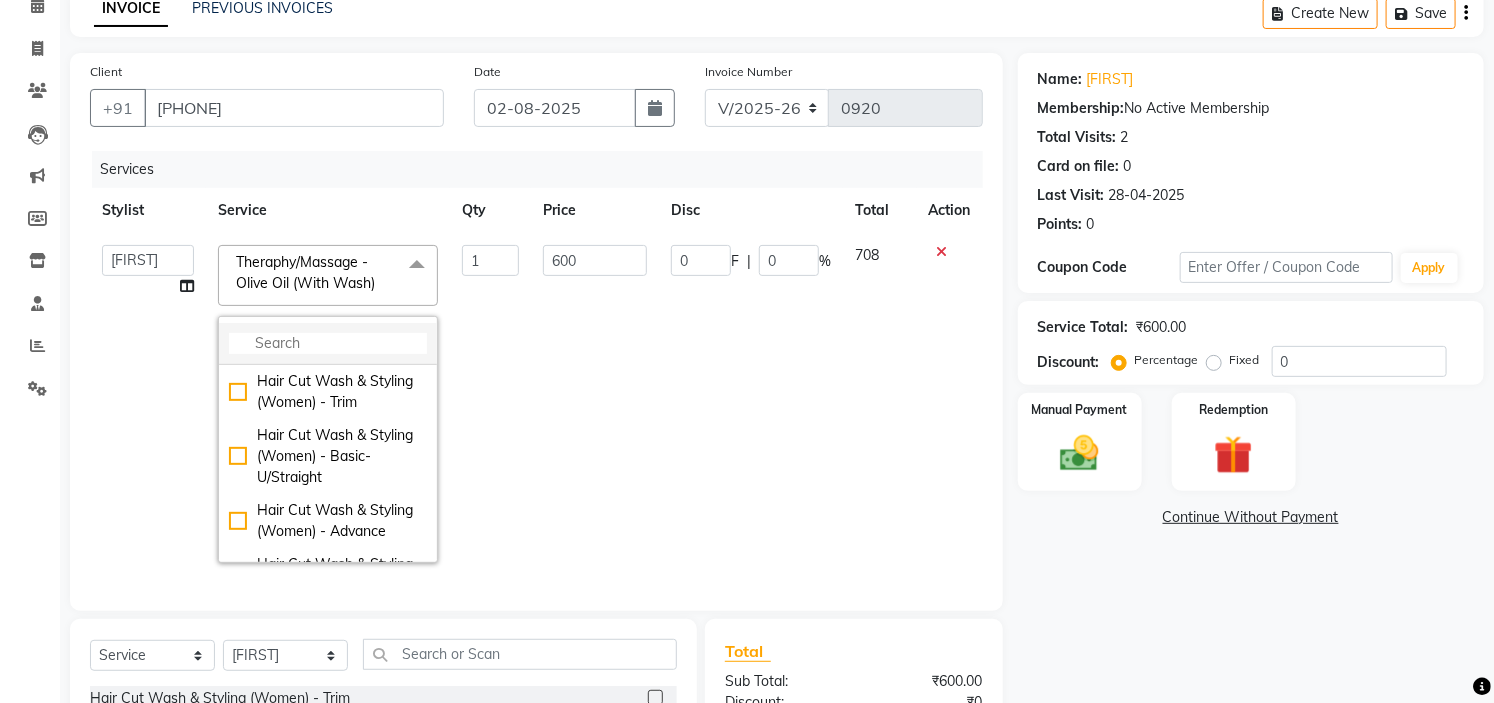 click 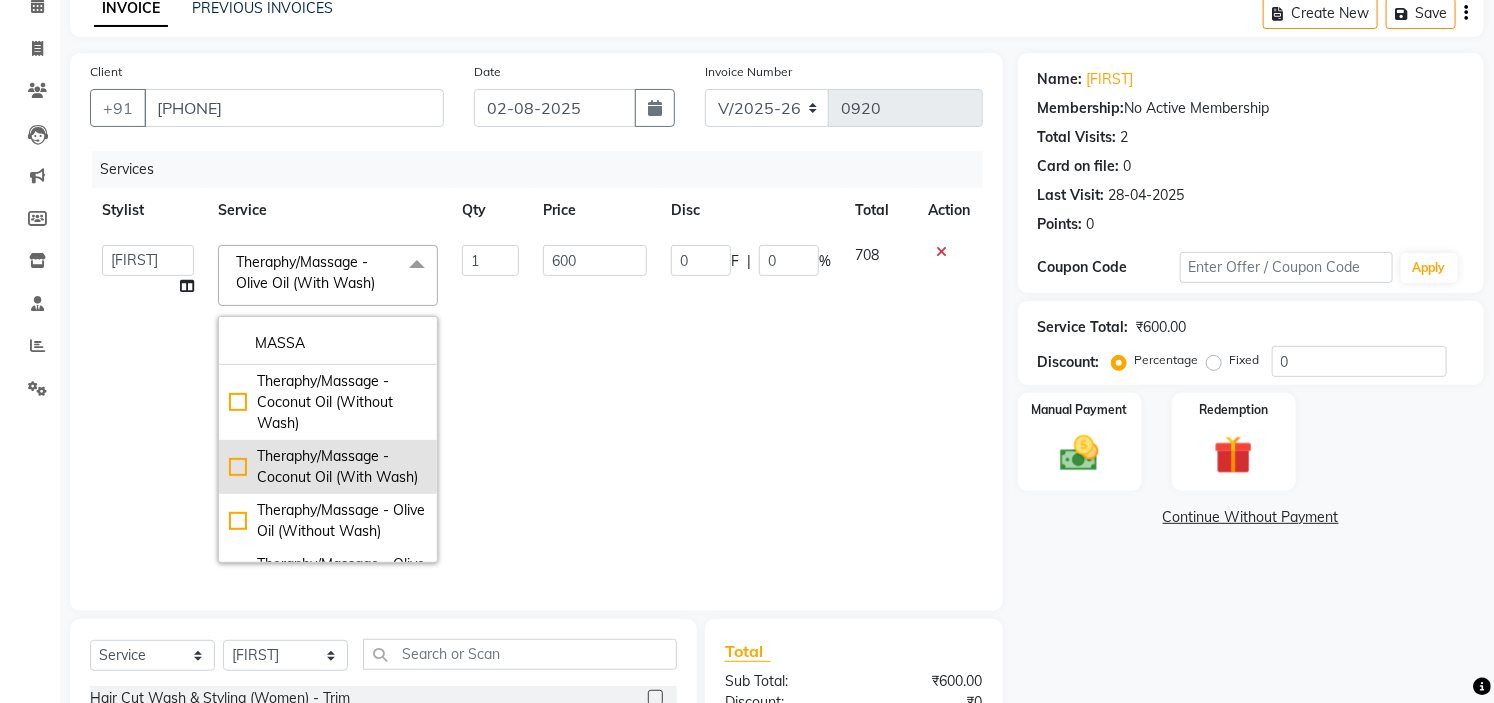 type on "MASSA" 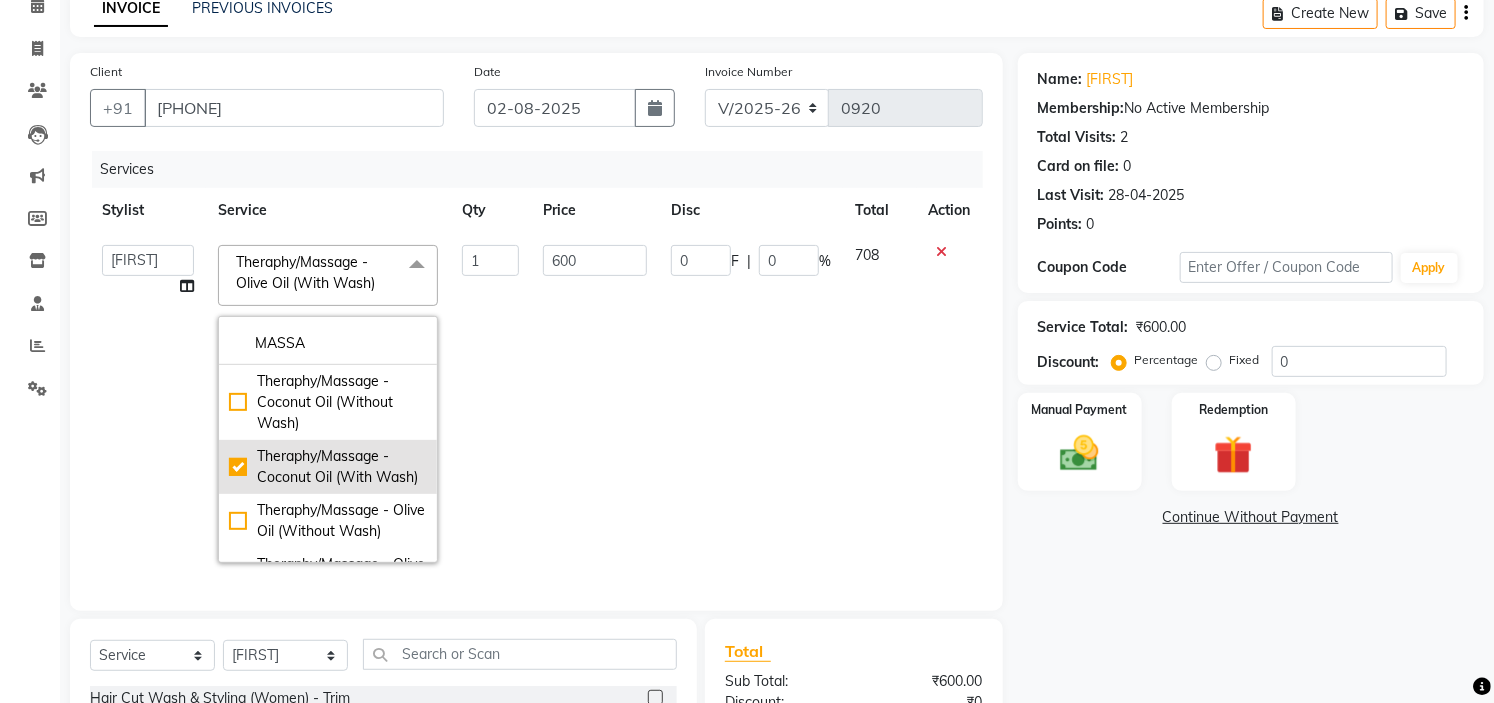 checkbox on "true" 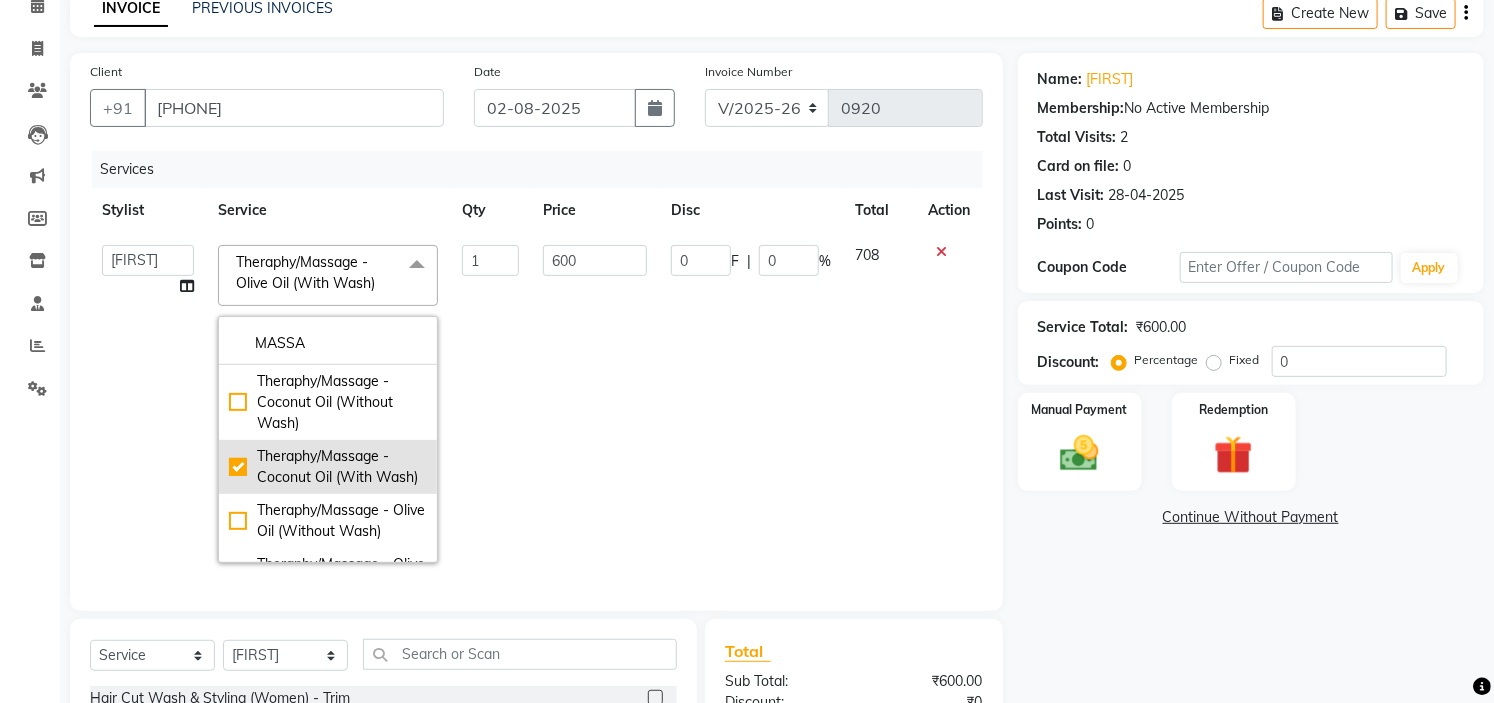 checkbox on "false" 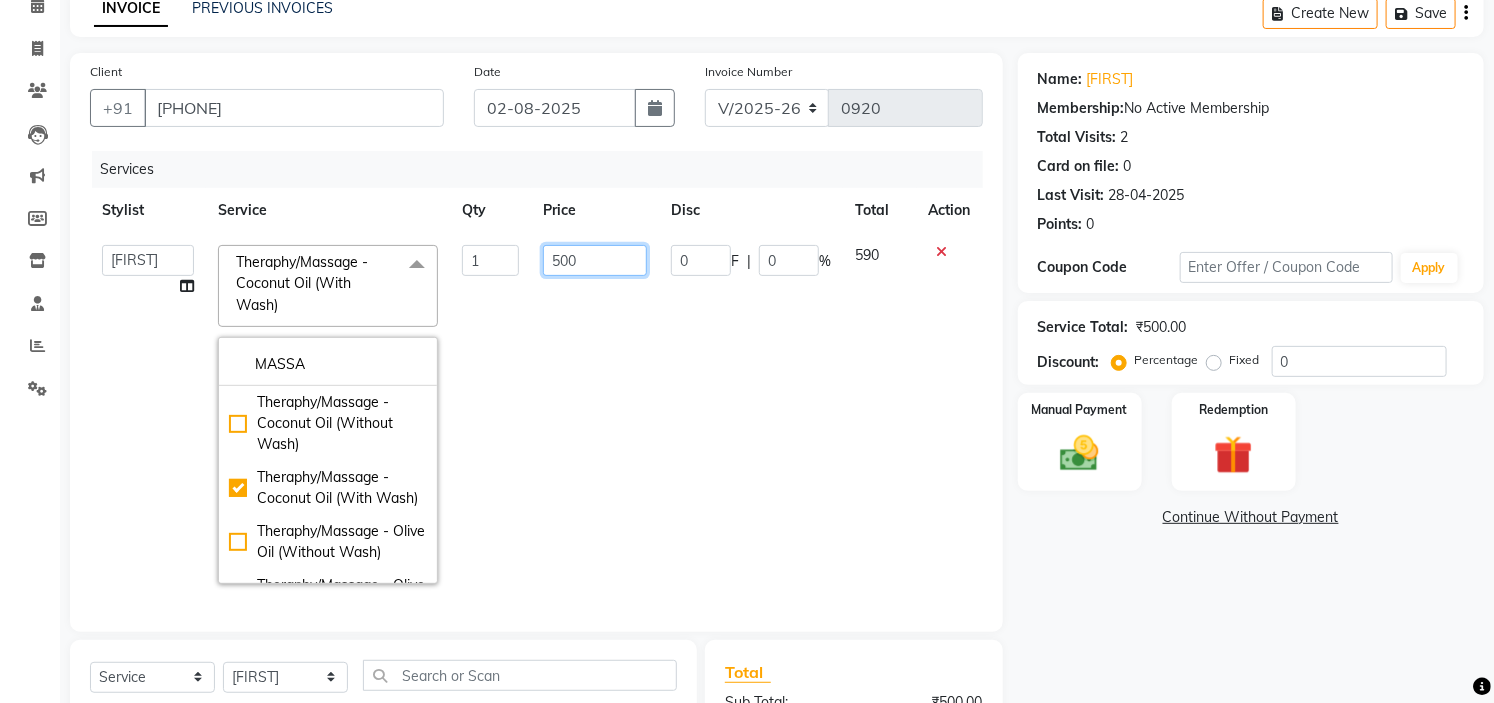 click on "500" 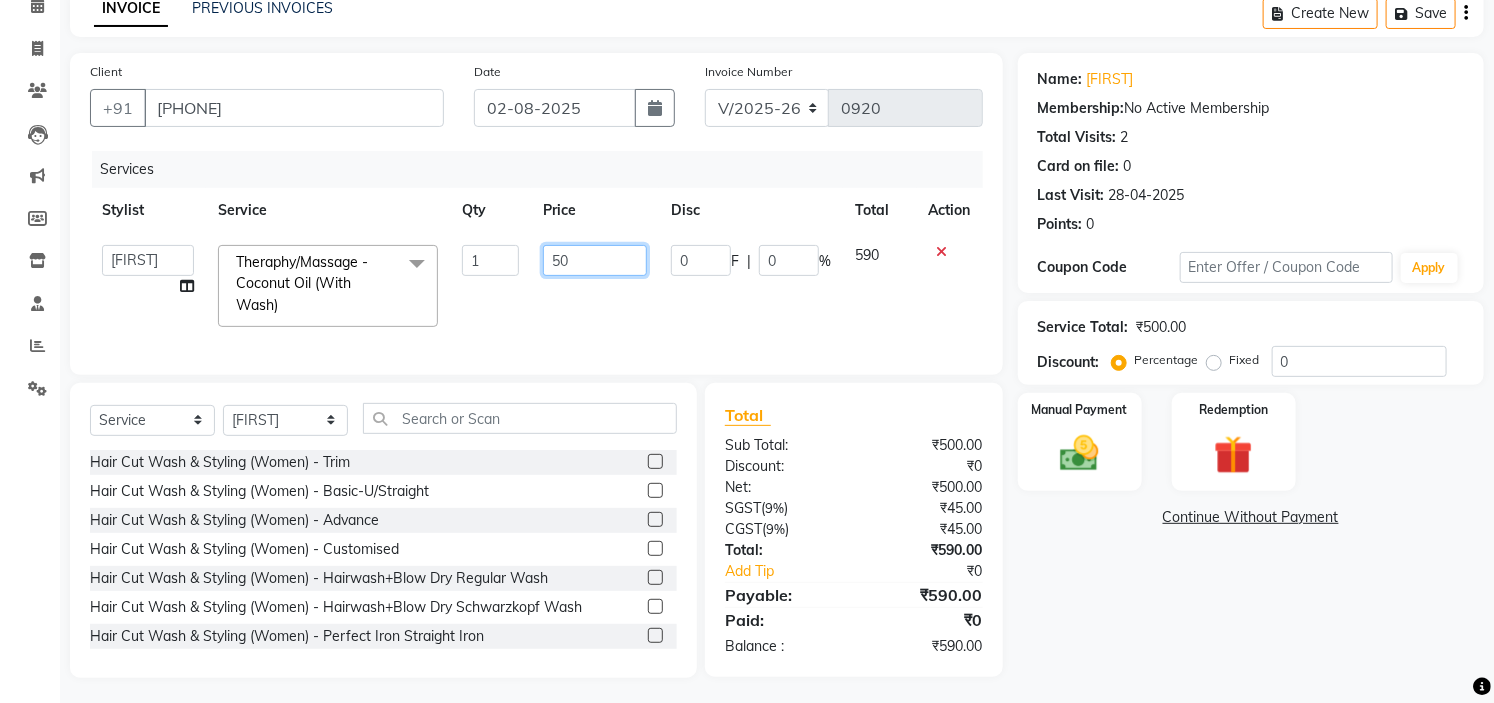 type on "5" 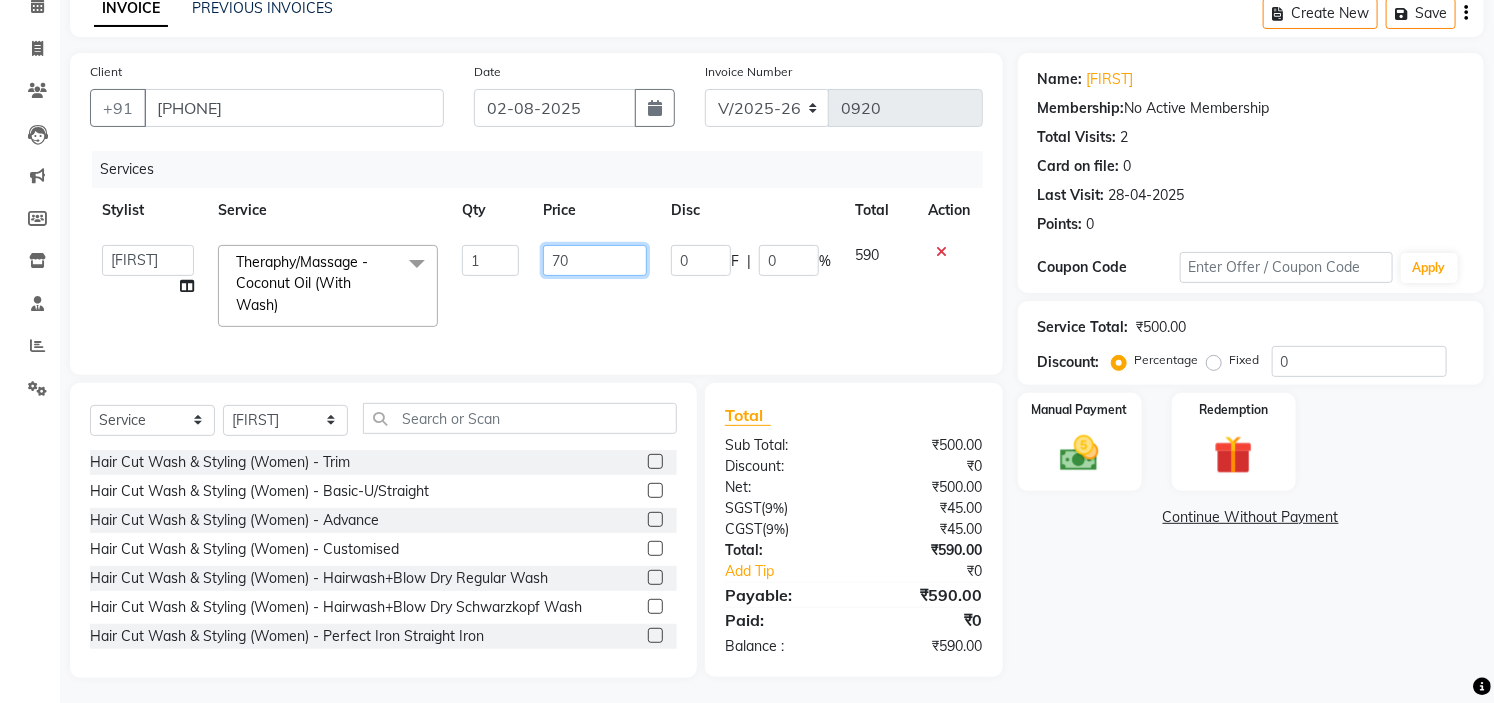 type on "700" 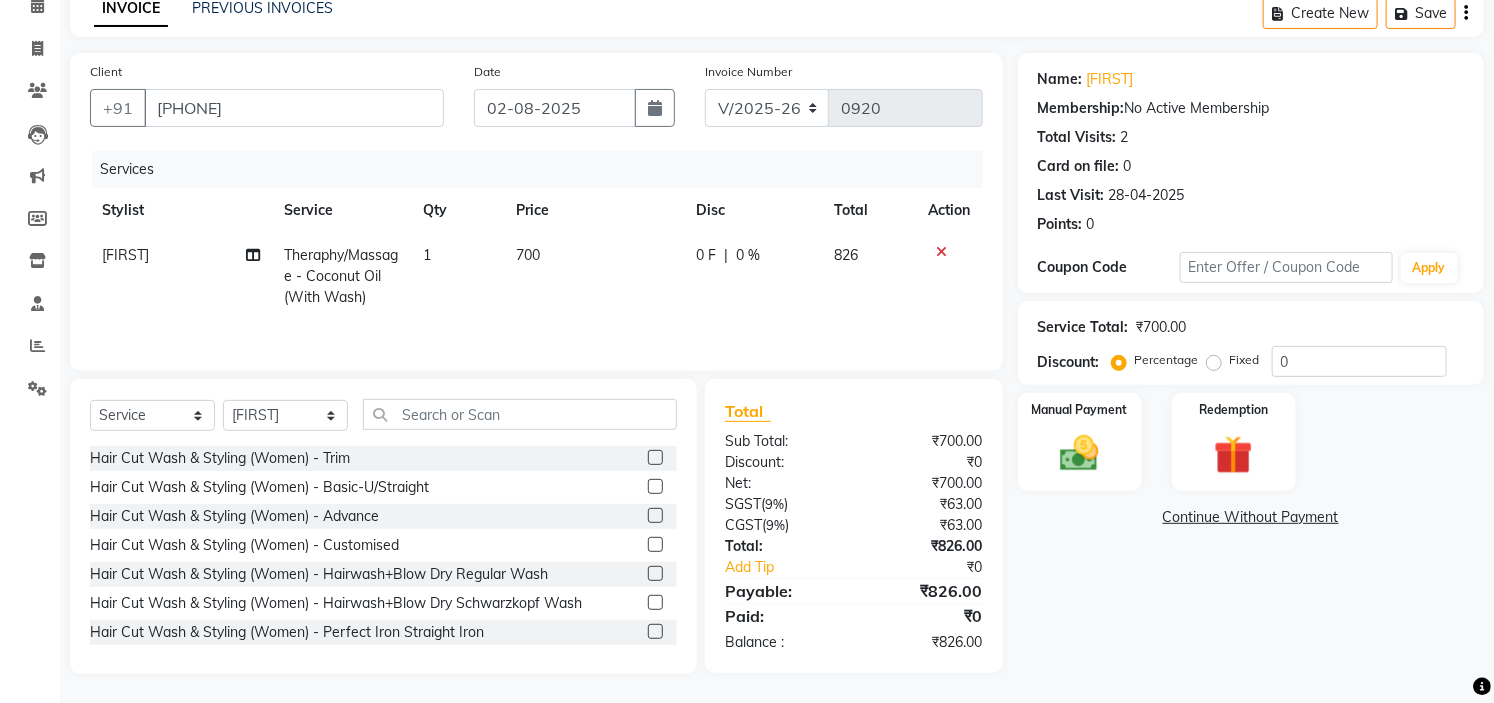 click on "Name: Priyadhana  Membership:  No Active Membership  Total Visits:  2 Card on file:  0 Last Visit:   28-04-2025 Points:   0  Coupon Code Apply Service Total:  ₹700.00  Discount:  Percentage   Fixed  0 Manual Payment Redemption  Continue Without Payment" 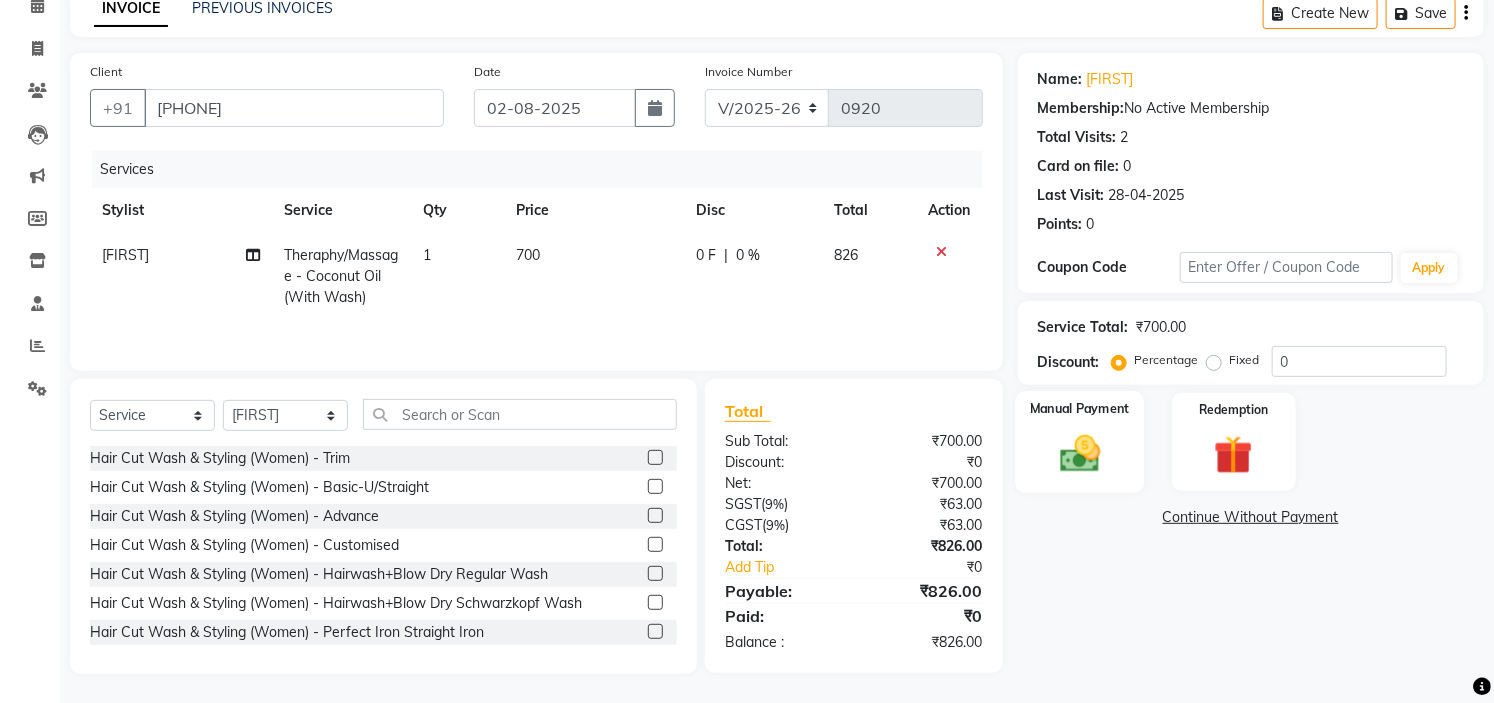 click 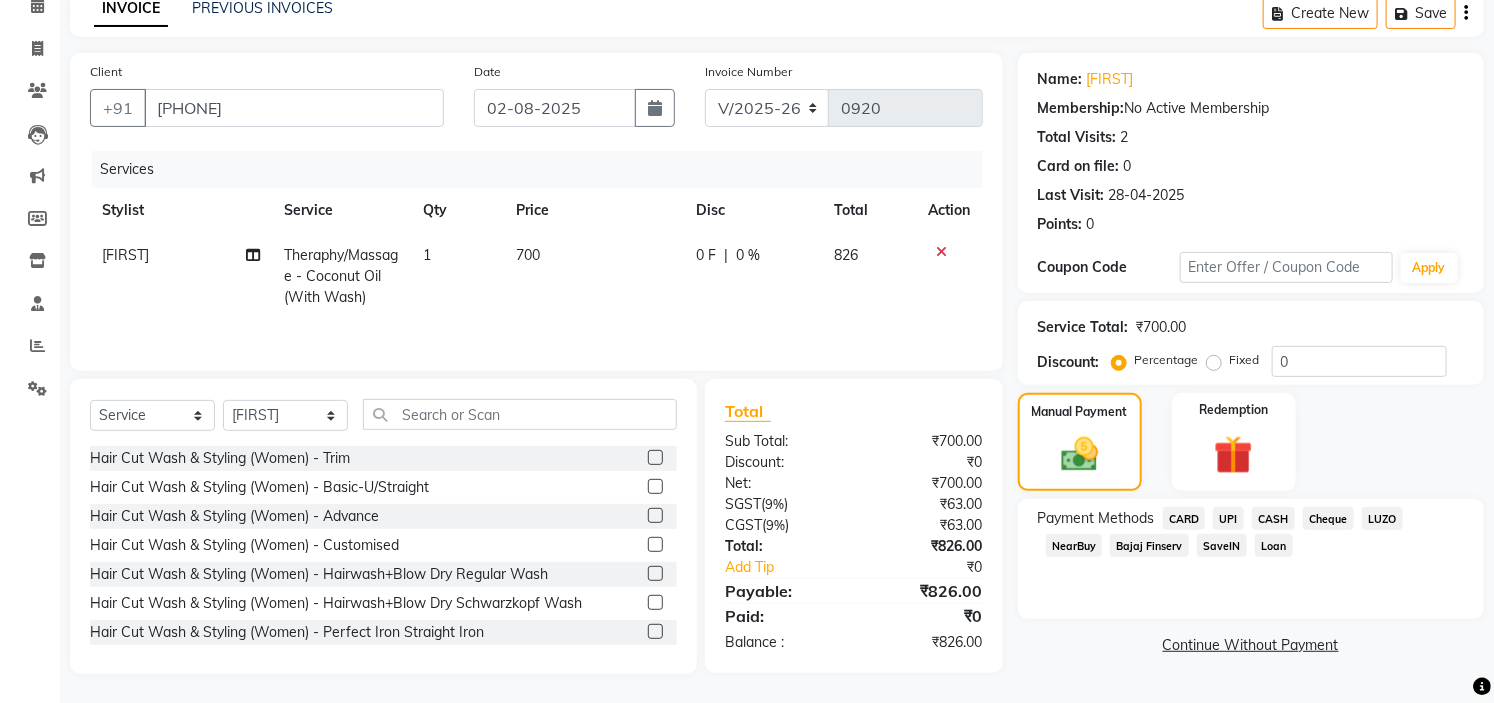 click on "CASH" 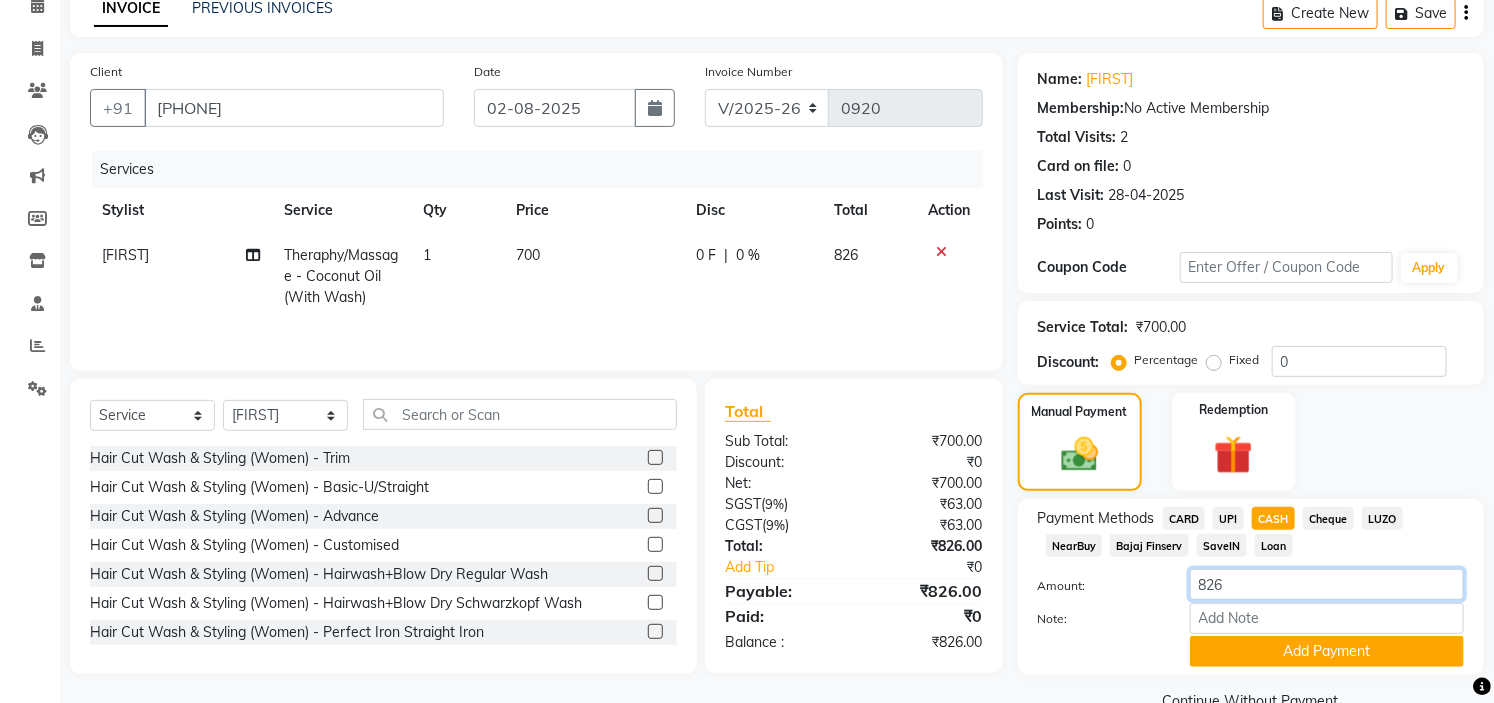 click on "826" 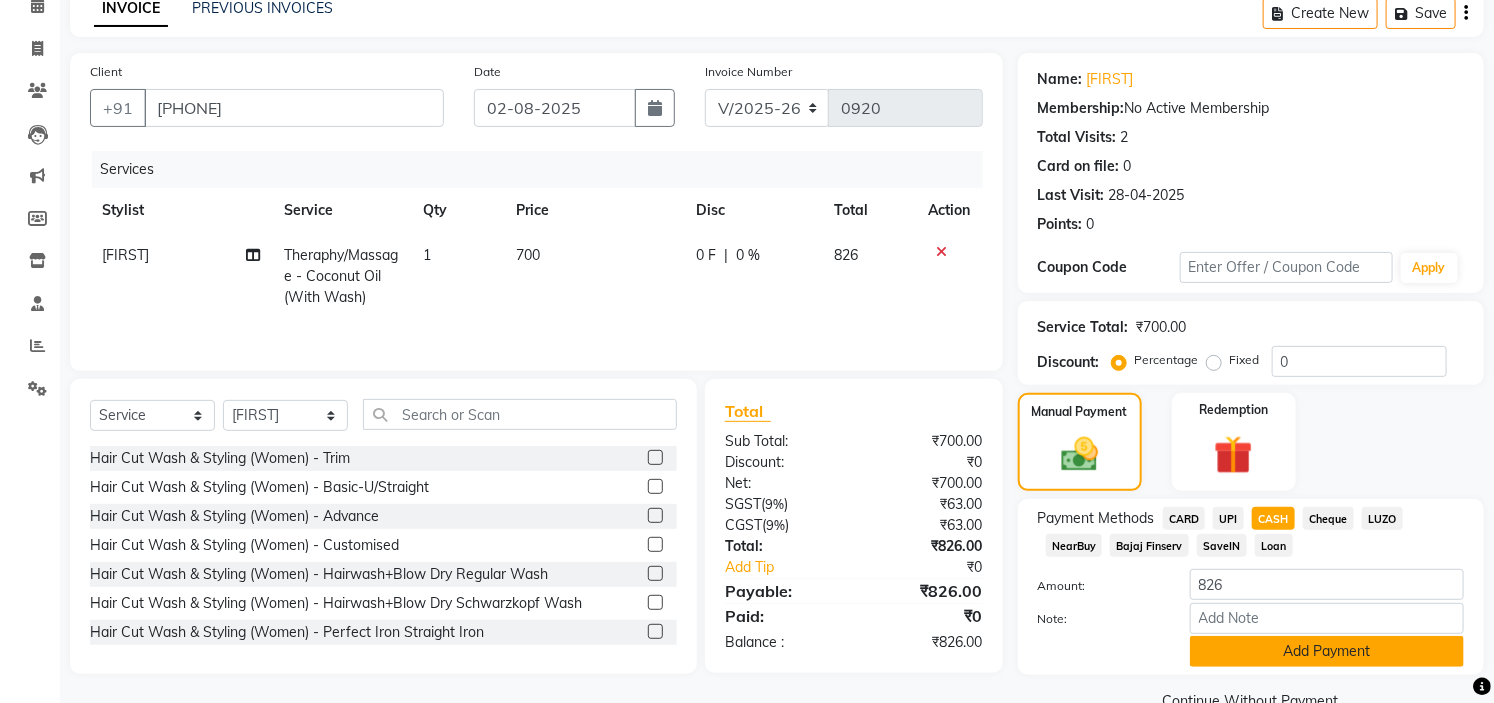 click on "Add Payment" 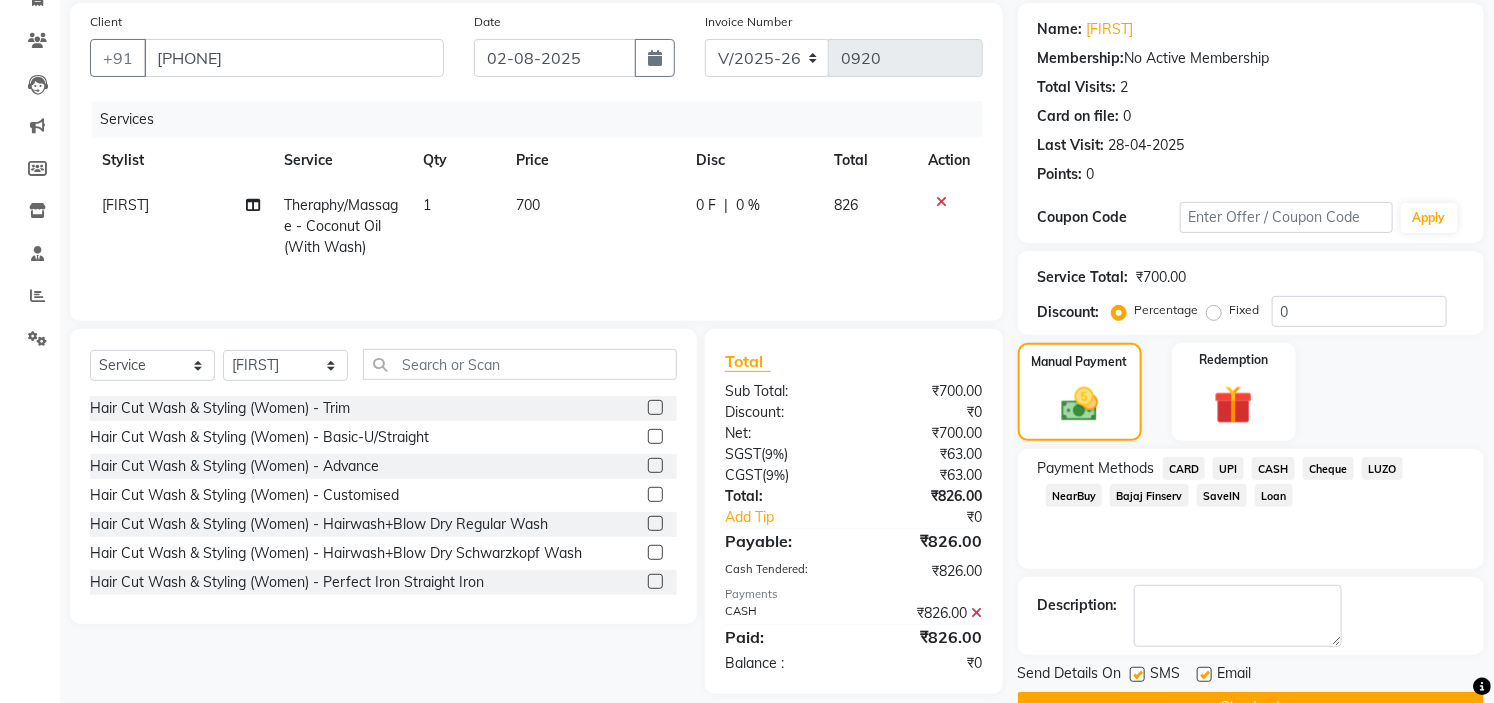 scroll, scrollTop: 196, scrollLeft: 0, axis: vertical 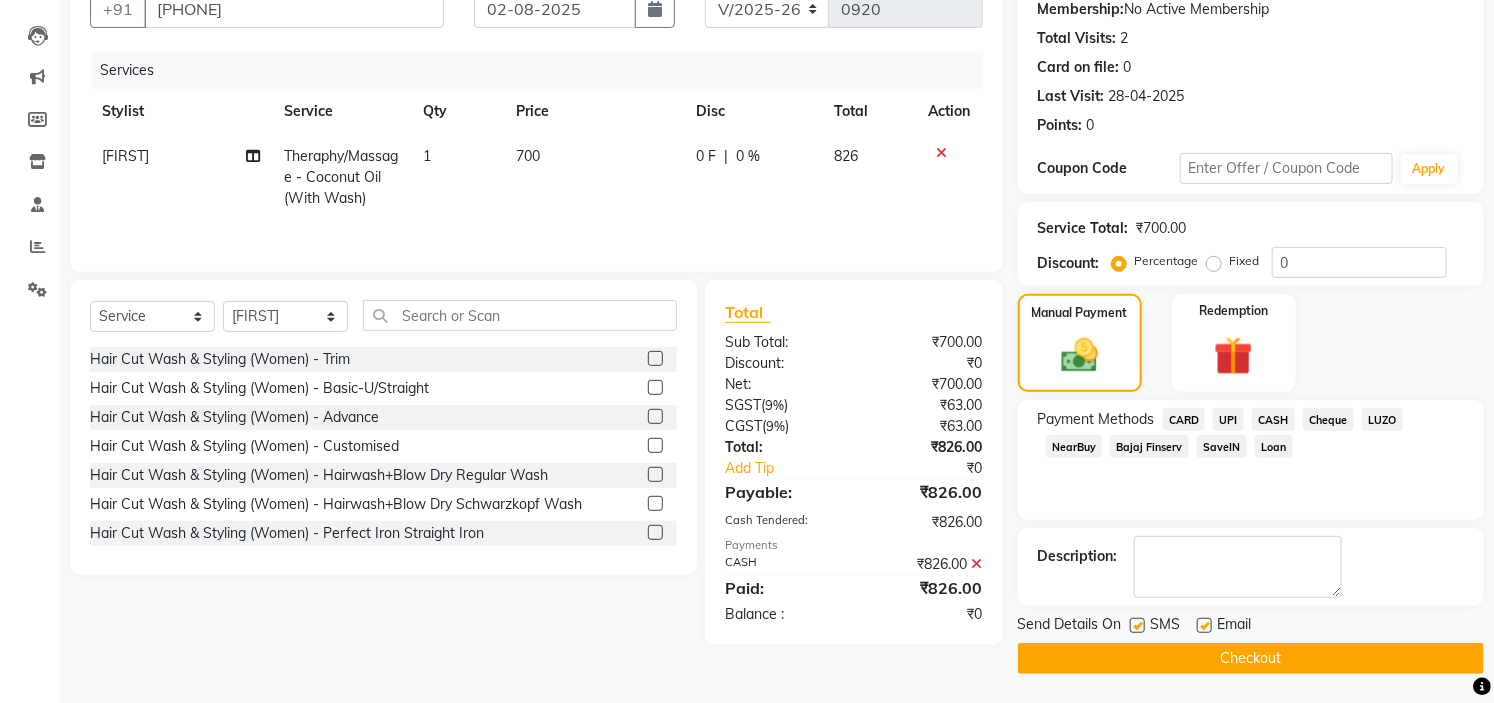 click on "Checkout" 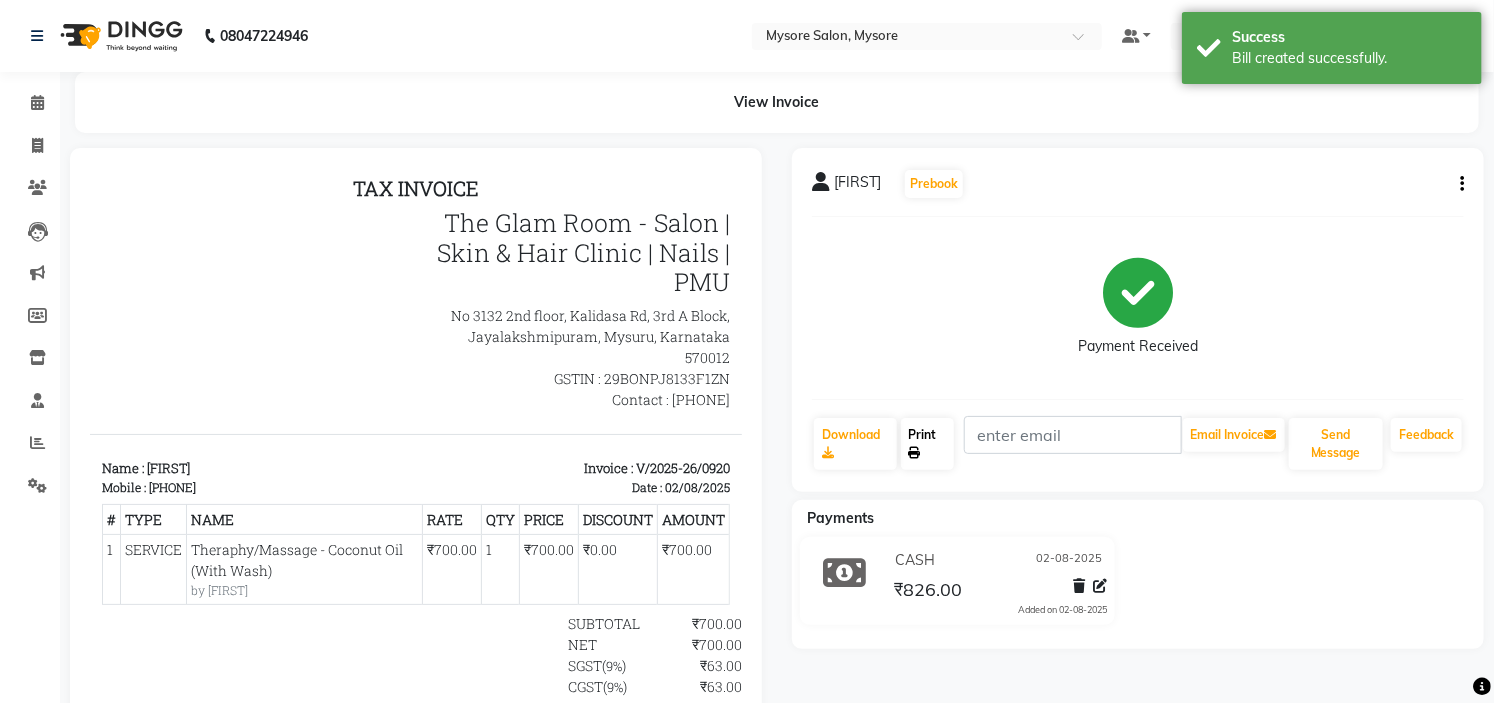 scroll, scrollTop: 0, scrollLeft: 0, axis: both 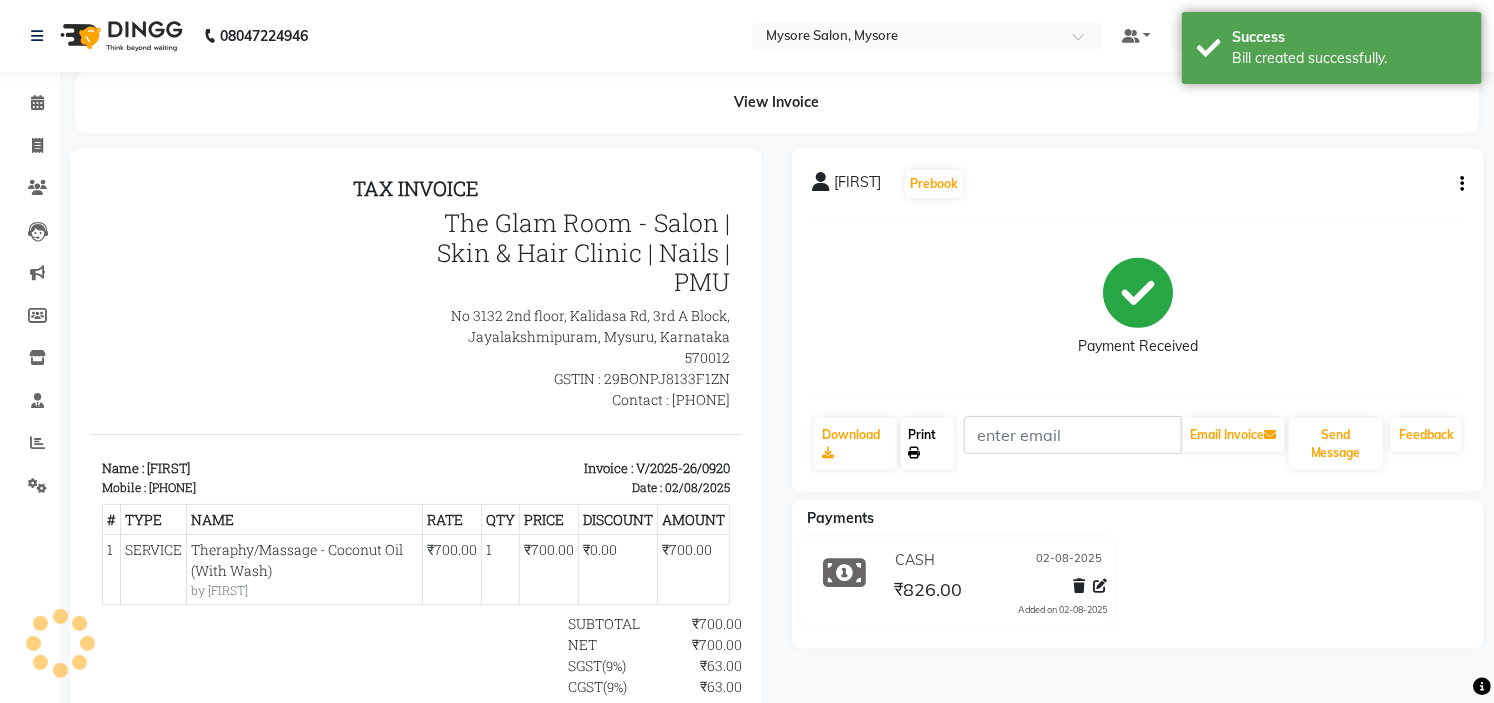 click on "Print" 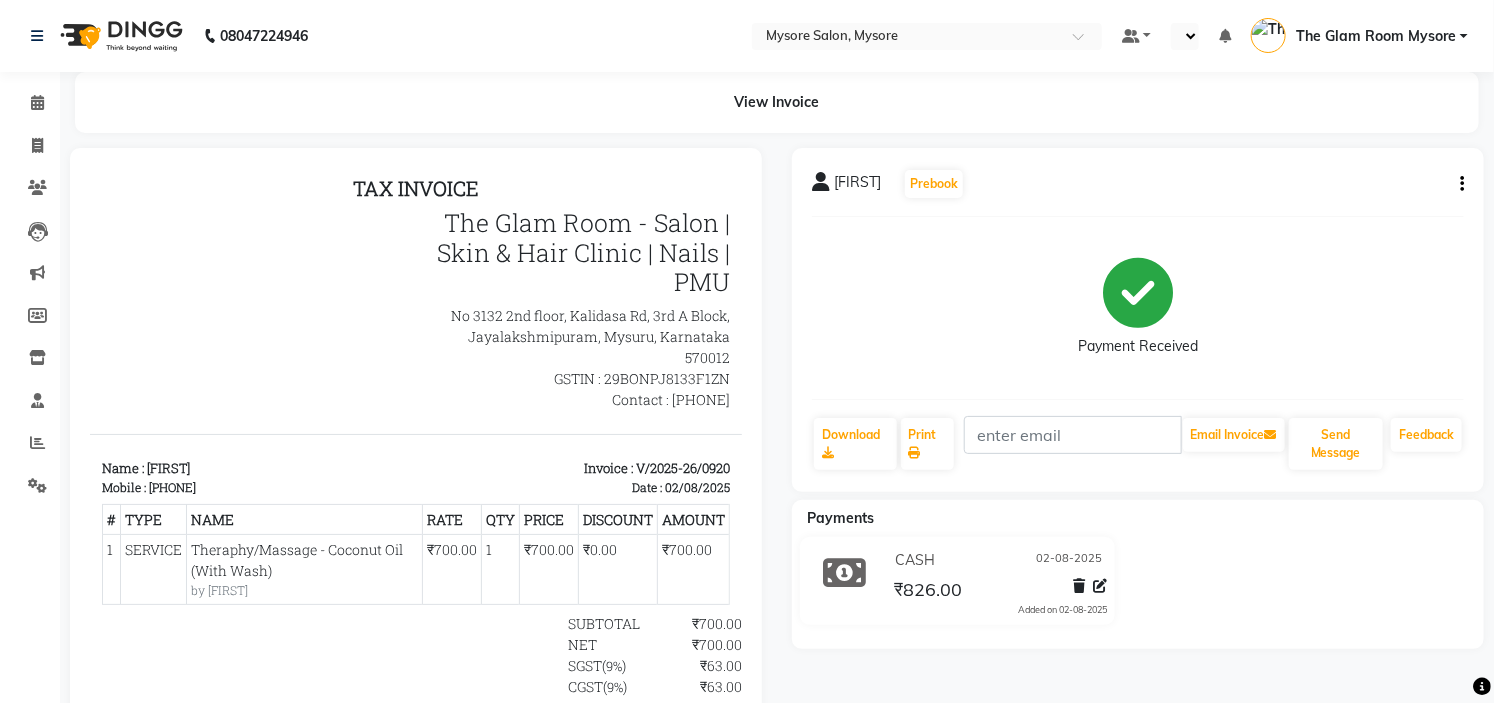click 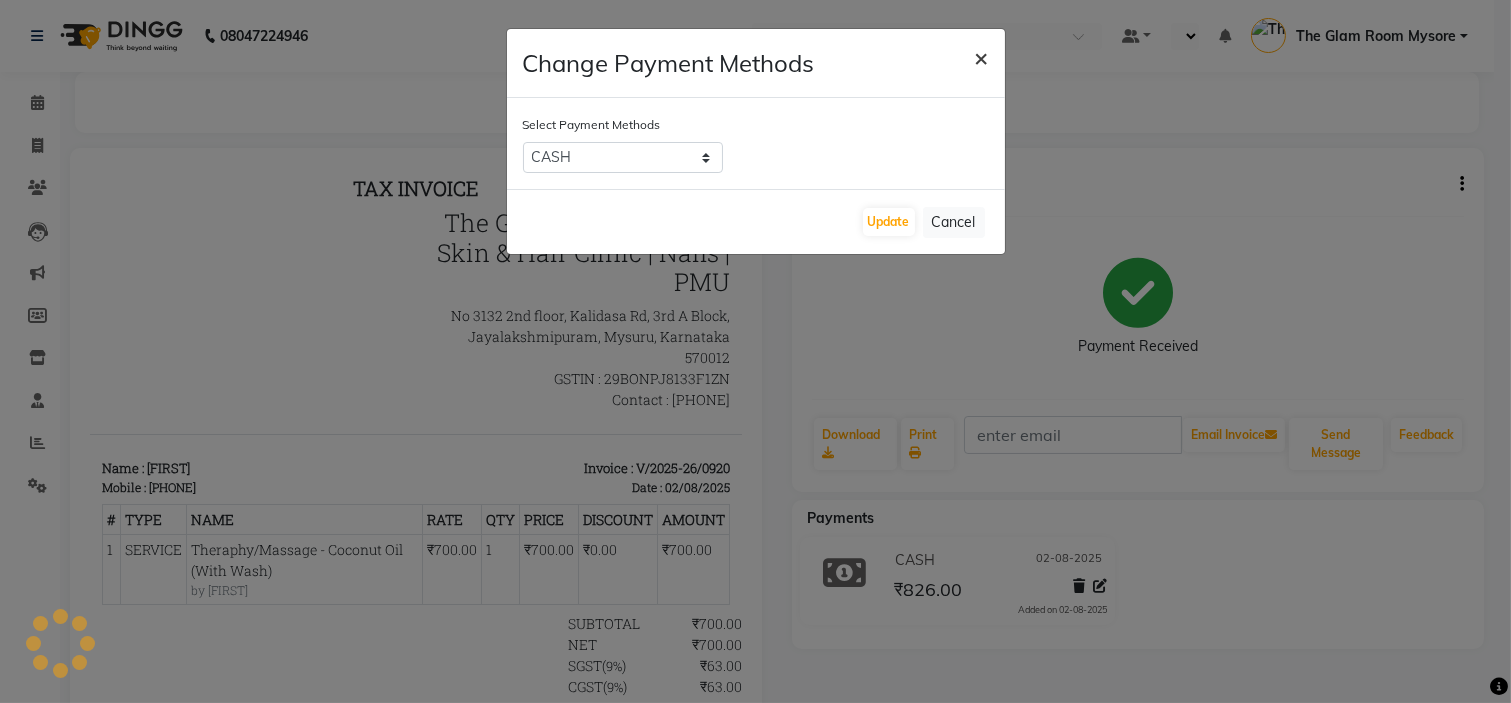 click on "×" 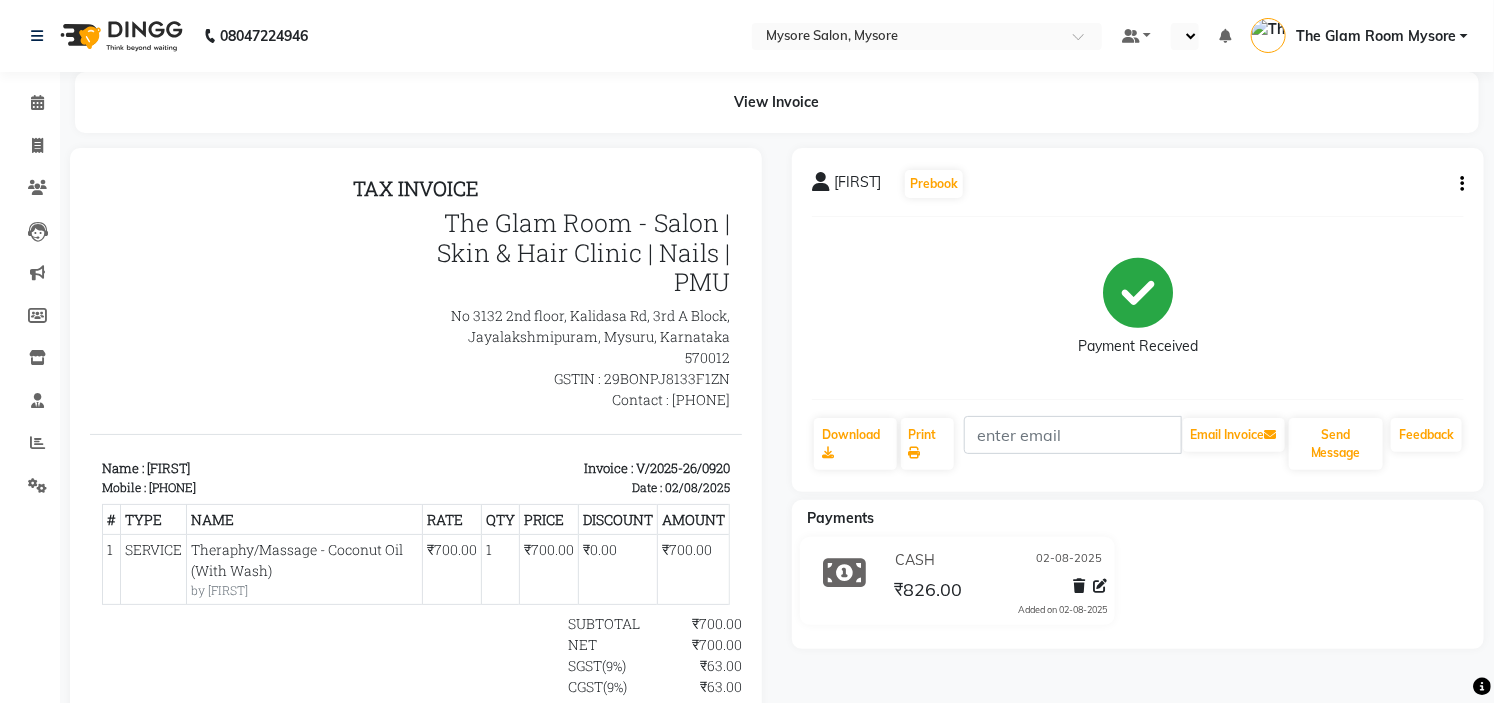 click 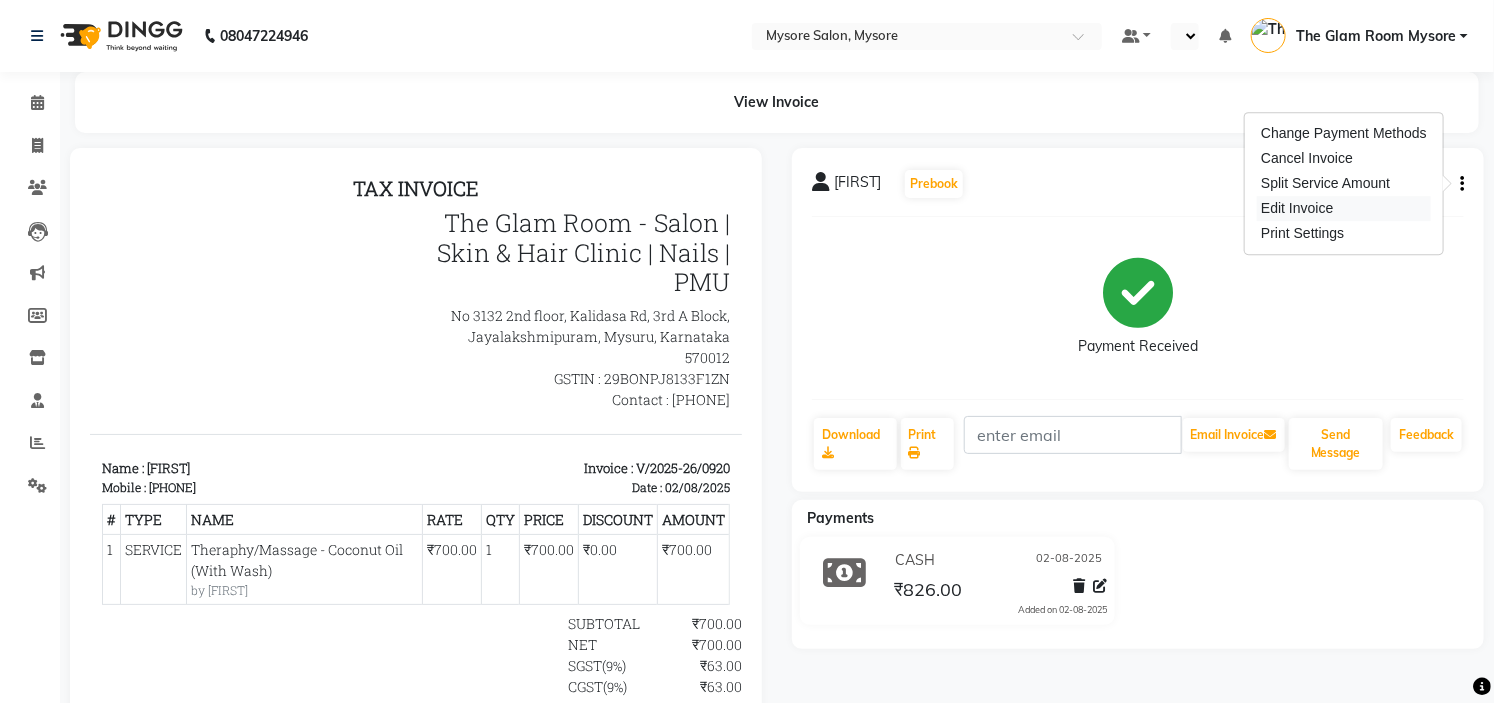 click on "Edit Invoice" at bounding box center [1344, 208] 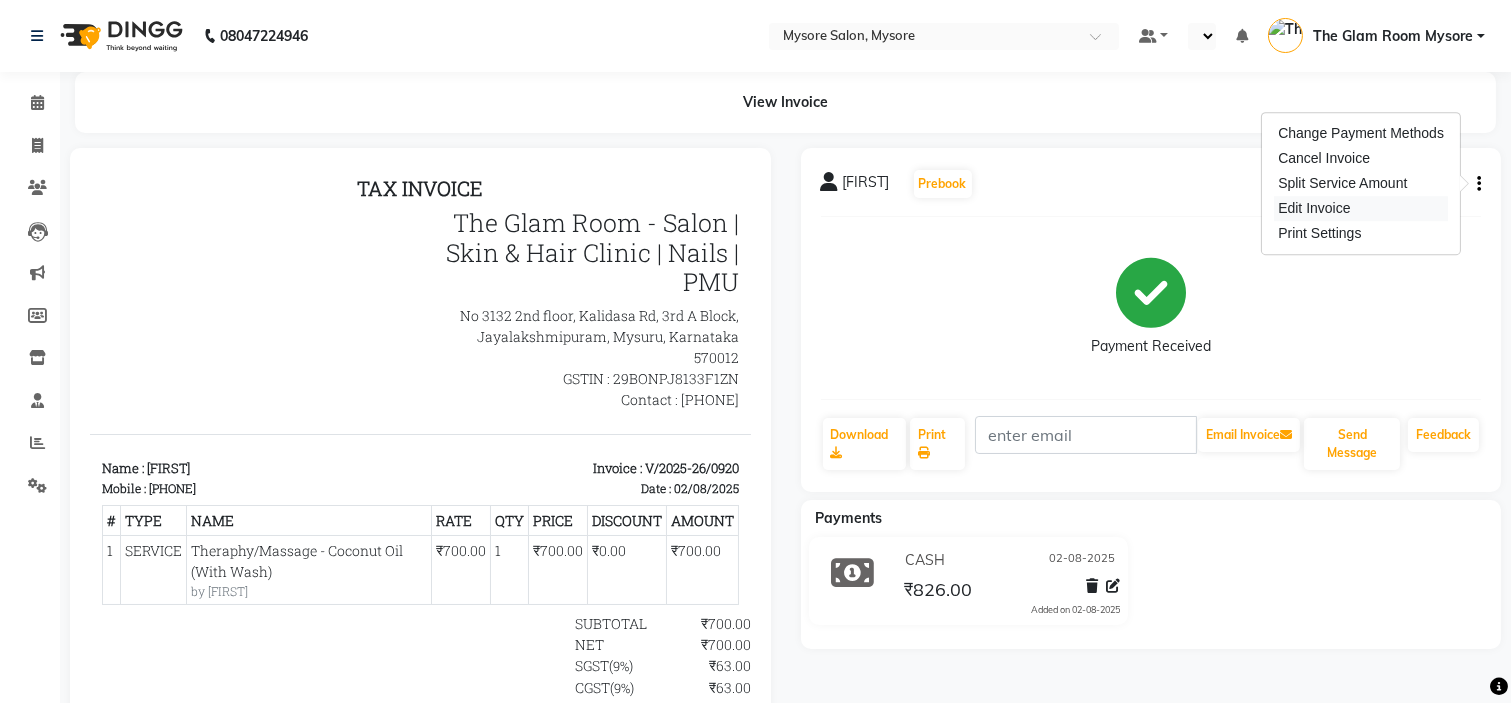 select on "service" 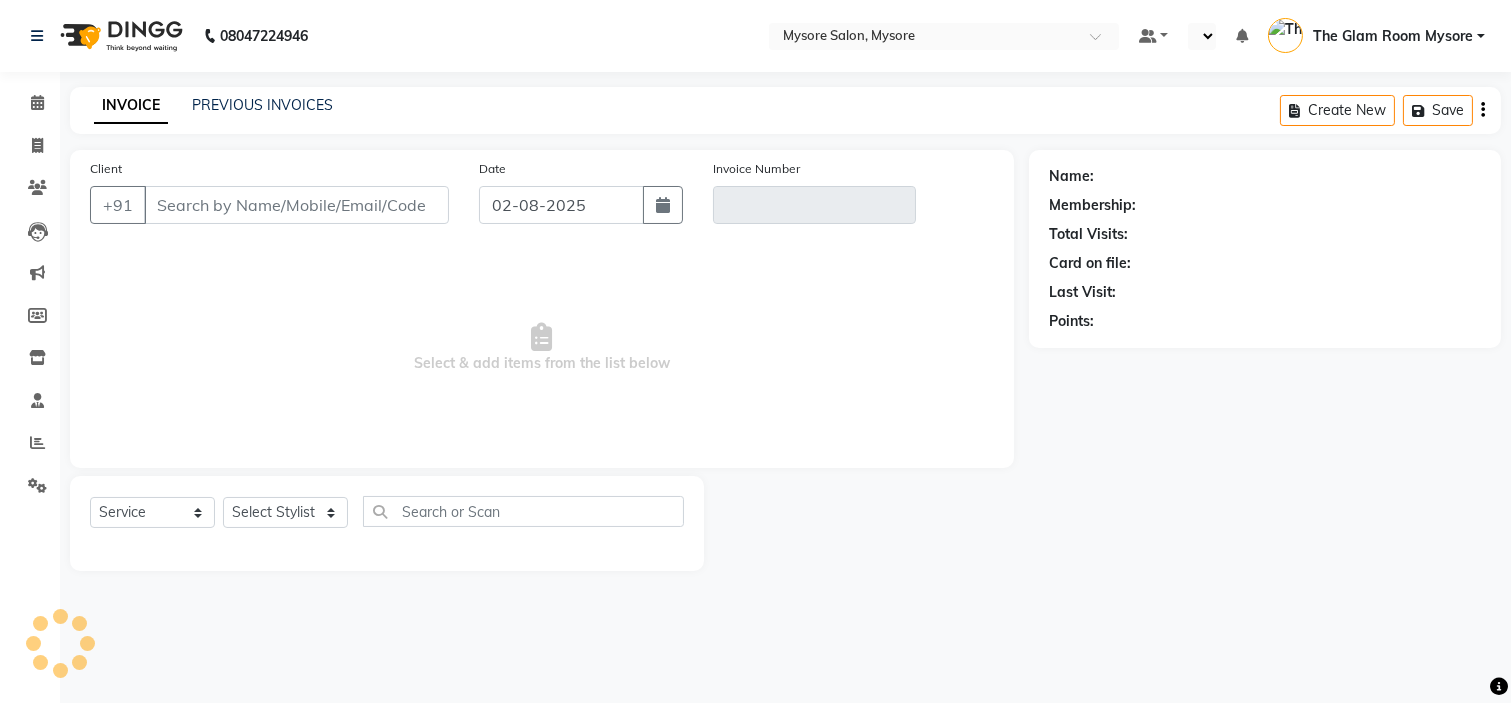type on "9620811758" 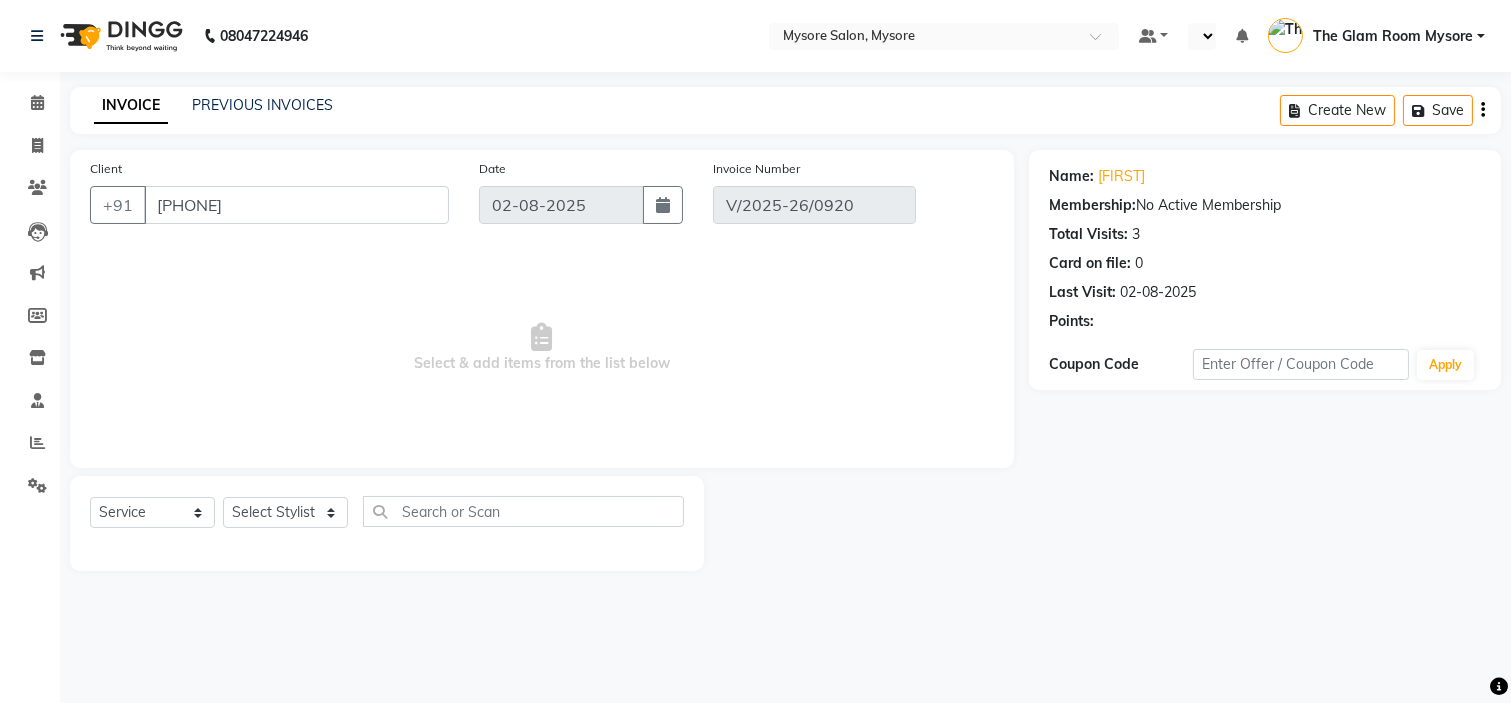 select on "select" 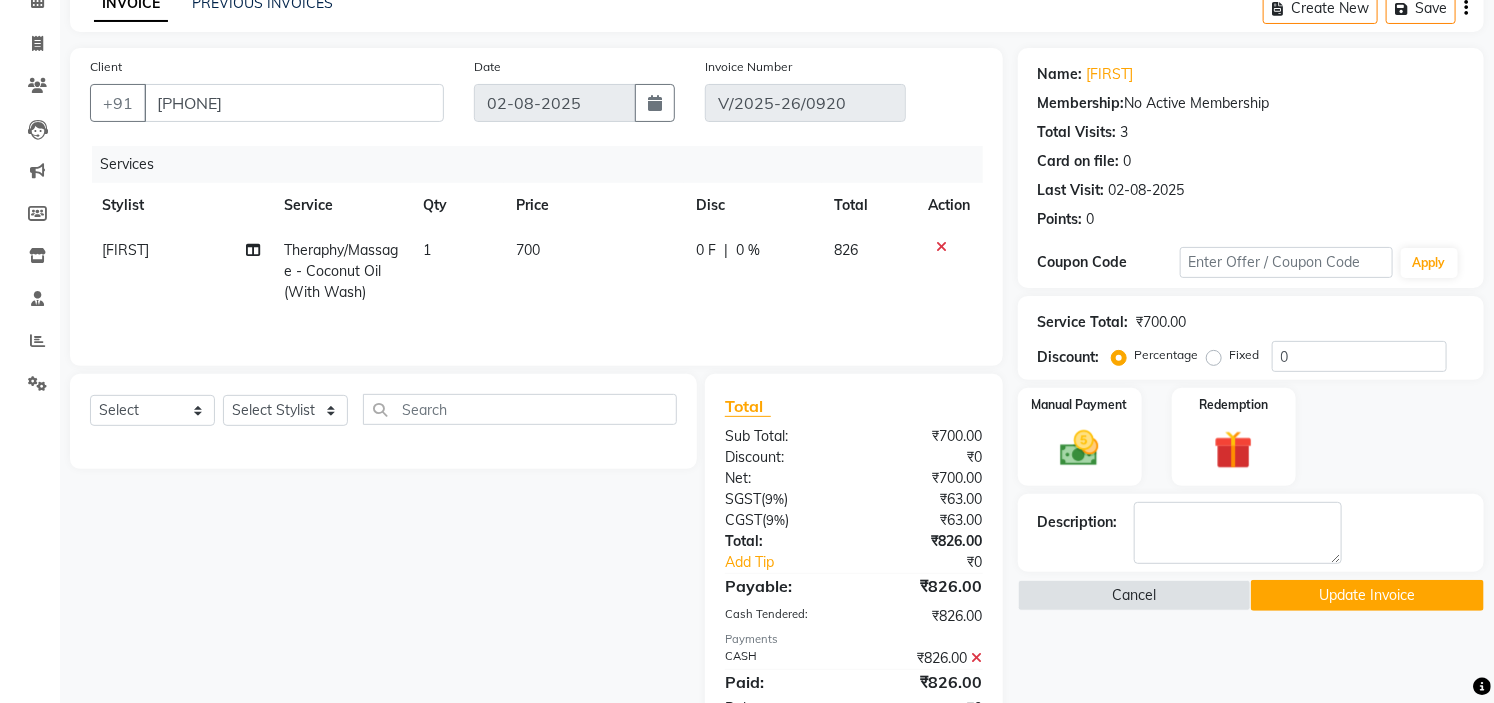 scroll, scrollTop: 168, scrollLeft: 0, axis: vertical 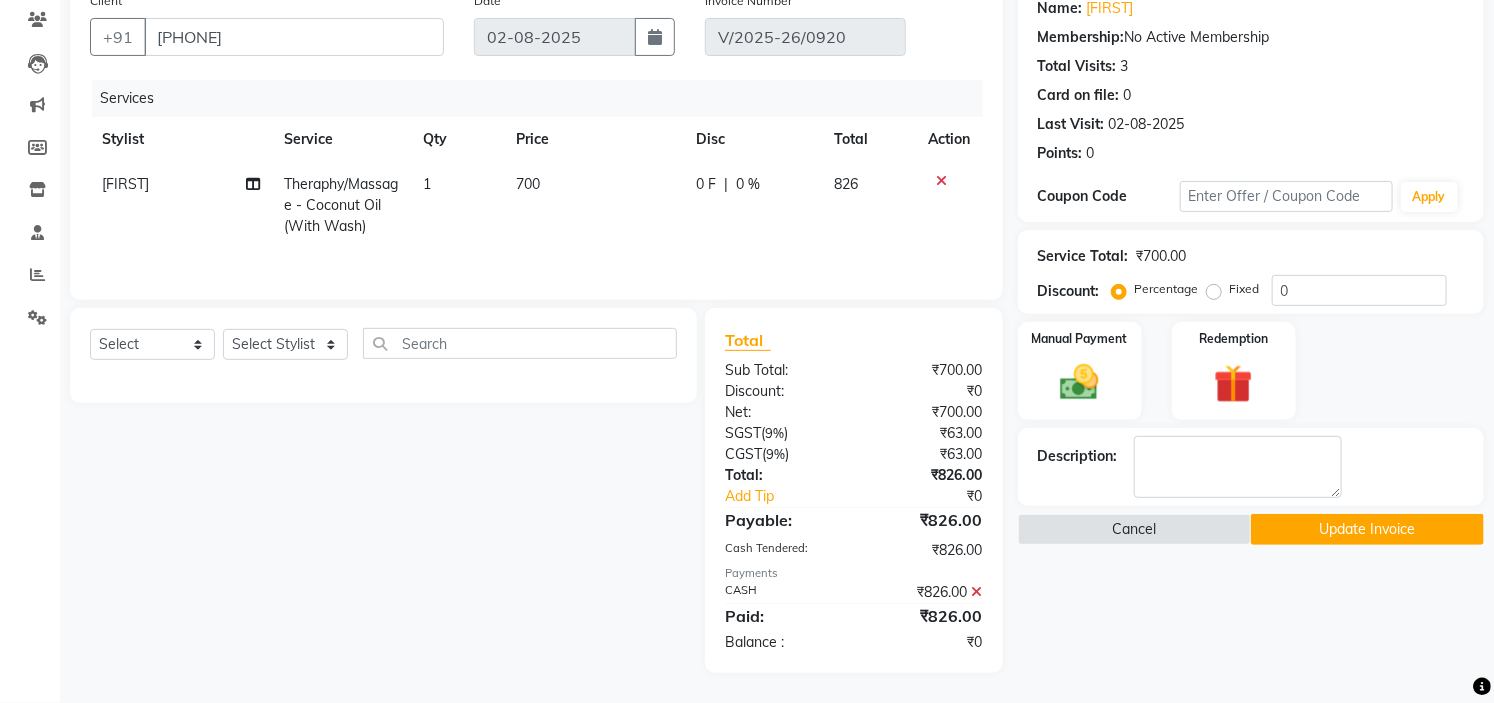 click 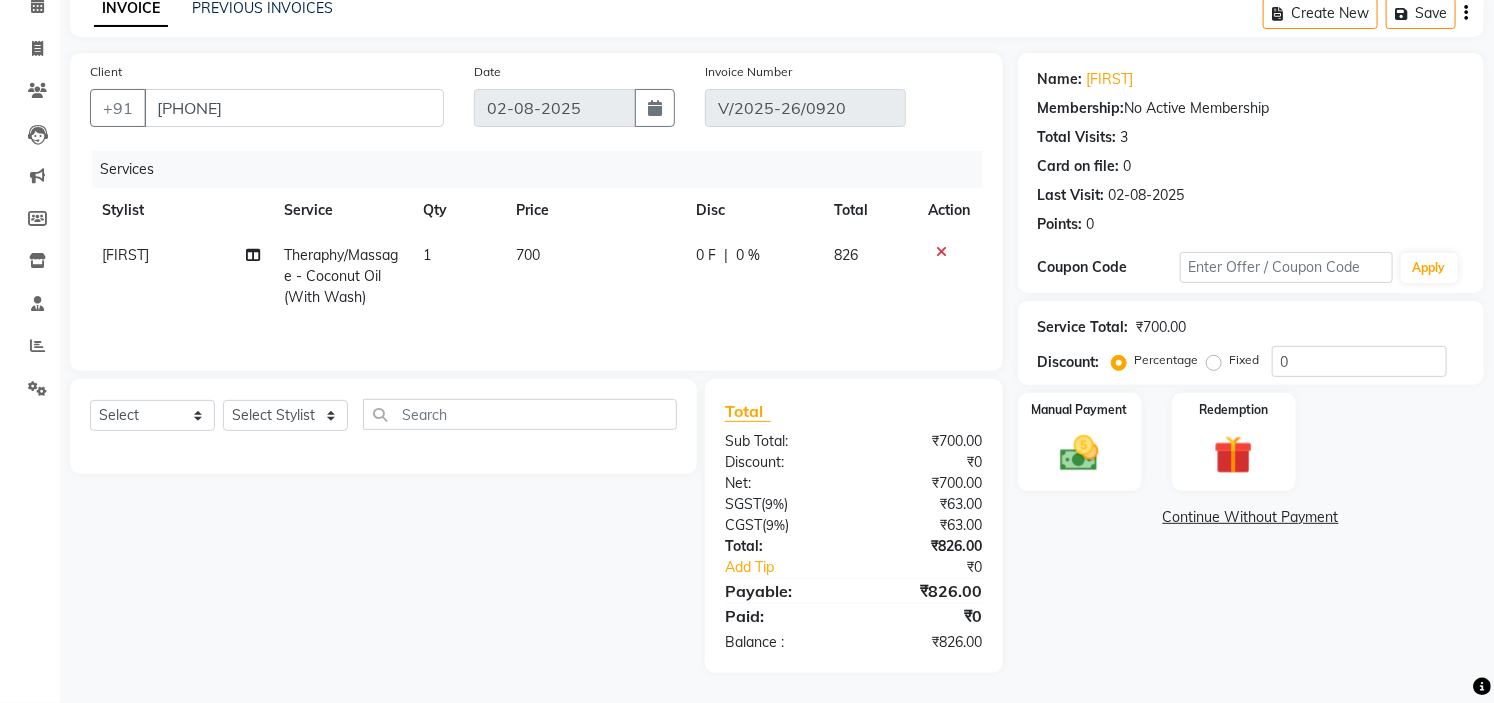 scroll, scrollTop: 98, scrollLeft: 0, axis: vertical 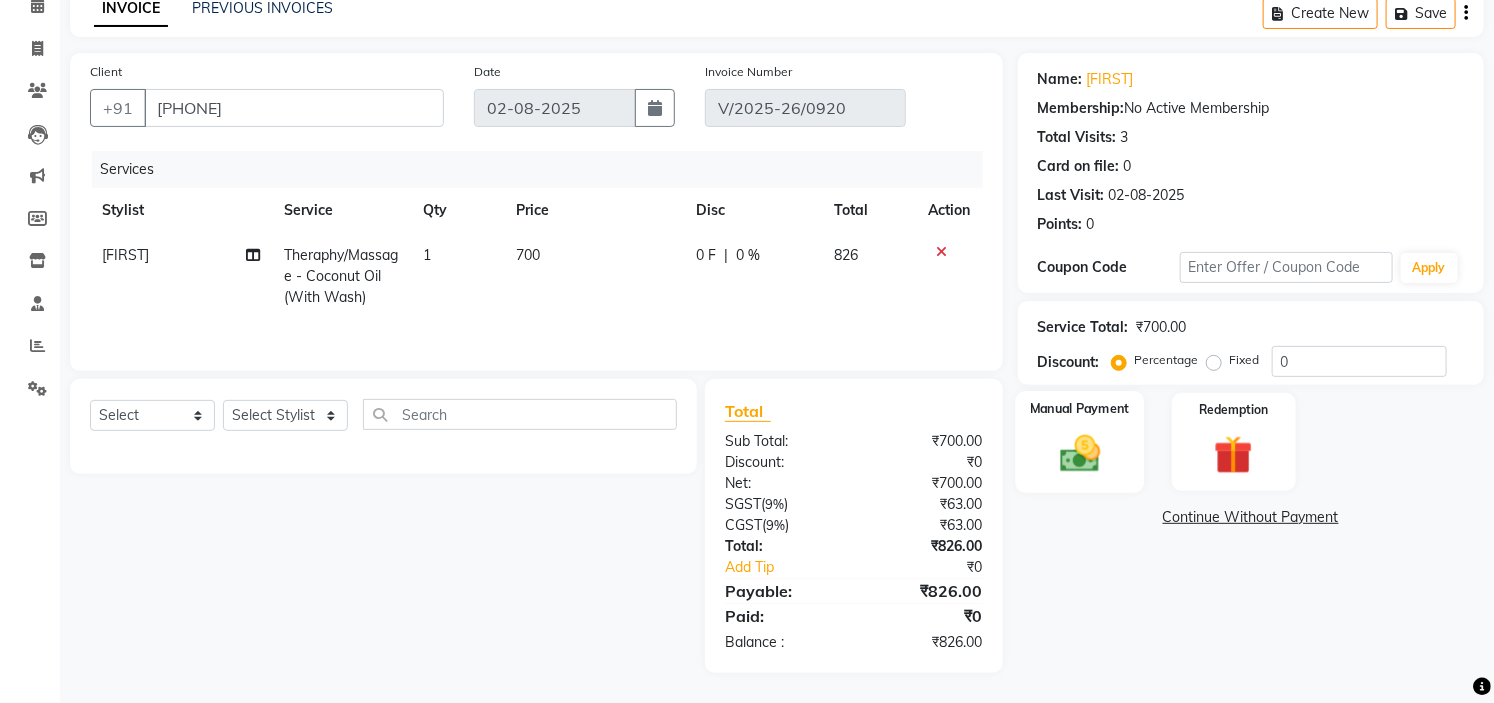 click 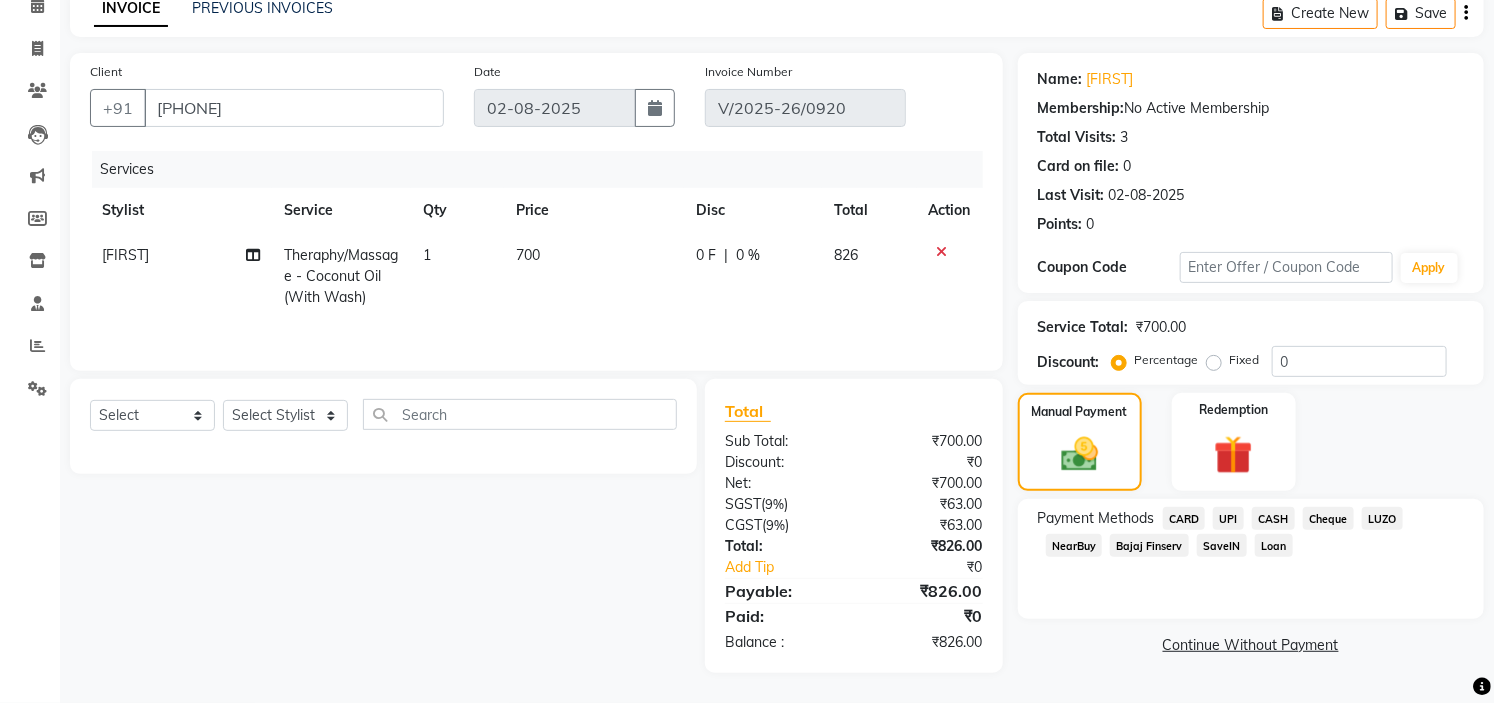click on "CASH" 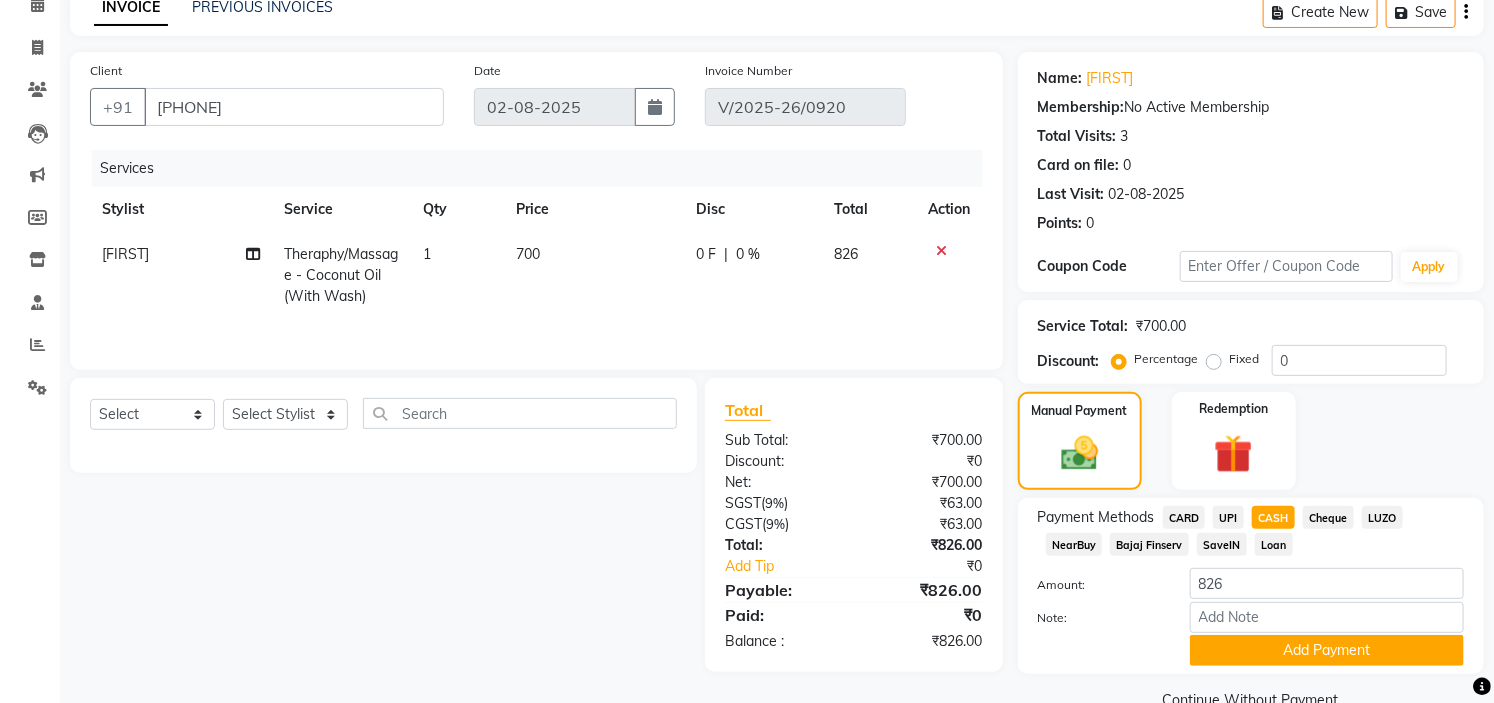 scroll, scrollTop: 141, scrollLeft: 0, axis: vertical 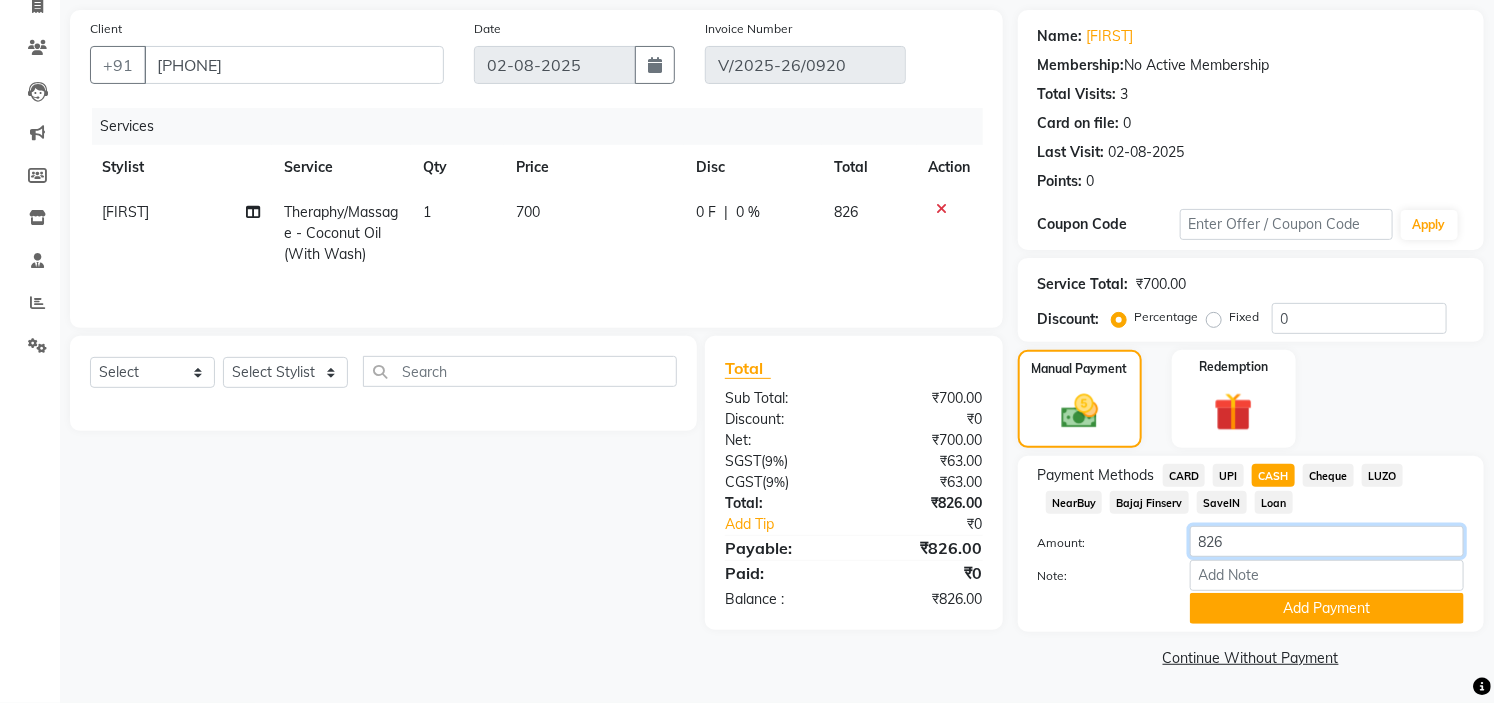 click on "826" 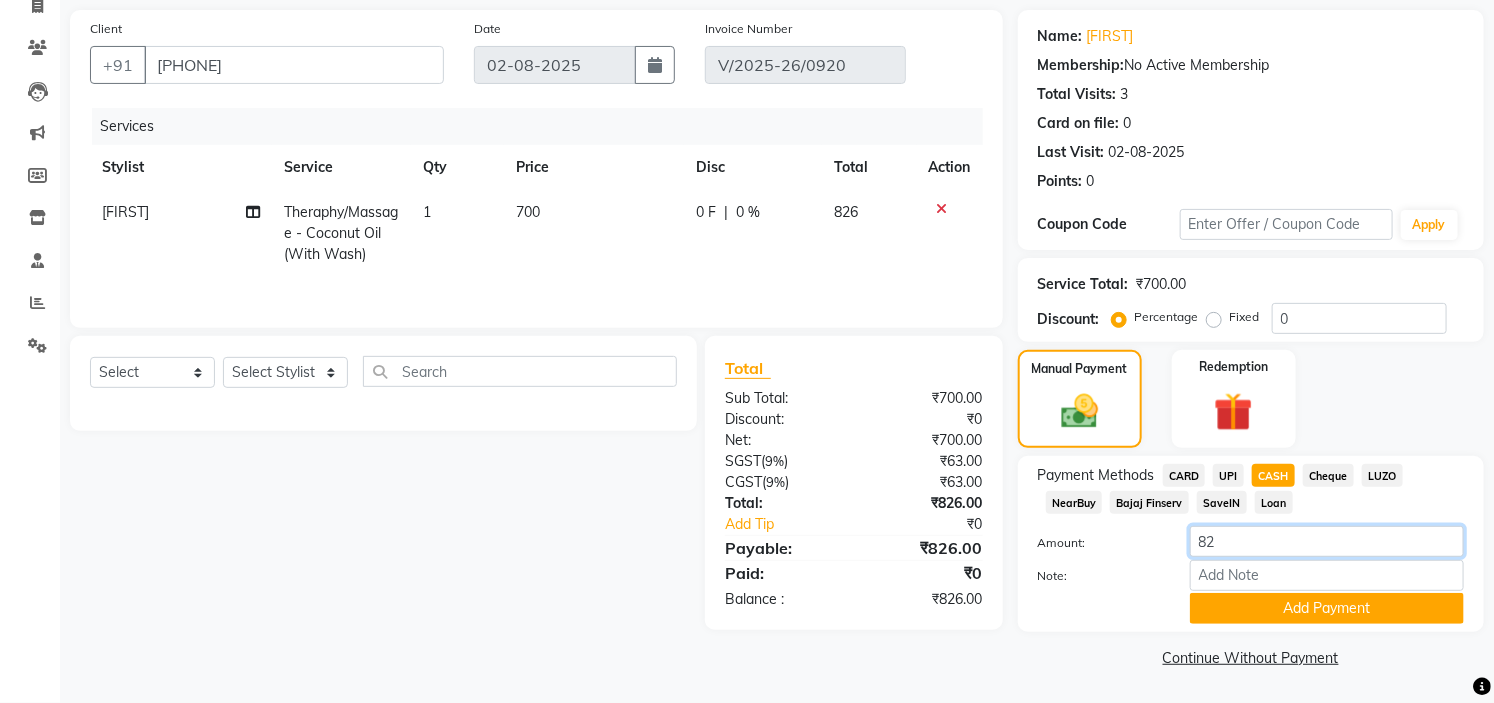 type on "8" 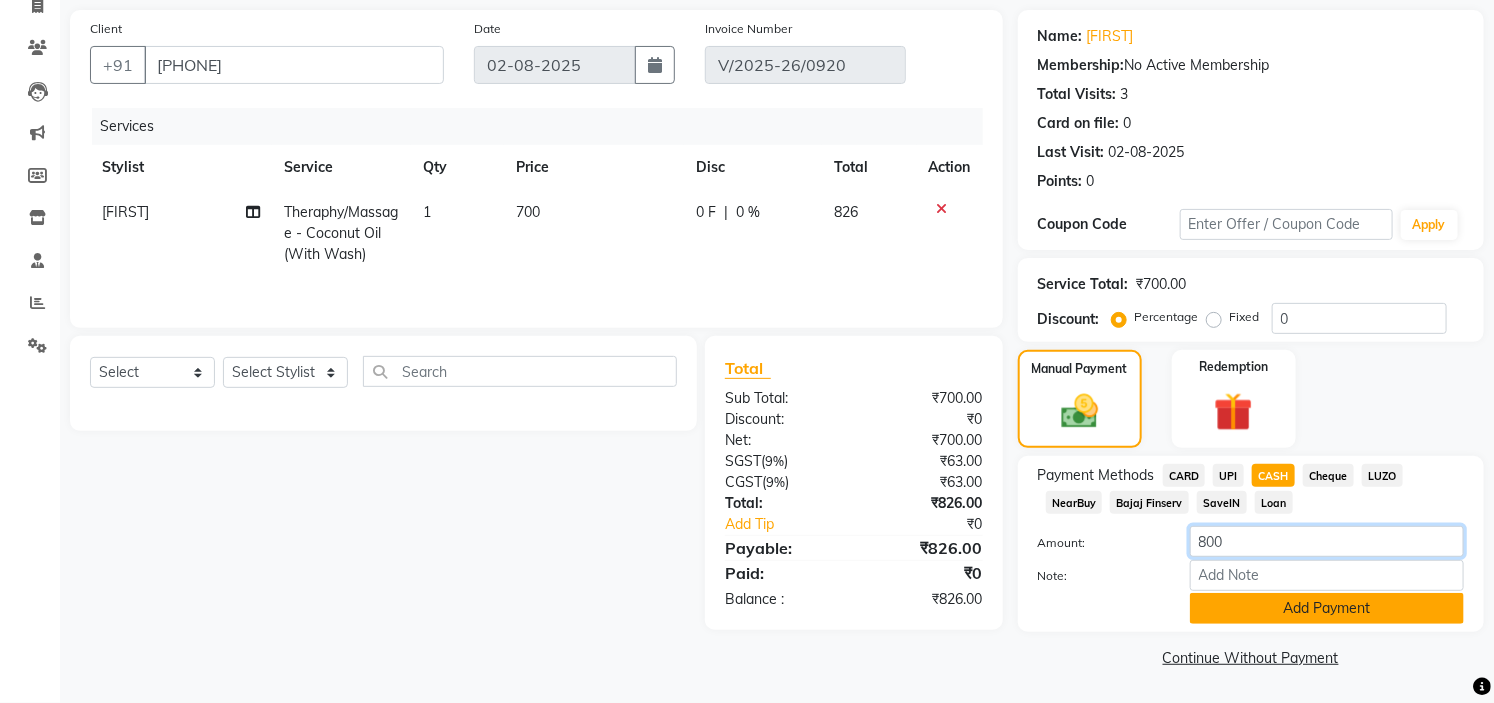 type on "800" 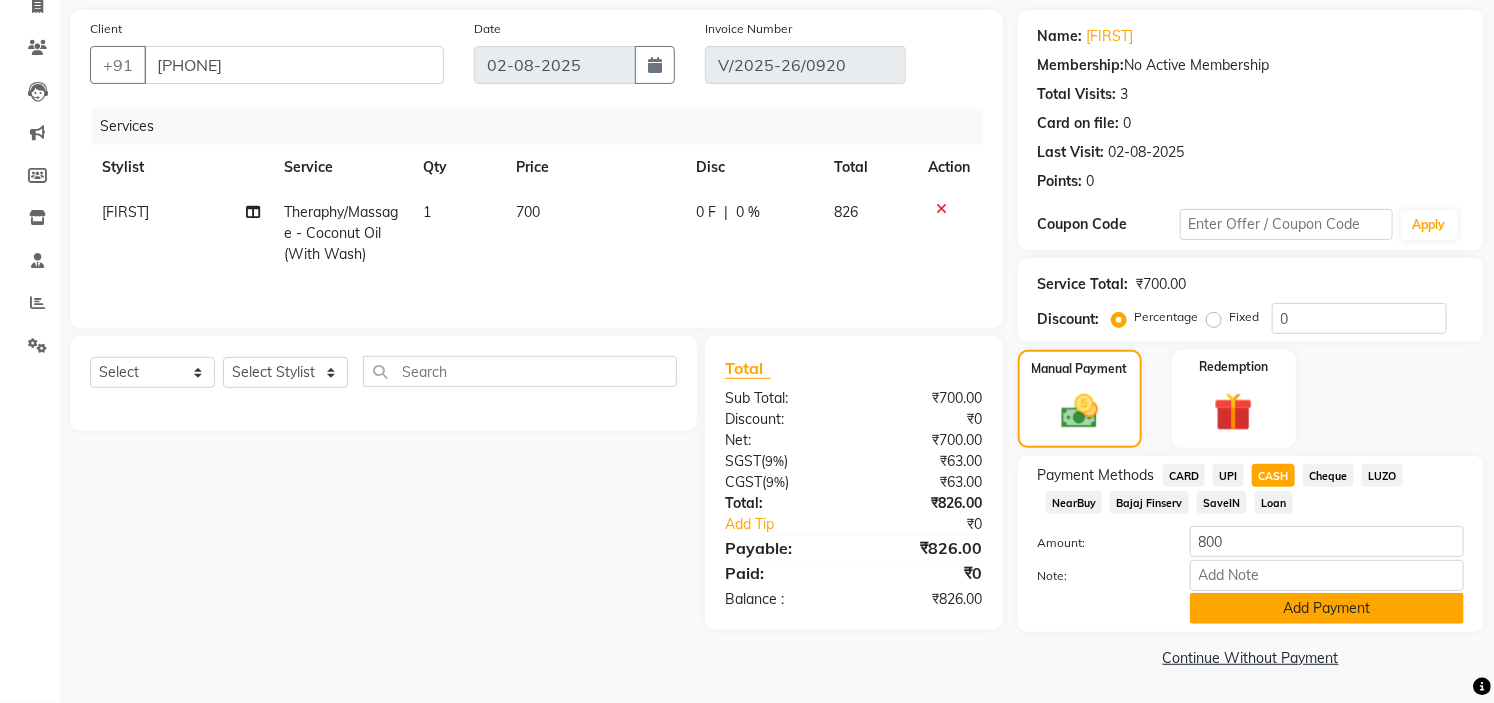 click on "Add Payment" 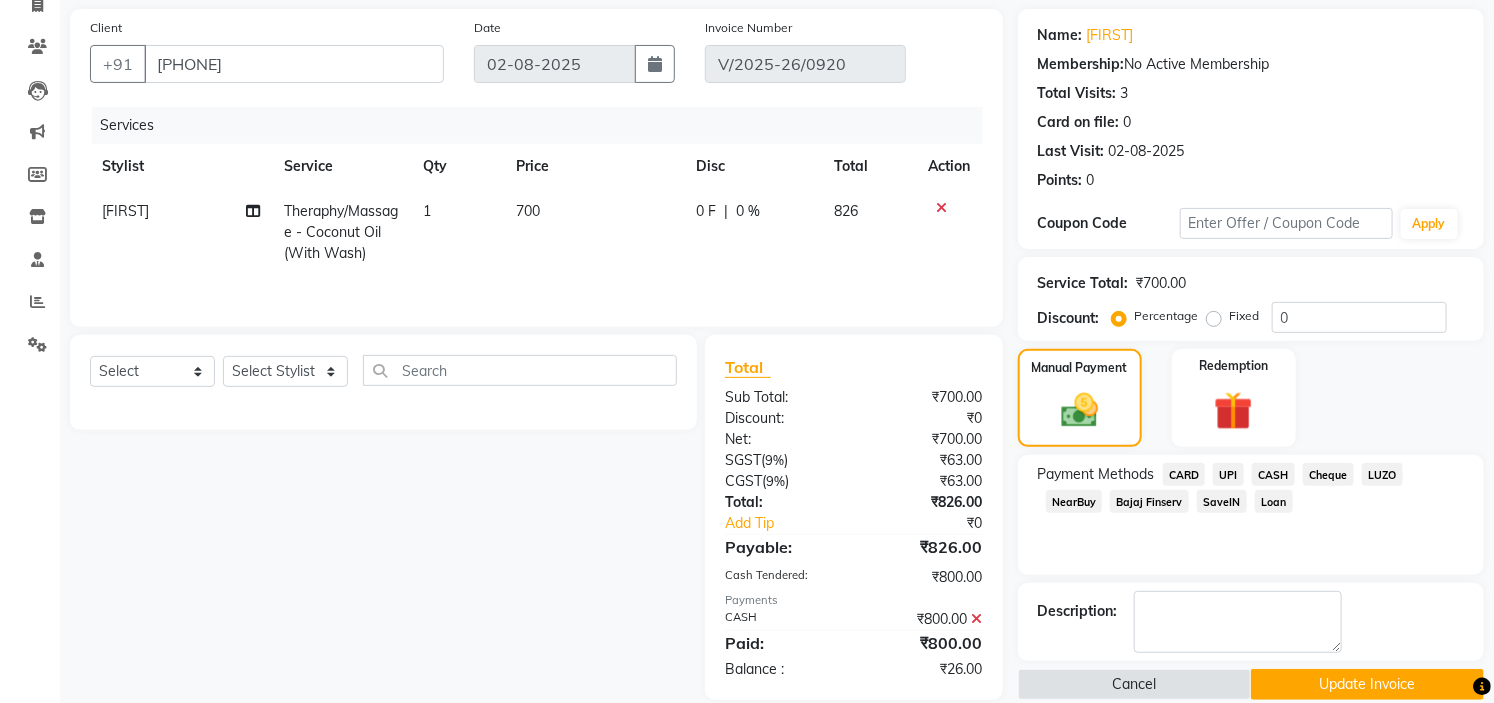 click on "UPI" 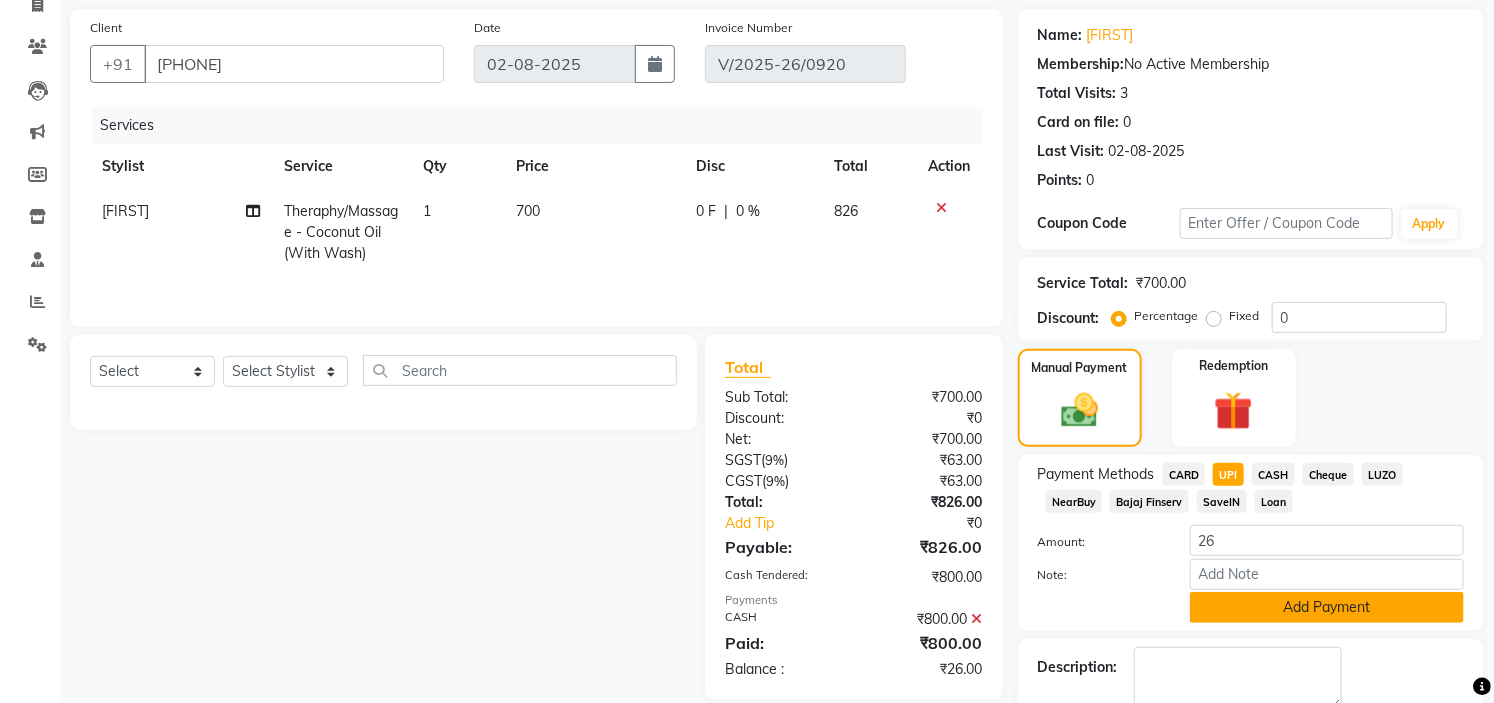 click on "Add Payment" 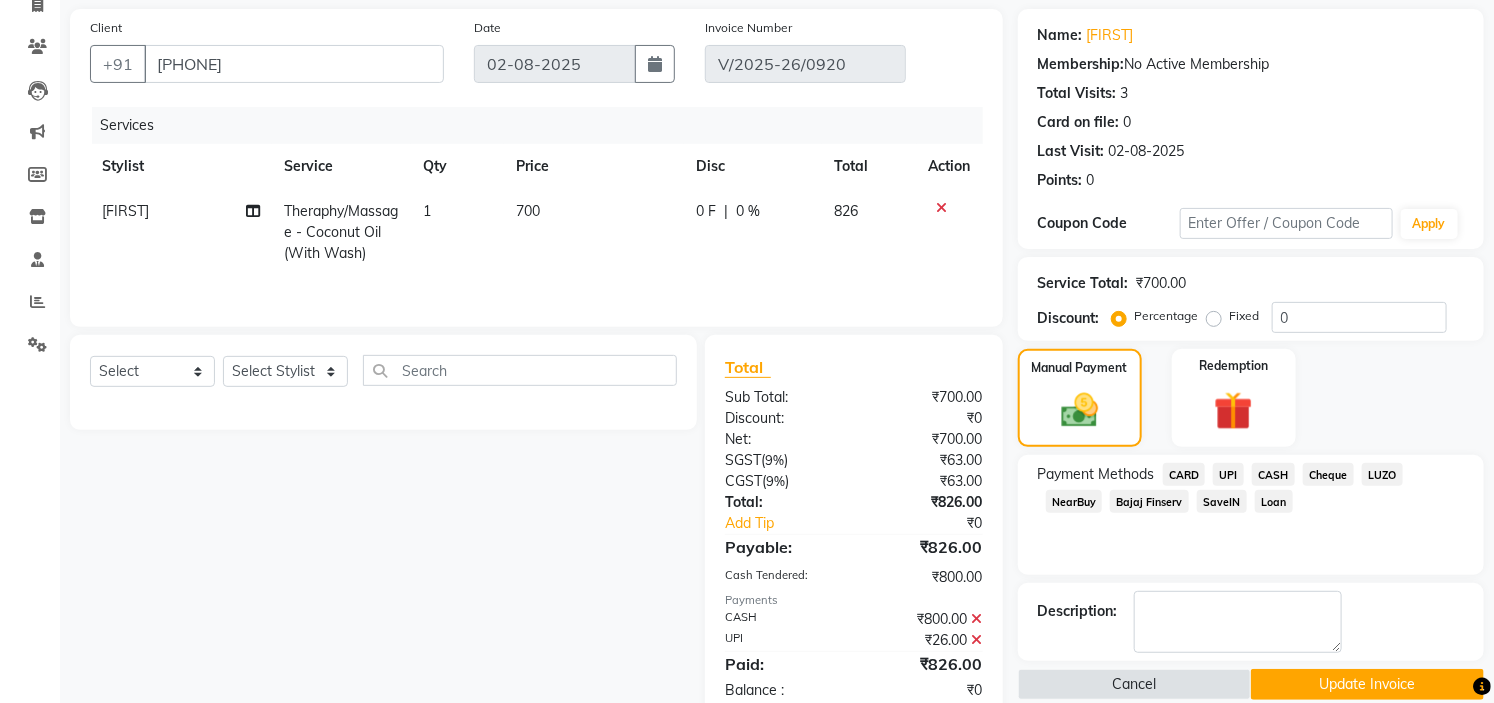 scroll, scrollTop: 190, scrollLeft: 0, axis: vertical 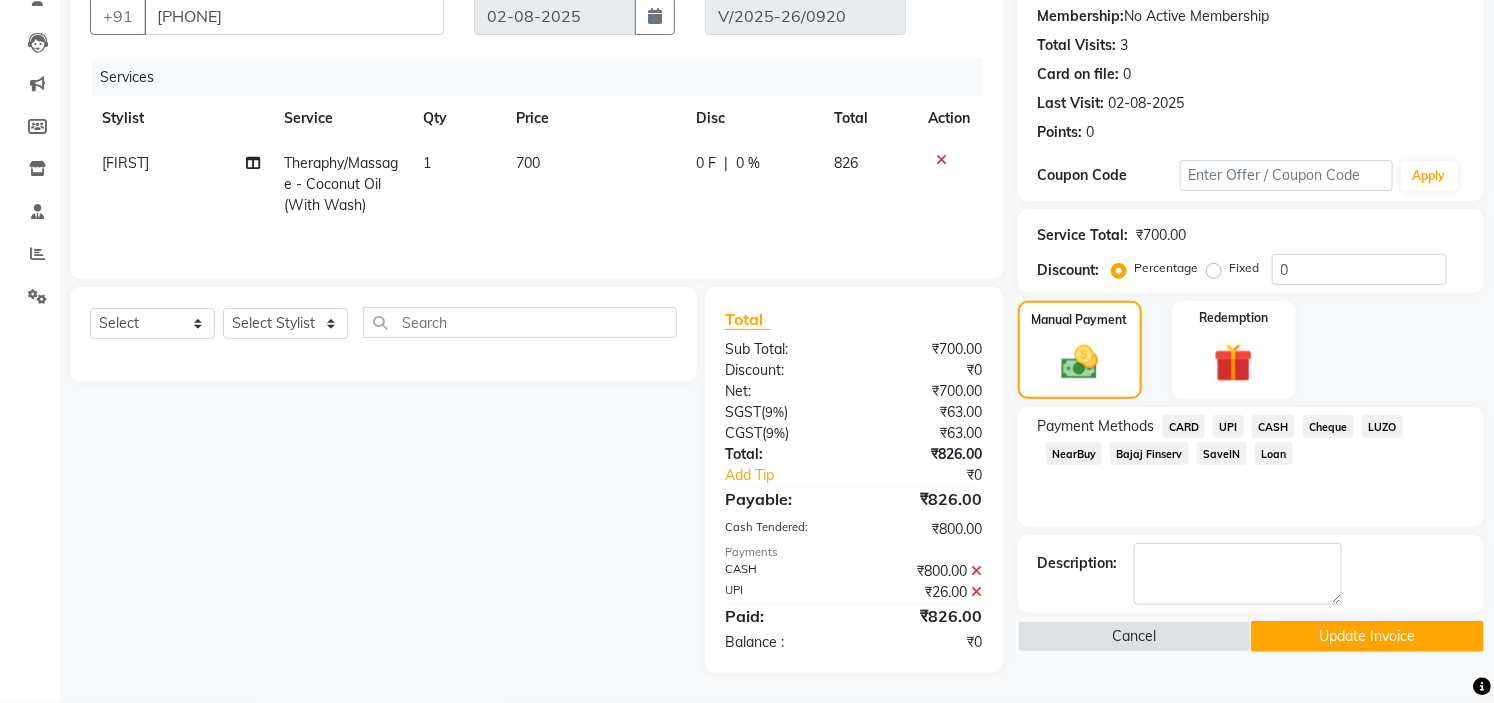 click on "Update Invoice" 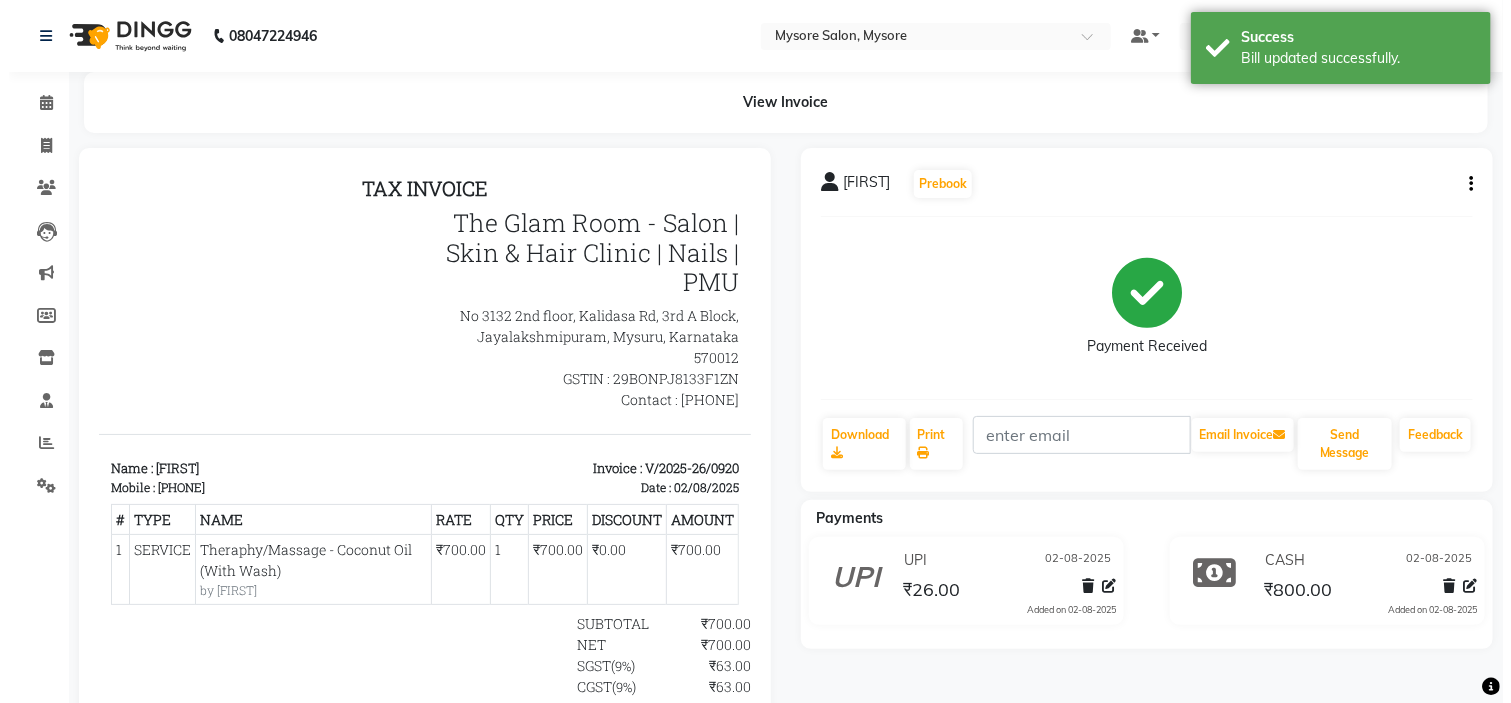 scroll, scrollTop: 0, scrollLeft: 0, axis: both 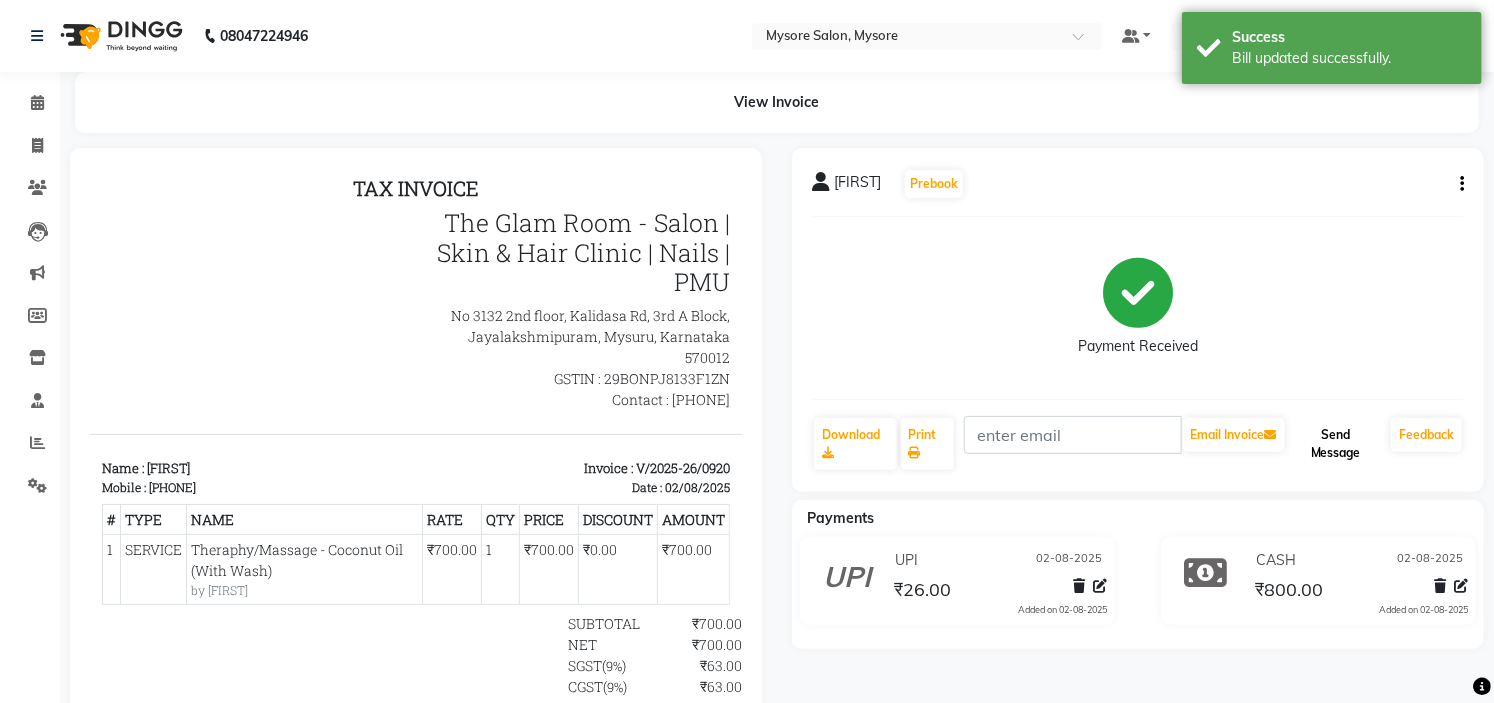 click on "Send Message" 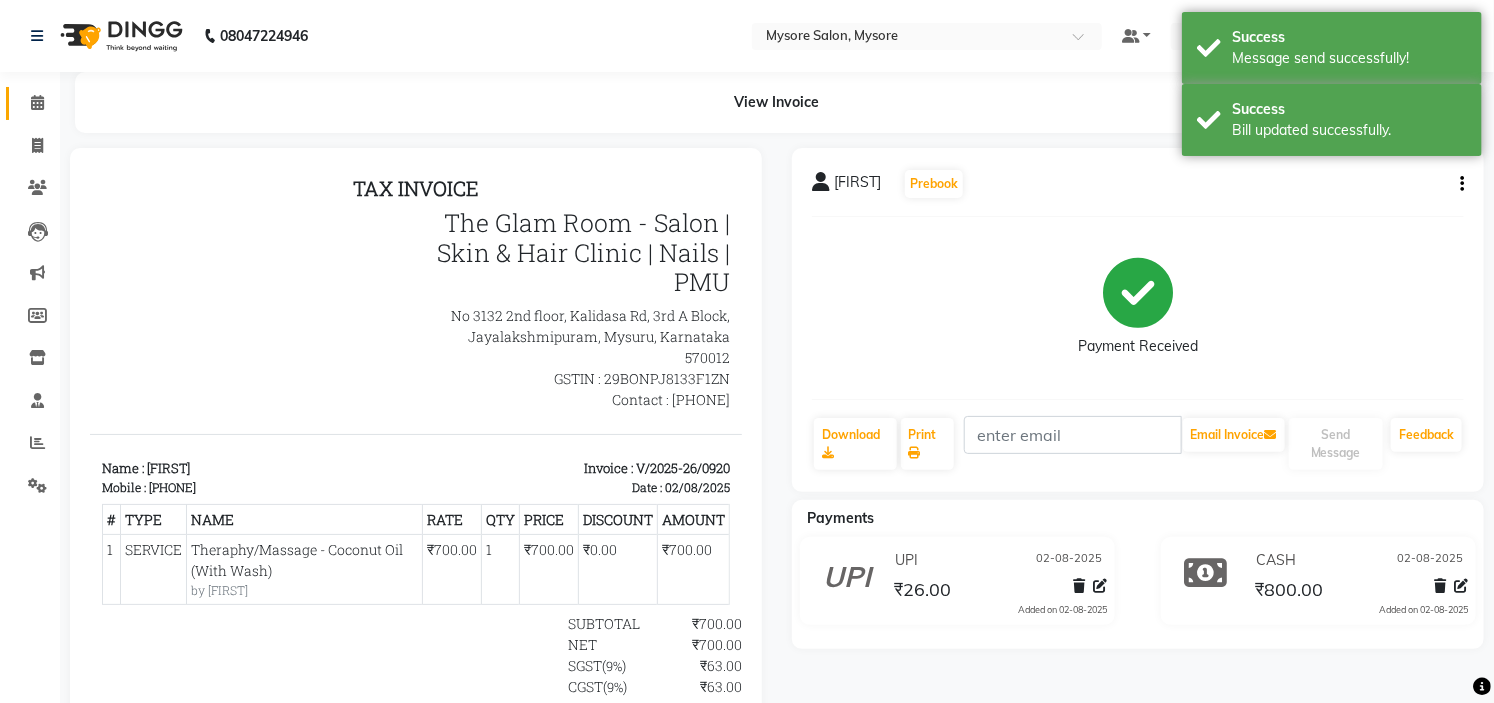 click on "Calendar" 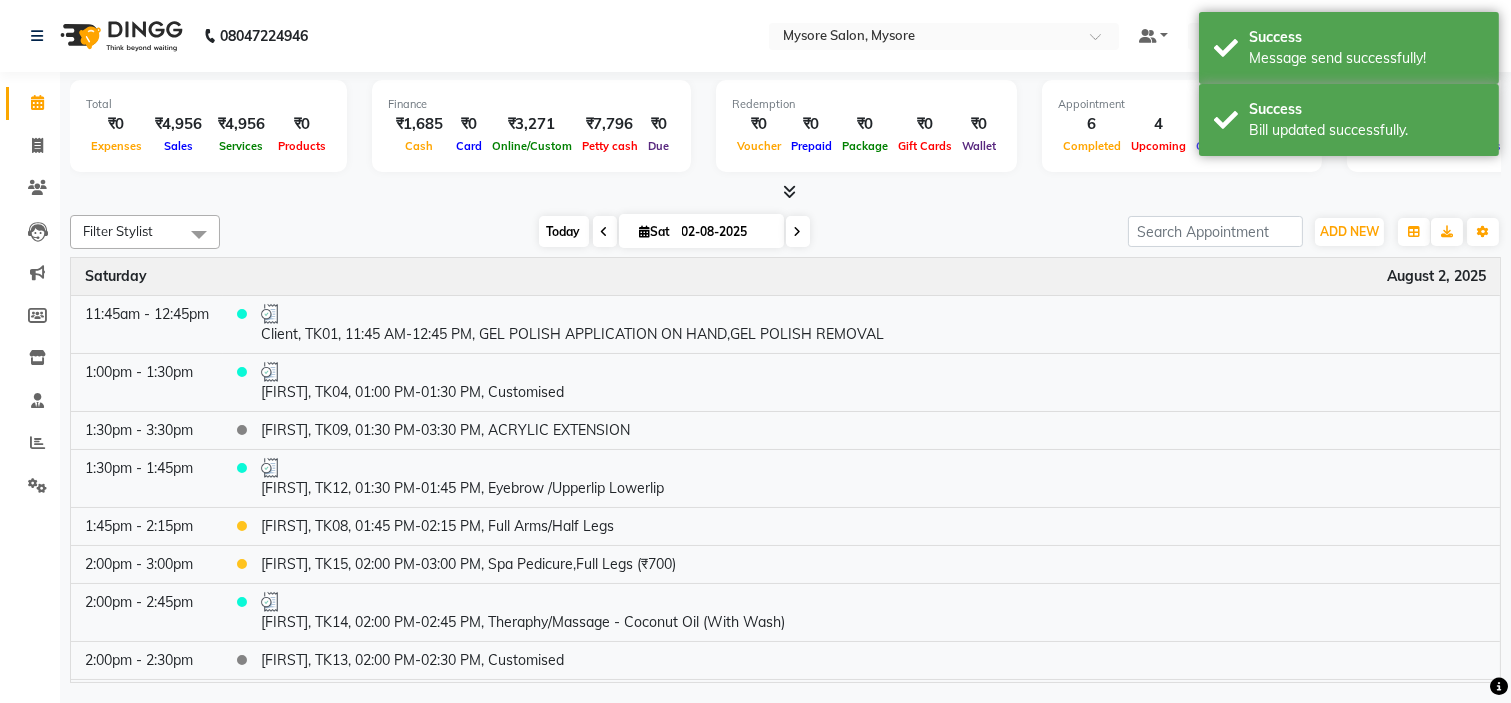 click on "Today" at bounding box center (564, 231) 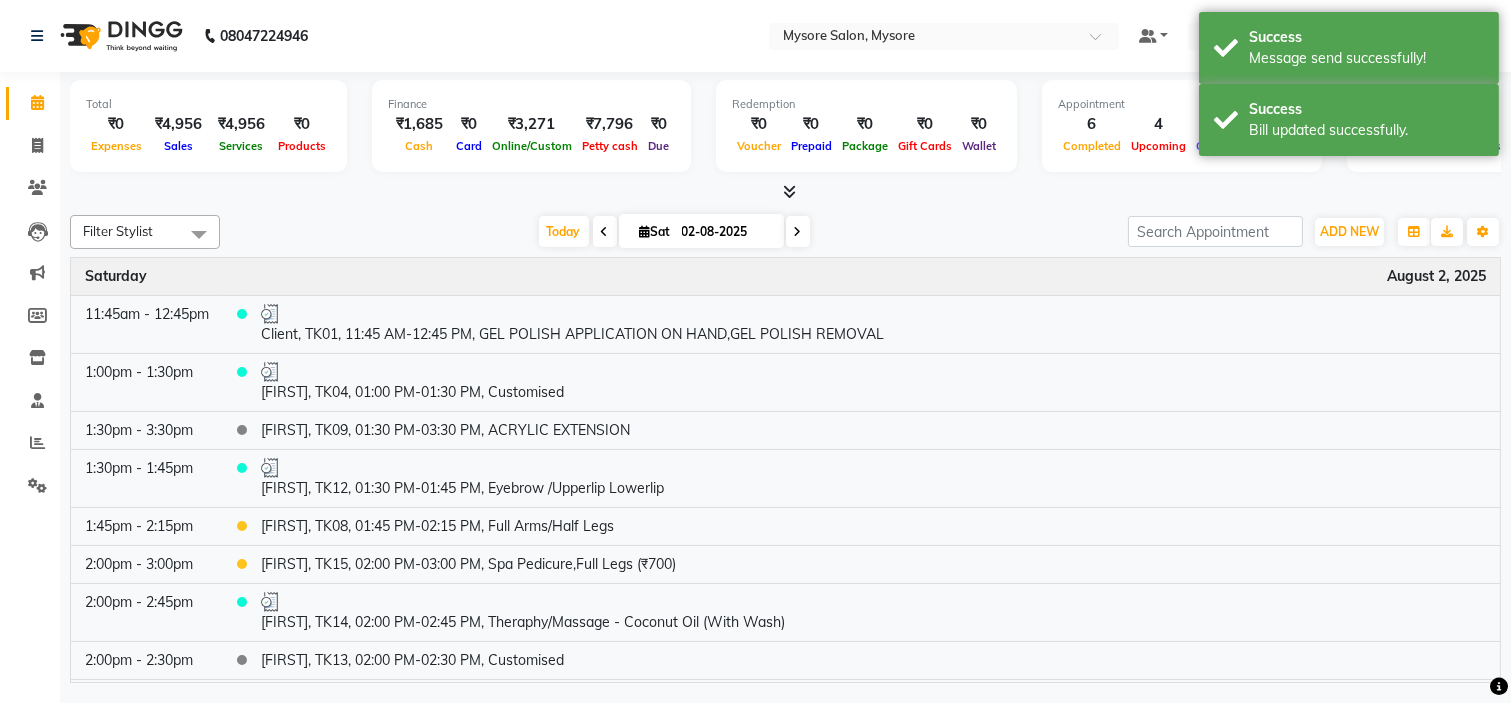 scroll, scrollTop: 344, scrollLeft: 0, axis: vertical 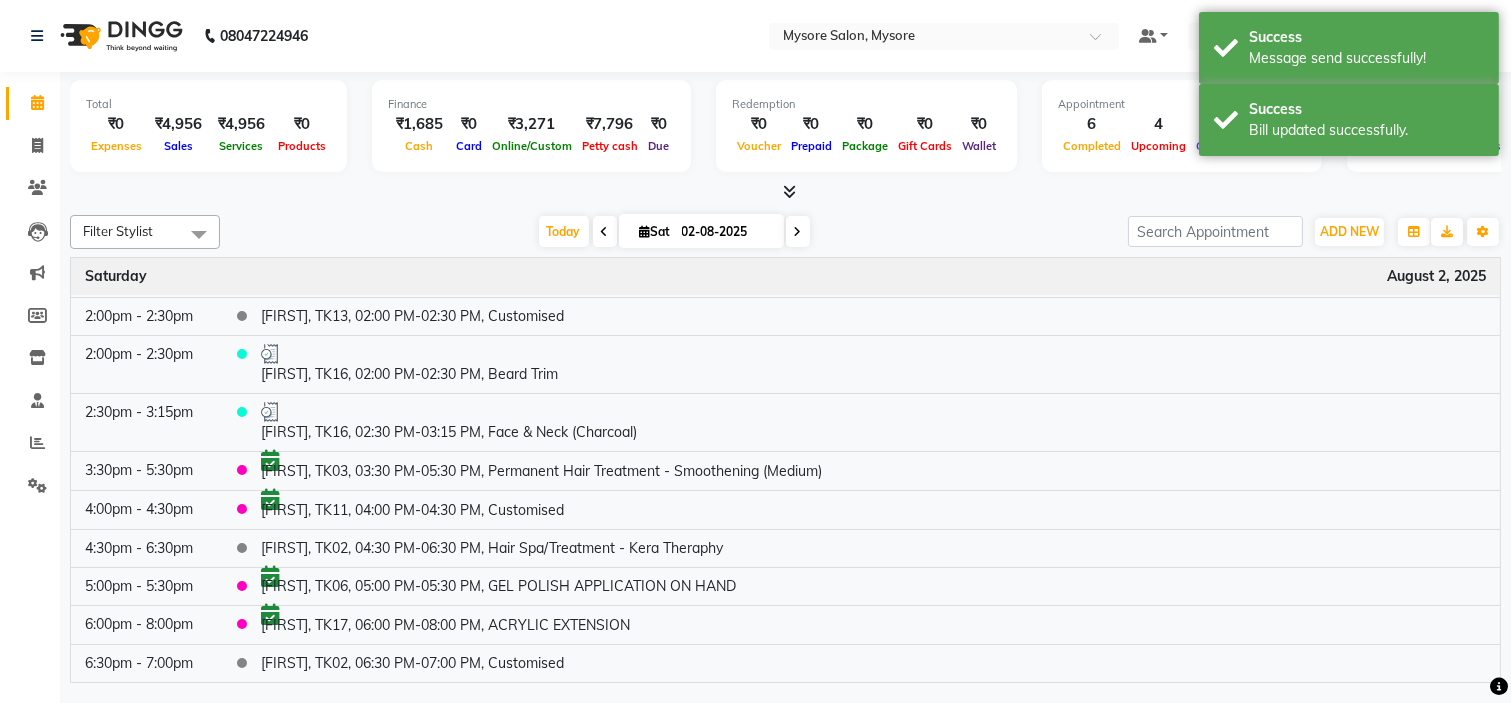 click on "Filter Stylist Select All Ankita Arti Ashwini Ayaan DR. Apurva Fatma Jayshree Lakshmi Paul Ruhul alom Shangnimwon Steve Sumaiya Banu Sumit Teja Tezz The Glam Room Mysore Today  Sat 02-08-2025 Toggle Dropdown Add Appointment Add Invoice Add Expense Add Attendance Add Client Add Transaction Toggle Dropdown Add Appointment Add Invoice Add Expense Add Attendance Add Client ADD NEW Toggle Dropdown Add Appointment Add Invoice Add Expense Add Attendance Add Client Add Transaction Filter Stylist Select All Ankita Arti Ashwini Ayaan DR. Apurva Fatma Jayshree Lakshmi Paul Ruhul alom Shangnimwon Steve Sumaiya Banu Sumit Teja Tezz The Glam Room Mysore Group By  Staff View   Room View  View as Vertical  Vertical - Week View  Horizontal  Horizontal - Week View  List  Toggle Dropdown Calendar Settings Manage Tags   Arrange Stylists   Reset Stylists  Full Screen  Show Available Stylist  Appointment Form Zoom 100% Time Event Saturday August 2, 2025 11:45am - 12:45pm     1:00pm - 1:30pm     1:30pm - 3:30pm    1:30pm - 1:45pm" 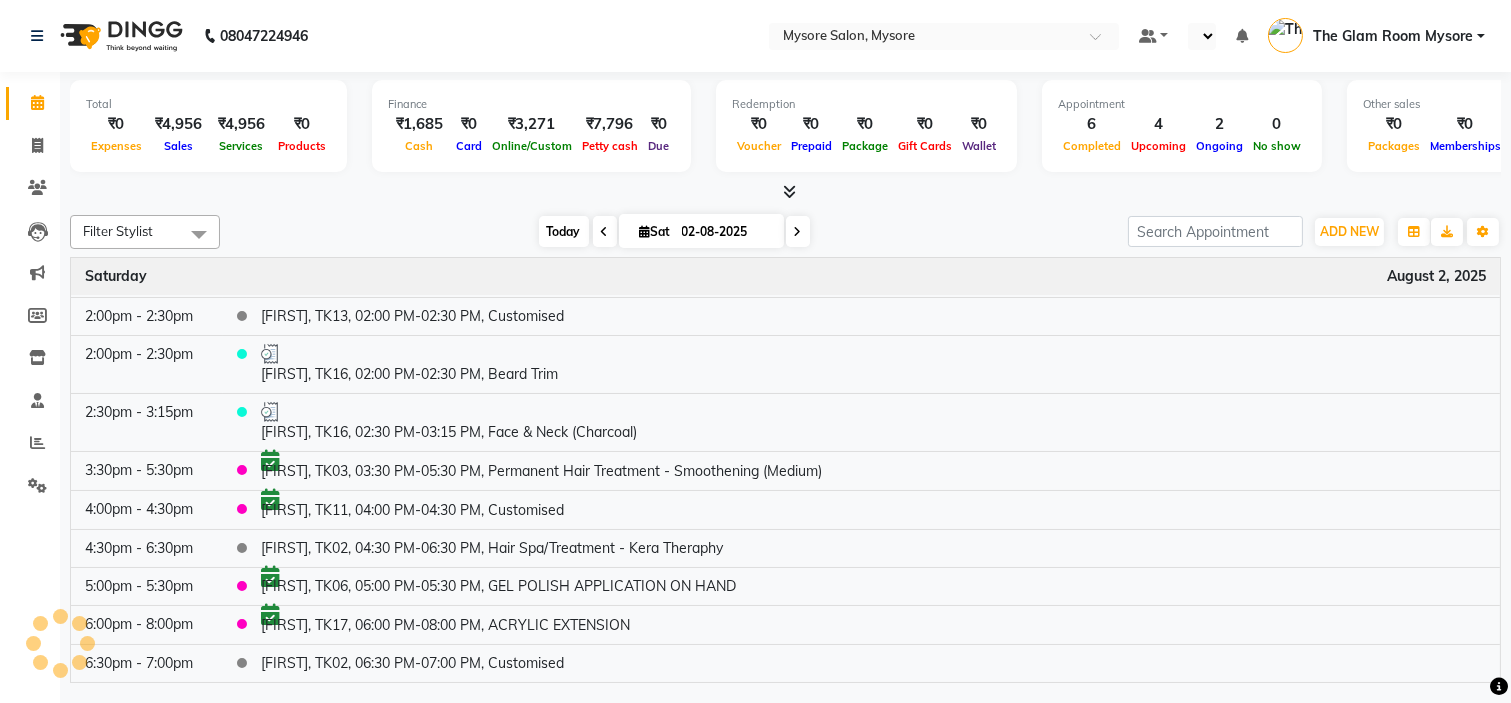 click on "Today" at bounding box center [564, 231] 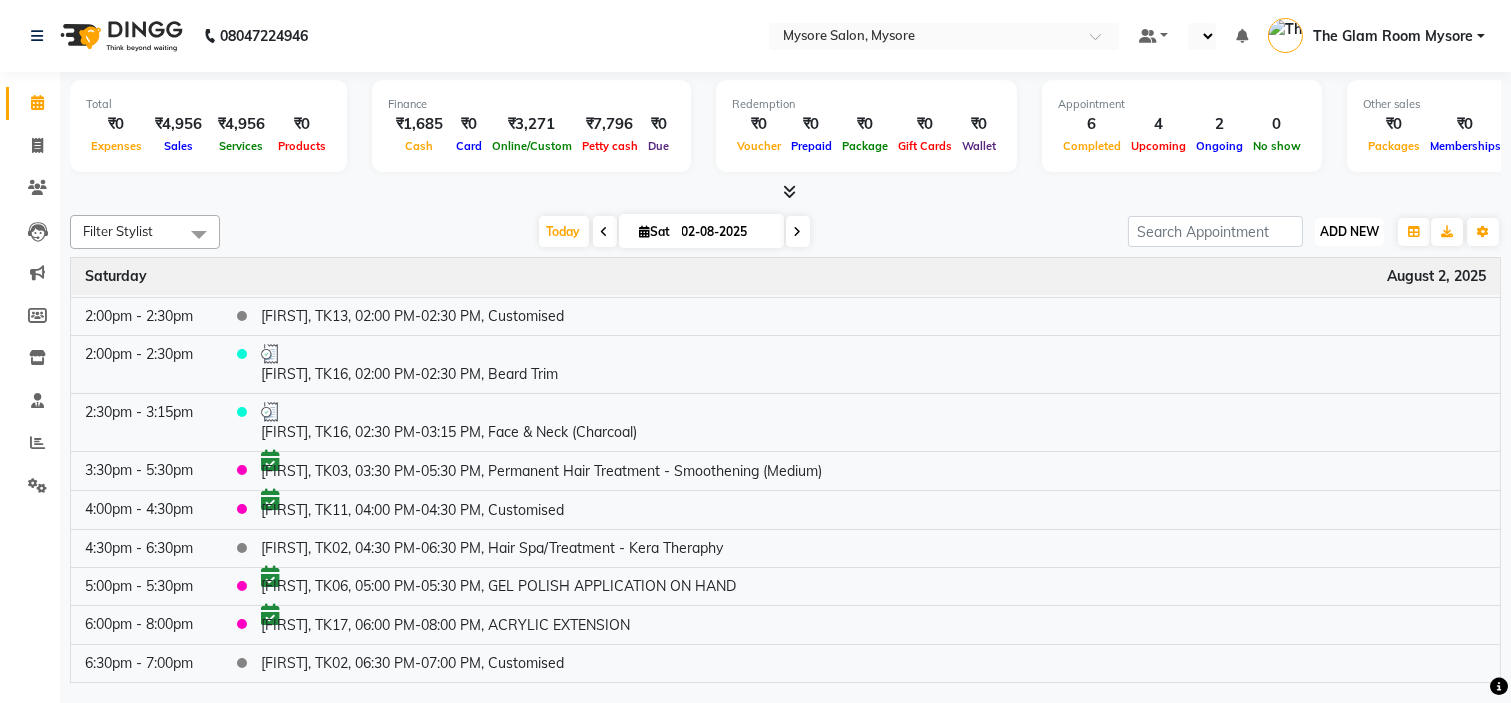 click on "ADD NEW" at bounding box center [1349, 231] 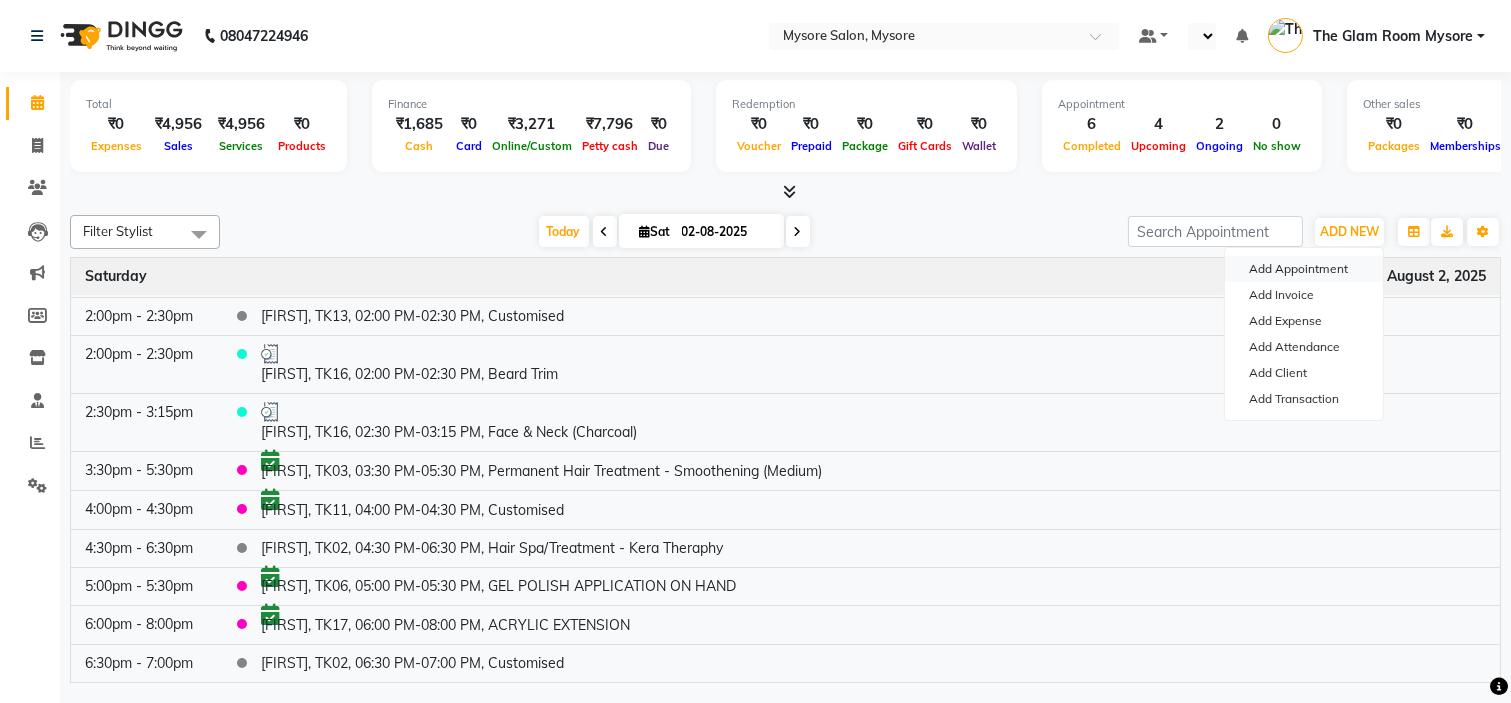 click on "Add Appointment" at bounding box center (1304, 269) 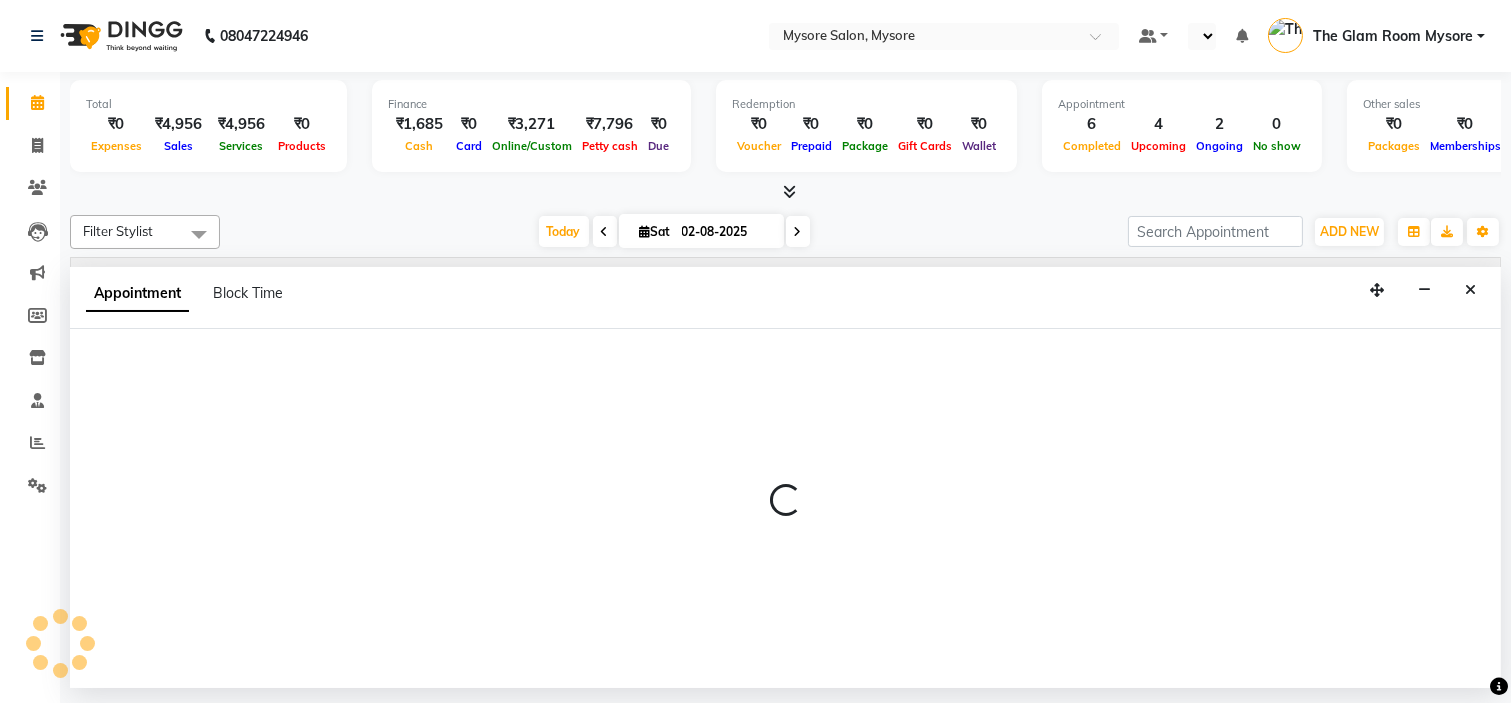 select on "tentative" 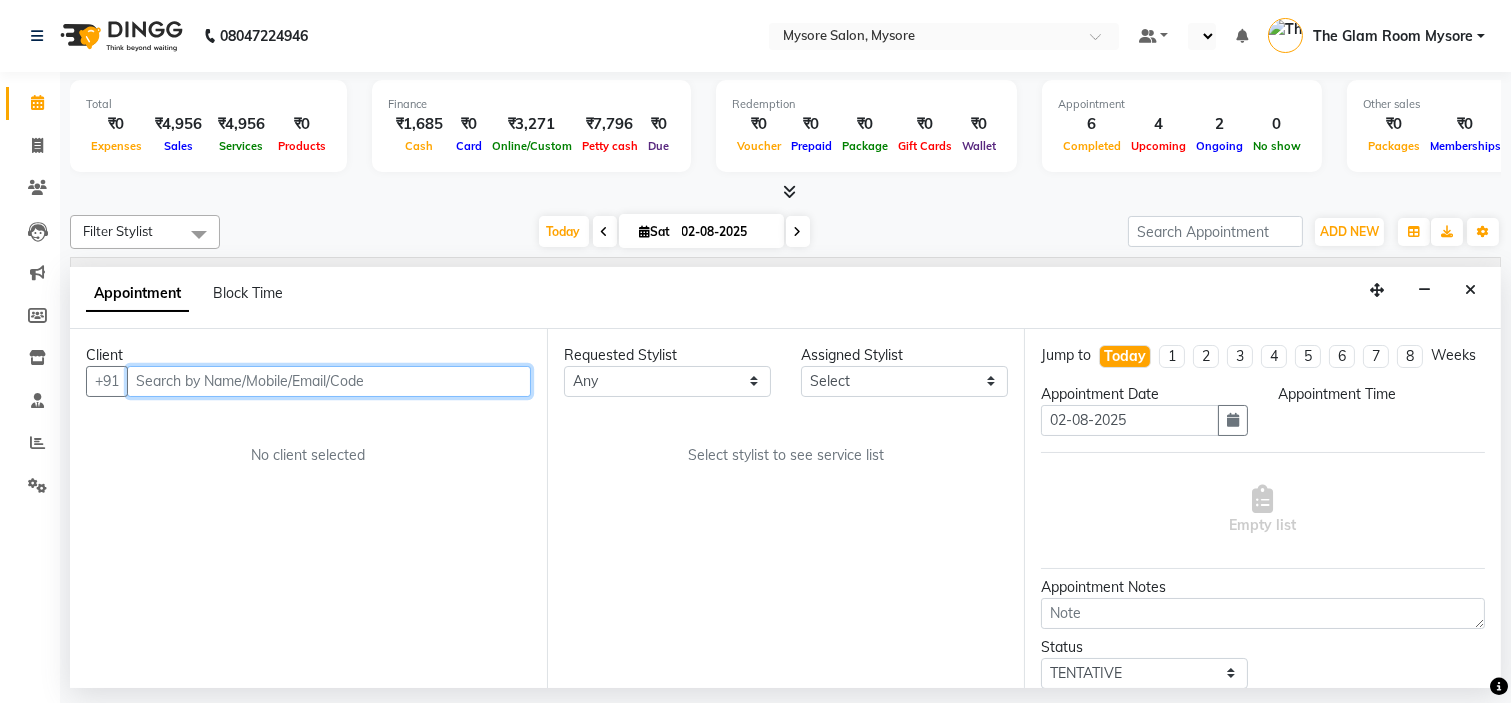select on "540" 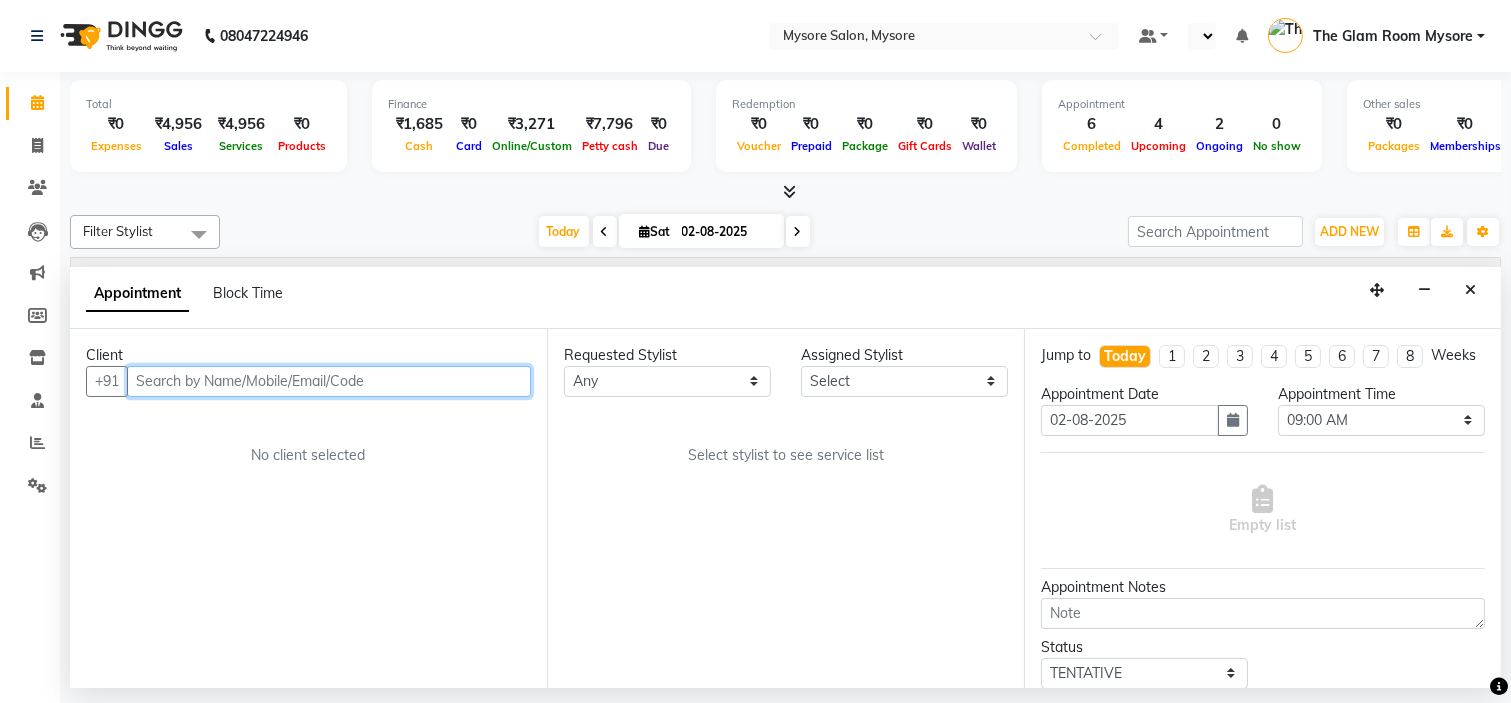 click at bounding box center [329, 381] 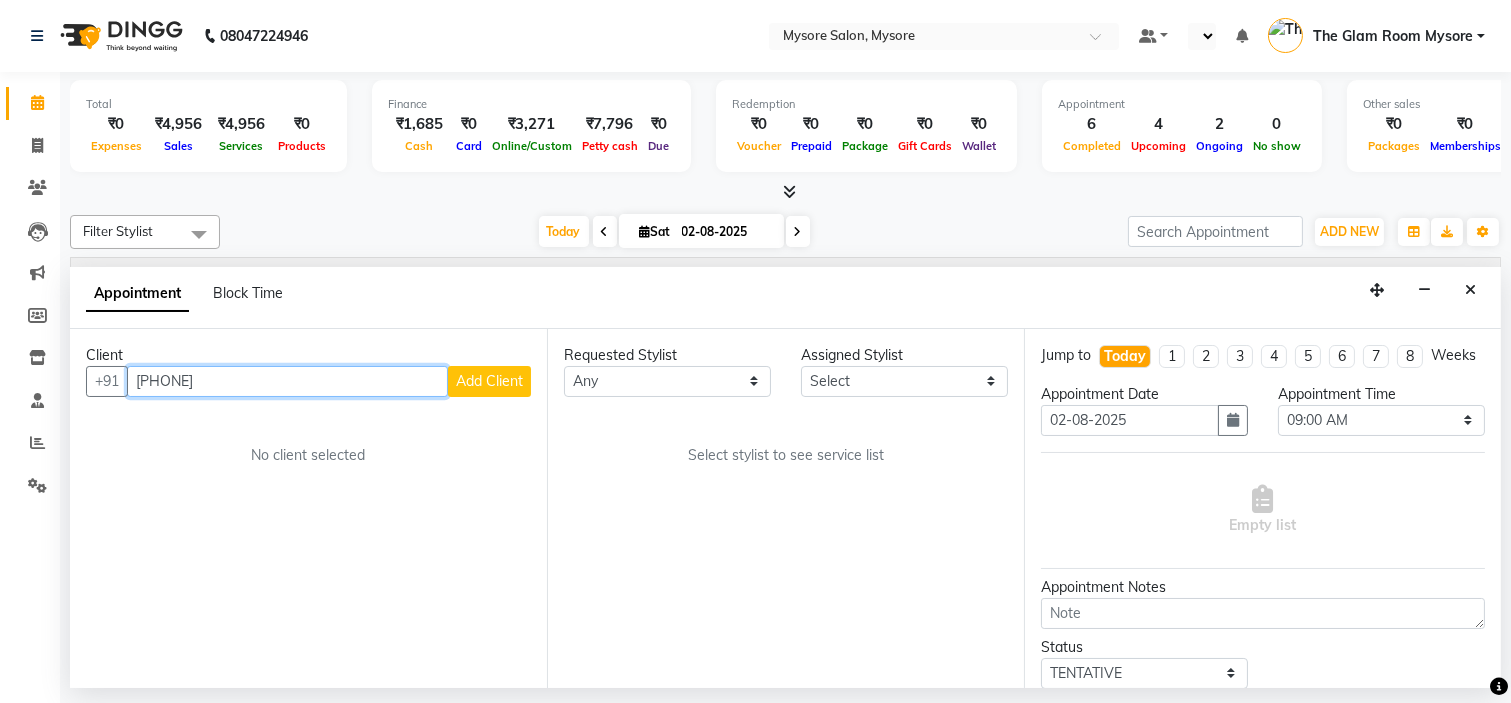 type on "9633610488" 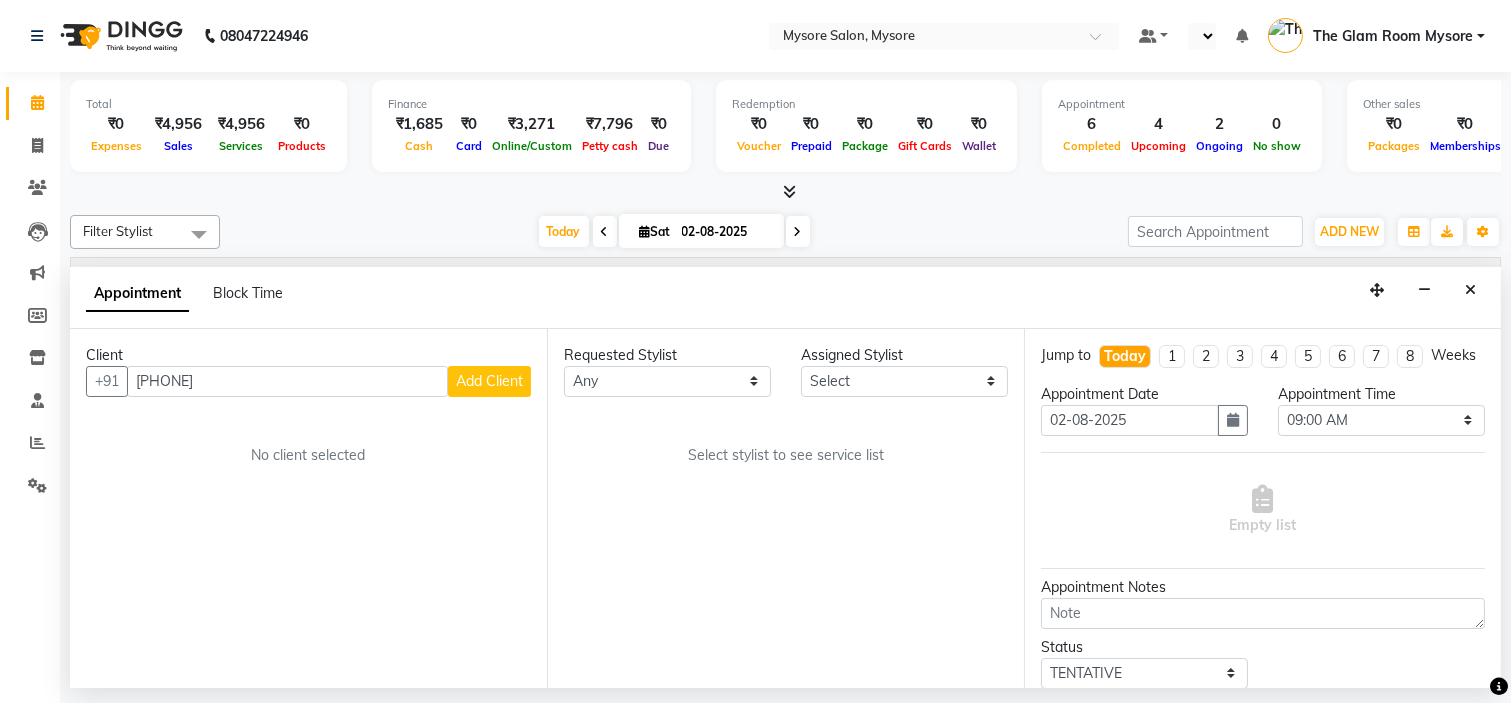 click on "Add Client" at bounding box center (489, 381) 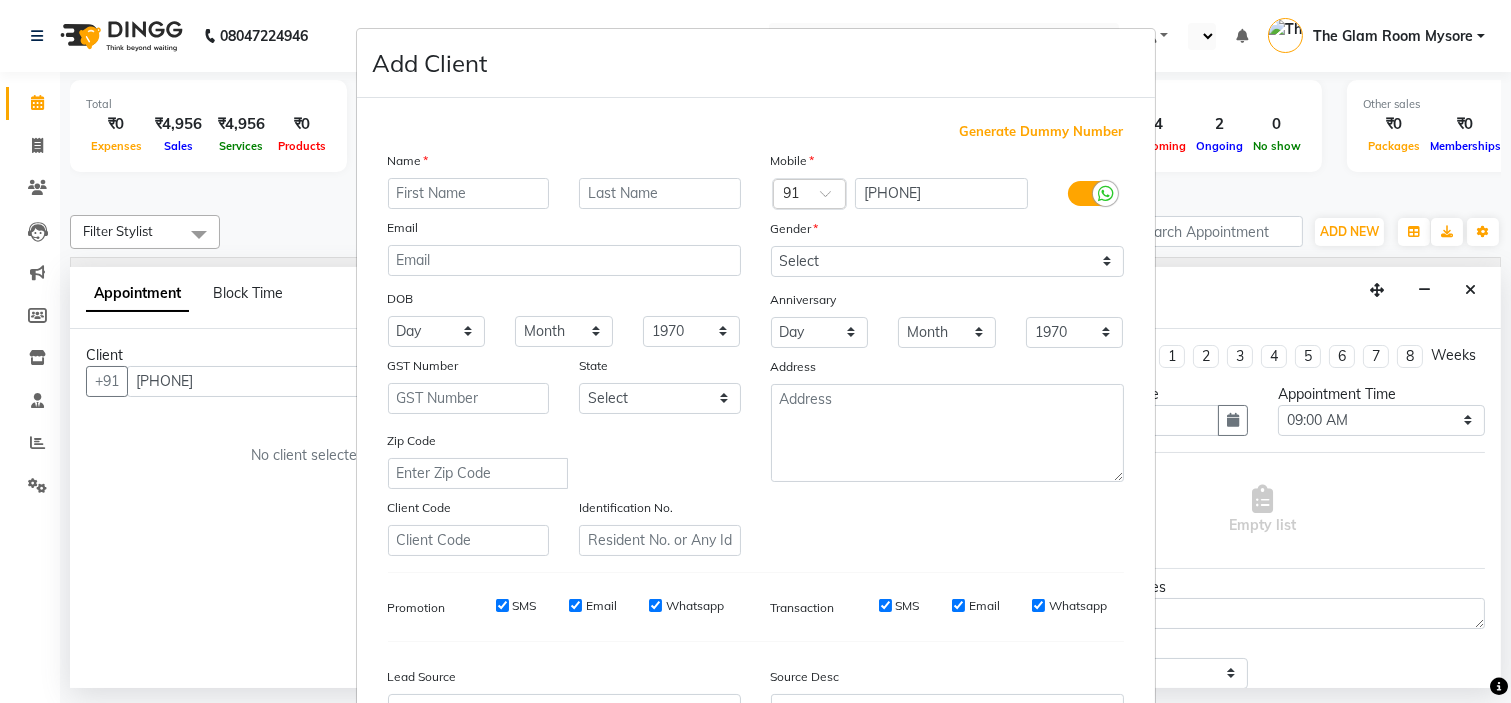 click at bounding box center (469, 193) 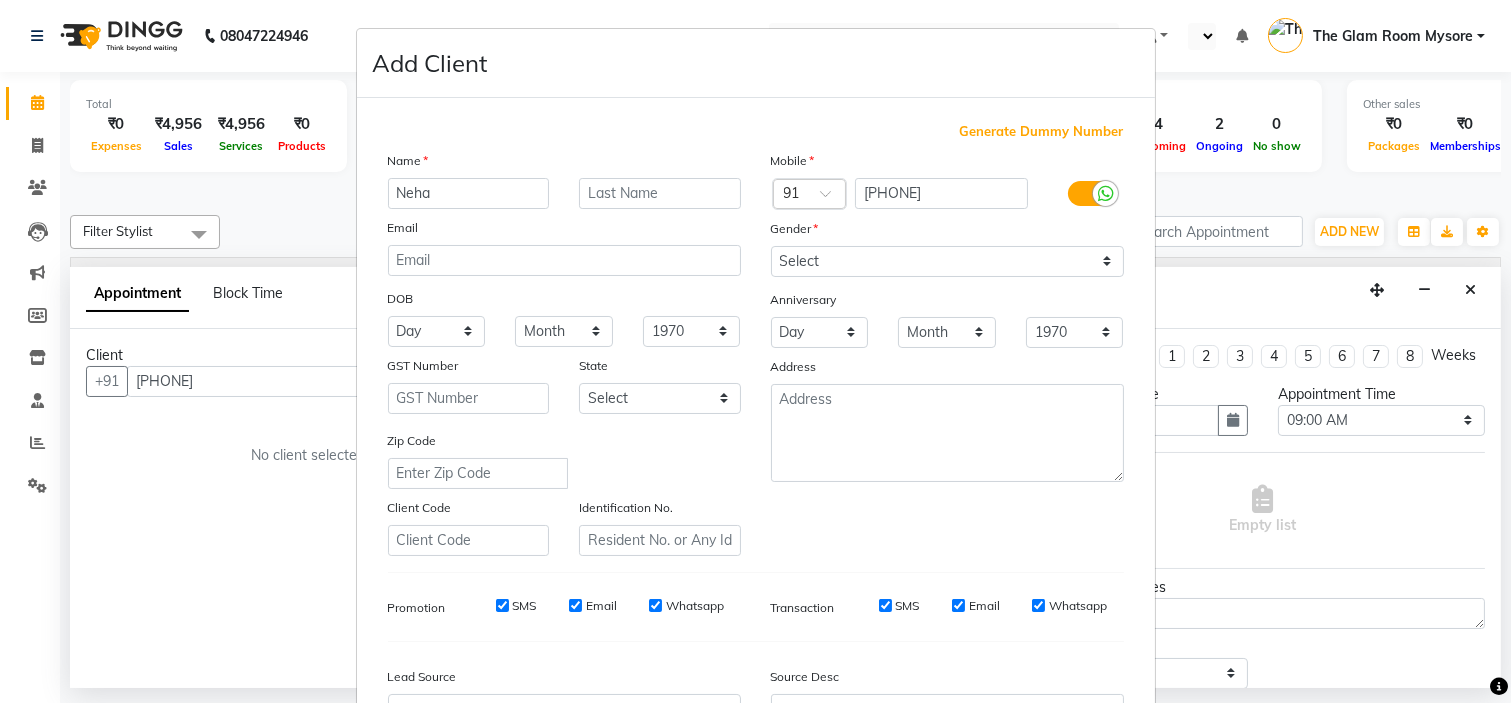 type on "Neha" 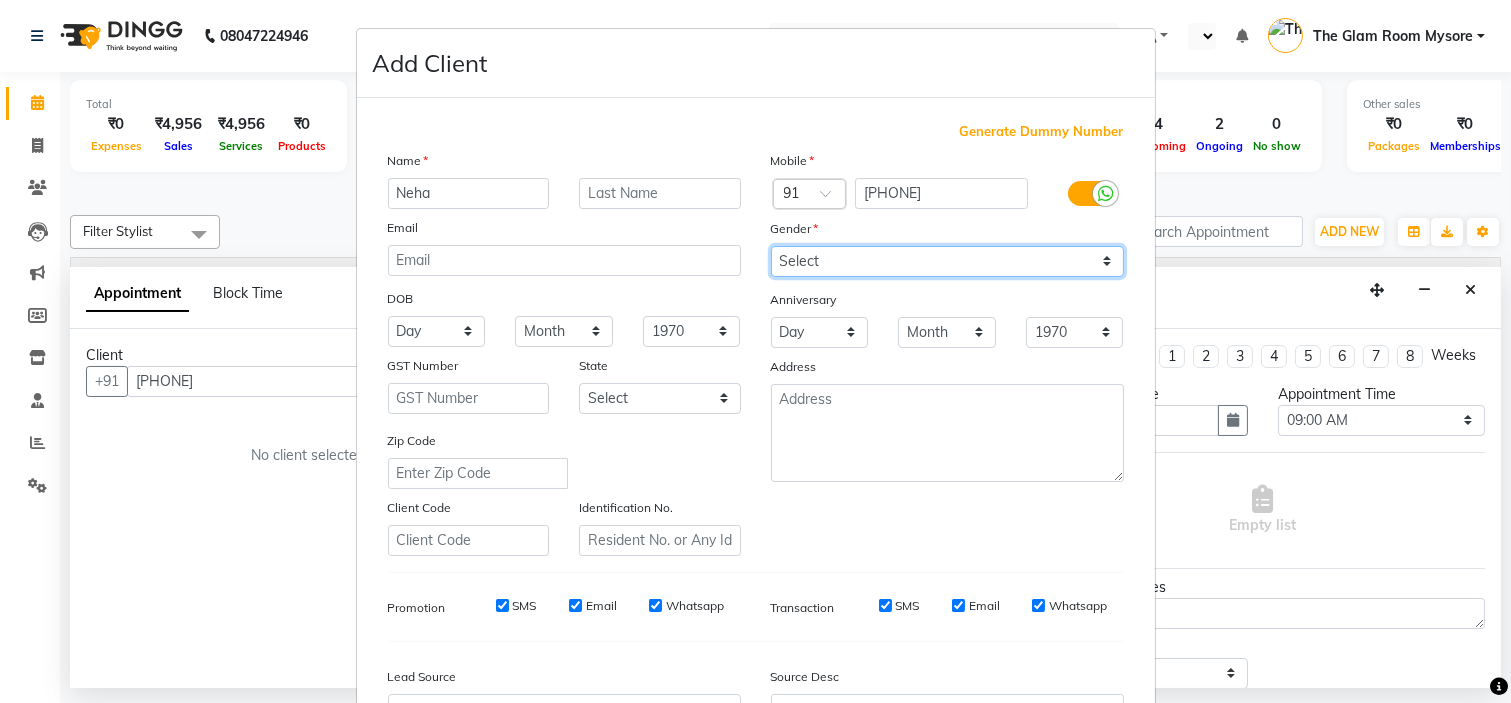 drag, startPoint x: 924, startPoint y: 276, endPoint x: 884, endPoint y: 343, distance: 78.03204 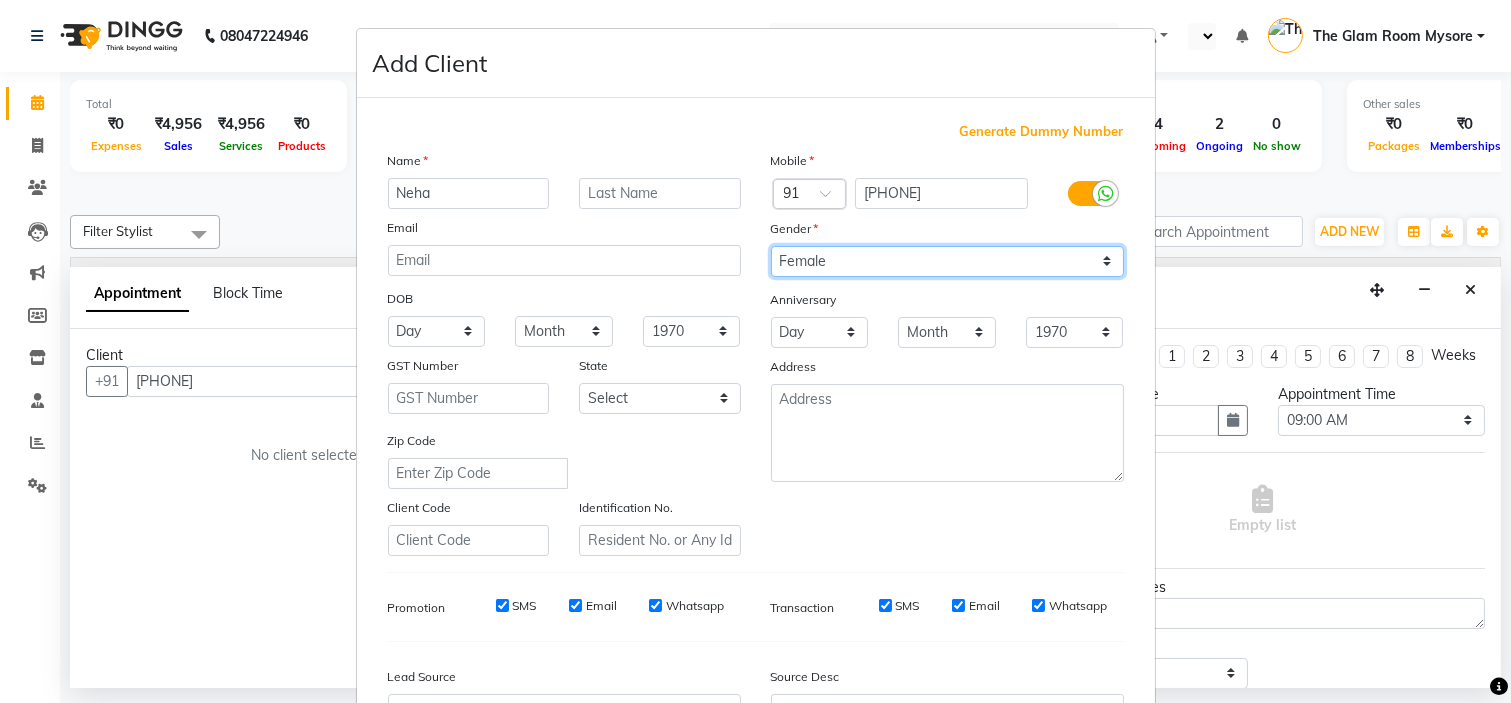 click on "Select Male Female Other Prefer Not To Say" at bounding box center [947, 261] 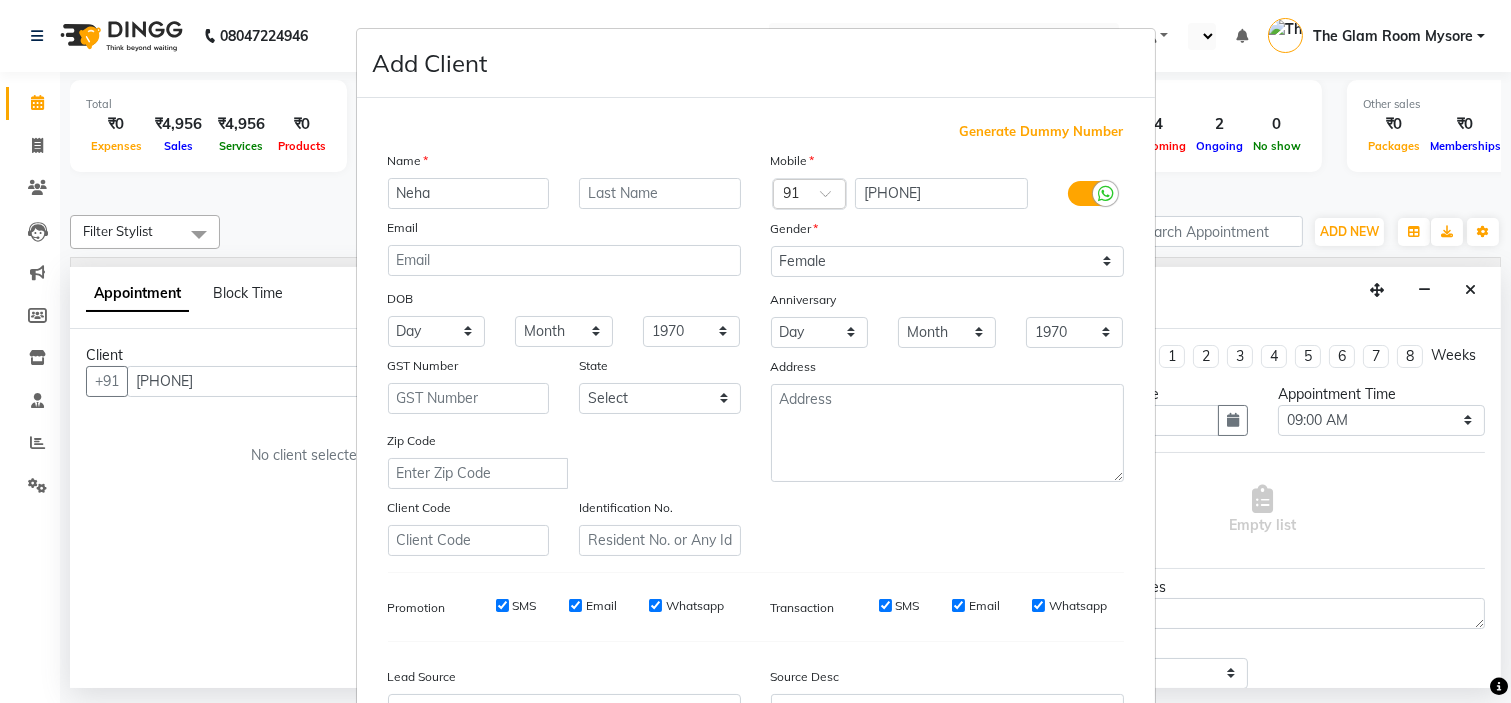 scroll, scrollTop: 221, scrollLeft: 0, axis: vertical 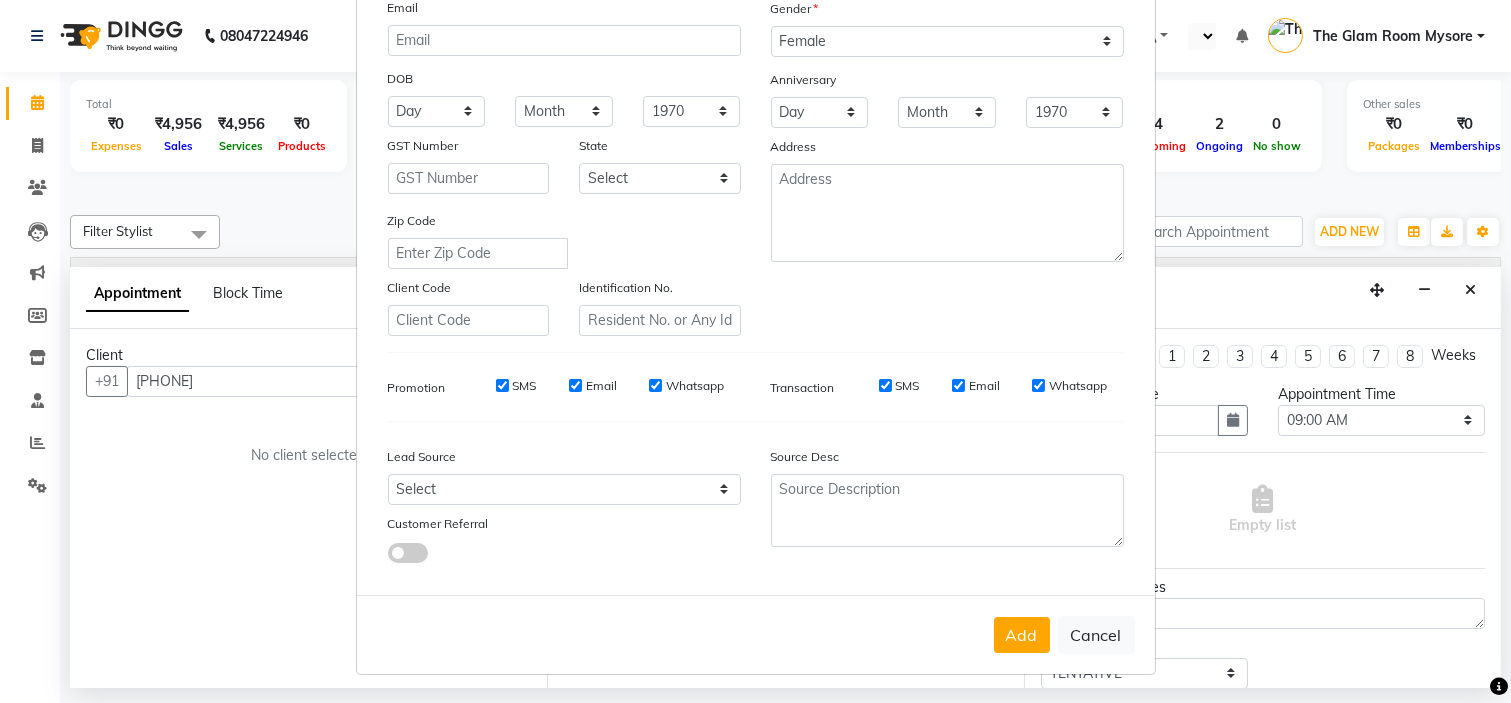 click on "Lead Source Select Walk-in Referral Internet Friend Word of Mouth Advertisement Facebook JustDial Google Other Instagram  YouTube  WhatsApp  Customer Referral" at bounding box center [564, 500] 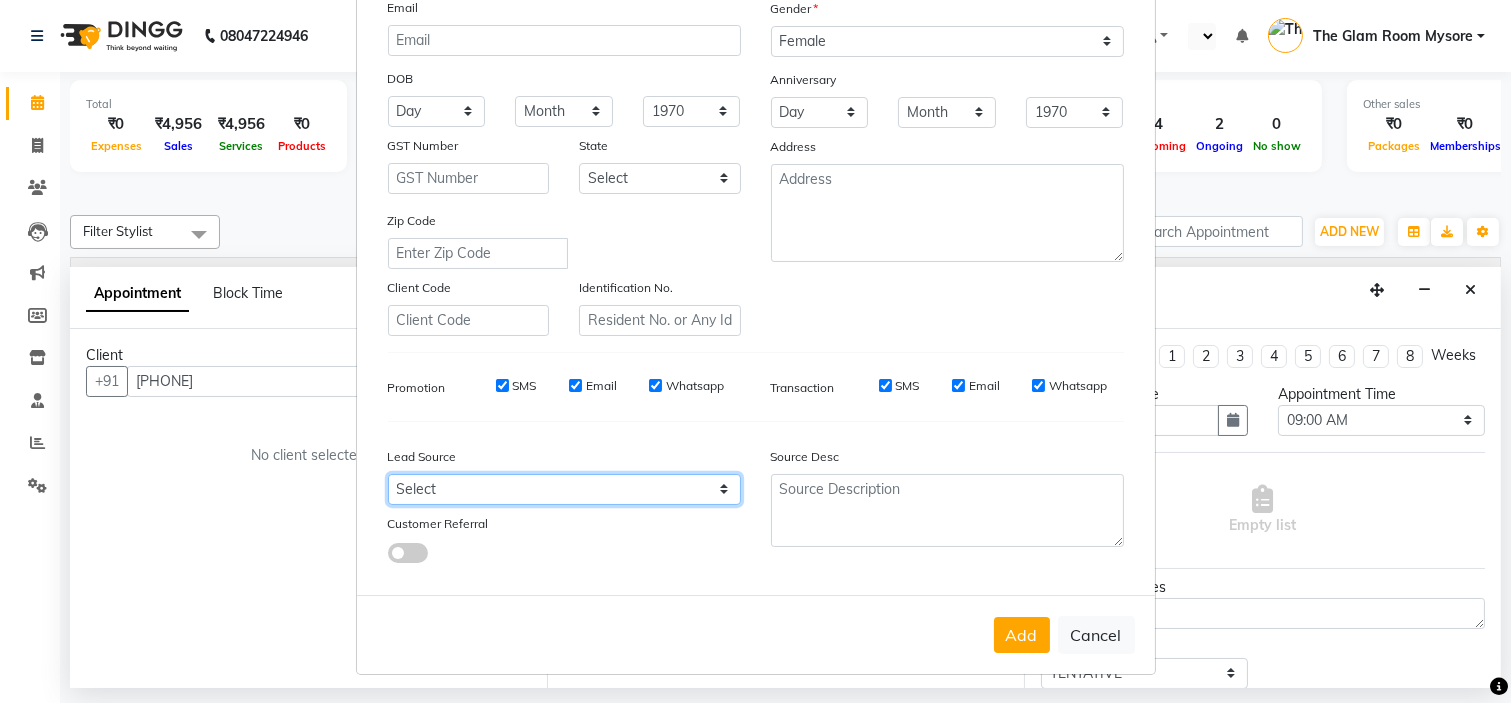 click on "Select Walk-in Referral Internet Friend Word of Mouth Advertisement Facebook JustDial Google Other Instagram  YouTube  WhatsApp" at bounding box center [564, 489] 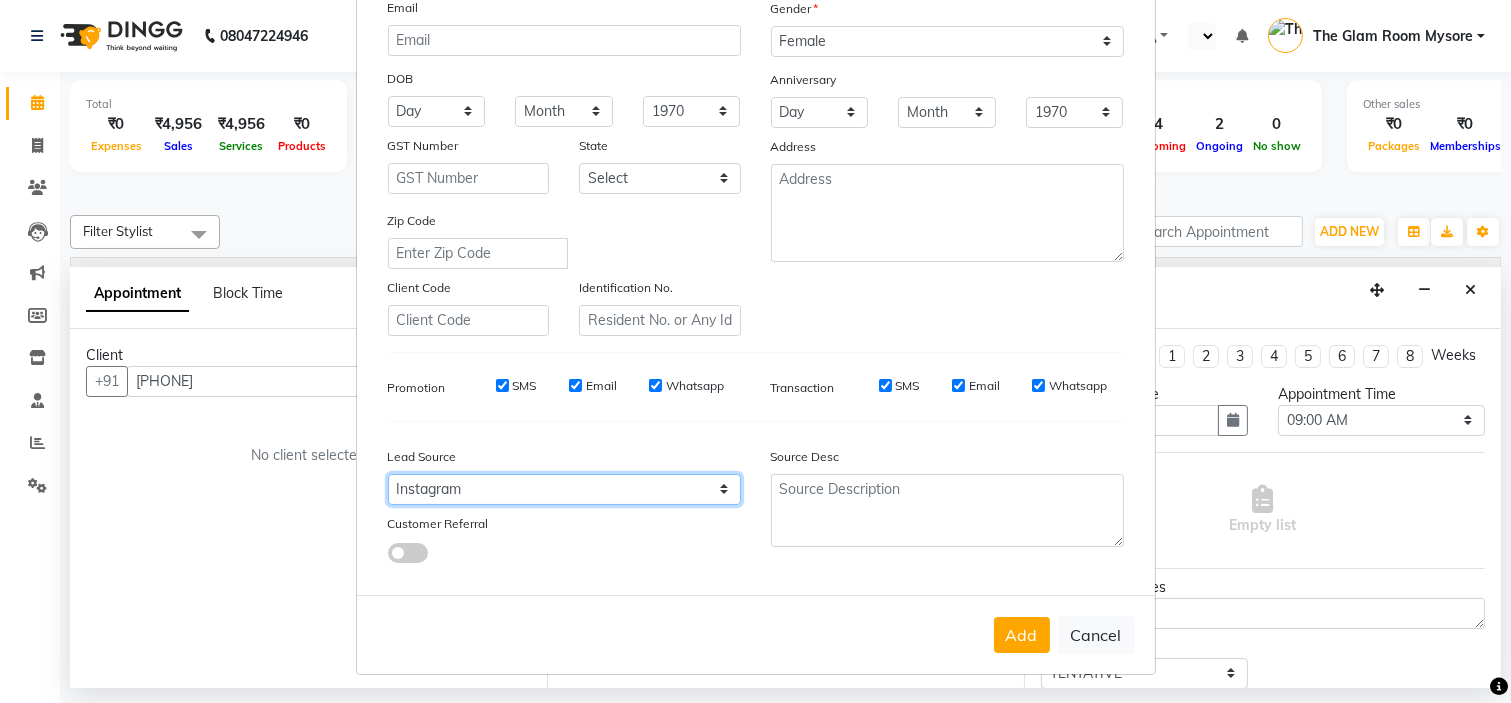 click on "Select Walk-in Referral Internet Friend Word of Mouth Advertisement Facebook JustDial Google Other Instagram  YouTube  WhatsApp" at bounding box center (564, 489) 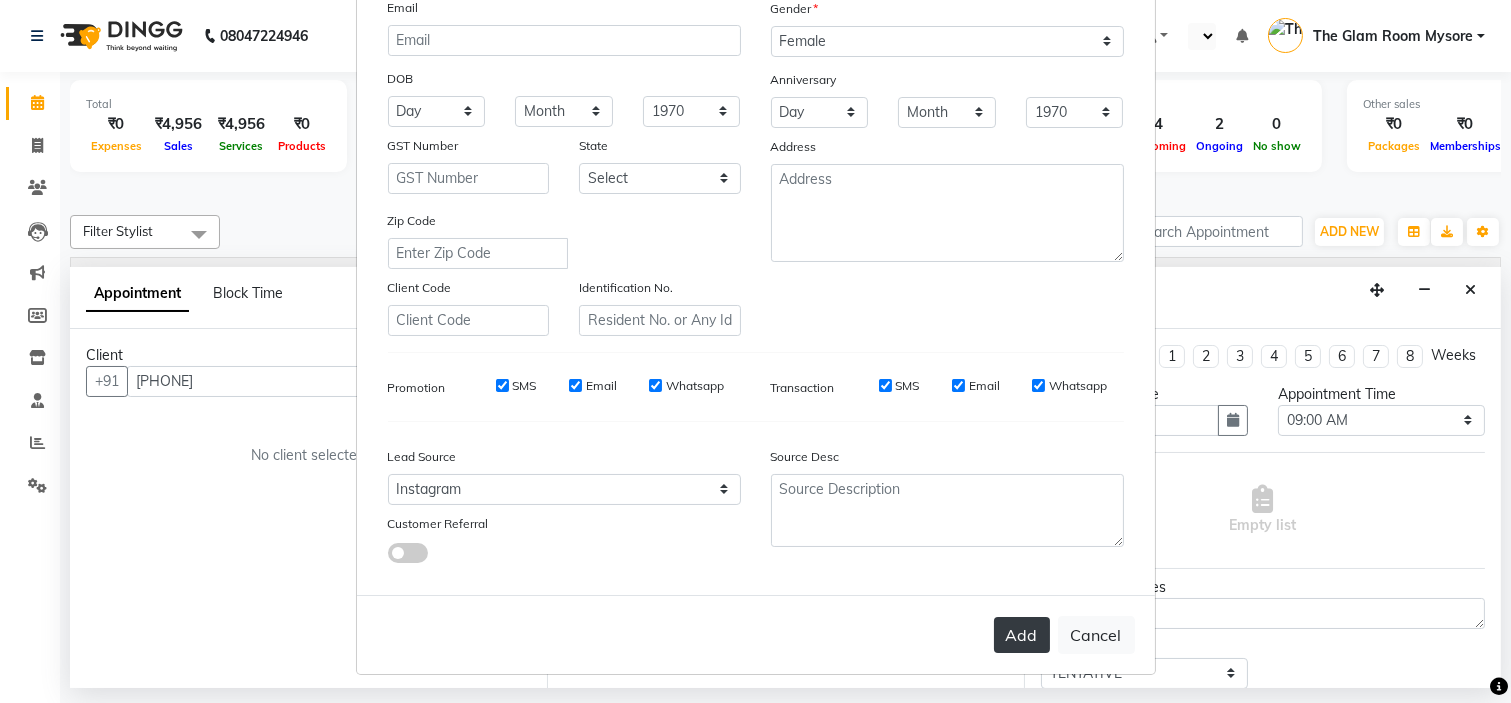 click on "Add" at bounding box center [1022, 635] 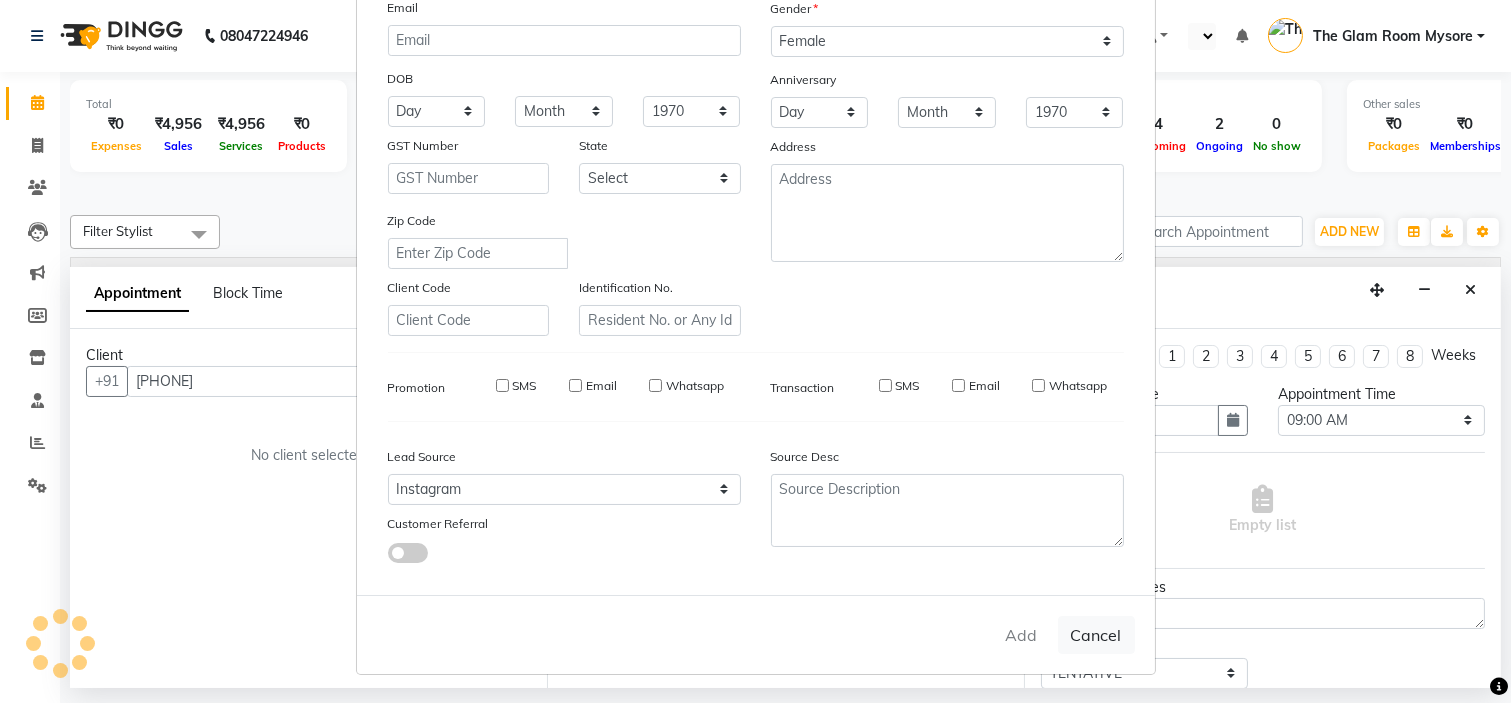 type 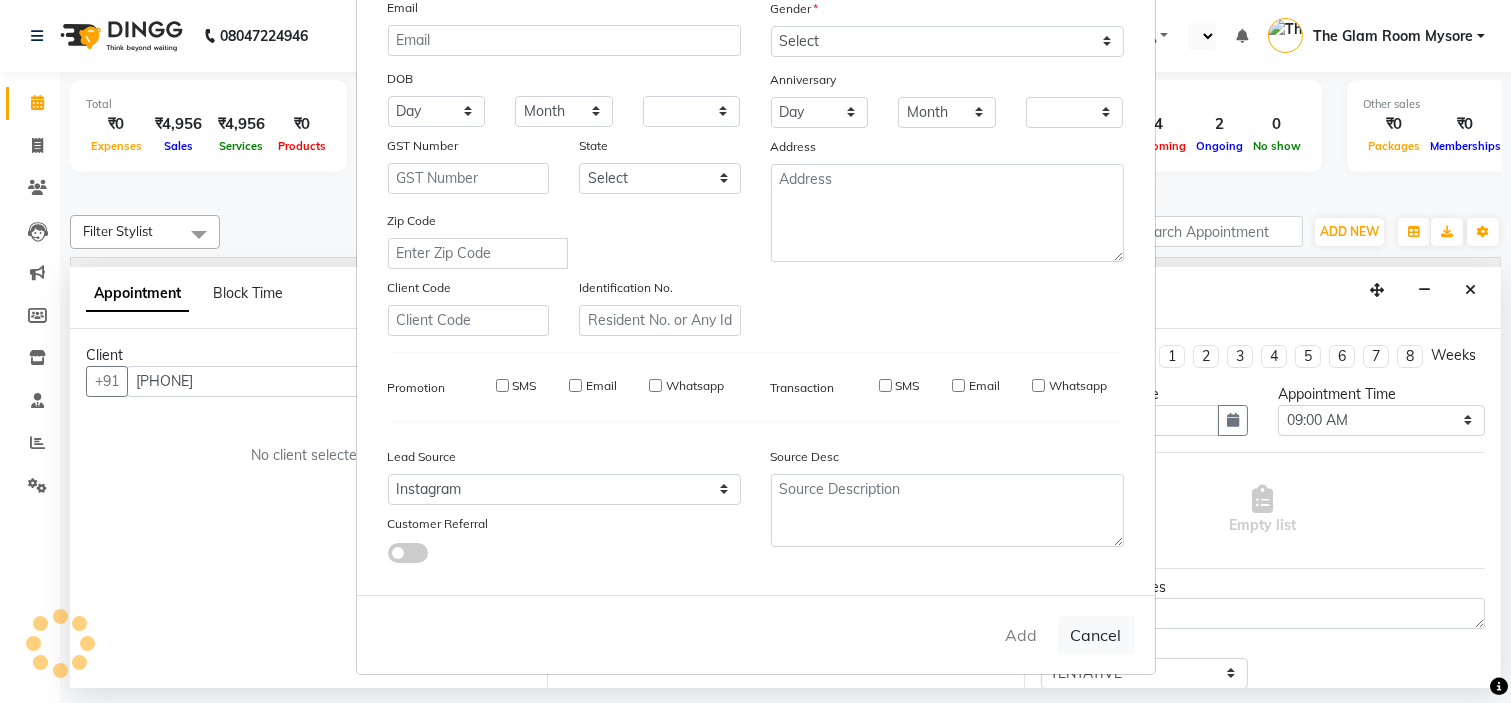 checkbox on "false" 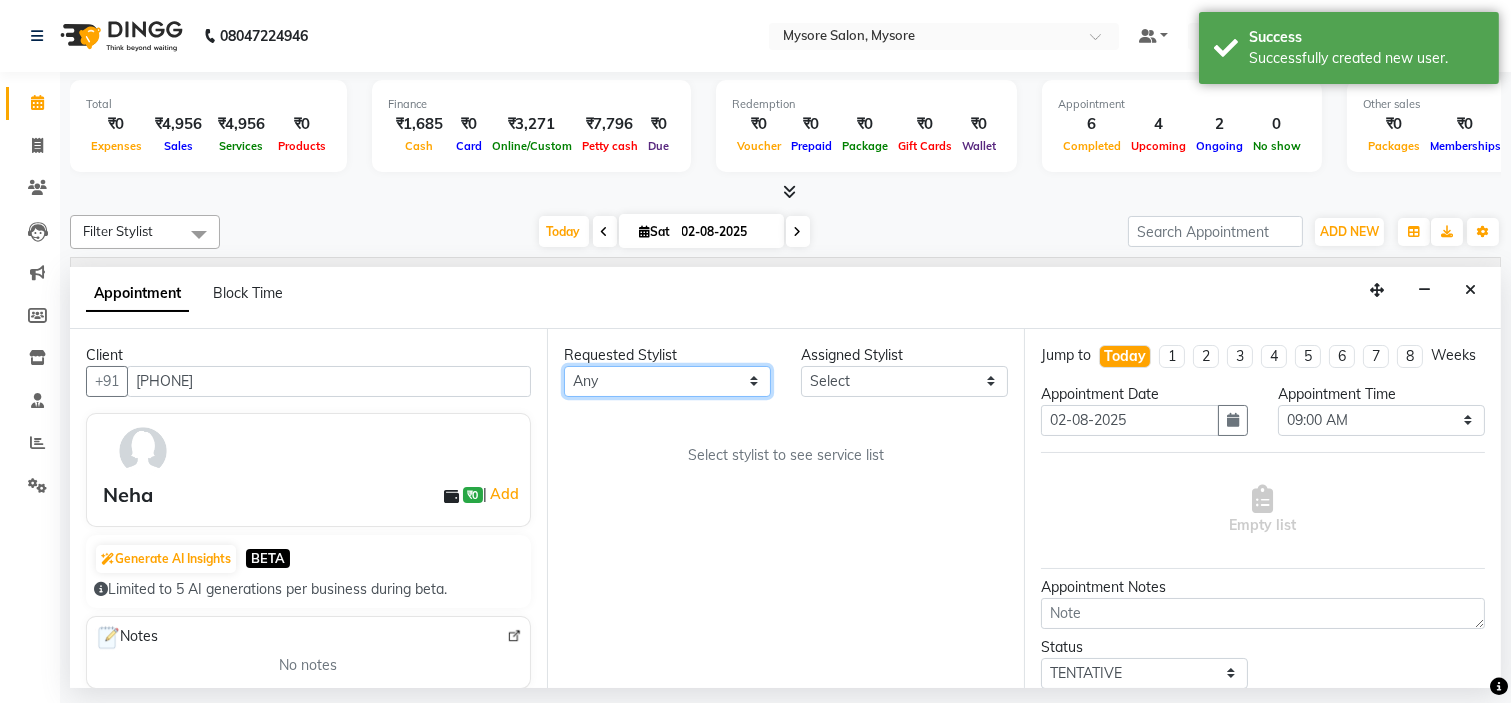 click on "Any Ankita Arti Ashwini Ayaan DR. Apurva Fatma Jayshree Lakshmi Paul Ruhul alom Shangnimwon Steve Sumaiya Banu Sumit Teja Tezz The Glam Room Mysore" at bounding box center [667, 381] 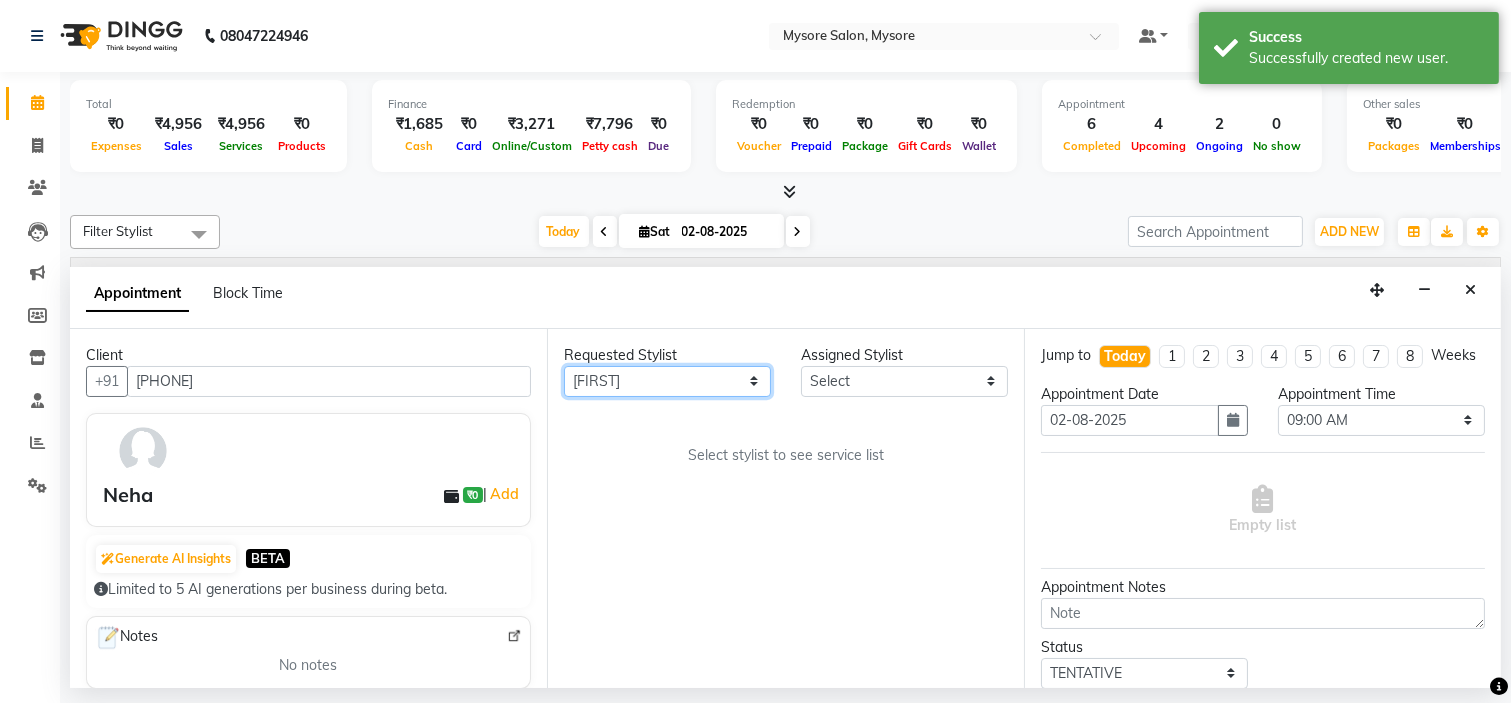 click on "Any Ankita Arti Ashwini Ayaan DR. Apurva Fatma Jayshree Lakshmi Paul Ruhul alom Shangnimwon Steve Sumaiya Banu Sumit Teja Tezz The Glam Room Mysore" at bounding box center [667, 381] 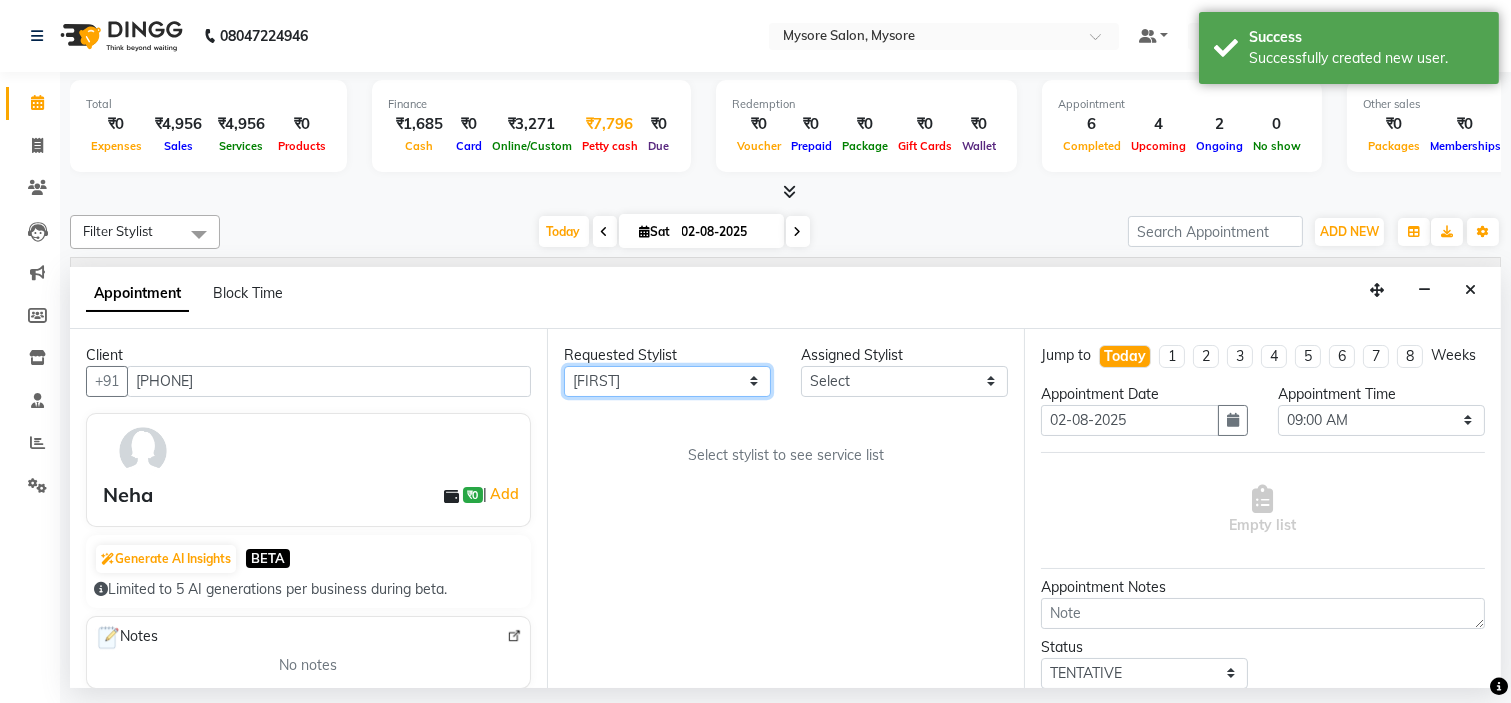select on "29758" 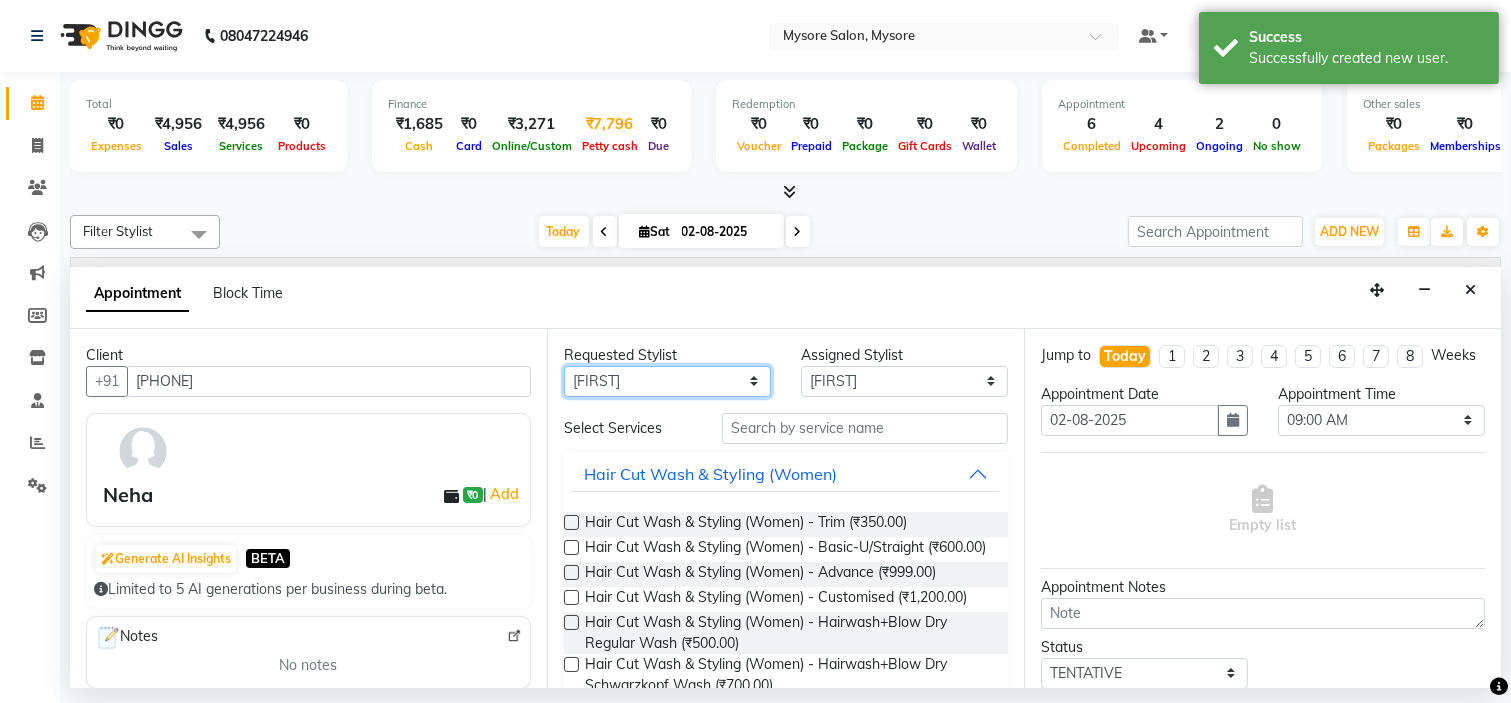 drag, startPoint x: 682, startPoint y: 381, endPoint x: 620, endPoint y: 155, distance: 234.35016 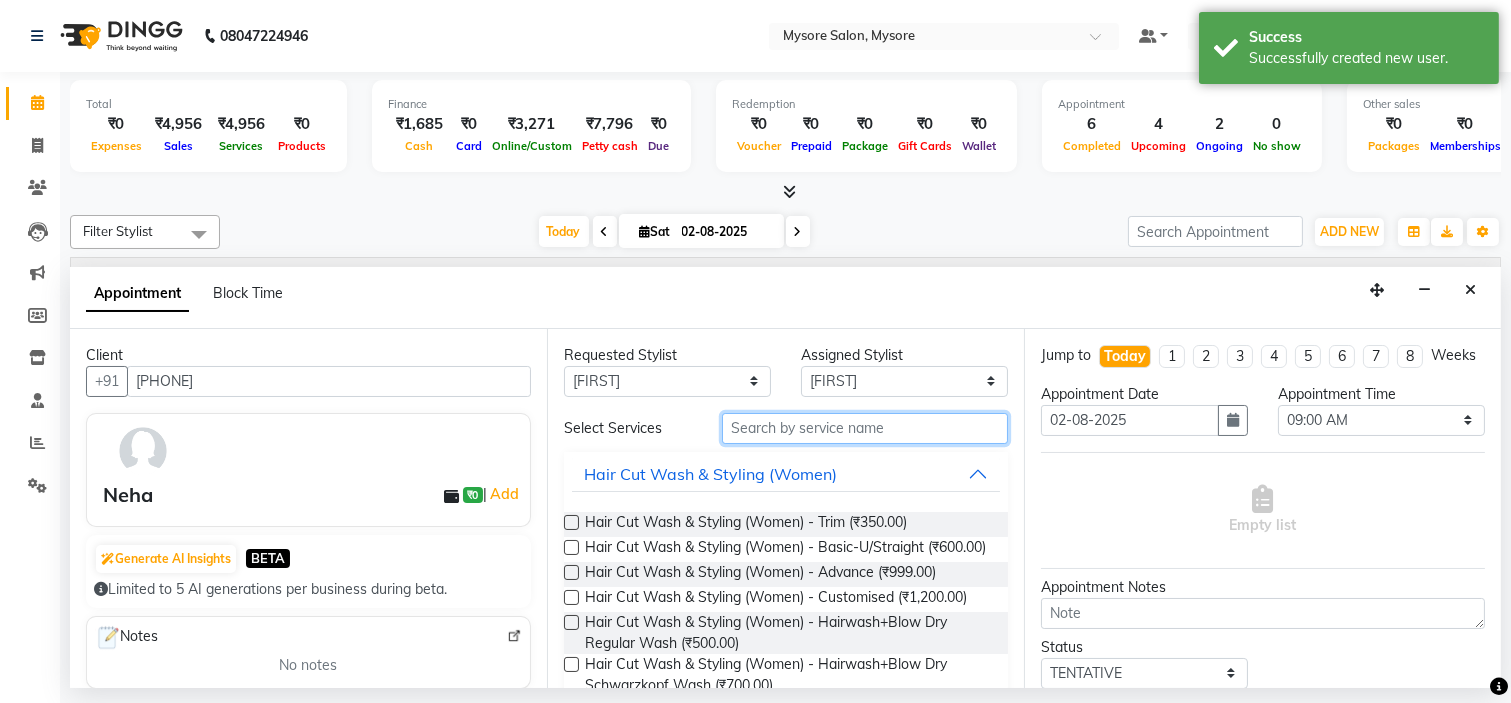 click at bounding box center [865, 428] 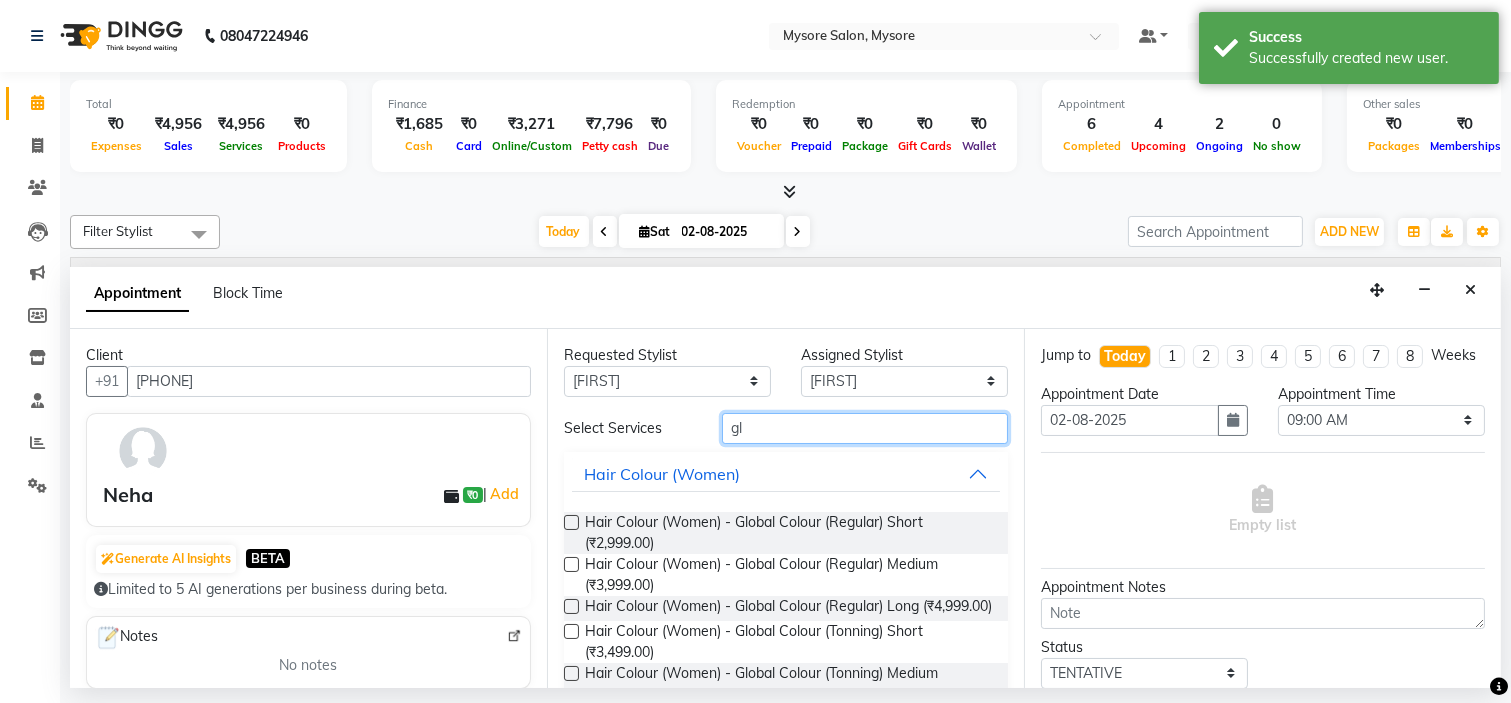 type on "g" 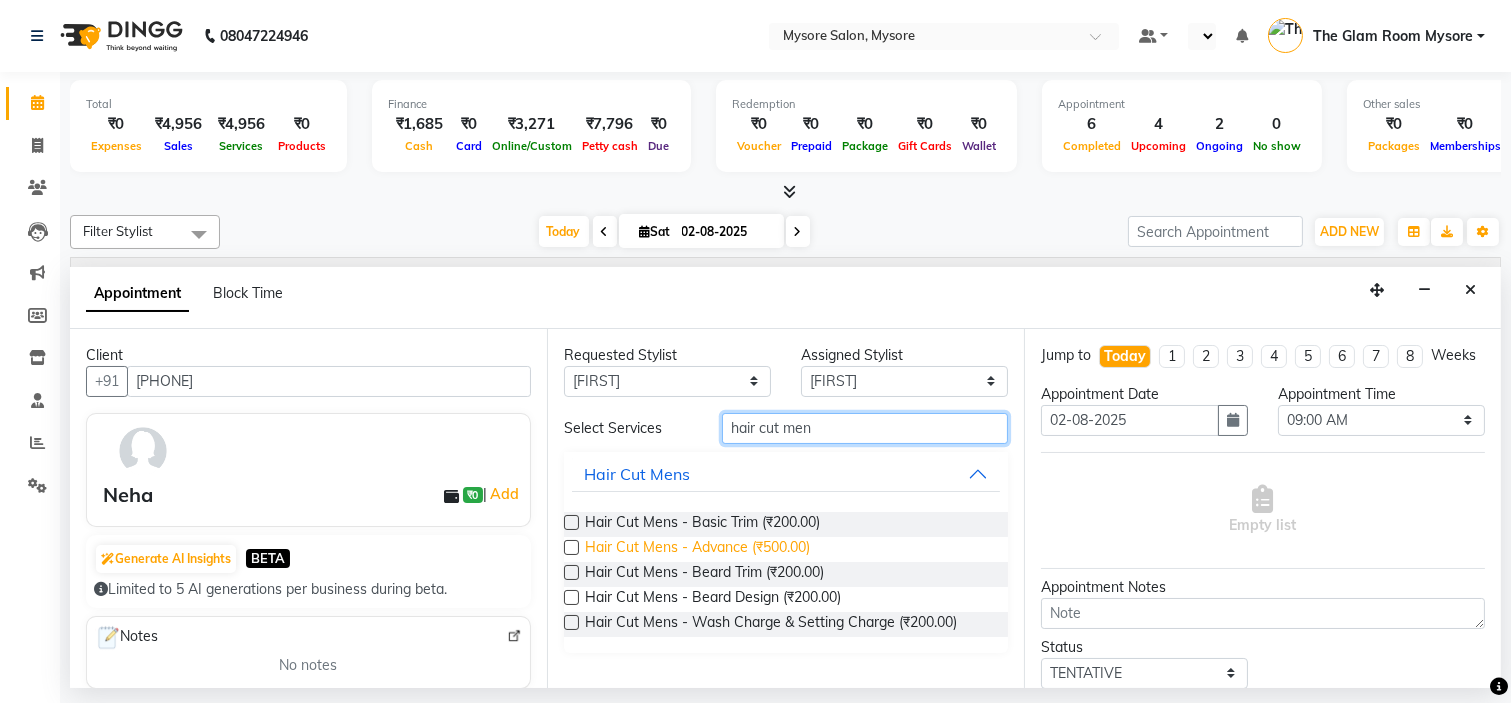 type on "hair cut men" 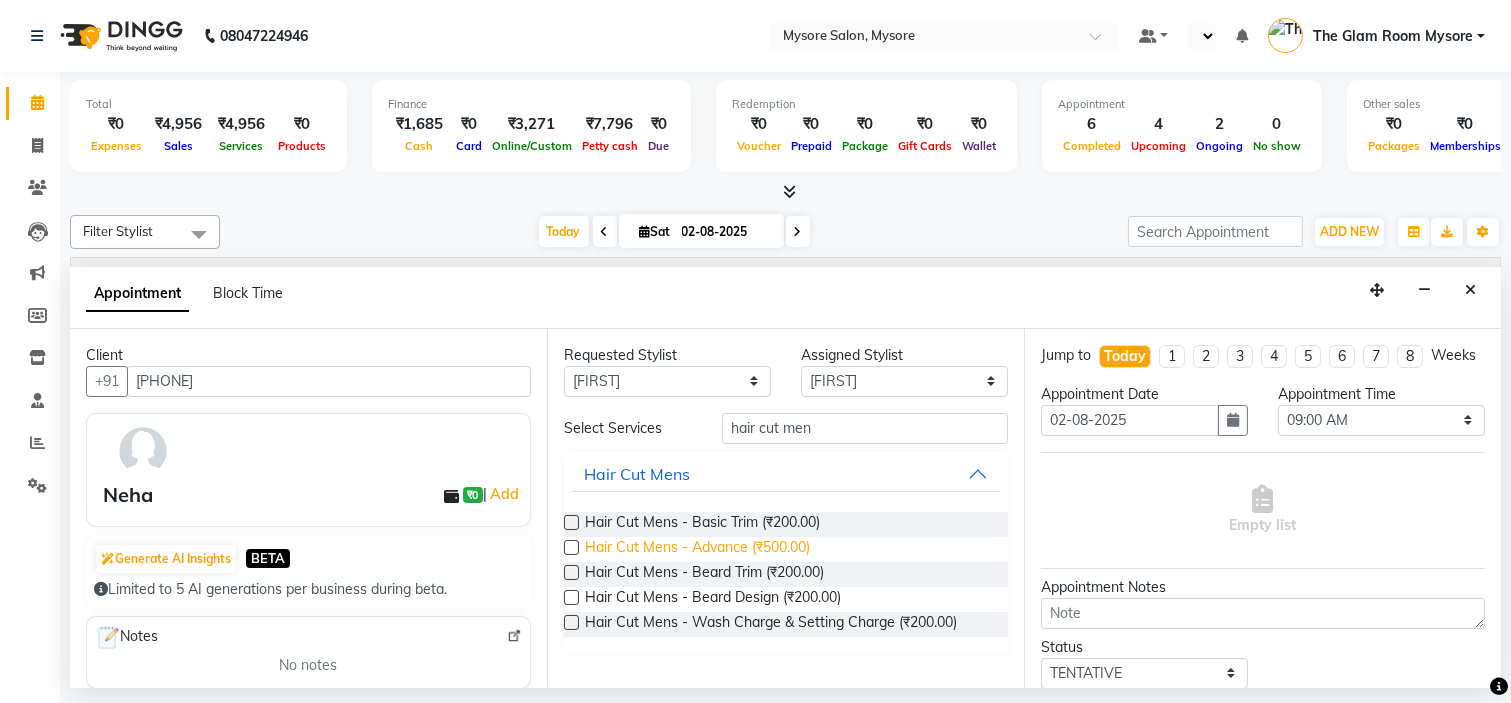 click on "Hair Cut Mens - Advance (₹500.00)" at bounding box center [697, 549] 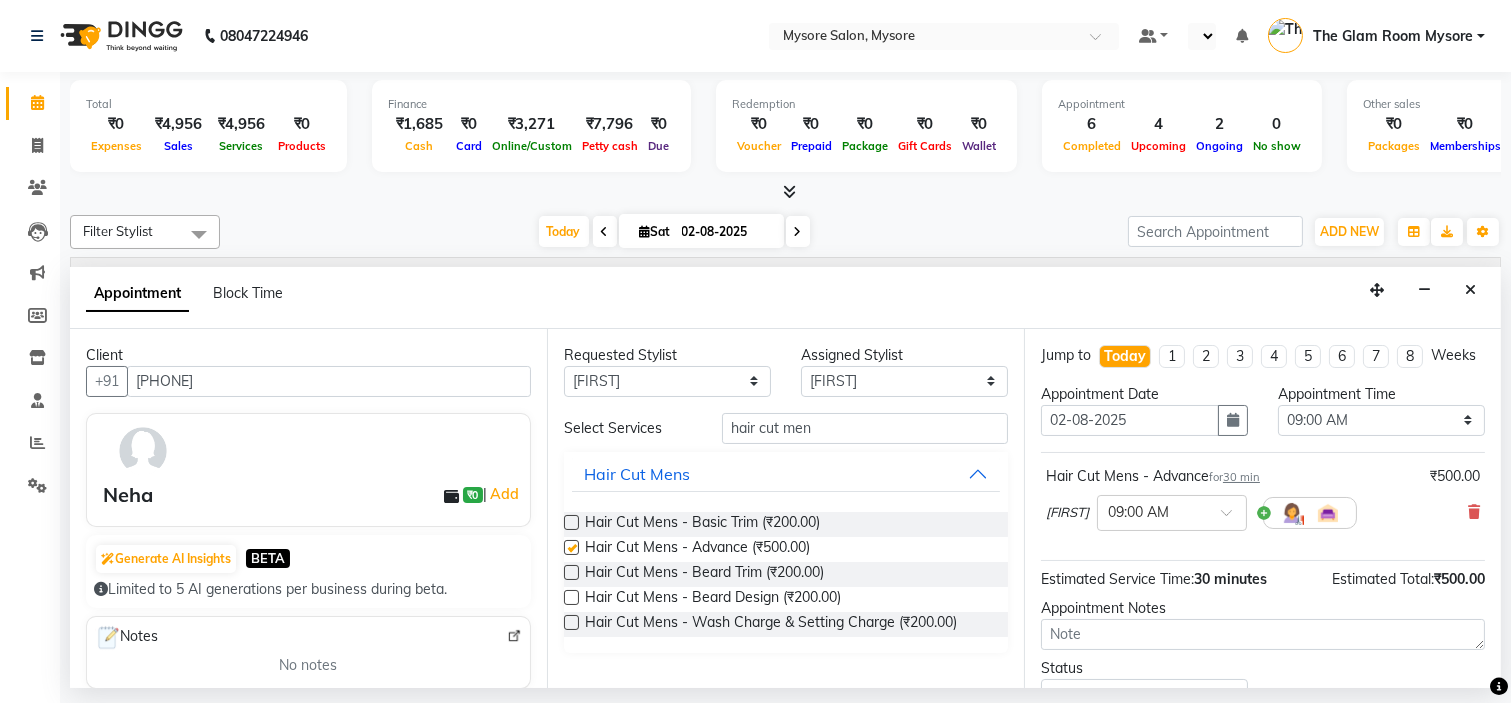 checkbox on "false" 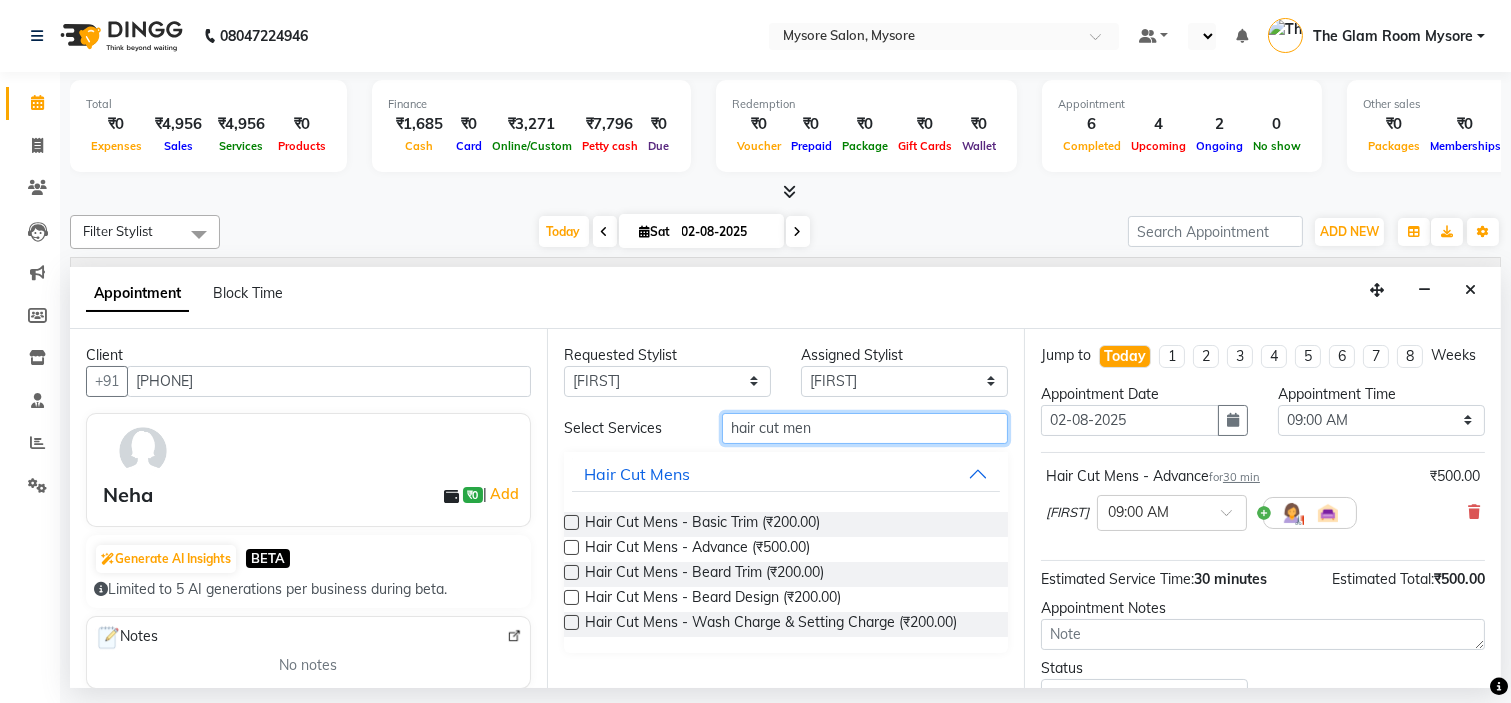 click on "hair cut men" at bounding box center (865, 428) 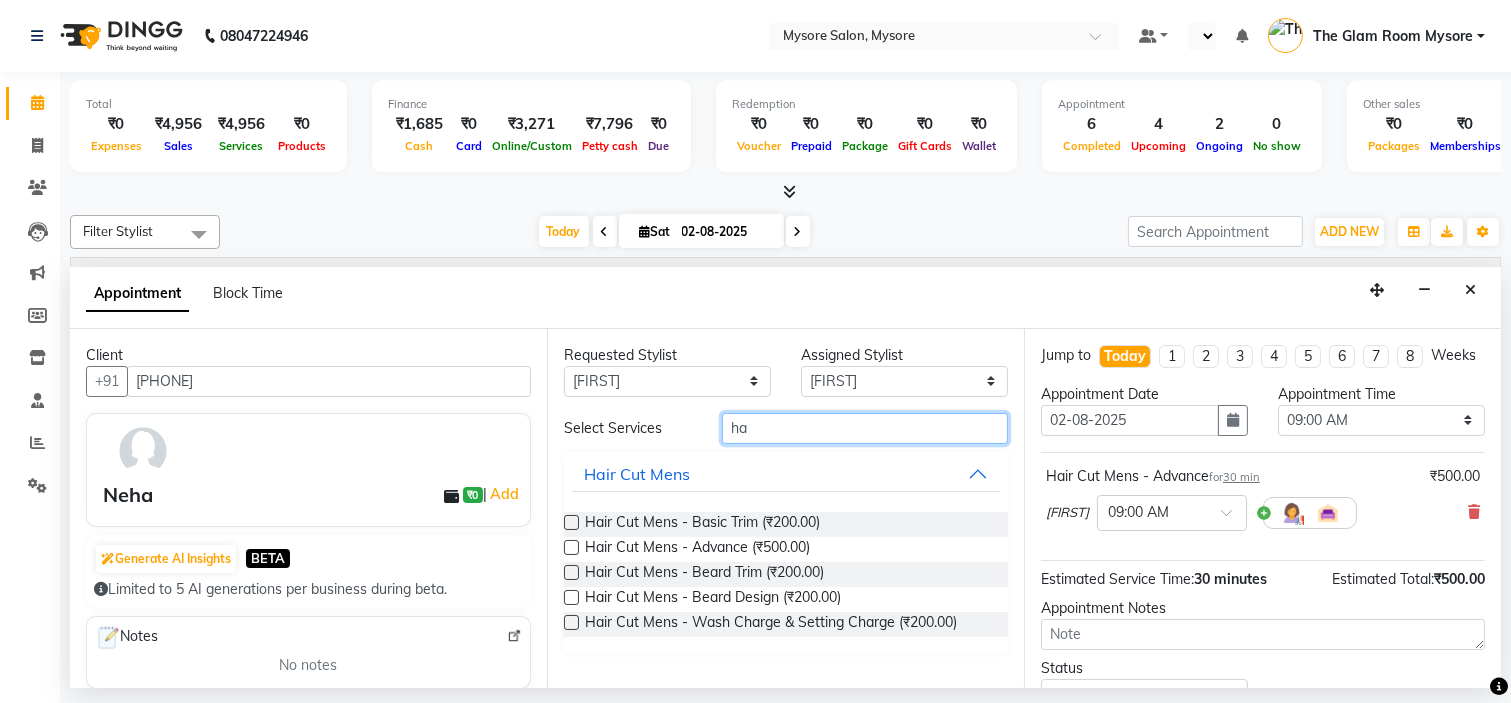 type on "h" 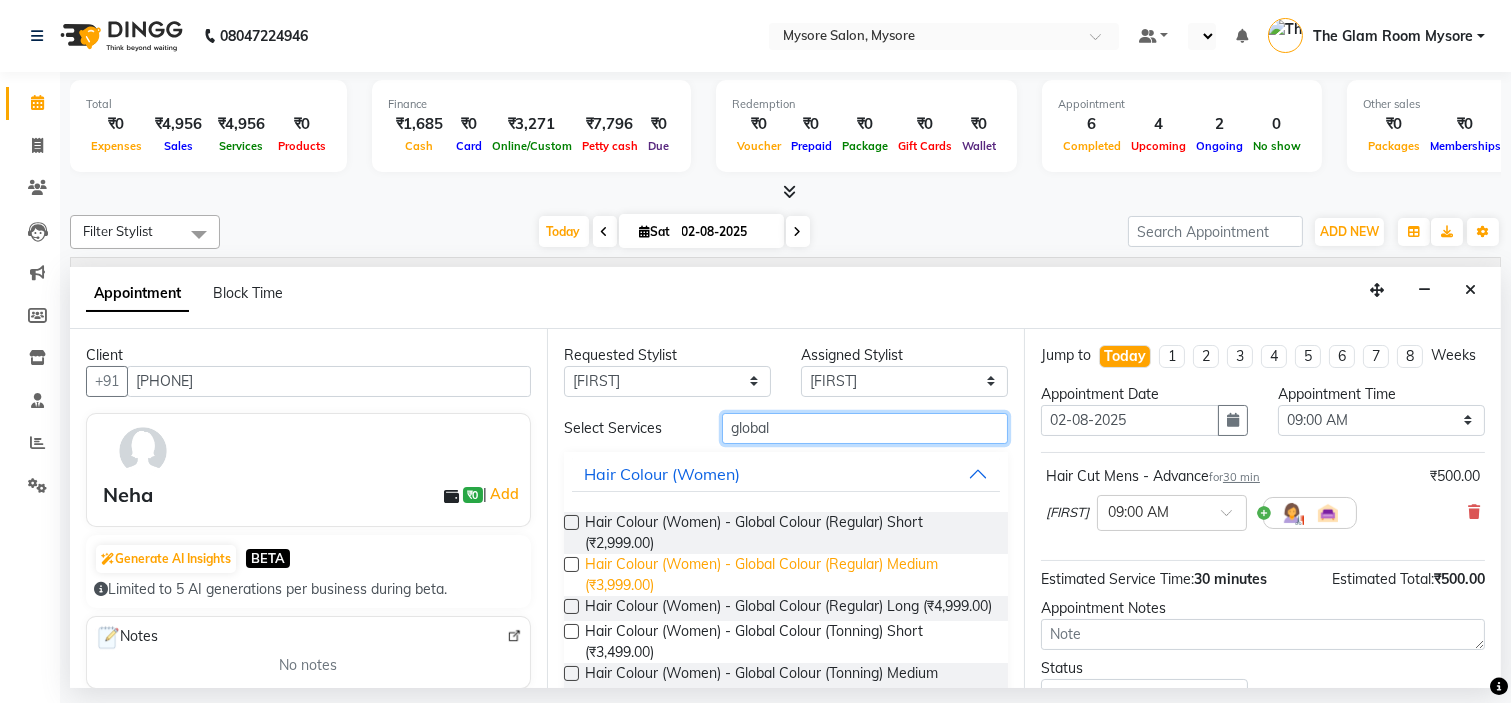type on "global" 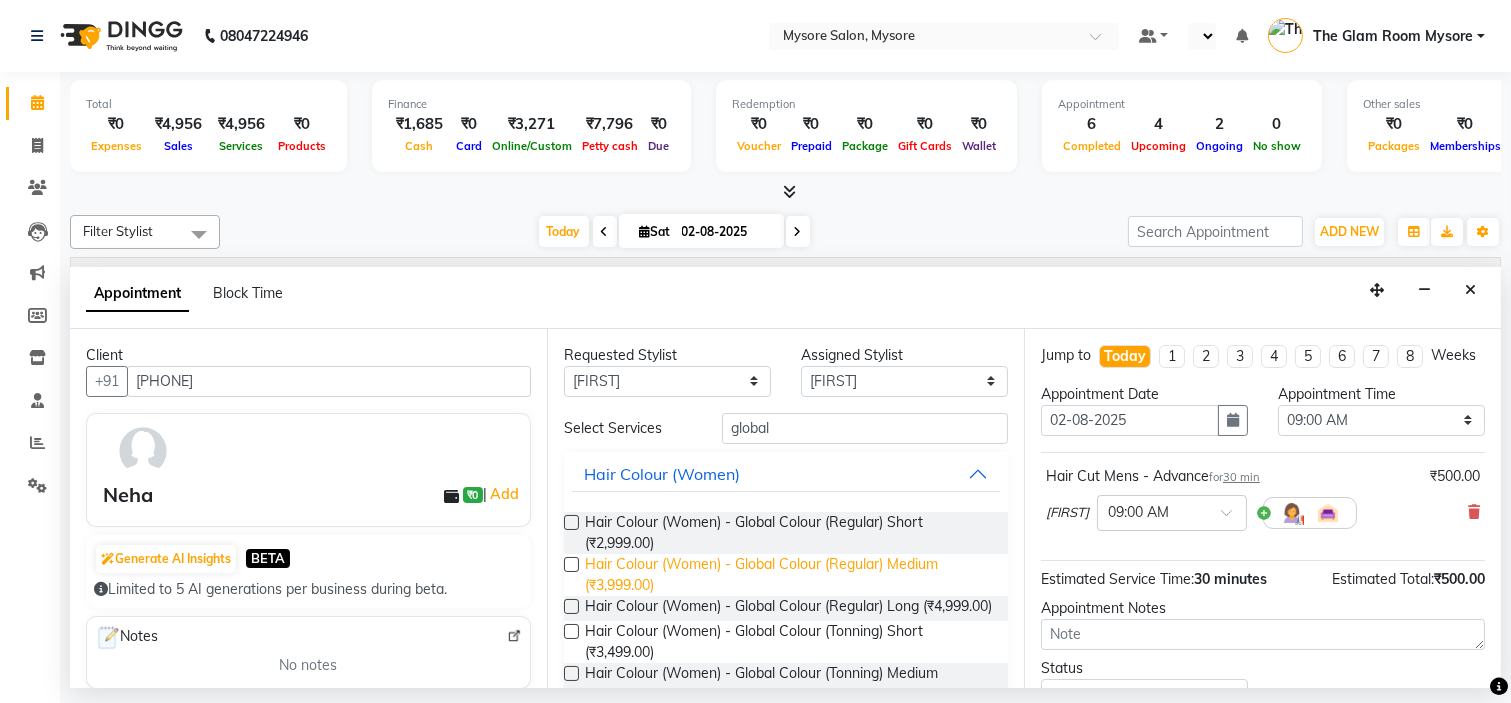 click on "Hair Colour (Women) - Global Colour (Regular) Medium (₹3,999.00)" at bounding box center (788, 575) 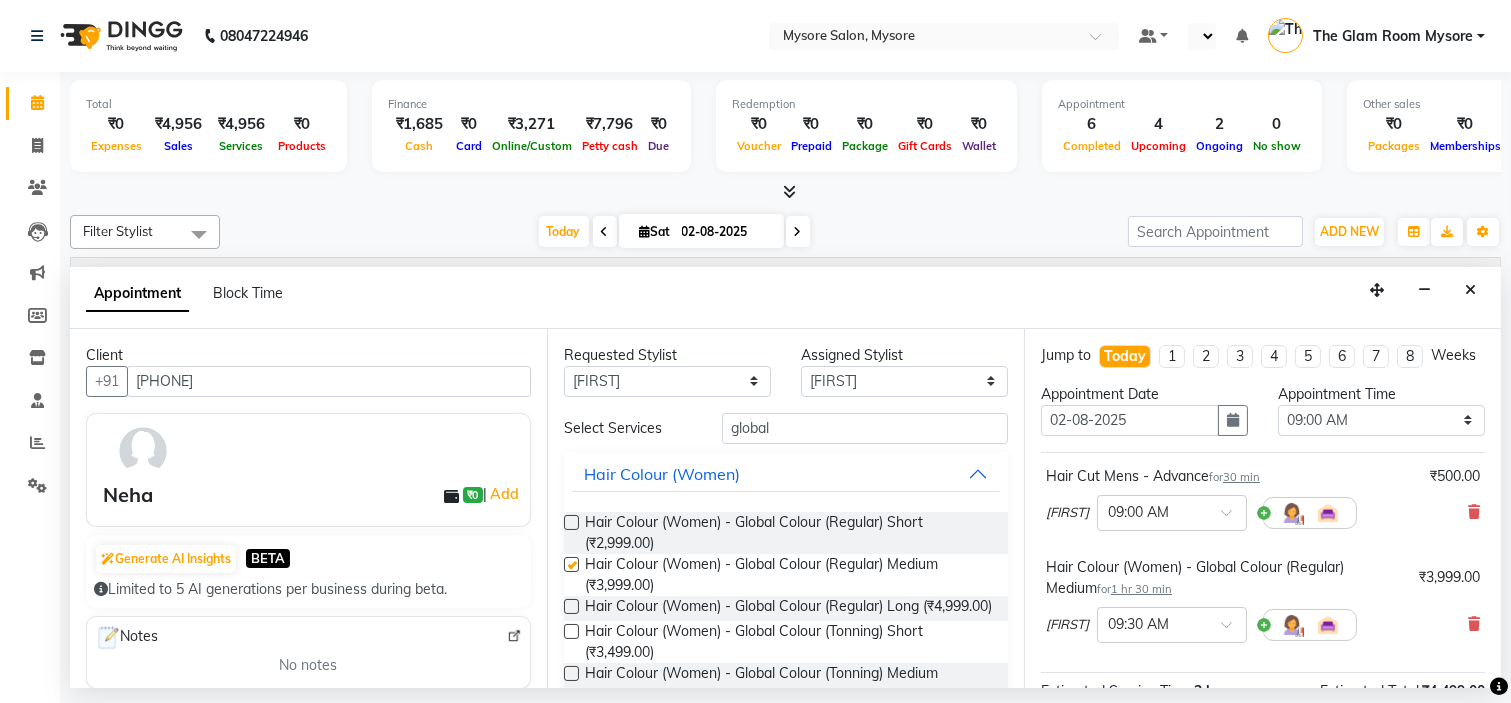 checkbox on "false" 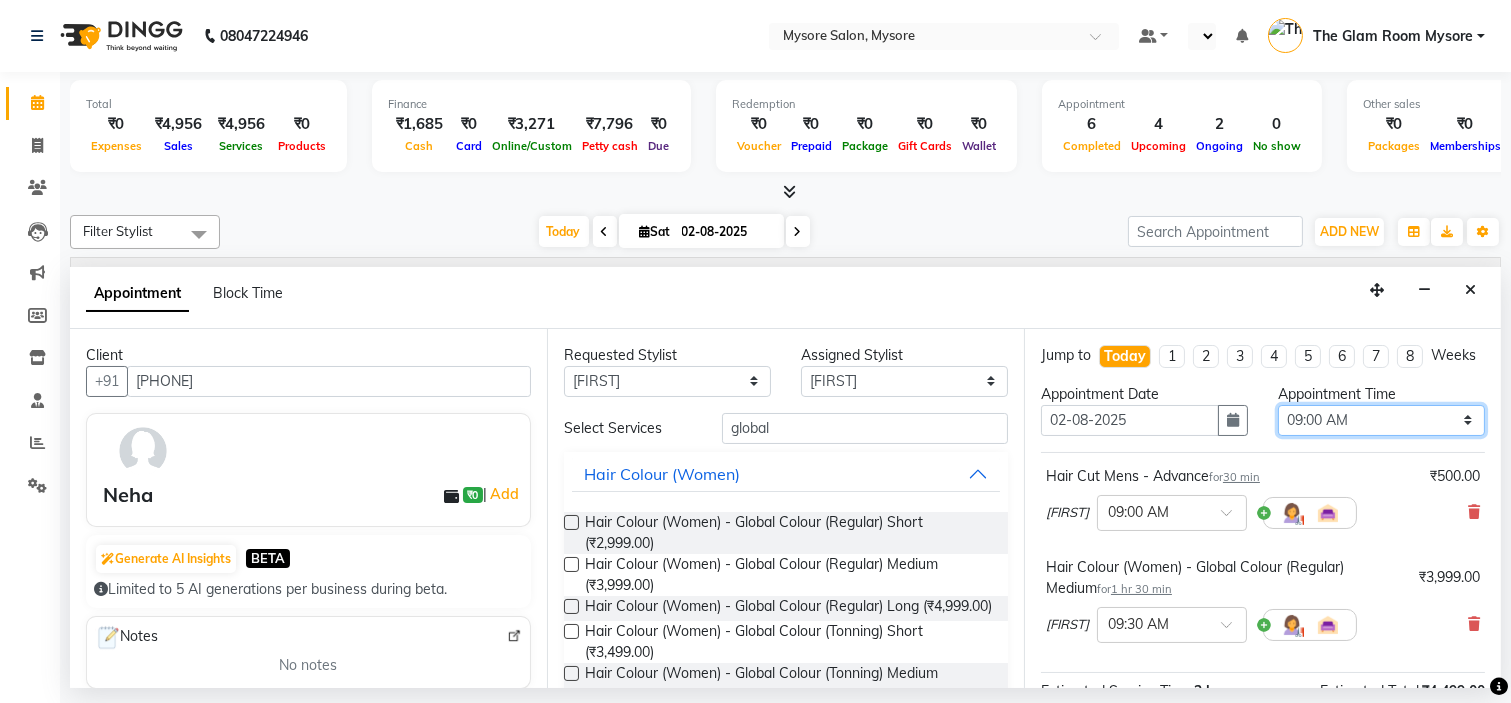 click on "Select 09:00 AM 09:15 AM 09:30 AM 09:45 AM 10:00 AM 10:15 AM 10:30 AM 10:45 AM 11:00 AM 11:15 AM 11:30 AM 11:45 AM 12:00 PM 12:15 PM 12:30 PM 12:45 PM 01:00 PM 01:15 PM 01:30 PM 01:45 PM 02:00 PM 02:15 PM 02:30 PM 02:45 PM 03:00 PM 03:15 PM 03:30 PM 03:45 PM 04:00 PM 04:15 PM 04:30 PM 04:45 PM 05:00 PM 05:15 PM 05:30 PM 05:45 PM 06:00 PM 06:15 PM 06:30 PM 06:45 PM 07:00 PM 07:15 PM 07:30 PM 07:45 PM 08:00 PM" at bounding box center [1381, 420] 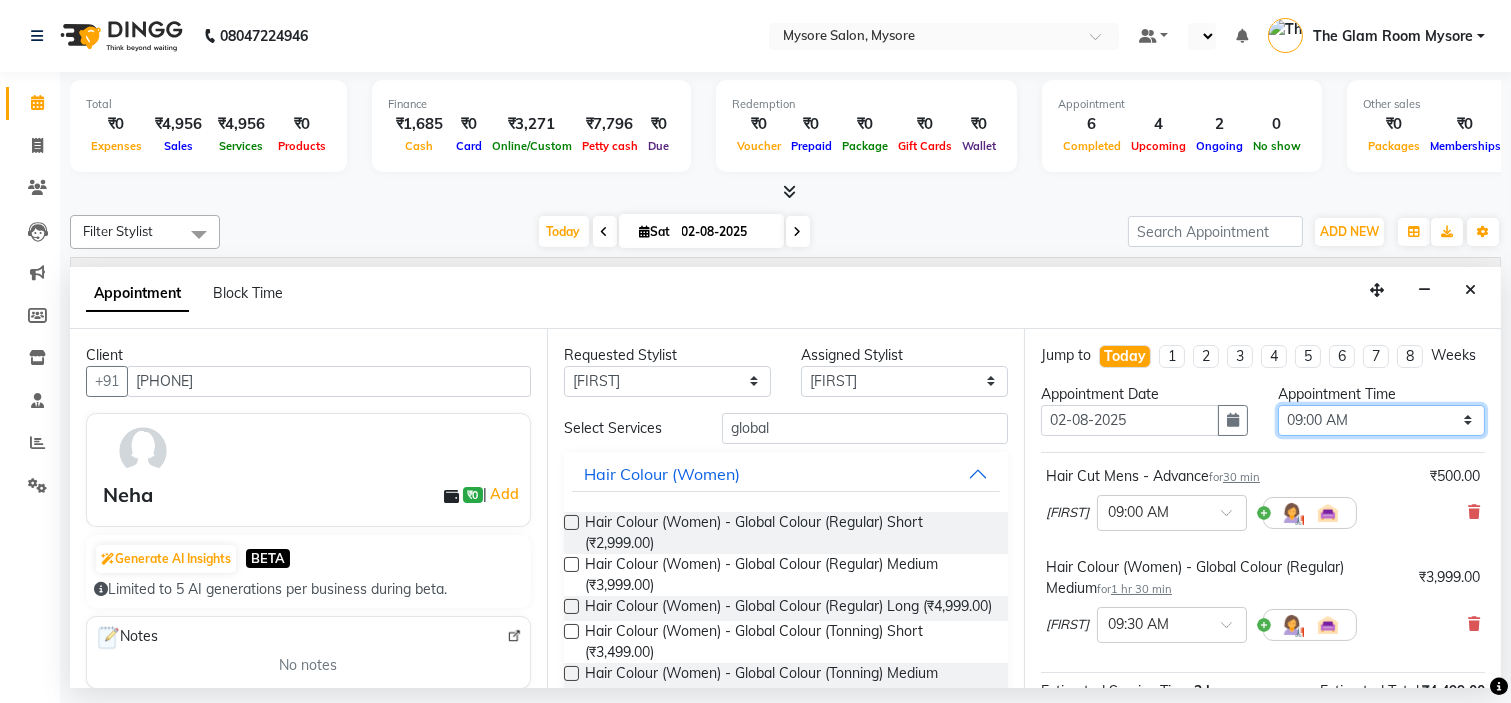 select on "990" 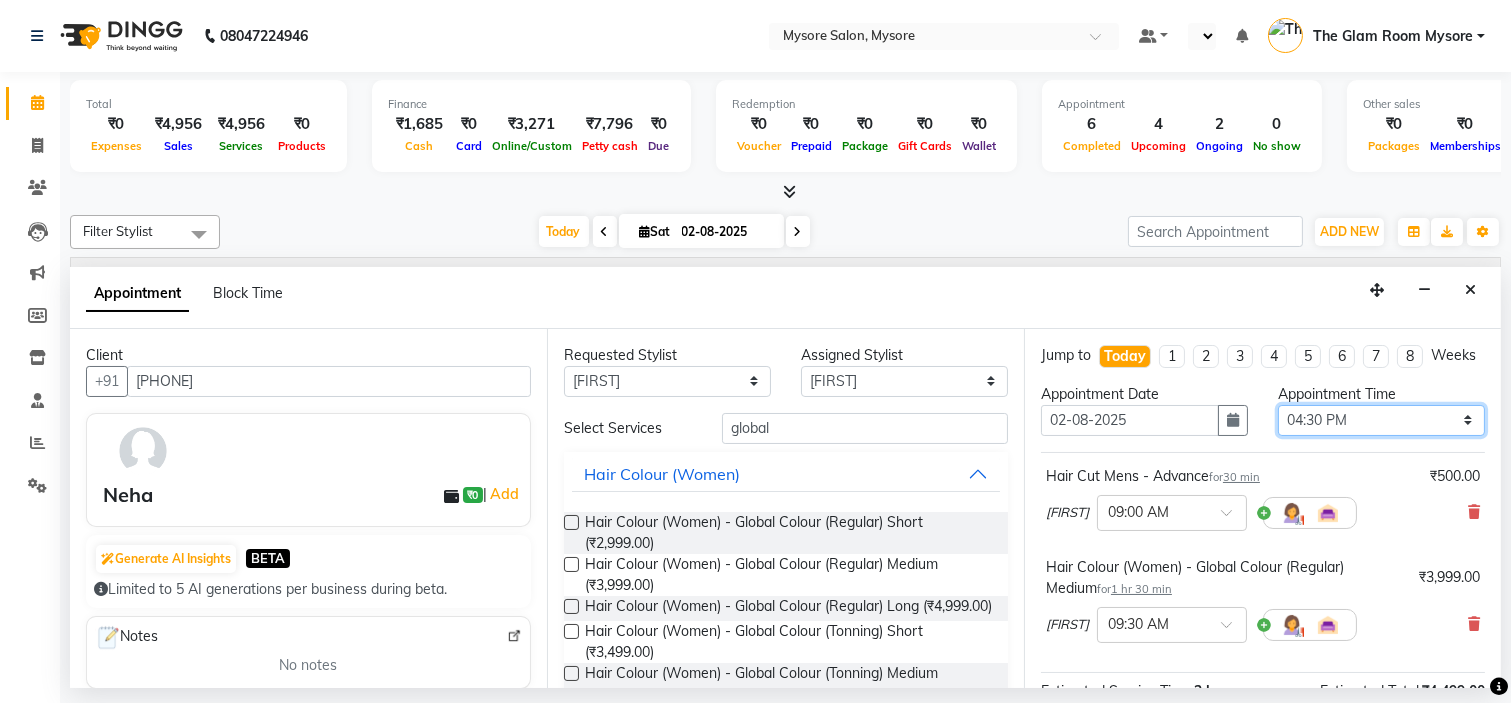 click on "Select 09:00 AM 09:15 AM 09:30 AM 09:45 AM 10:00 AM 10:15 AM 10:30 AM 10:45 AM 11:00 AM 11:15 AM 11:30 AM 11:45 AM 12:00 PM 12:15 PM 12:30 PM 12:45 PM 01:00 PM 01:15 PM 01:30 PM 01:45 PM 02:00 PM 02:15 PM 02:30 PM 02:45 PM 03:00 PM 03:15 PM 03:30 PM 03:45 PM 04:00 PM 04:15 PM 04:30 PM 04:45 PM 05:00 PM 05:15 PM 05:30 PM 05:45 PM 06:00 PM 06:15 PM 06:30 PM 06:45 PM 07:00 PM 07:15 PM 07:30 PM 07:45 PM 08:00 PM" at bounding box center (1381, 420) 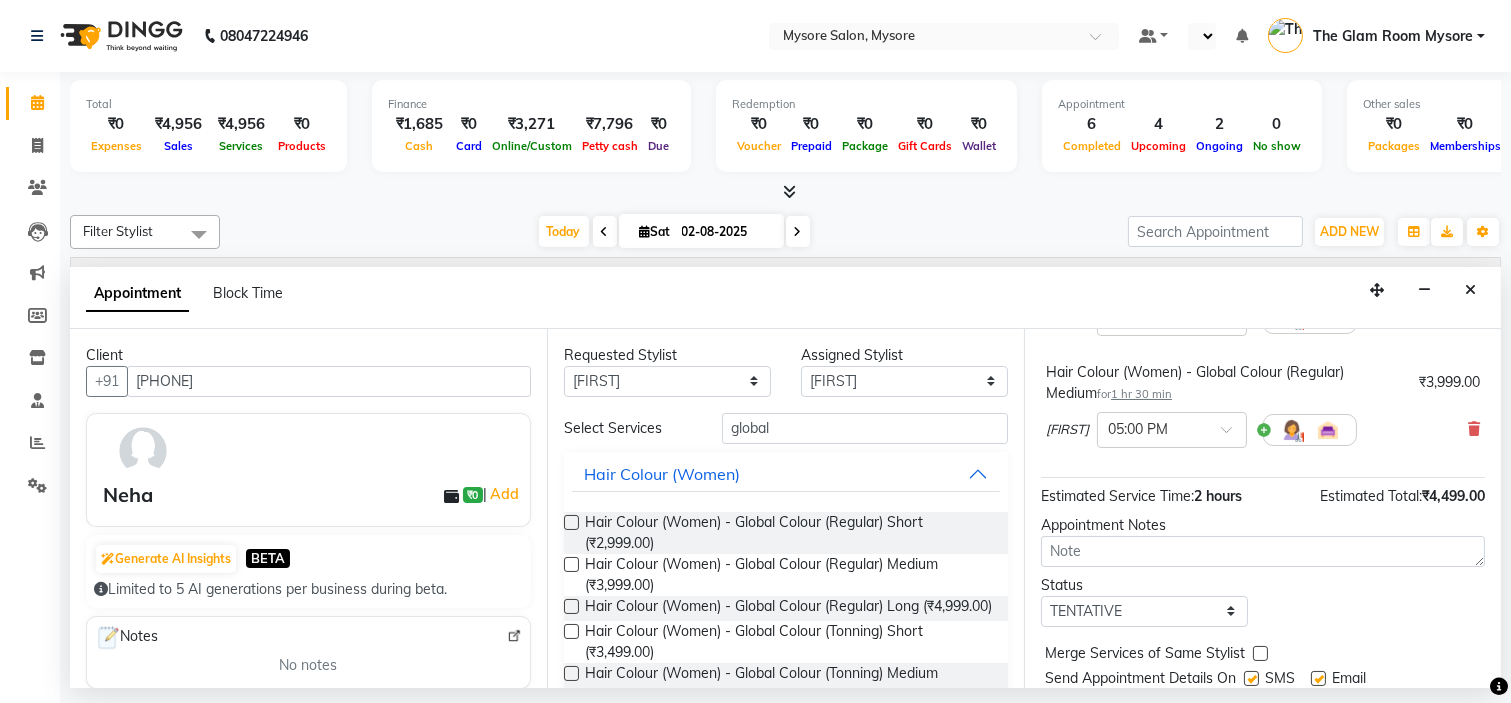 scroll, scrollTop: 277, scrollLeft: 0, axis: vertical 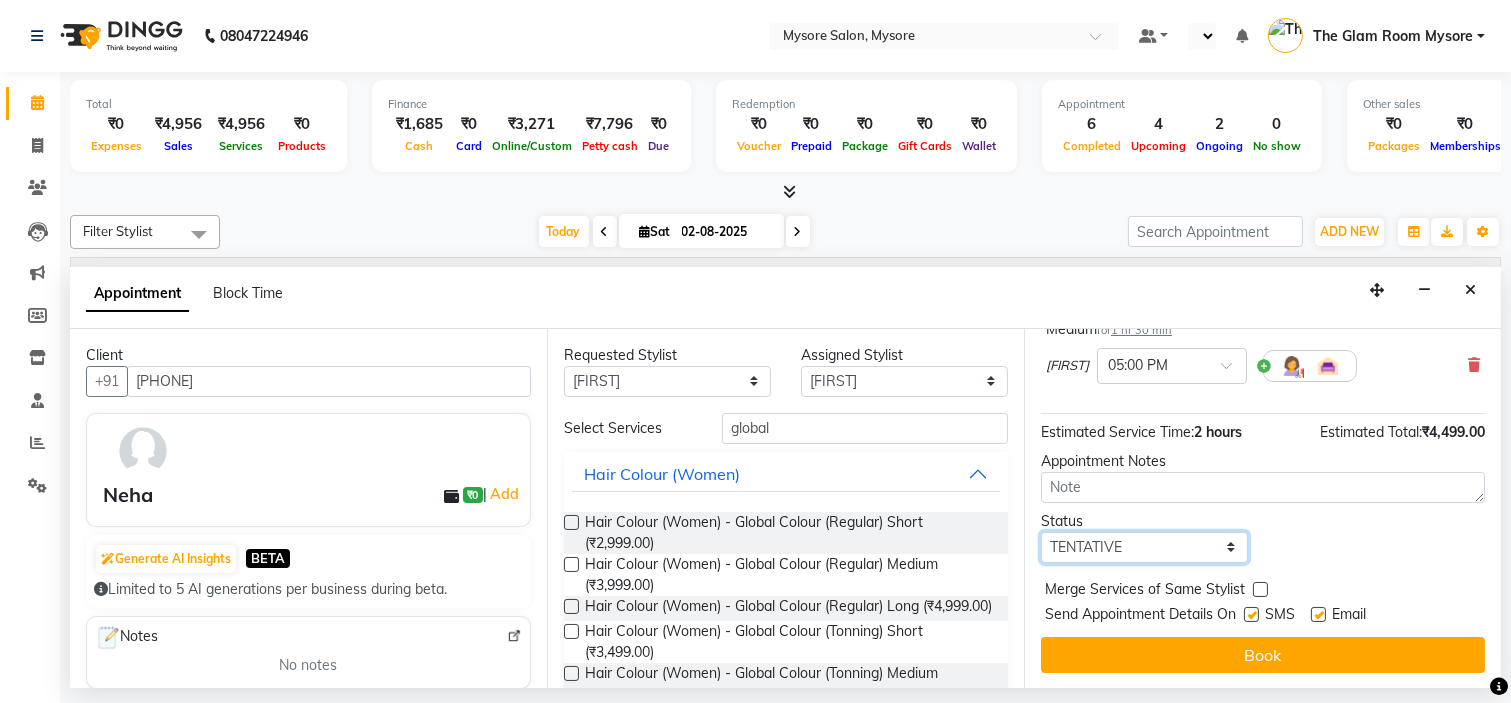 click on "Select TENTATIVE CONFIRM CHECK-IN UPCOMING" at bounding box center (1144, 547) 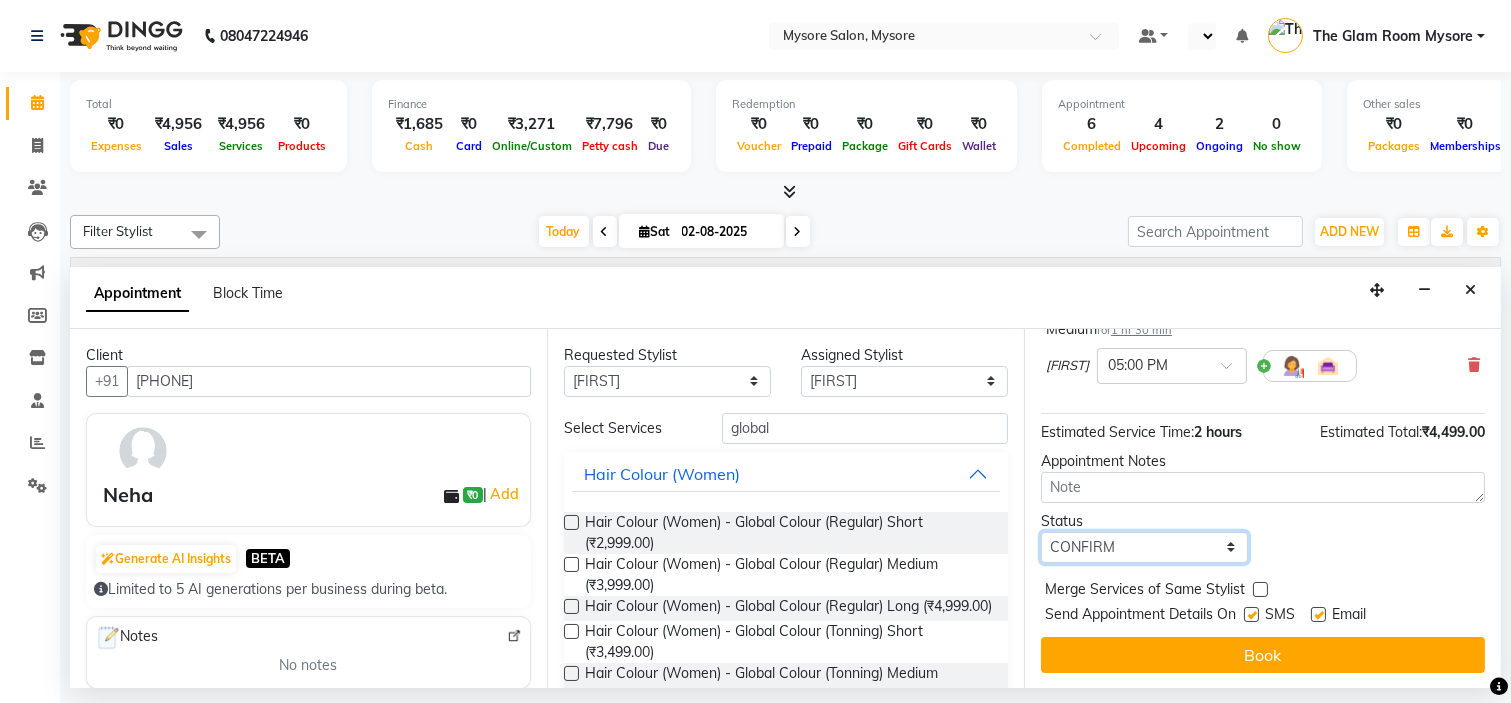 click on "Select TENTATIVE CONFIRM CHECK-IN UPCOMING" at bounding box center [1144, 547] 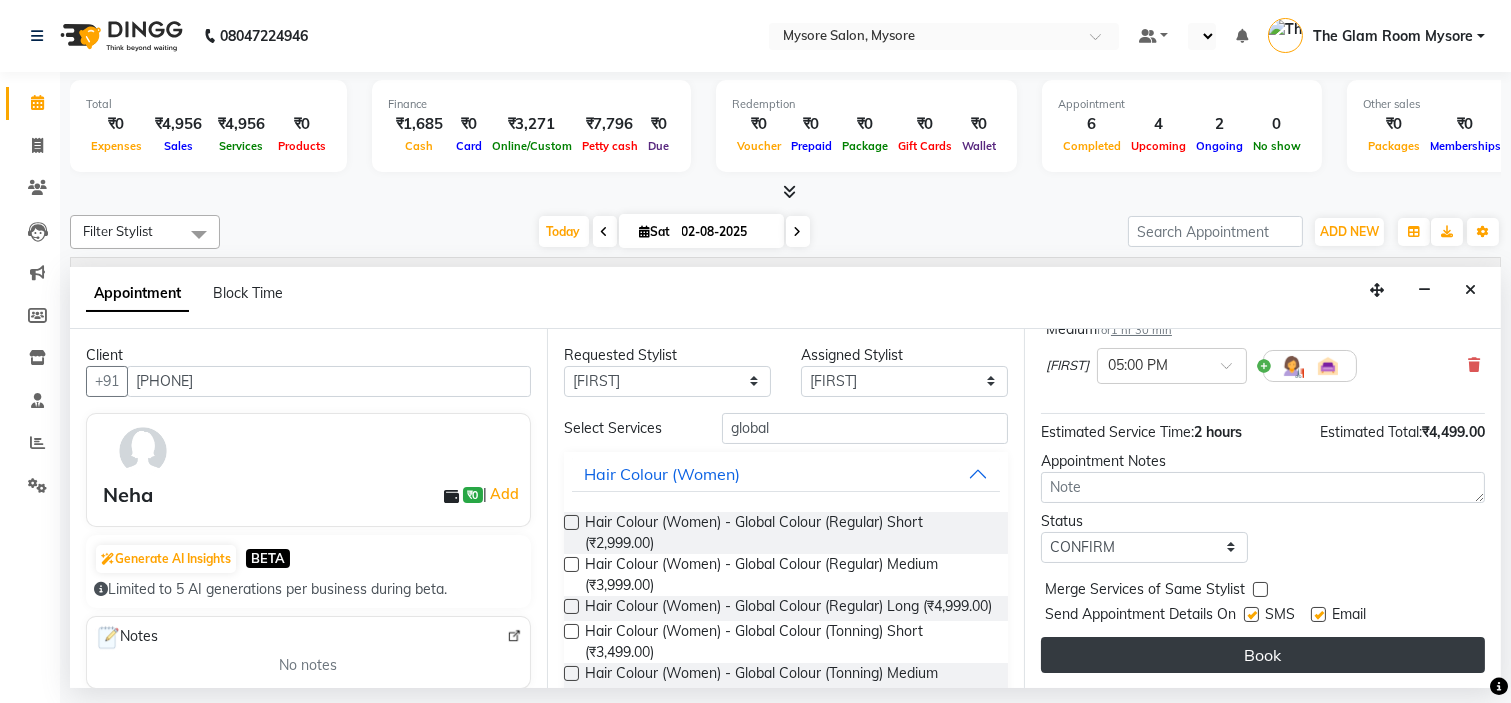 click on "Book" at bounding box center (1263, 655) 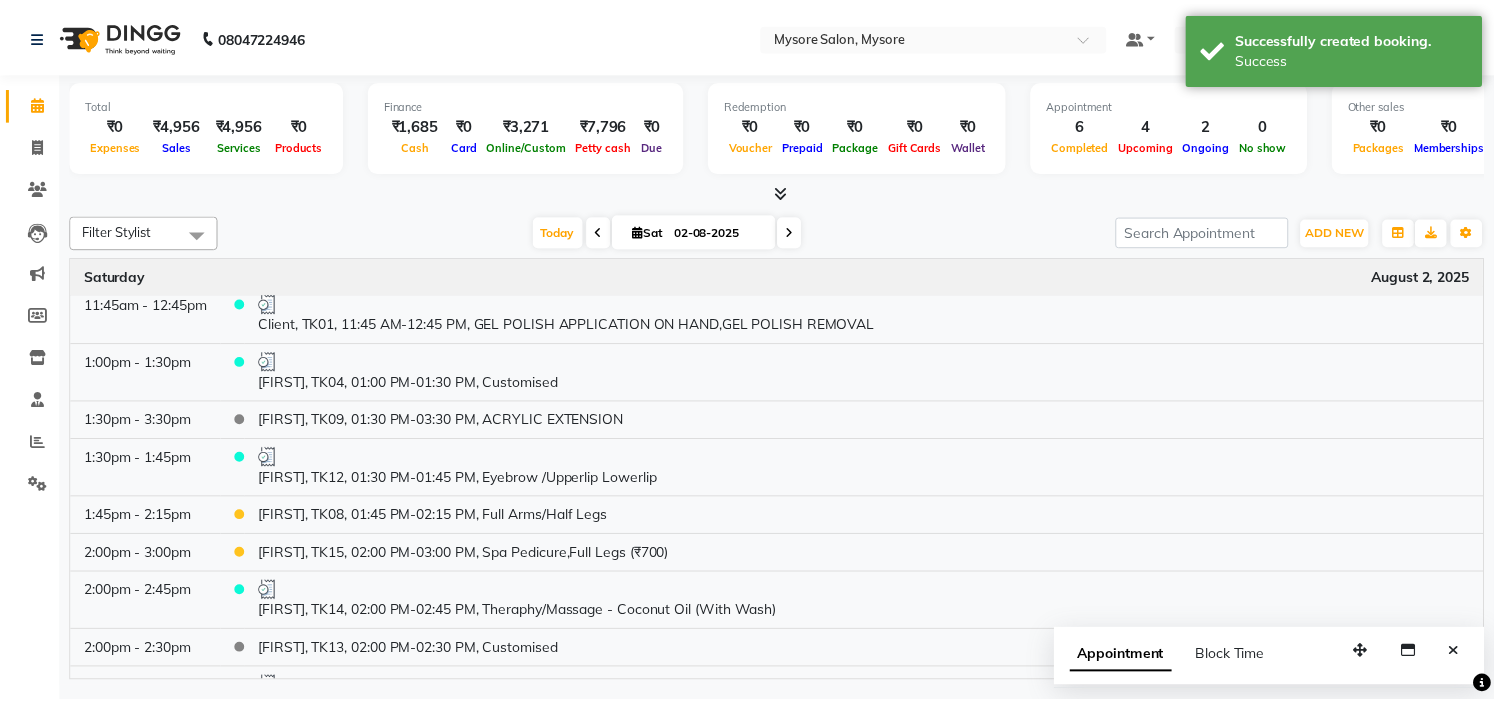 scroll, scrollTop: 0, scrollLeft: 0, axis: both 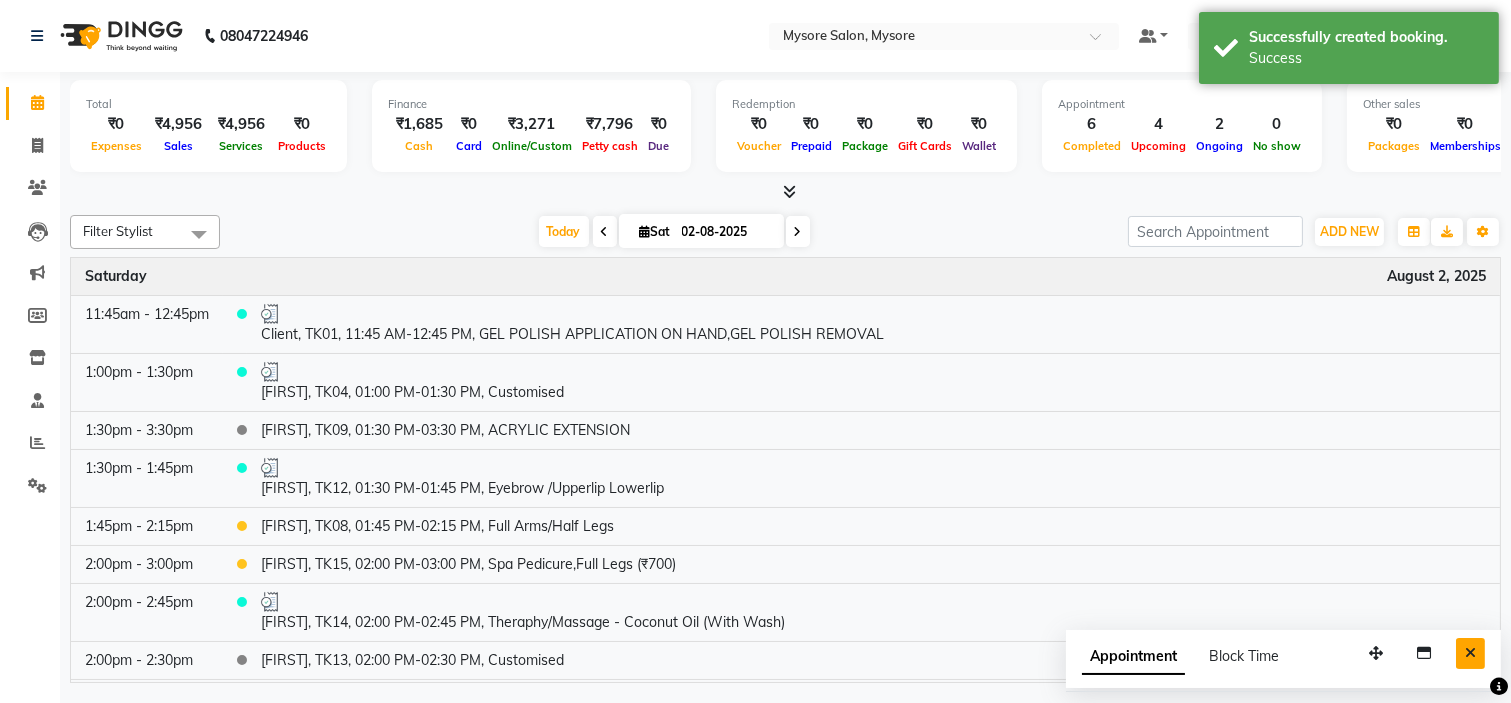 click at bounding box center [1470, 653] 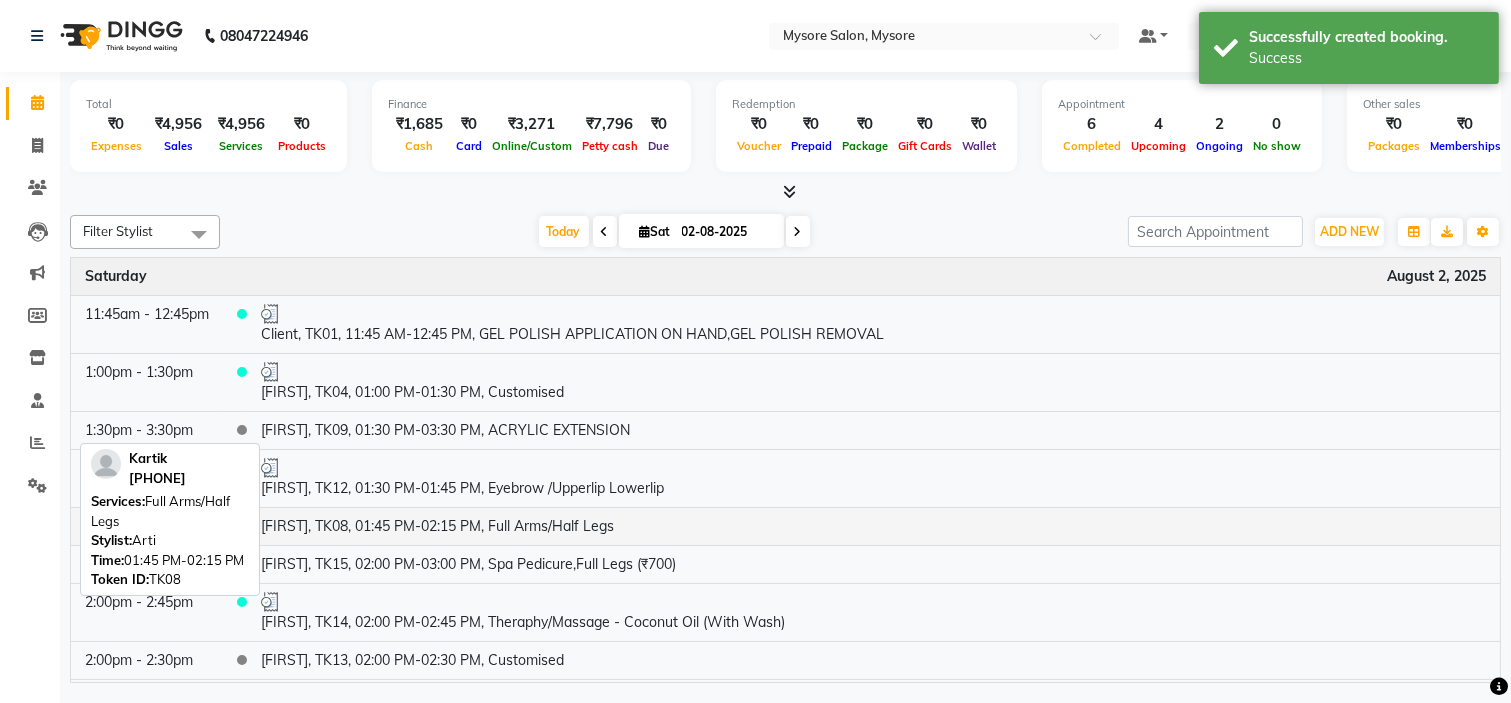 click on "Kartik, TK08, 01:45 PM-02:15 PM, Full Arms/Half Legs" at bounding box center [873, 526] 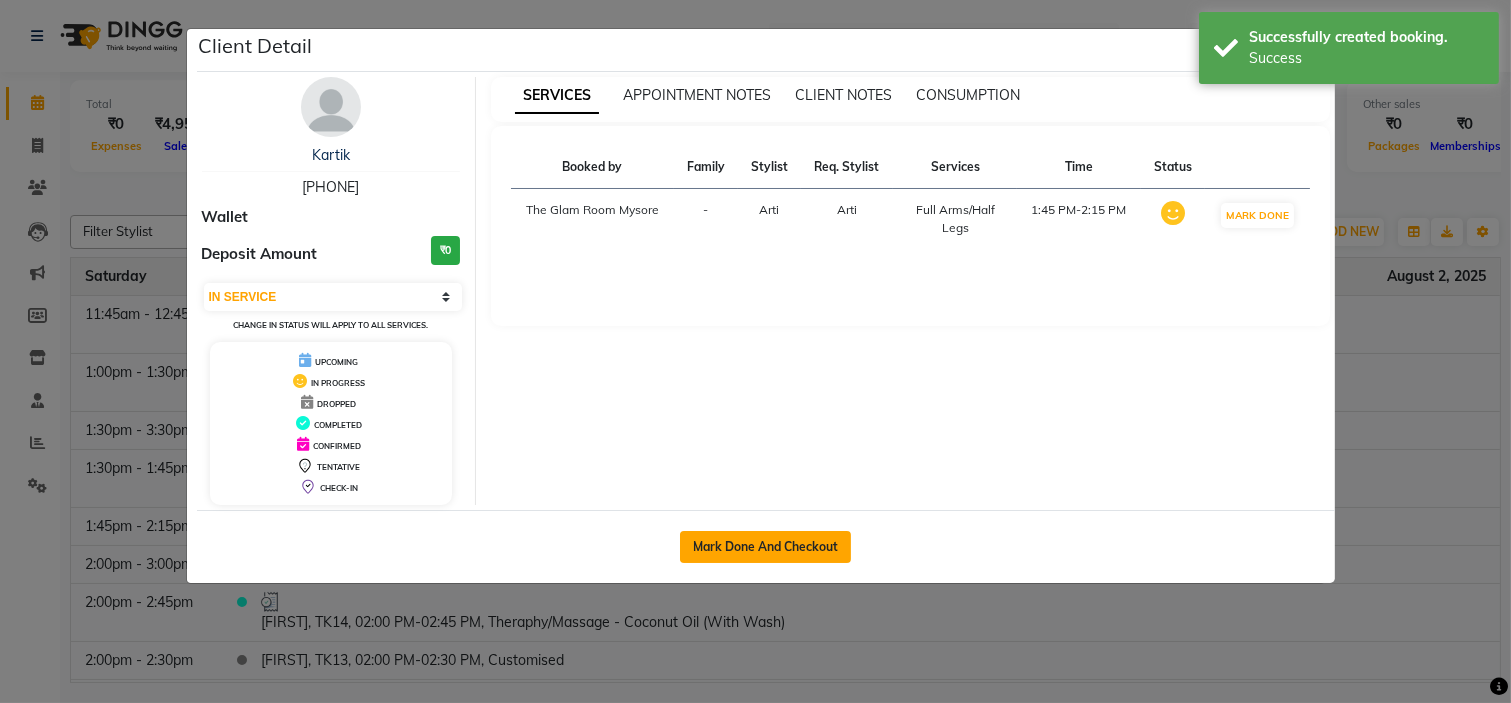 click on "Mark Done And Checkout" 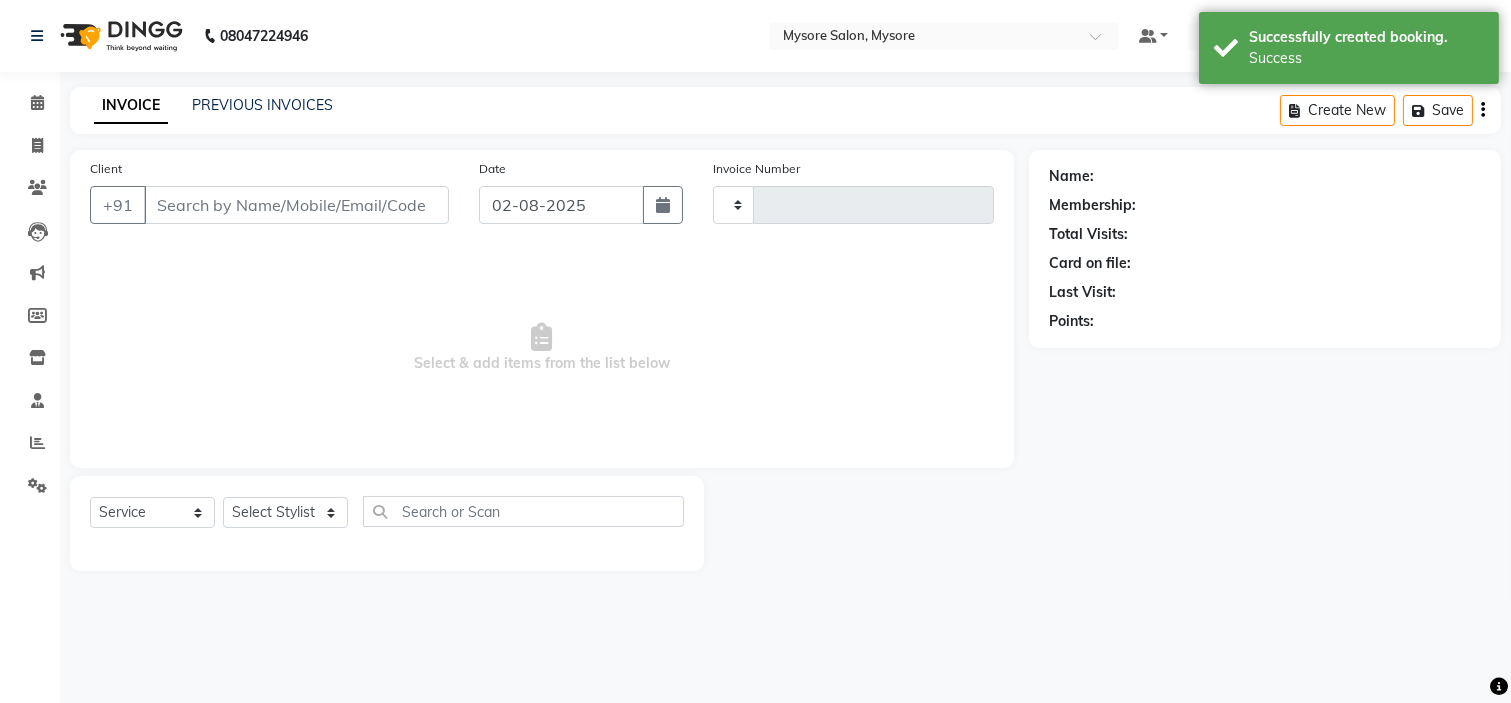type on "0921" 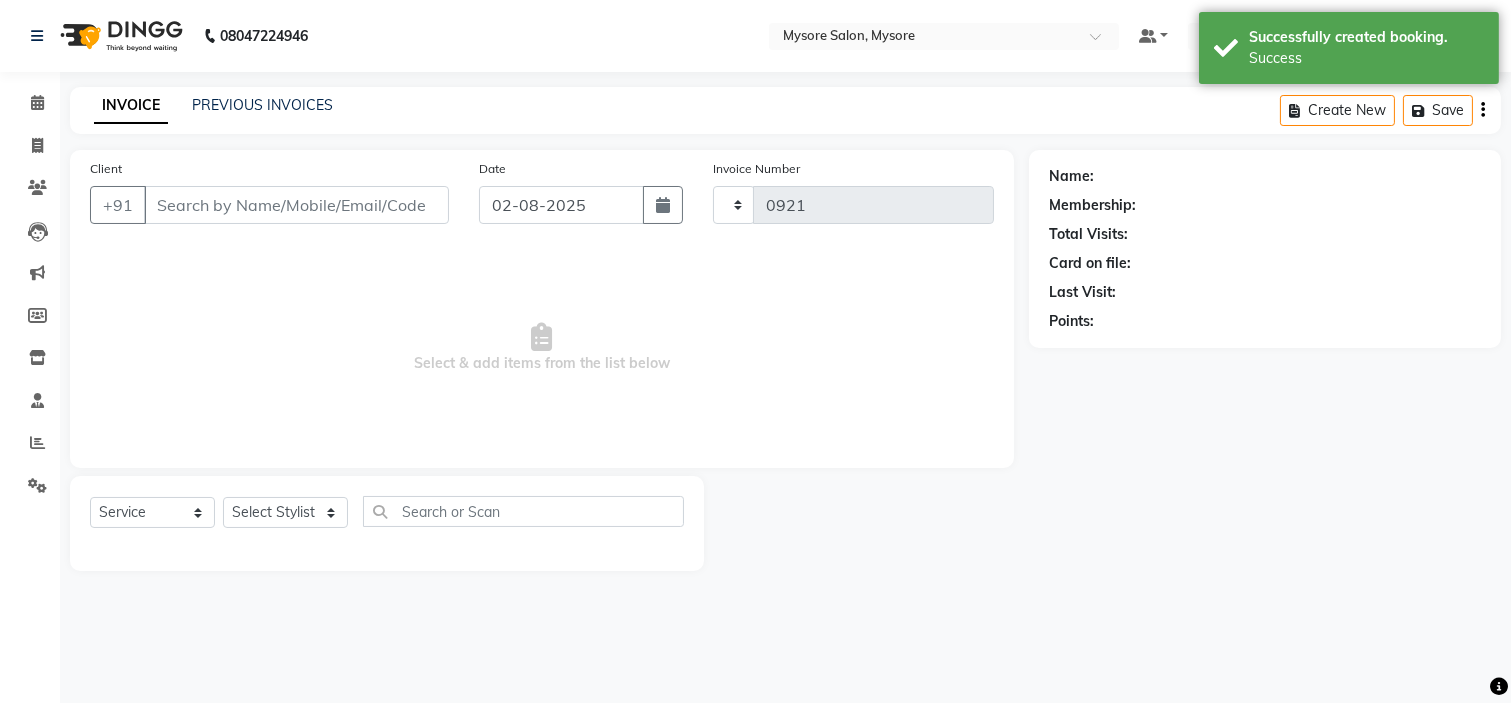 select on "4255" 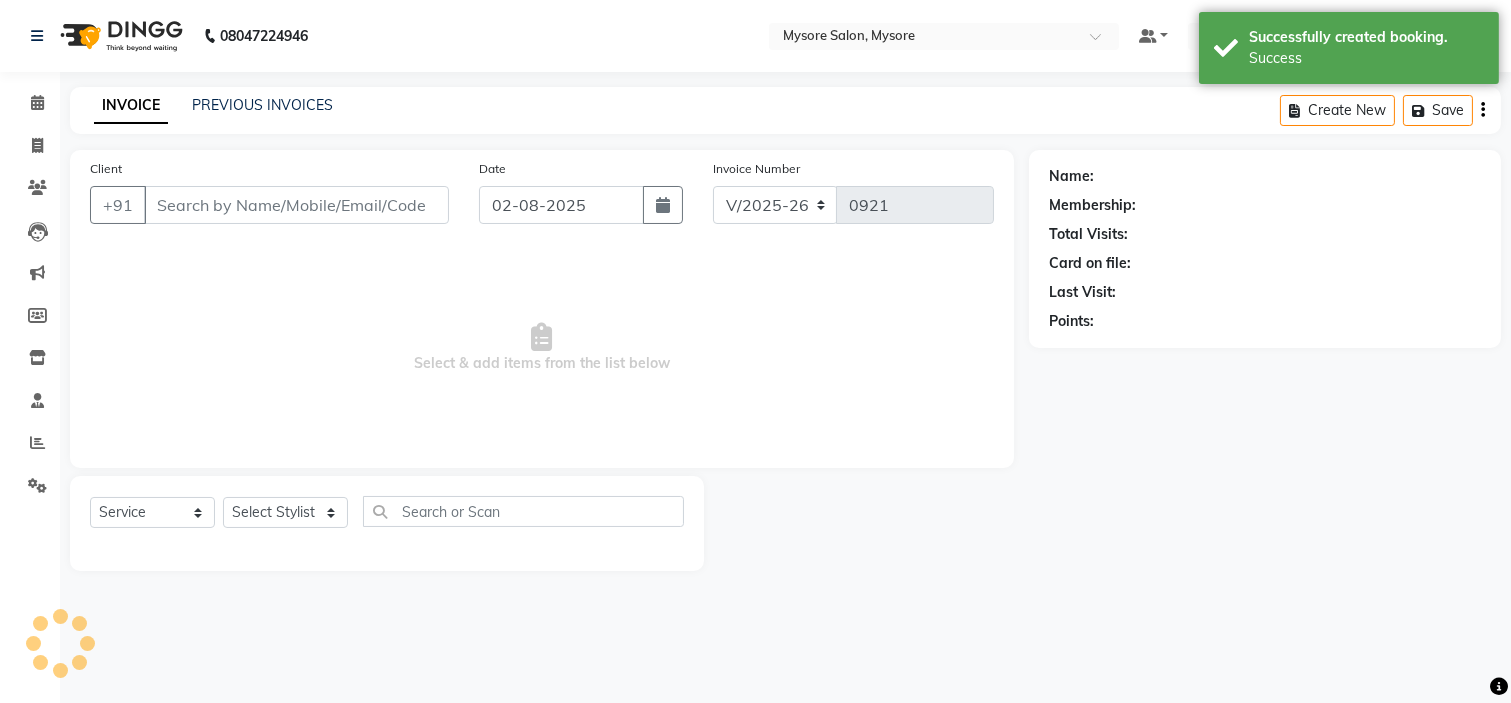 click on "08047224946 Select Location × Mysore Salon, Mysore Default Panel My Panel Notifications nothing to show The Glam Room Mysore Manage Profile Change Password Sign out  Version:3.15.11  ☀ MYSORE SALON, MYSORE  Calendar  Invoice  Clients  Leads   Marketing  Members  Inventory  Staff  Reports  Settings Completed InProgress Upcoming Dropped Tentative Check-In Confirm Bookings Segments Page Builder INVOICE PREVIOUS INVOICES Create New   Save  Client +91 Date 02-08-2025 Invoice Number V/2025 V/2025-26 0921  Select & add items from the list below  Select  Service  Product  Membership  Package Voucher Prepaid Gift Card  Select Stylist Name: Membership: Total Visits: Card on file: Last Visit:  Points:" at bounding box center [755, 351] 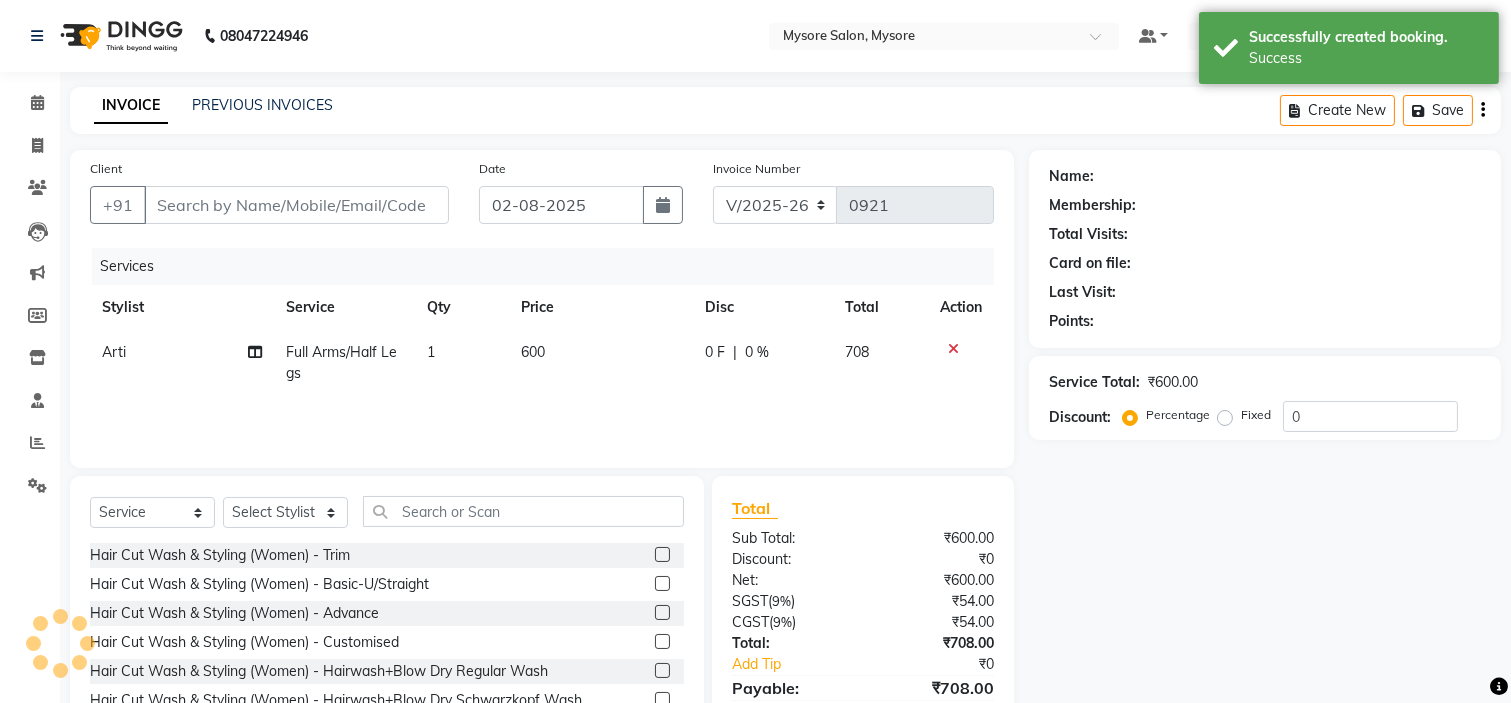 type on "9036284641" 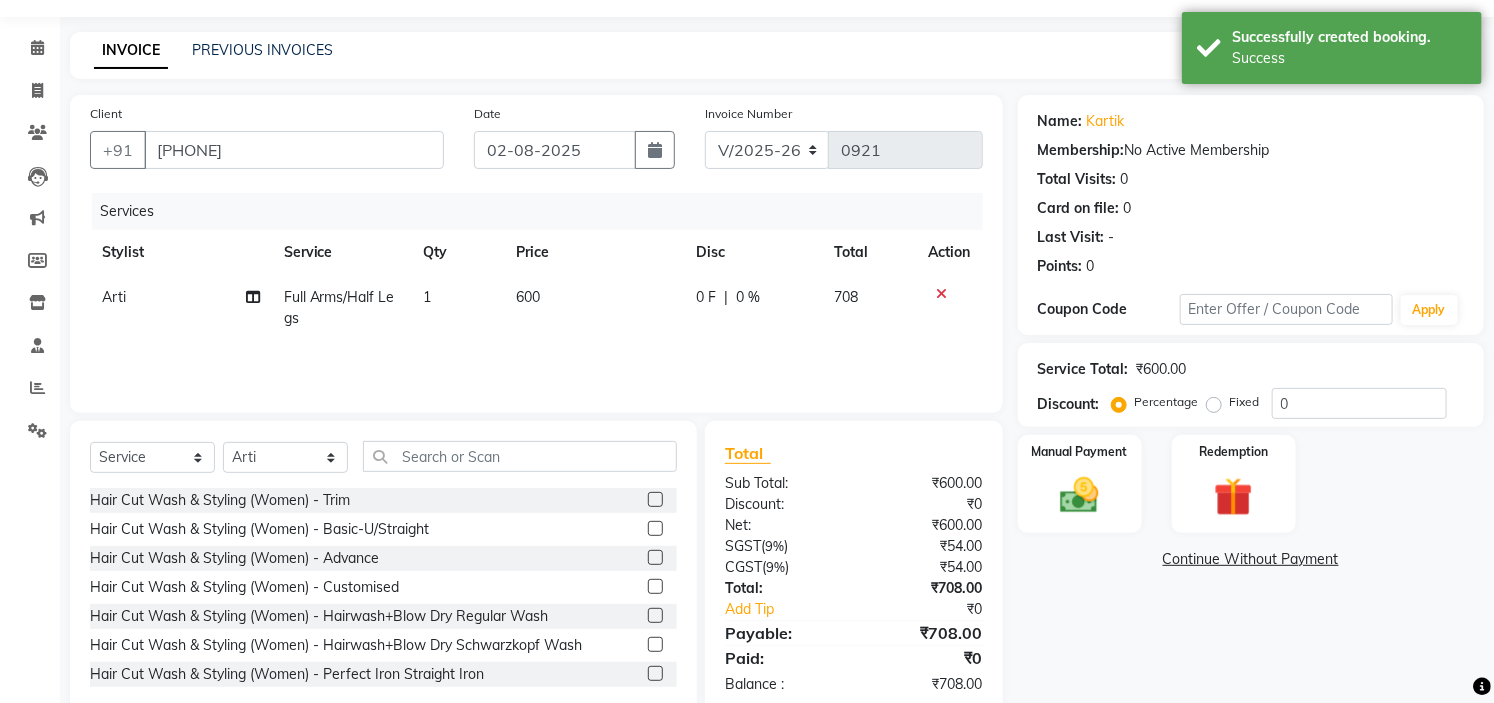 scroll, scrollTop: 97, scrollLeft: 0, axis: vertical 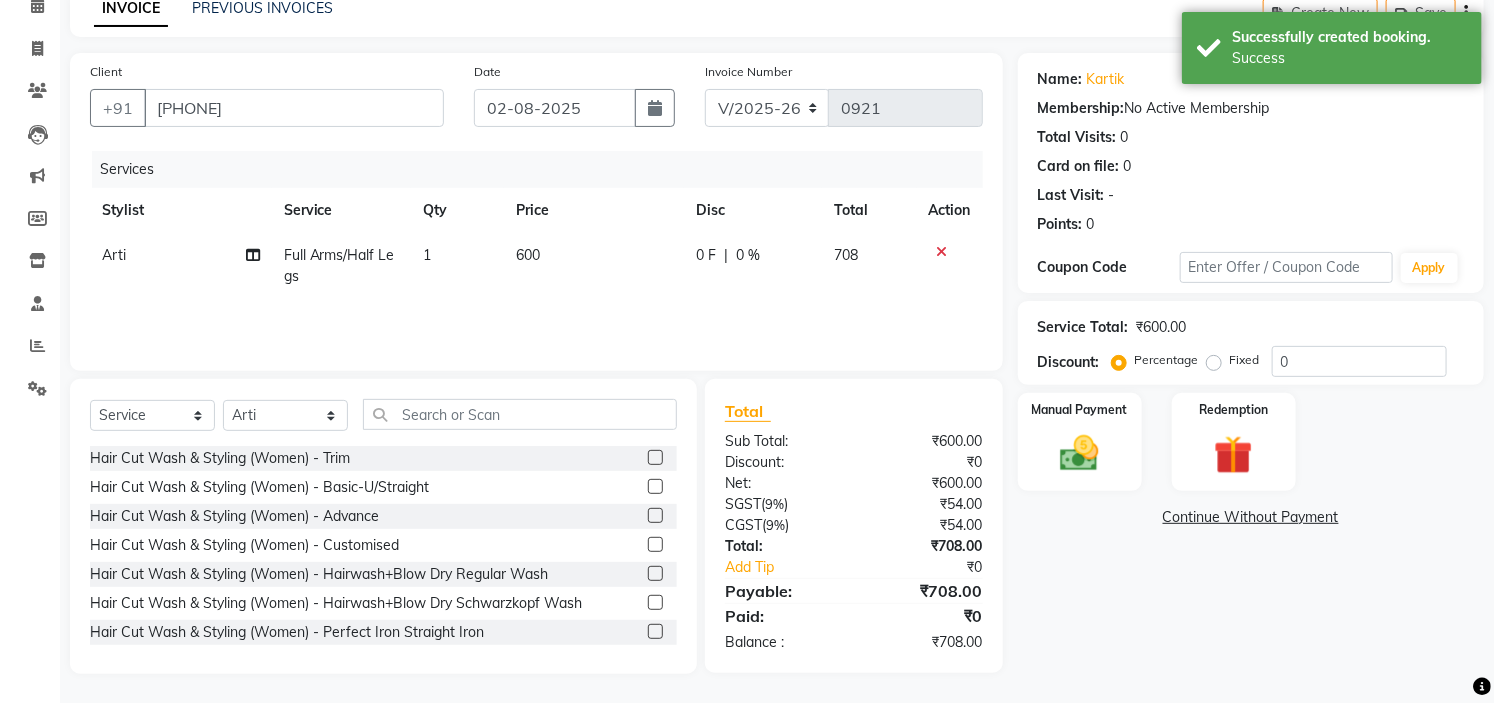 click on "600" 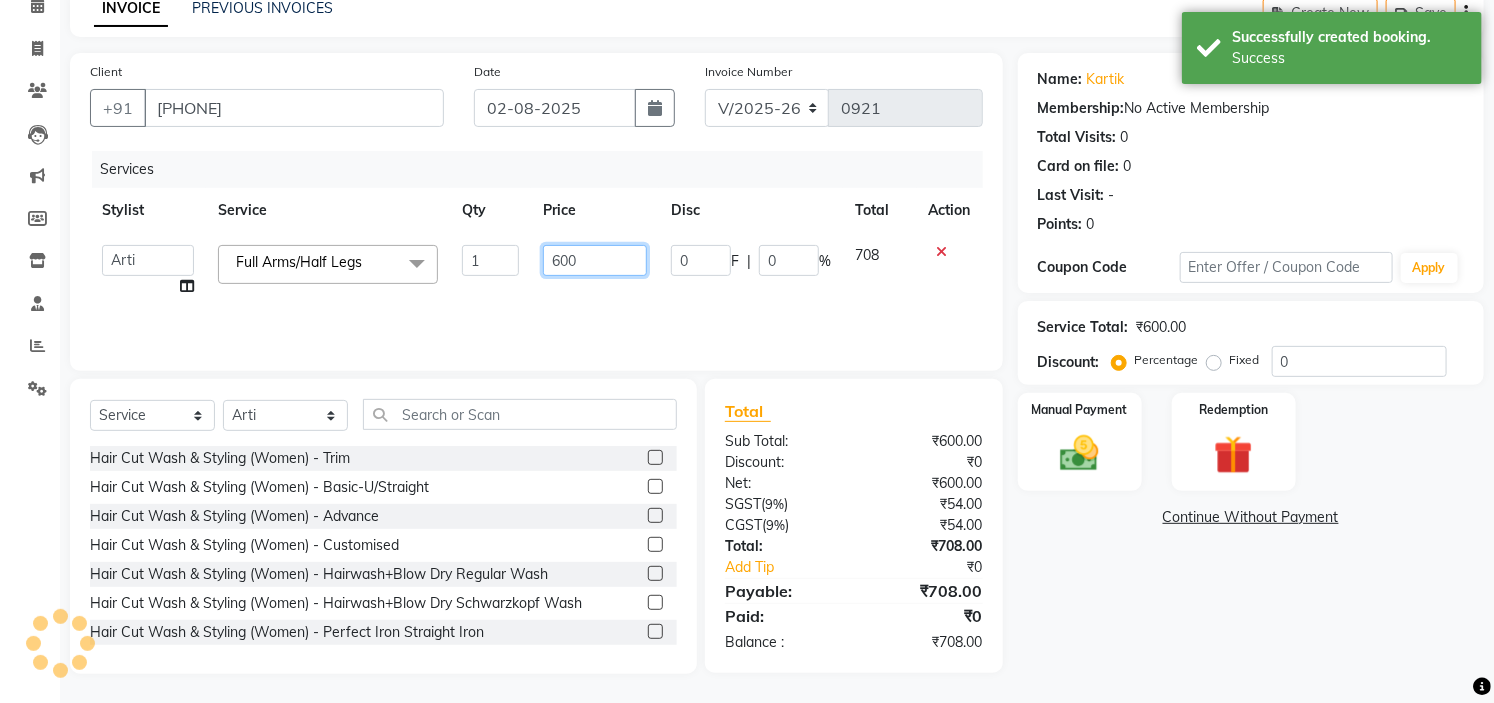 click on "600" 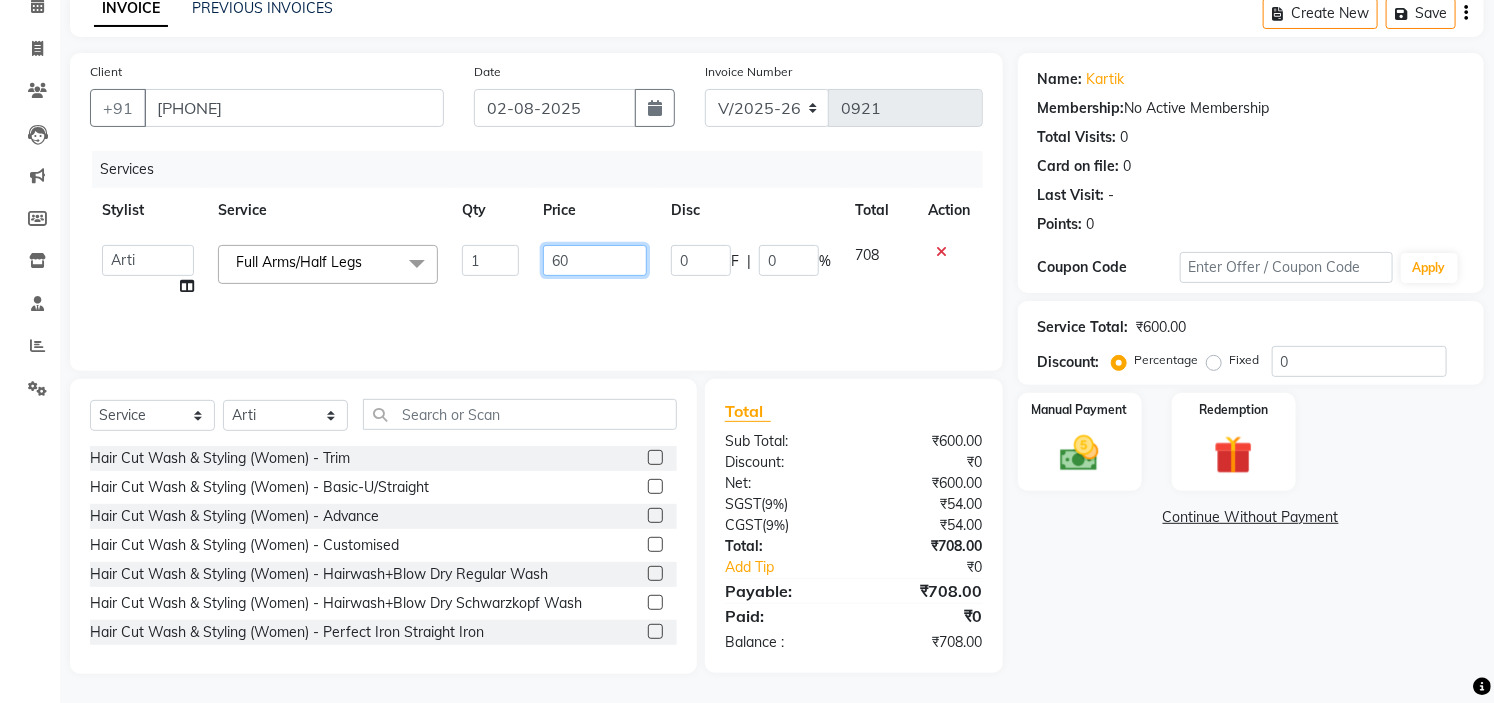 type on "6" 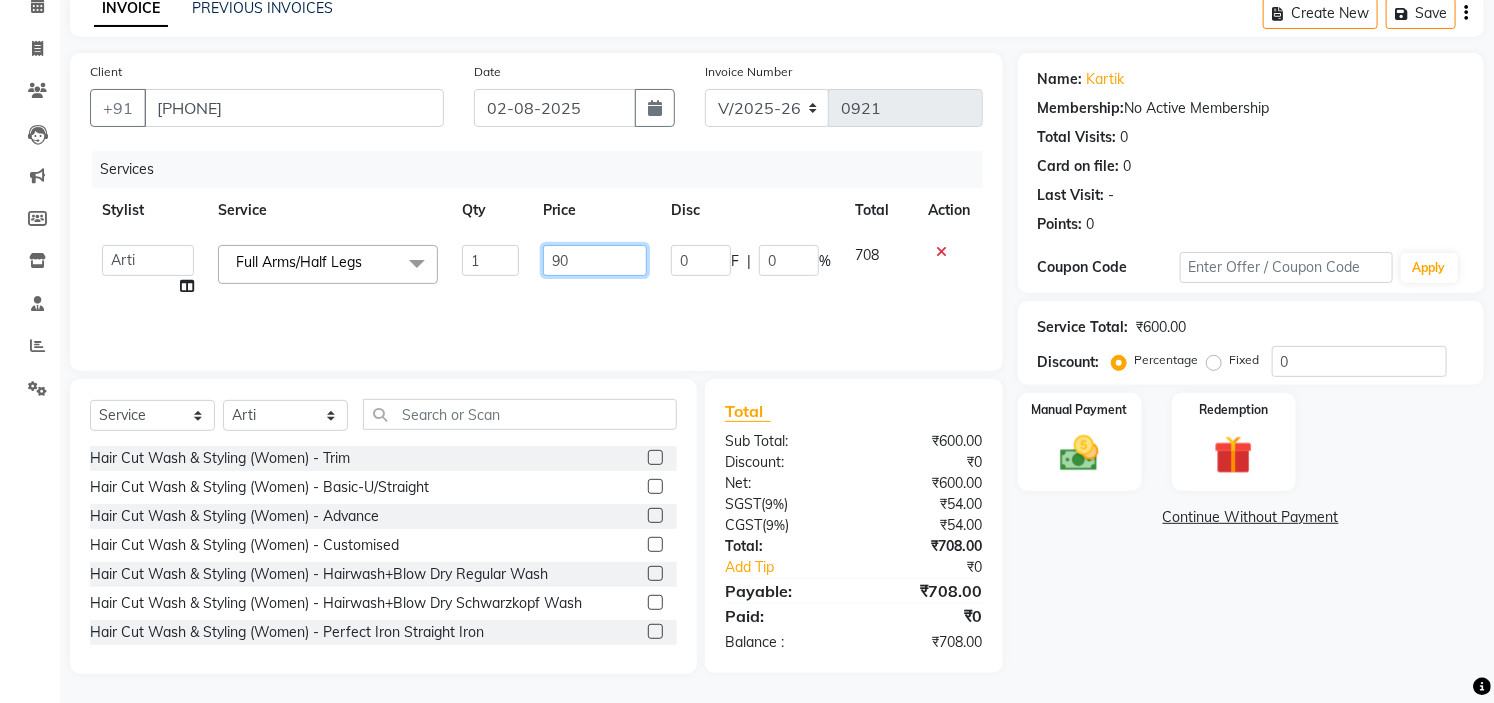 type on "900" 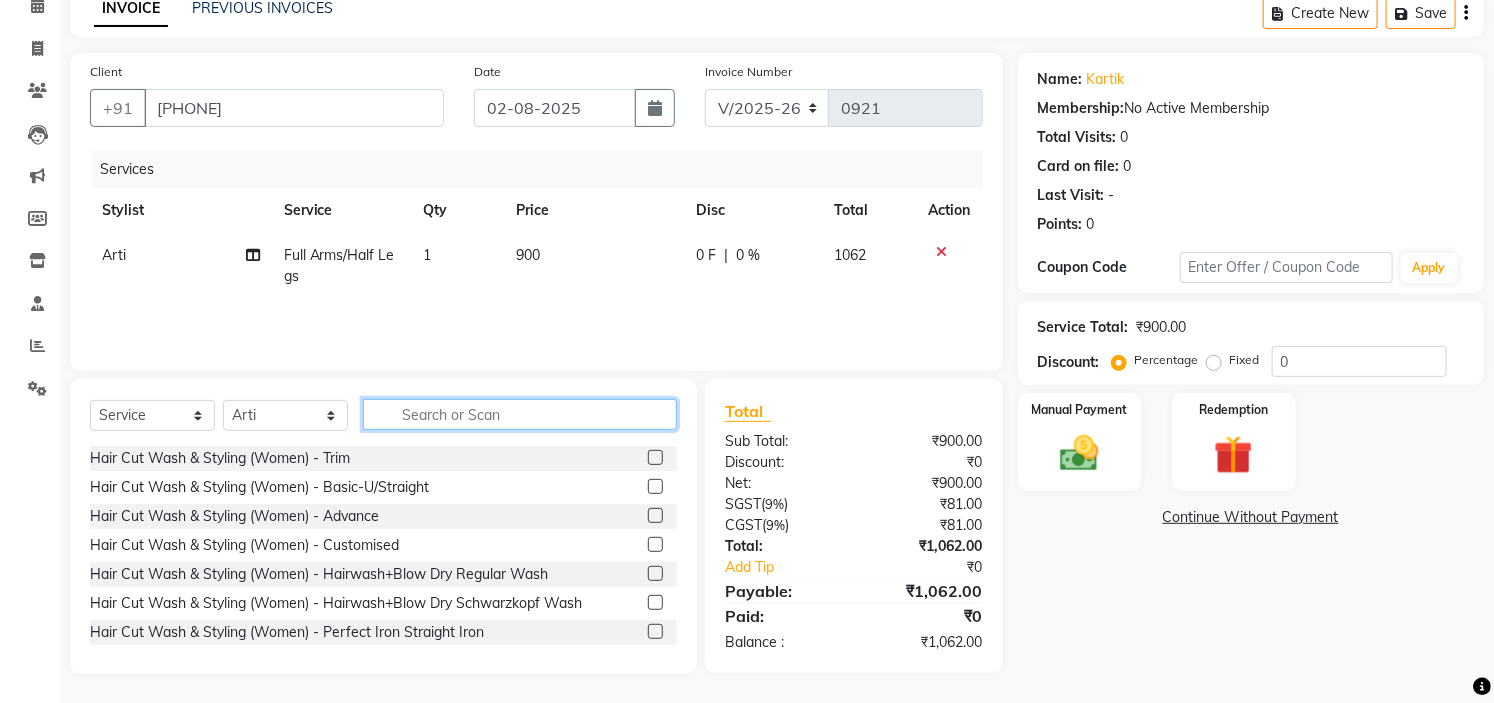 click 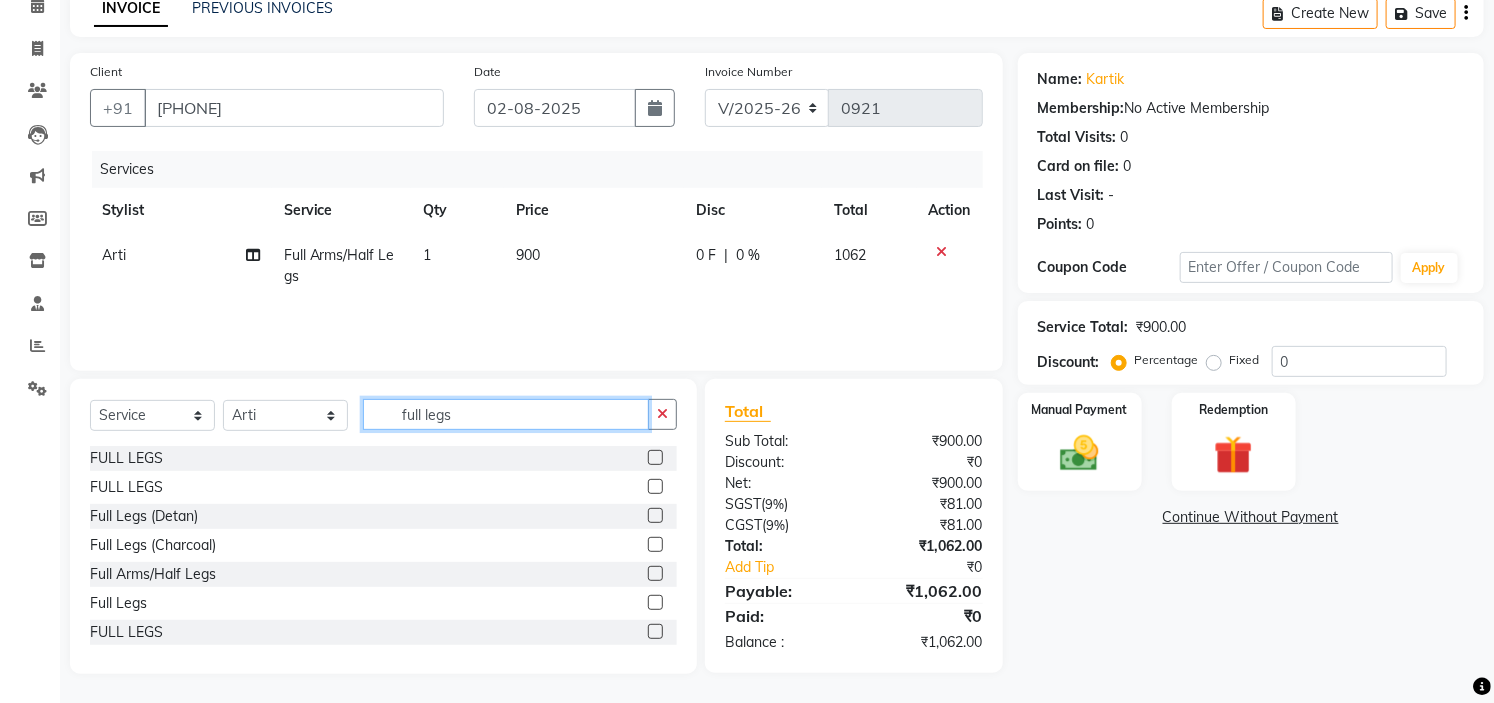 type on "full legs" 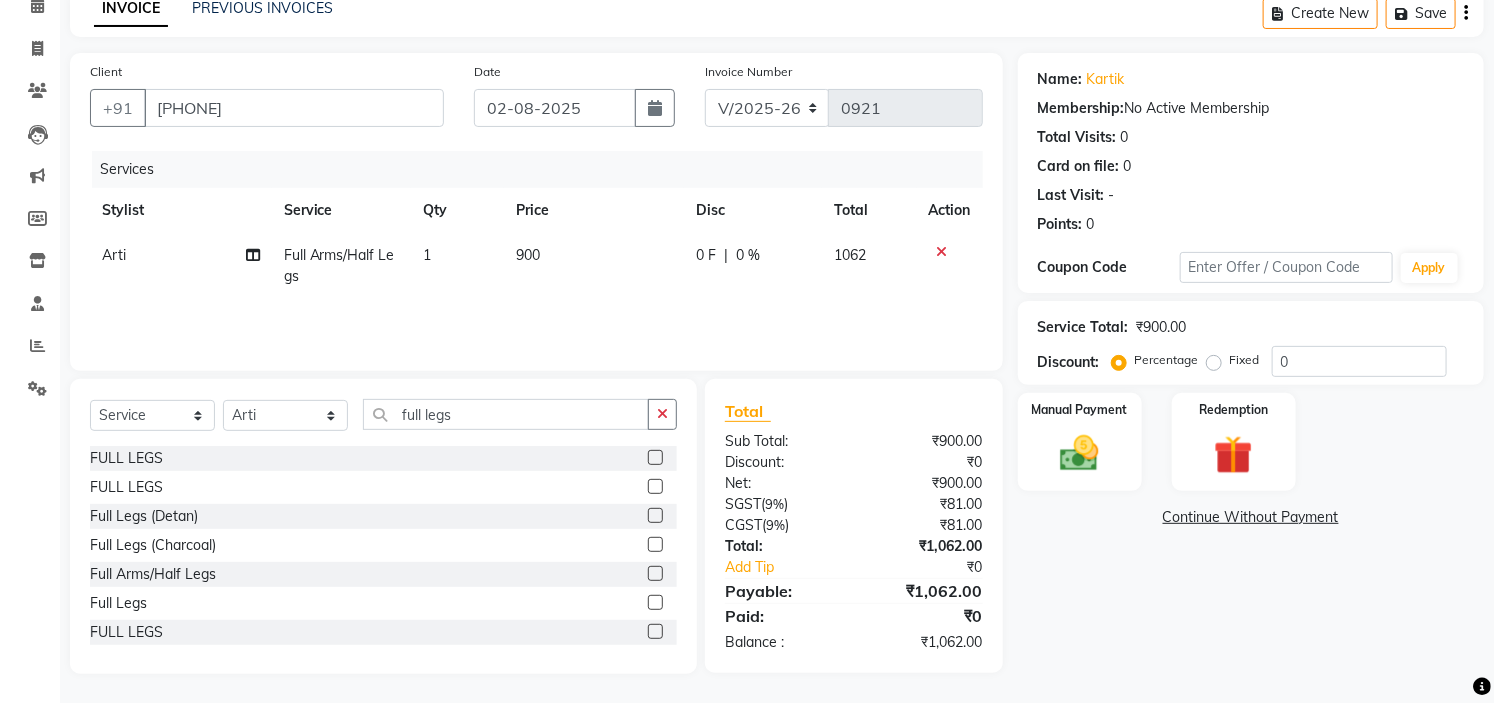 click 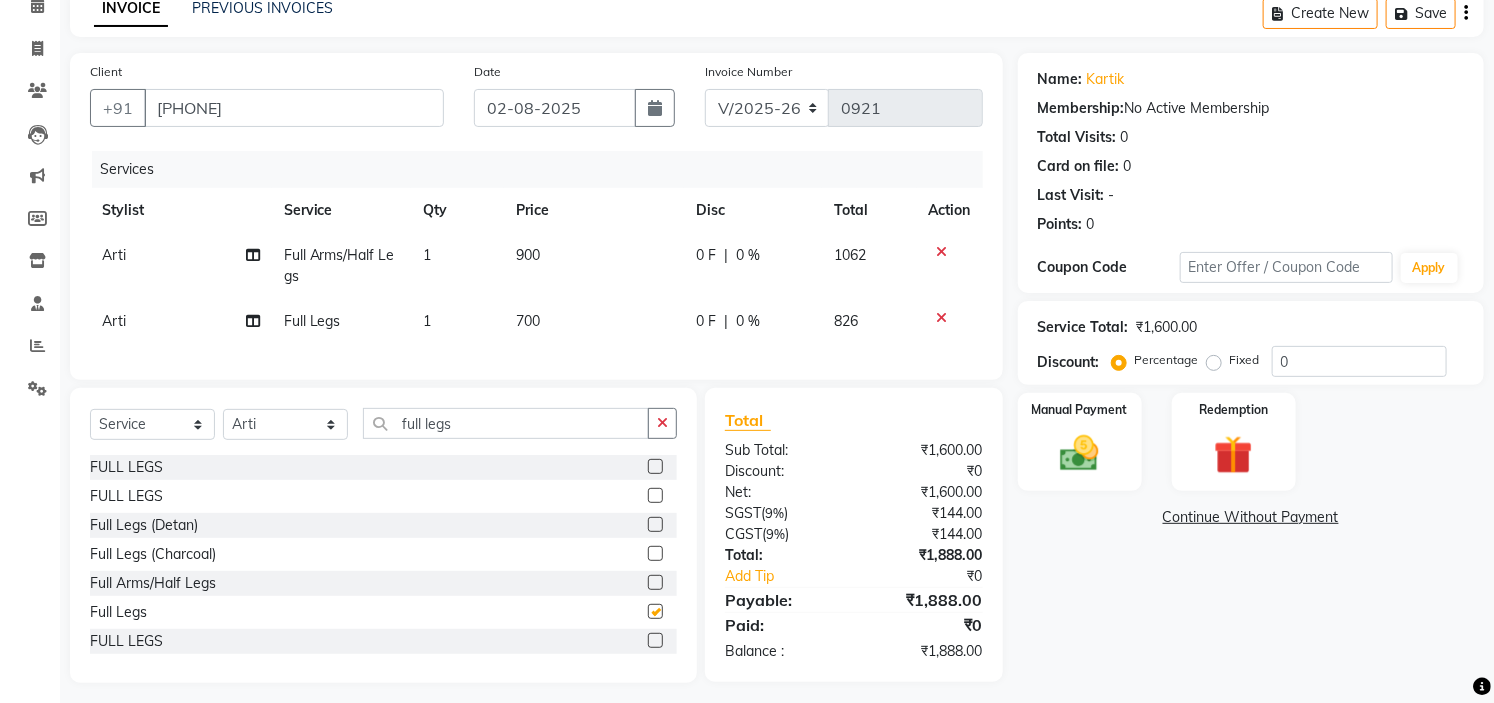 checkbox on "false" 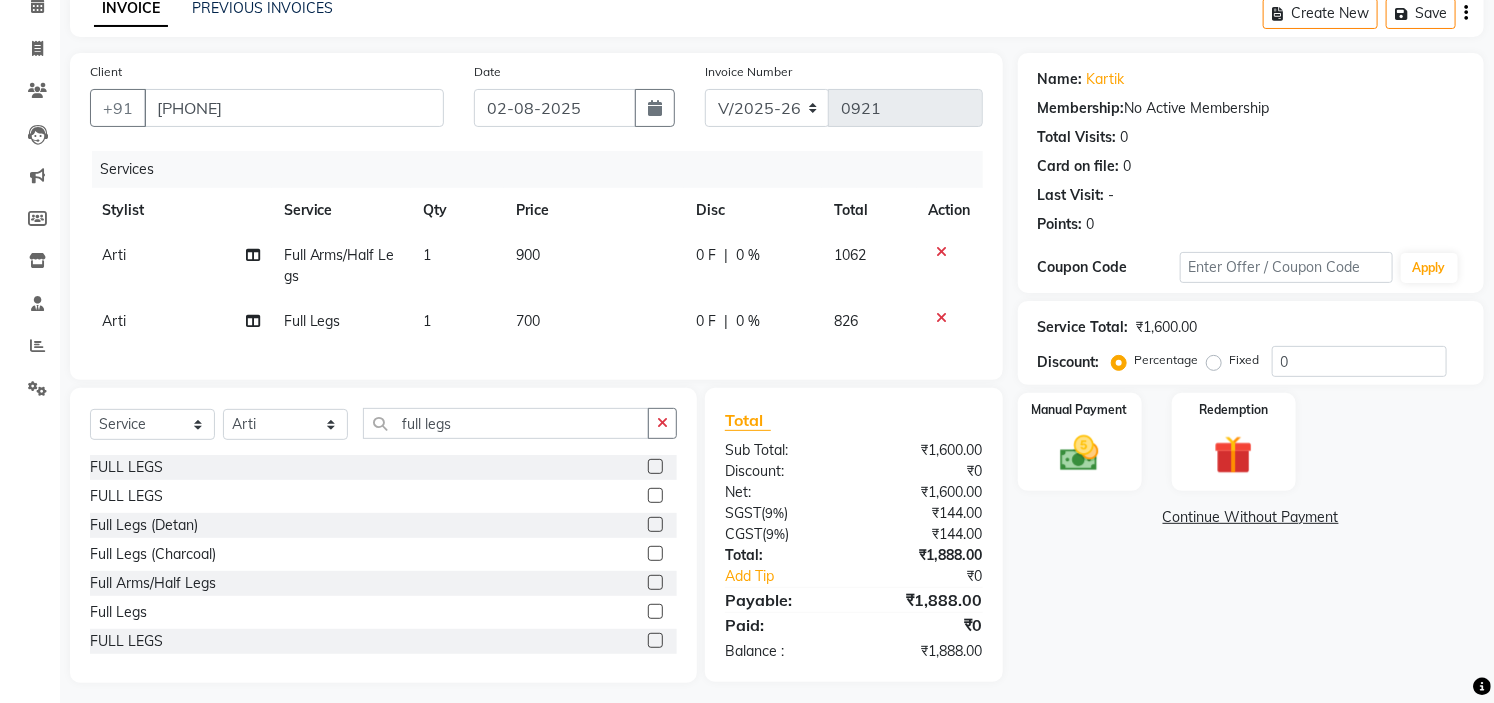 click on "700" 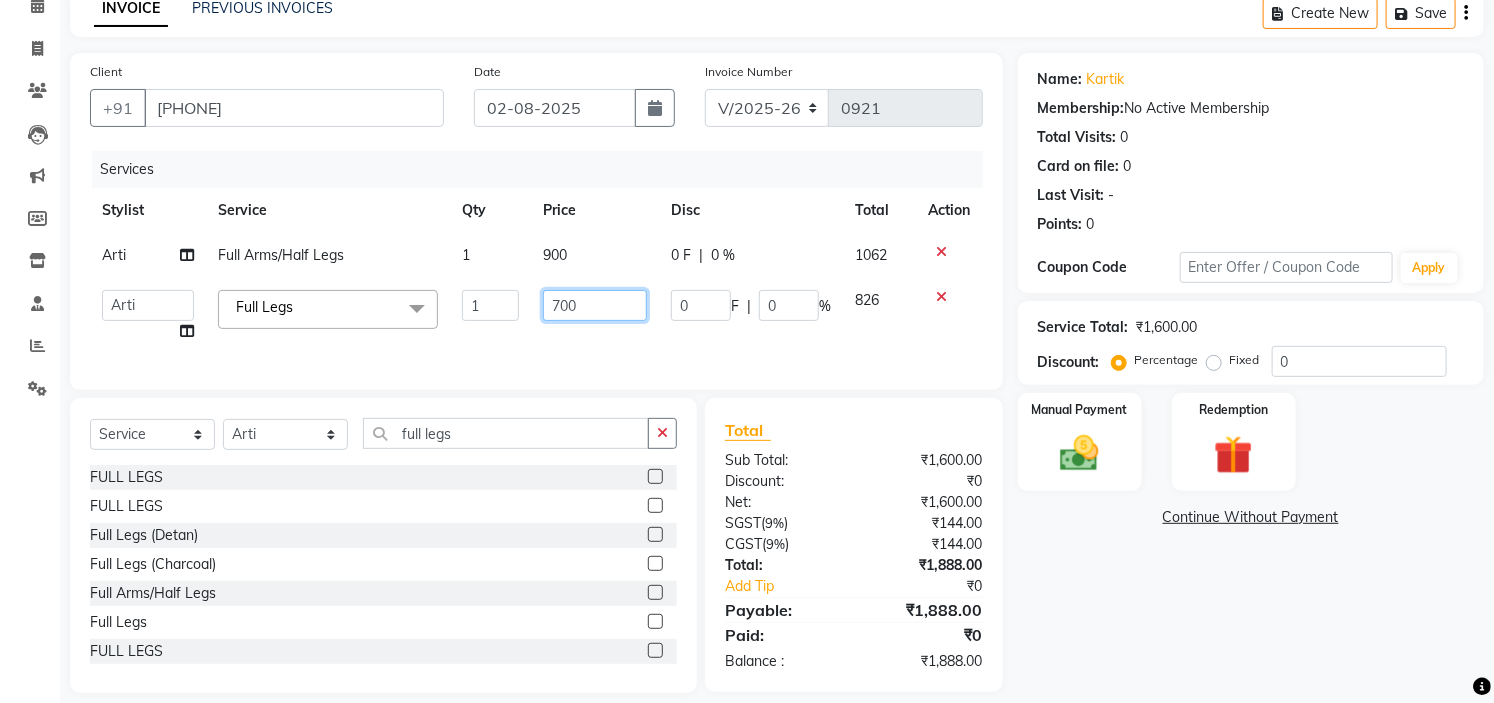 click on "700" 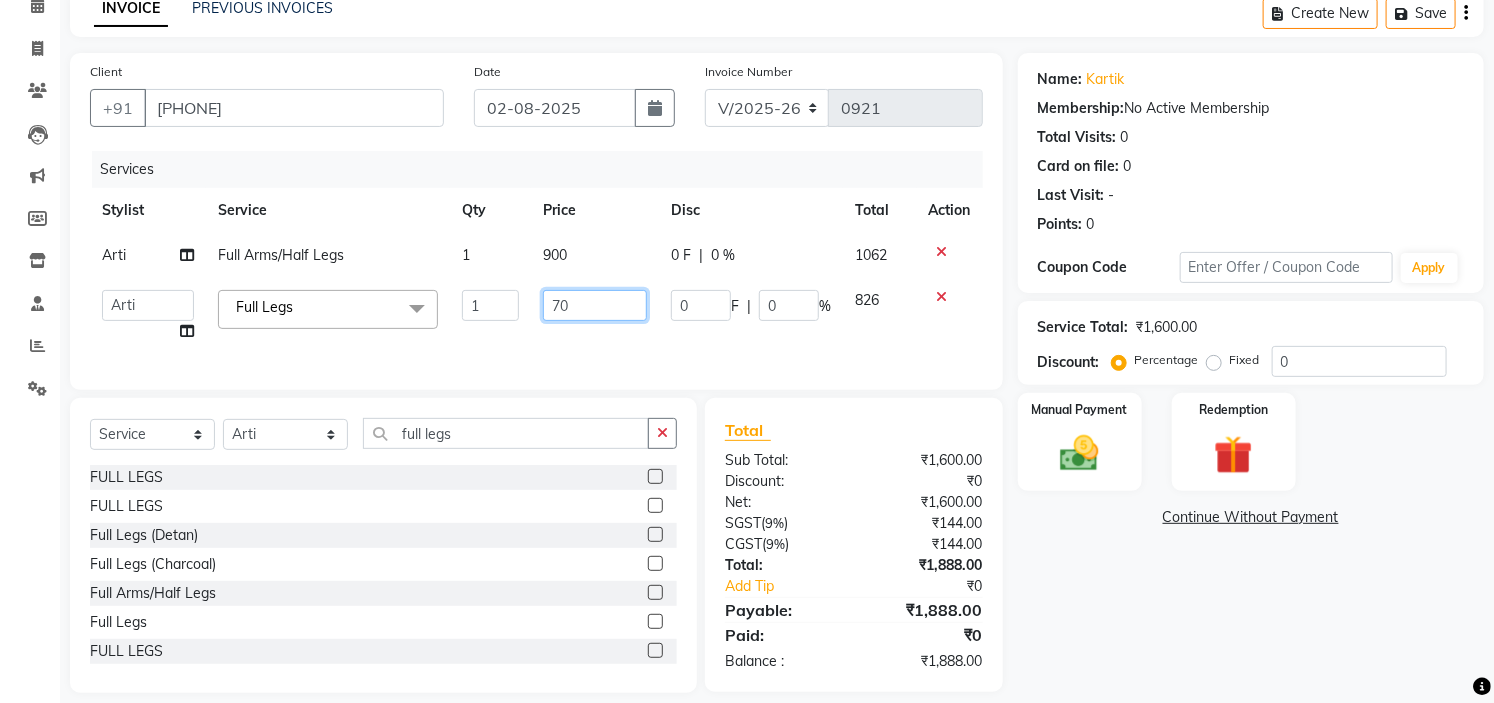 type on "7" 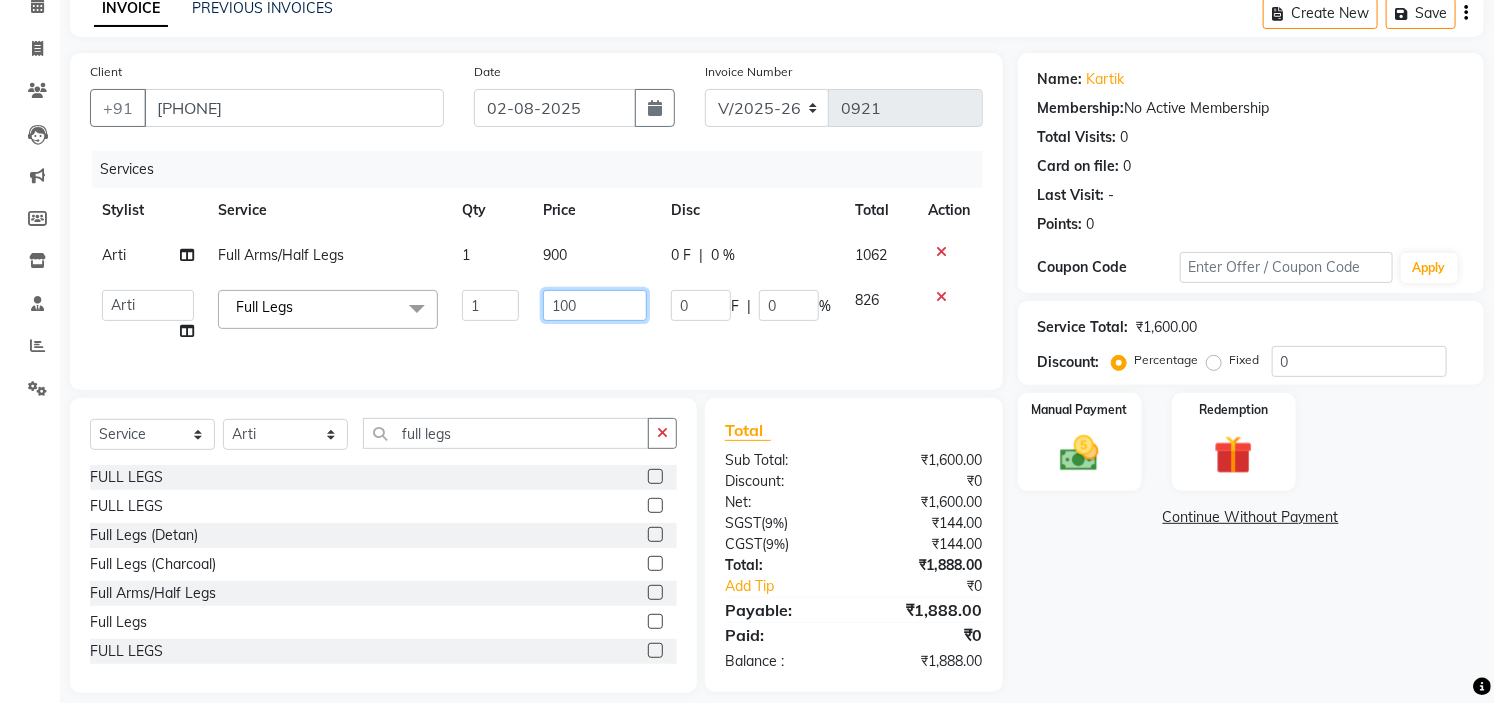 type on "1000" 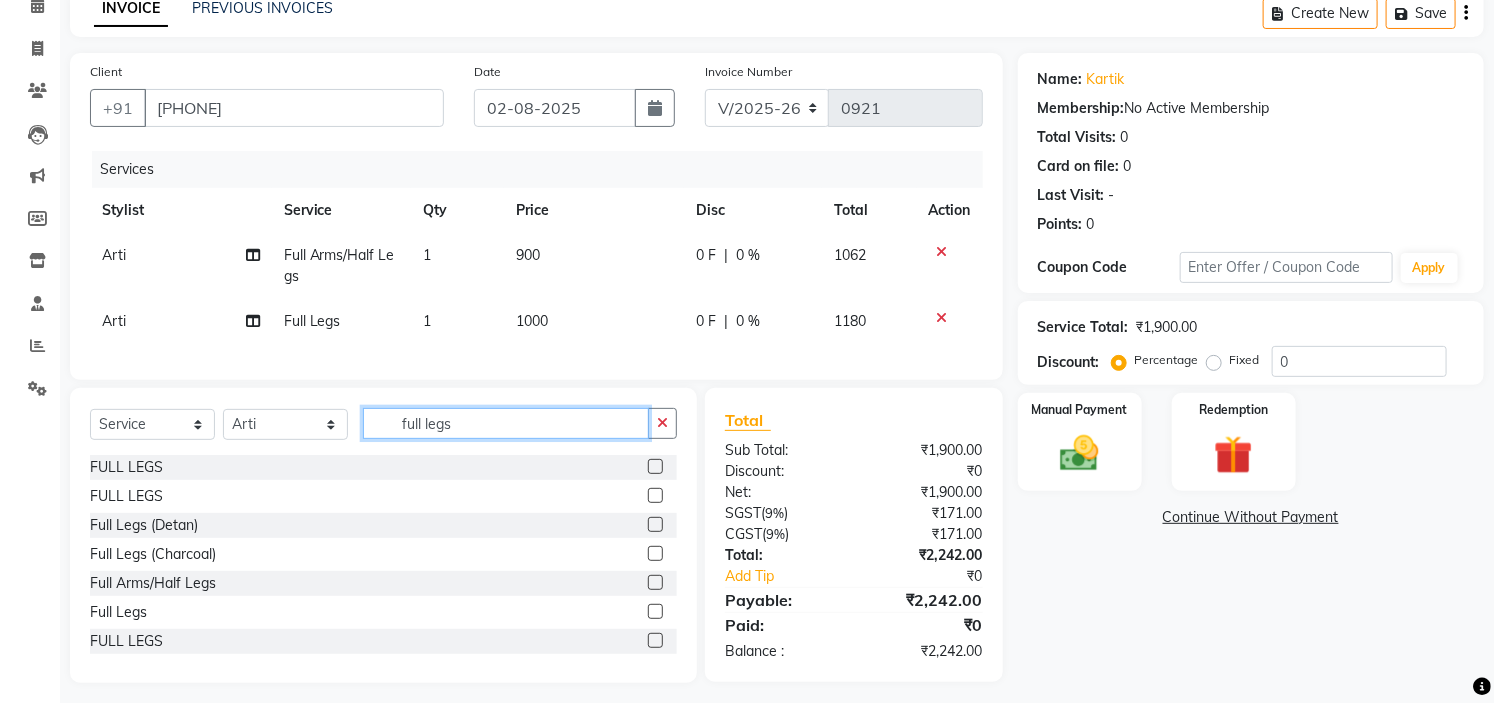 click on "full legs" 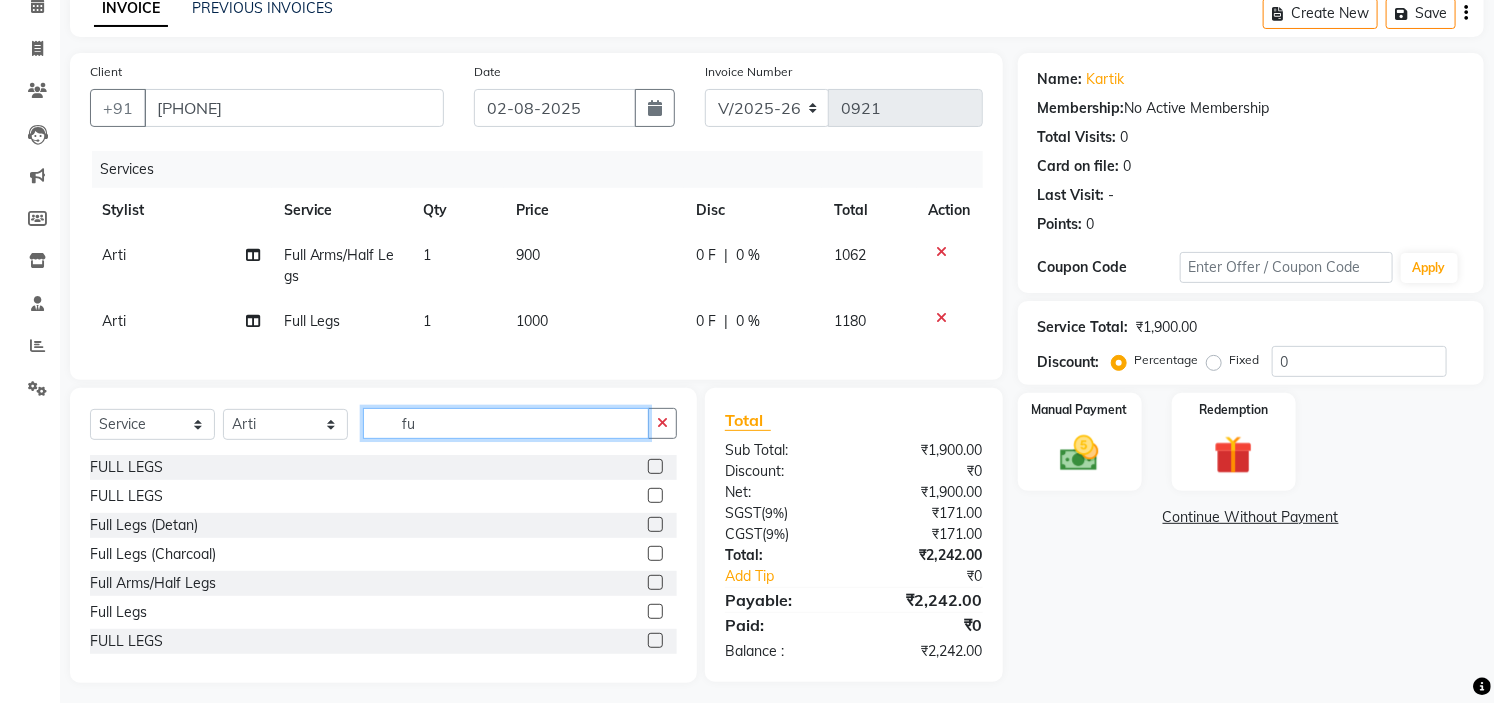 type on "f" 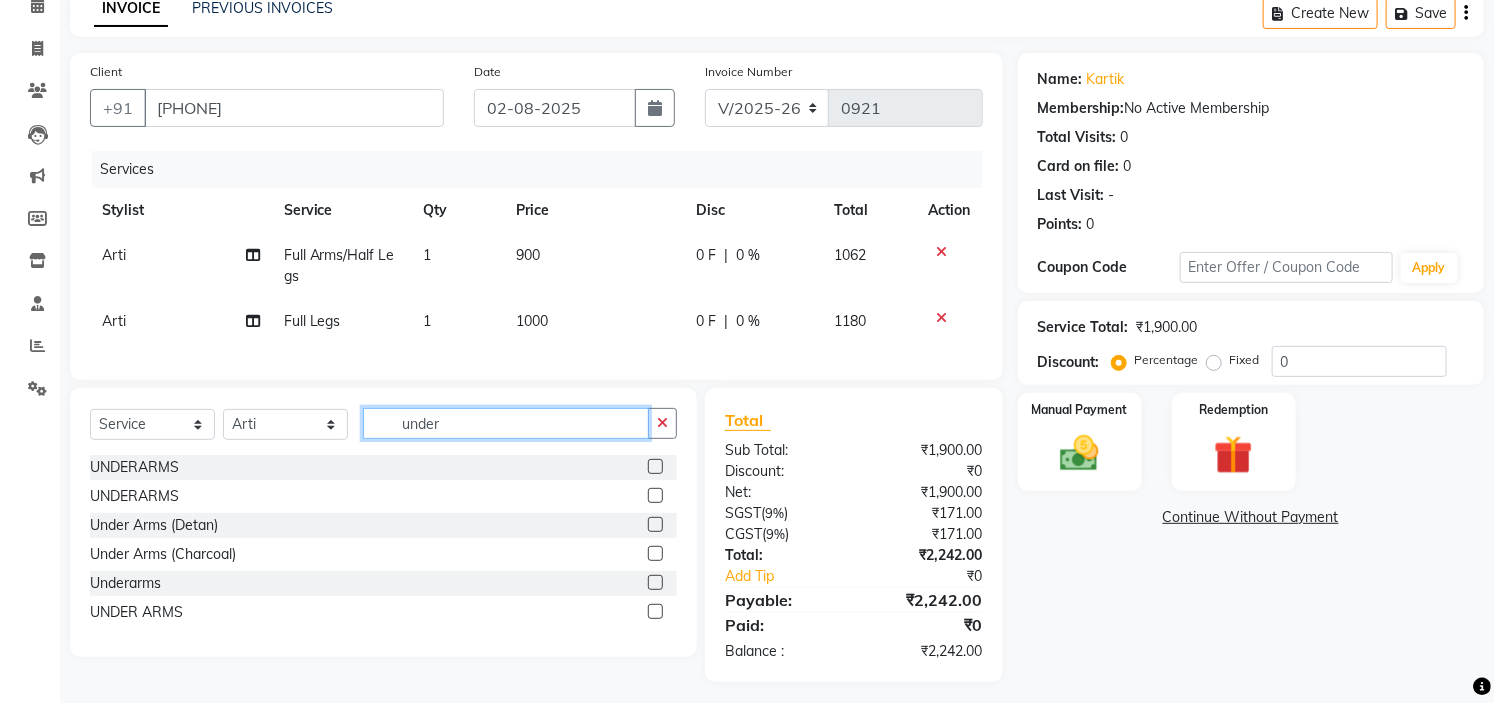 type on "under" 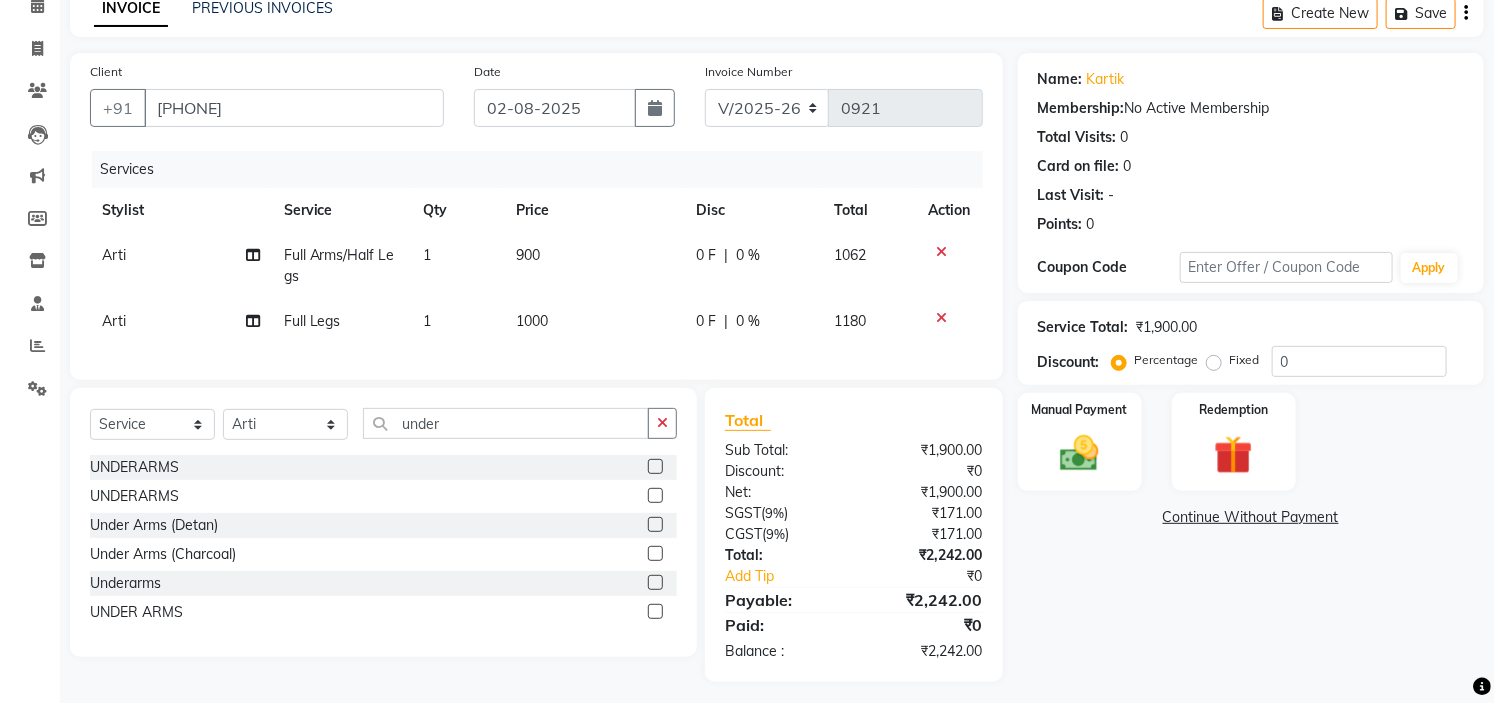 click 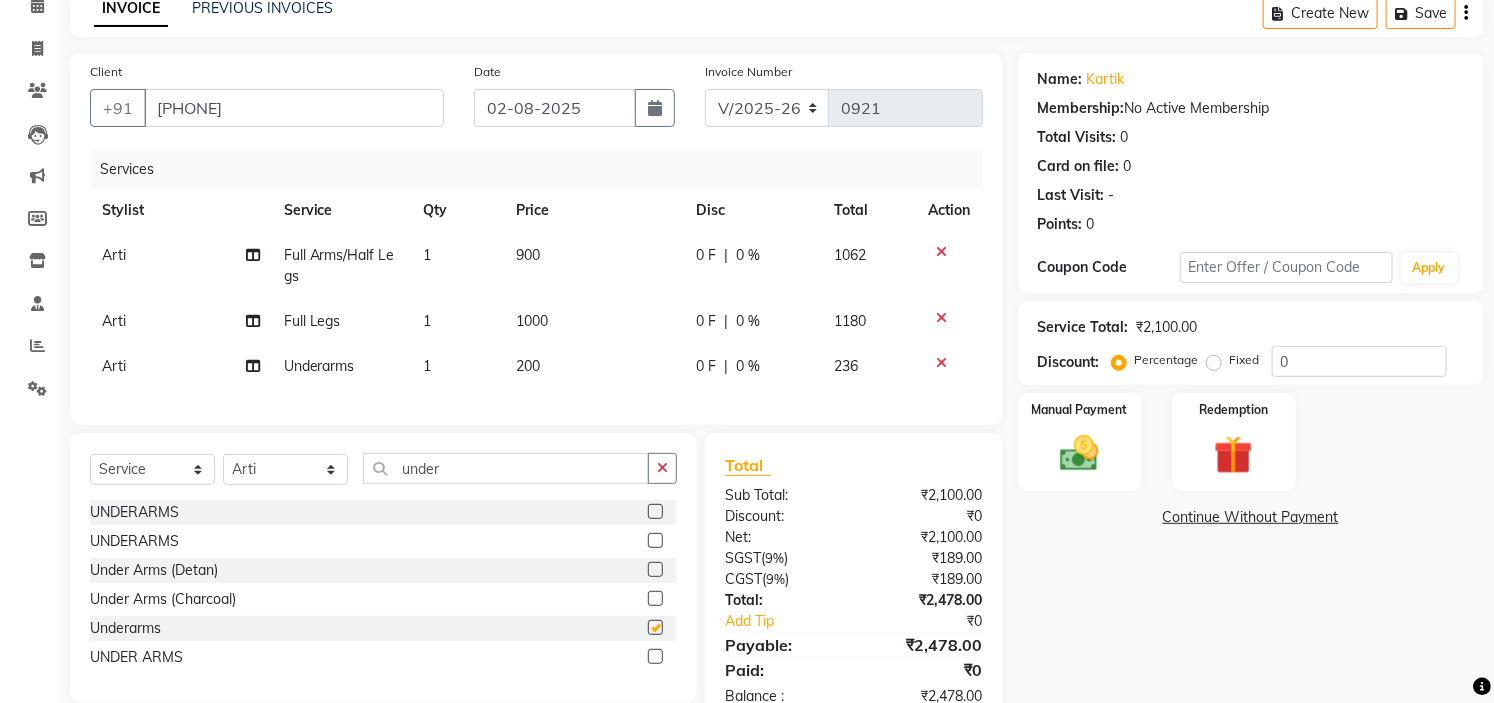 checkbox on "false" 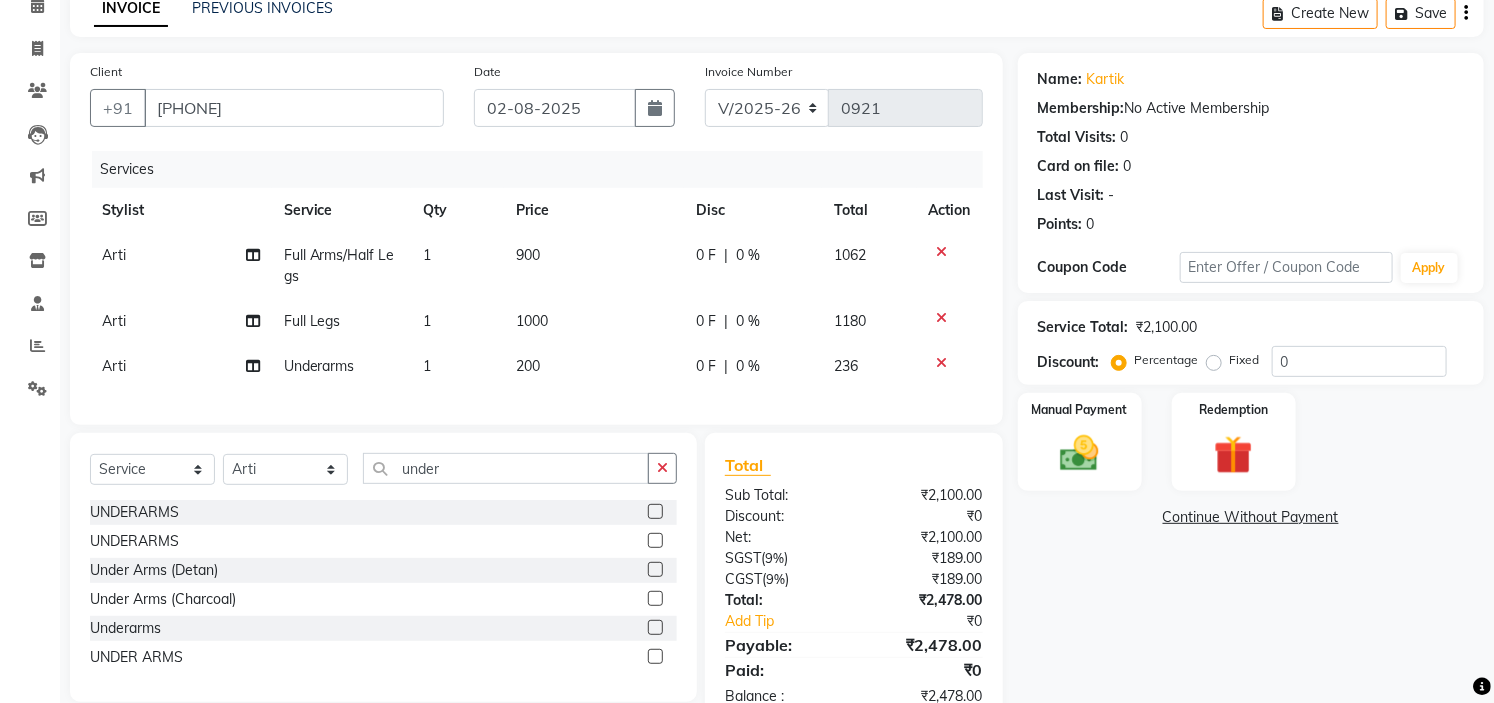 click on "200" 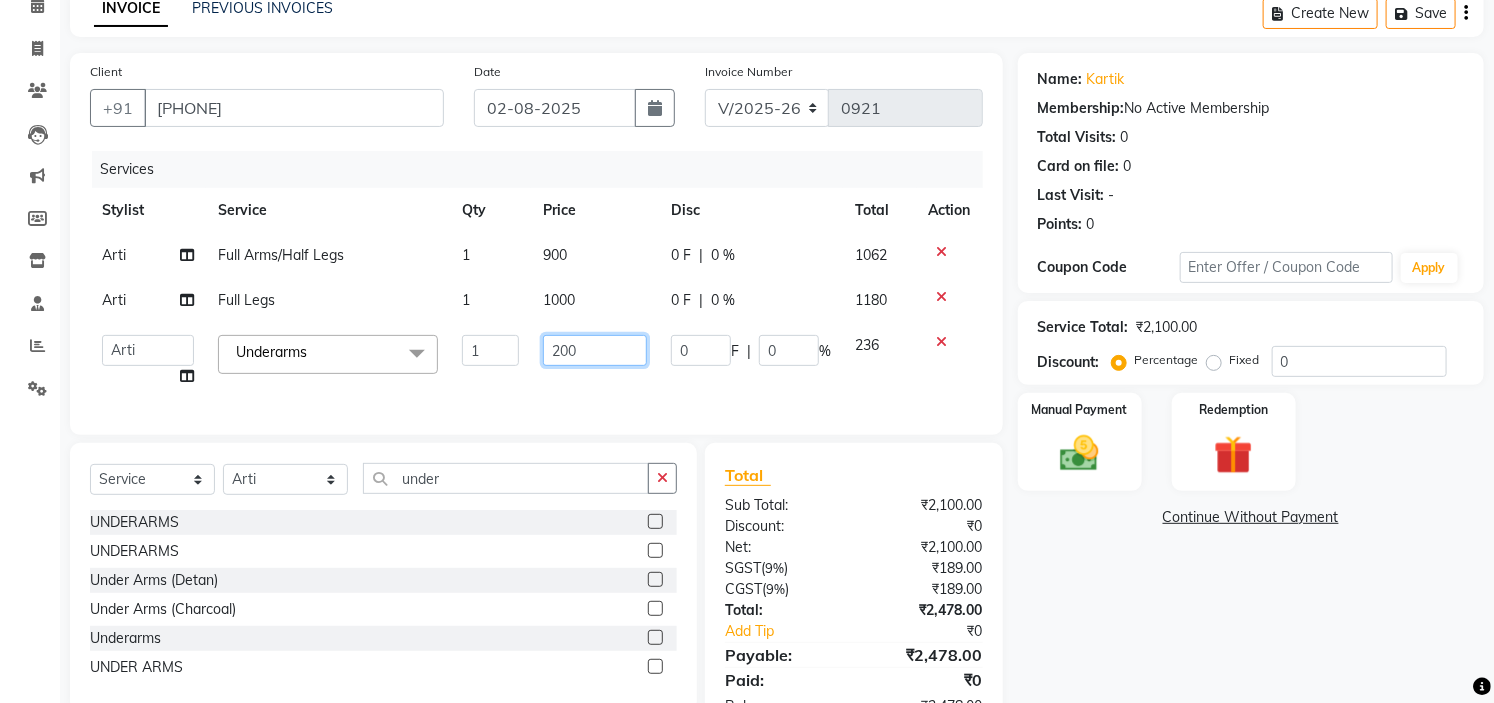 click on "200" 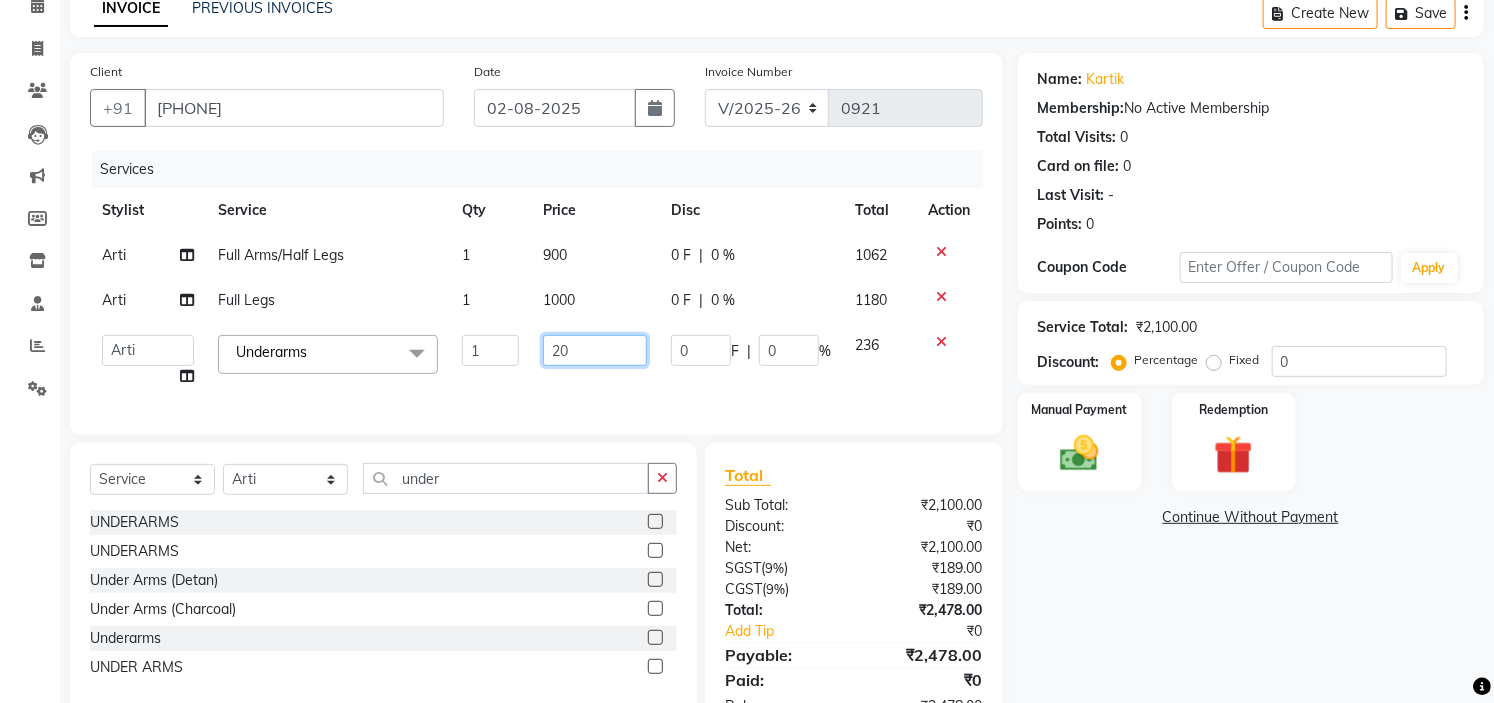 type on "2" 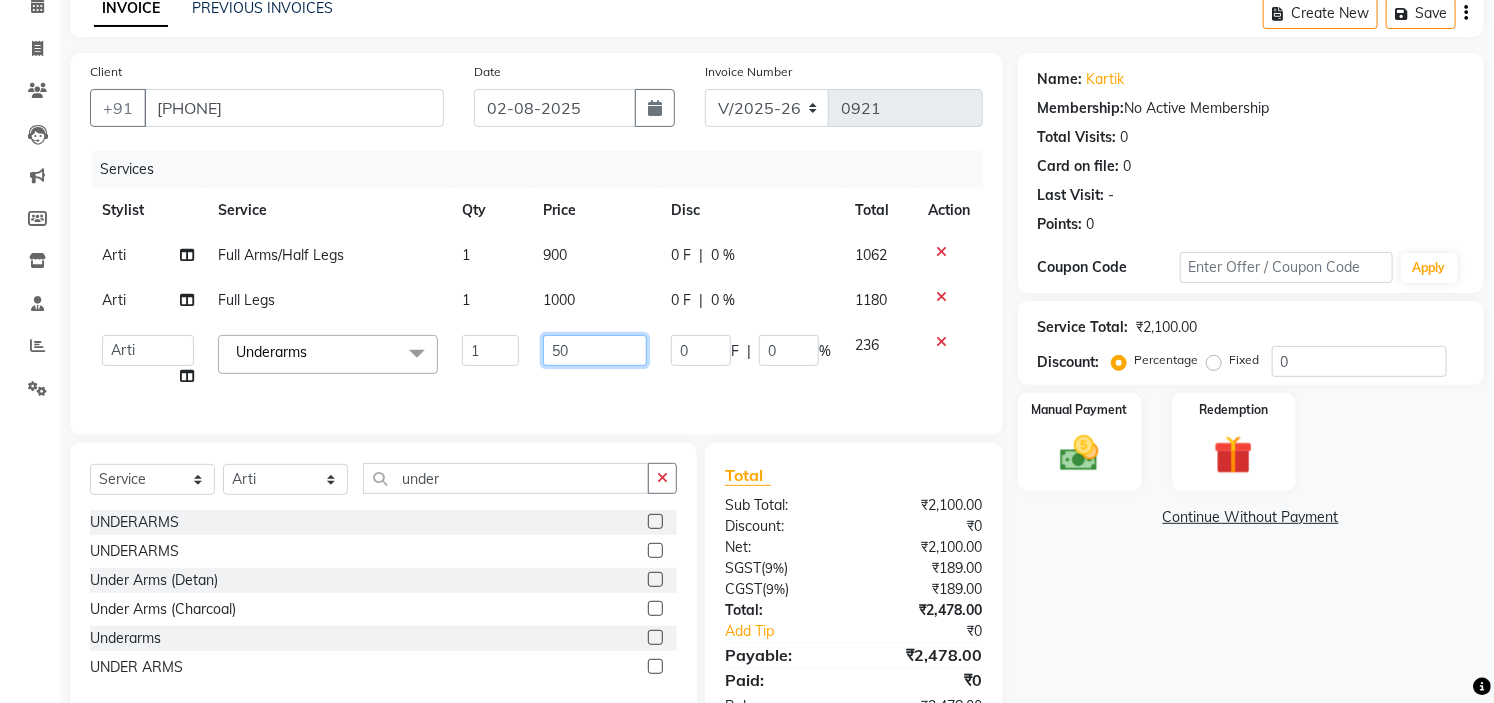 type on "500" 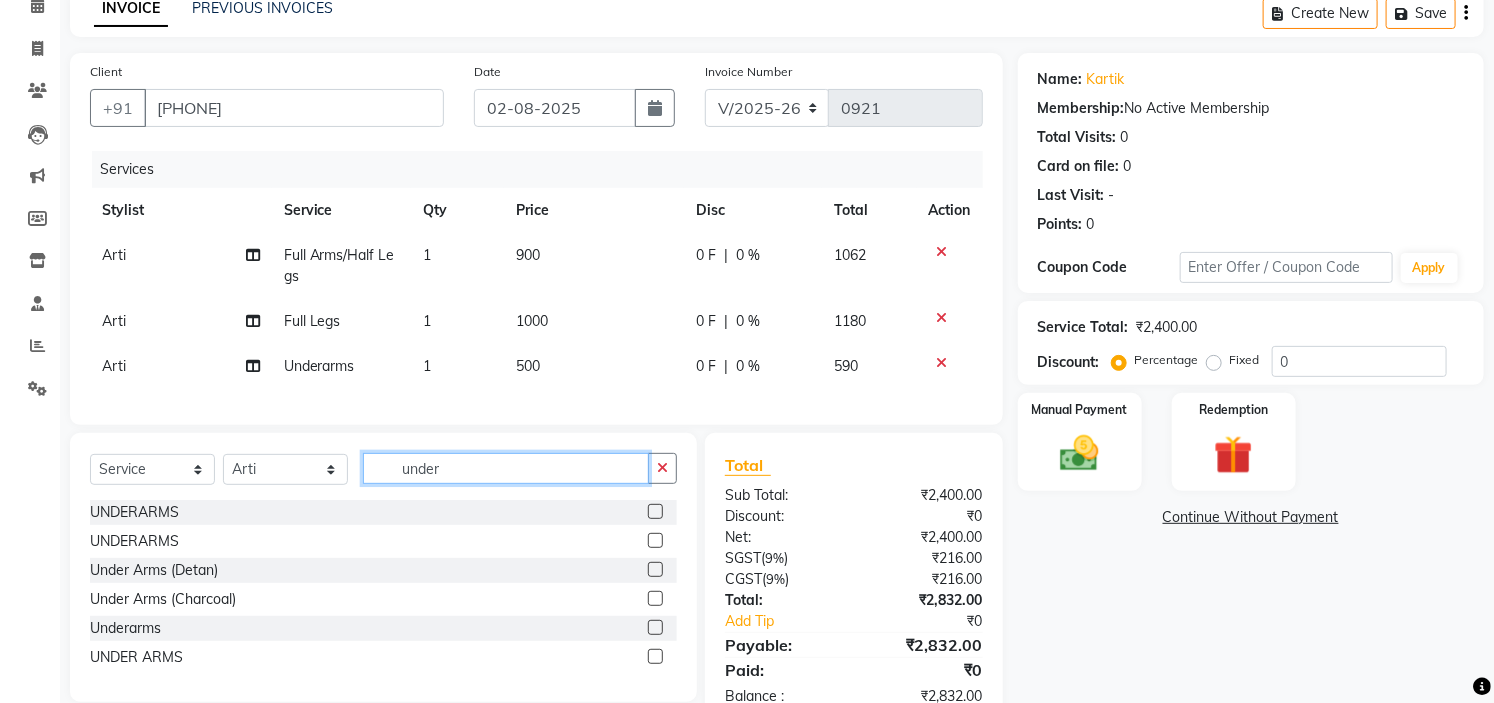 click on "under" 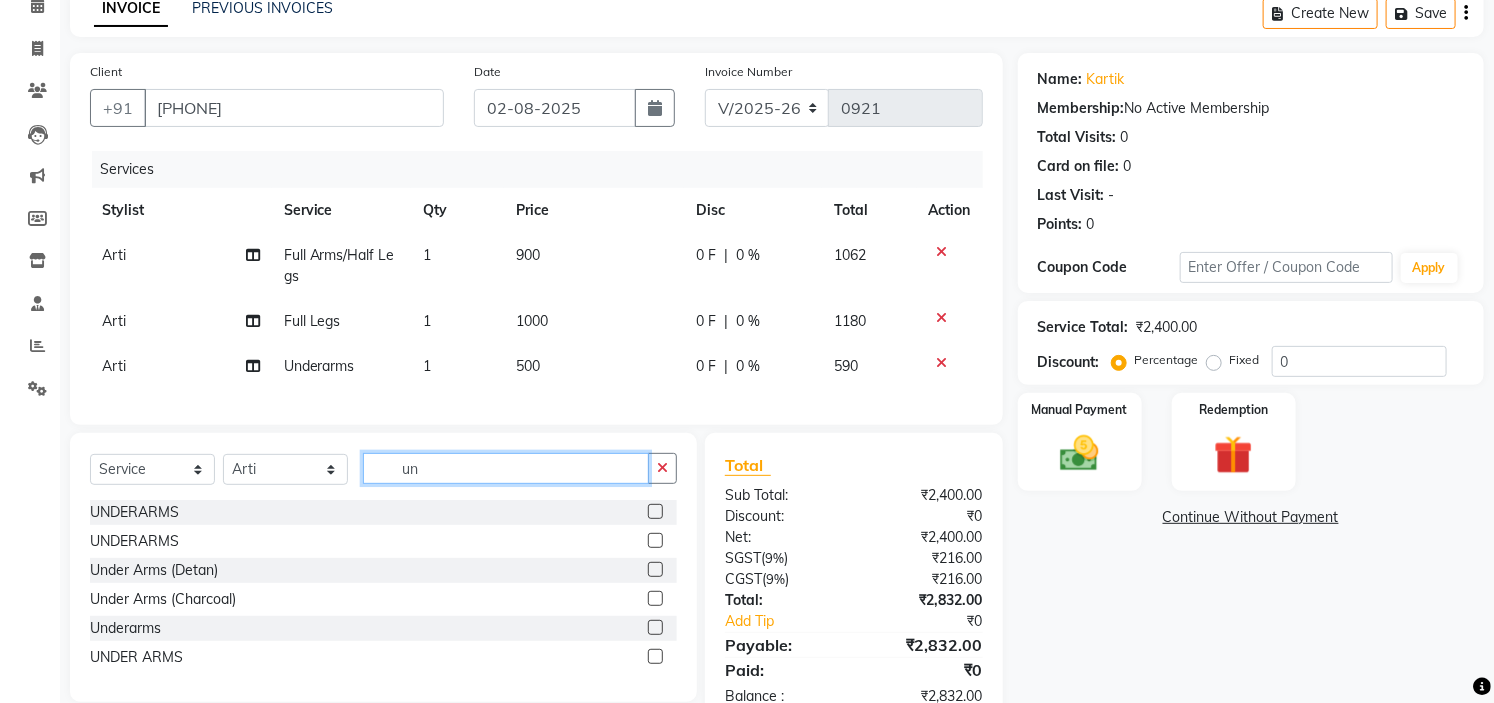 type on "u" 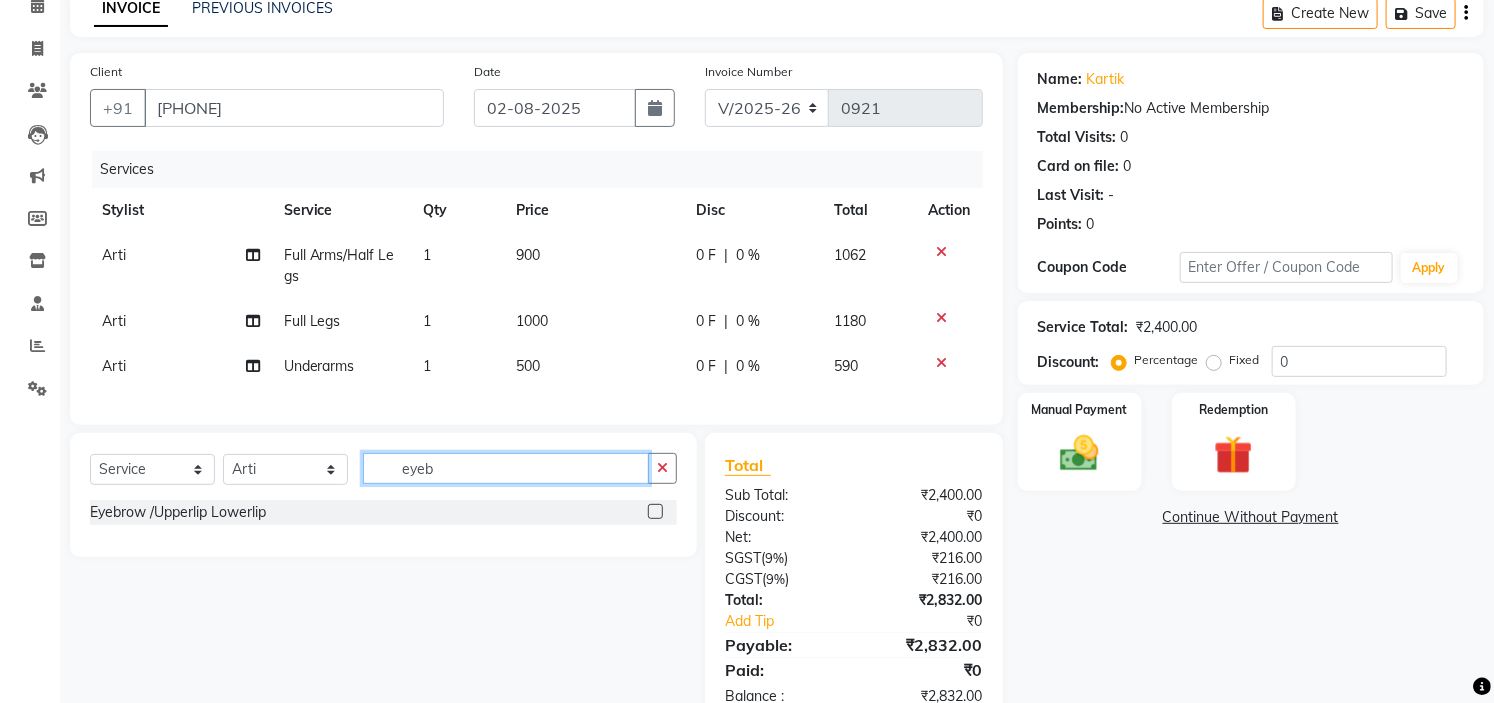 type on "eyeb" 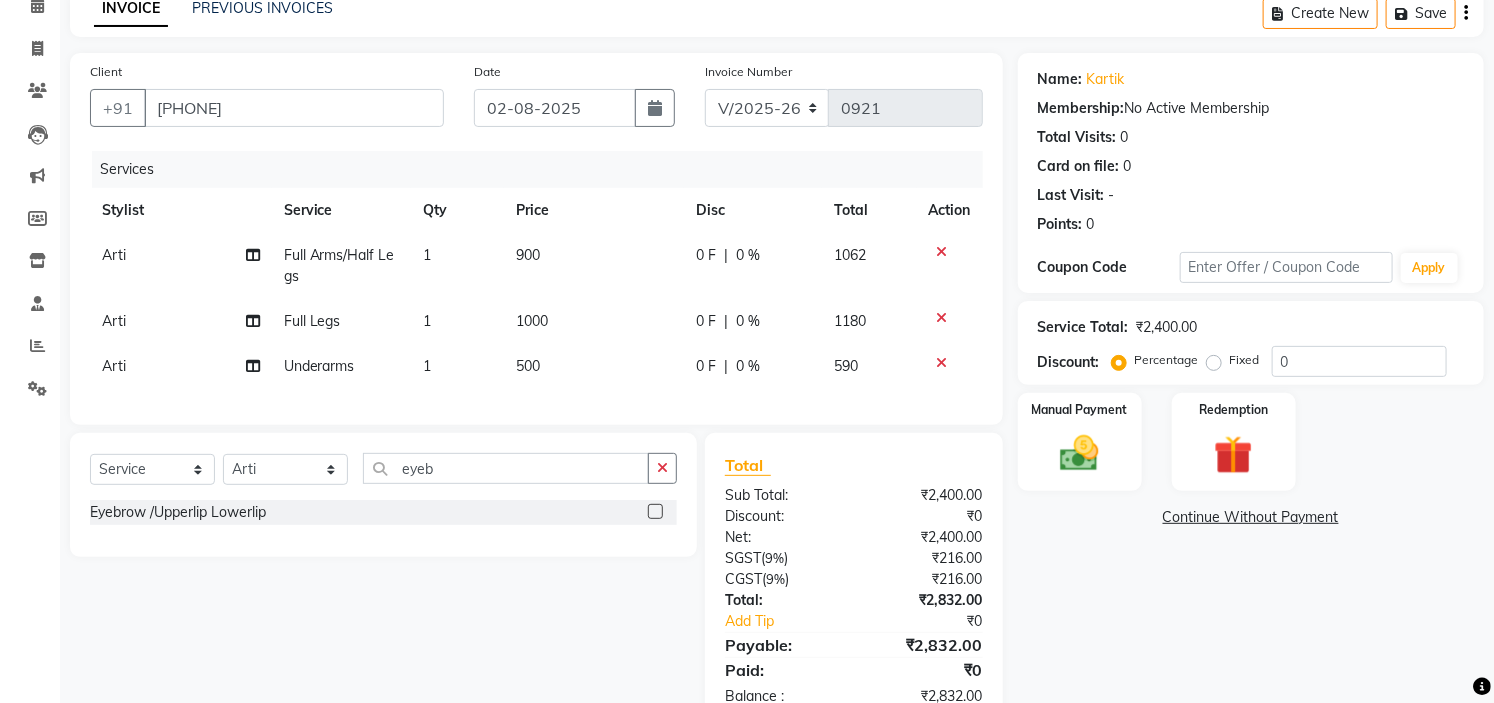 click 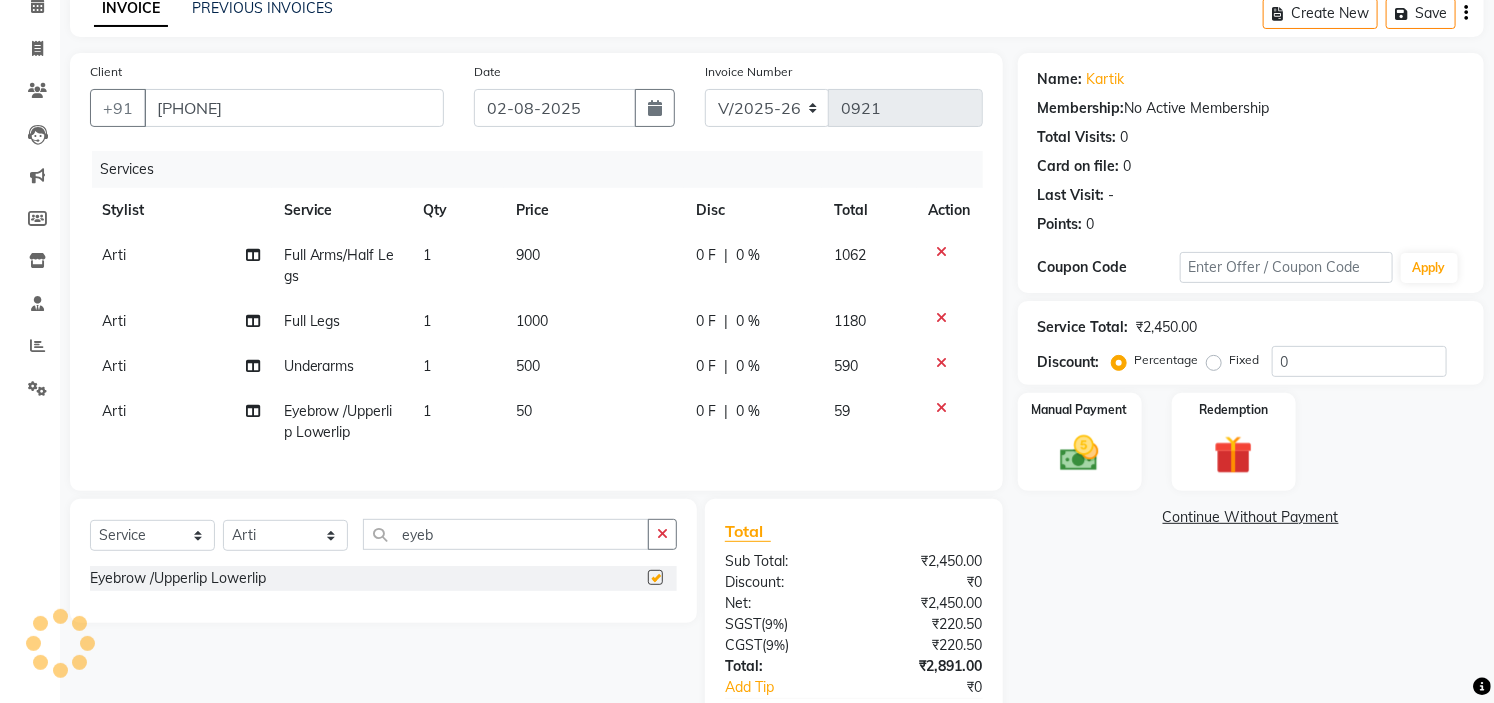 checkbox on "false" 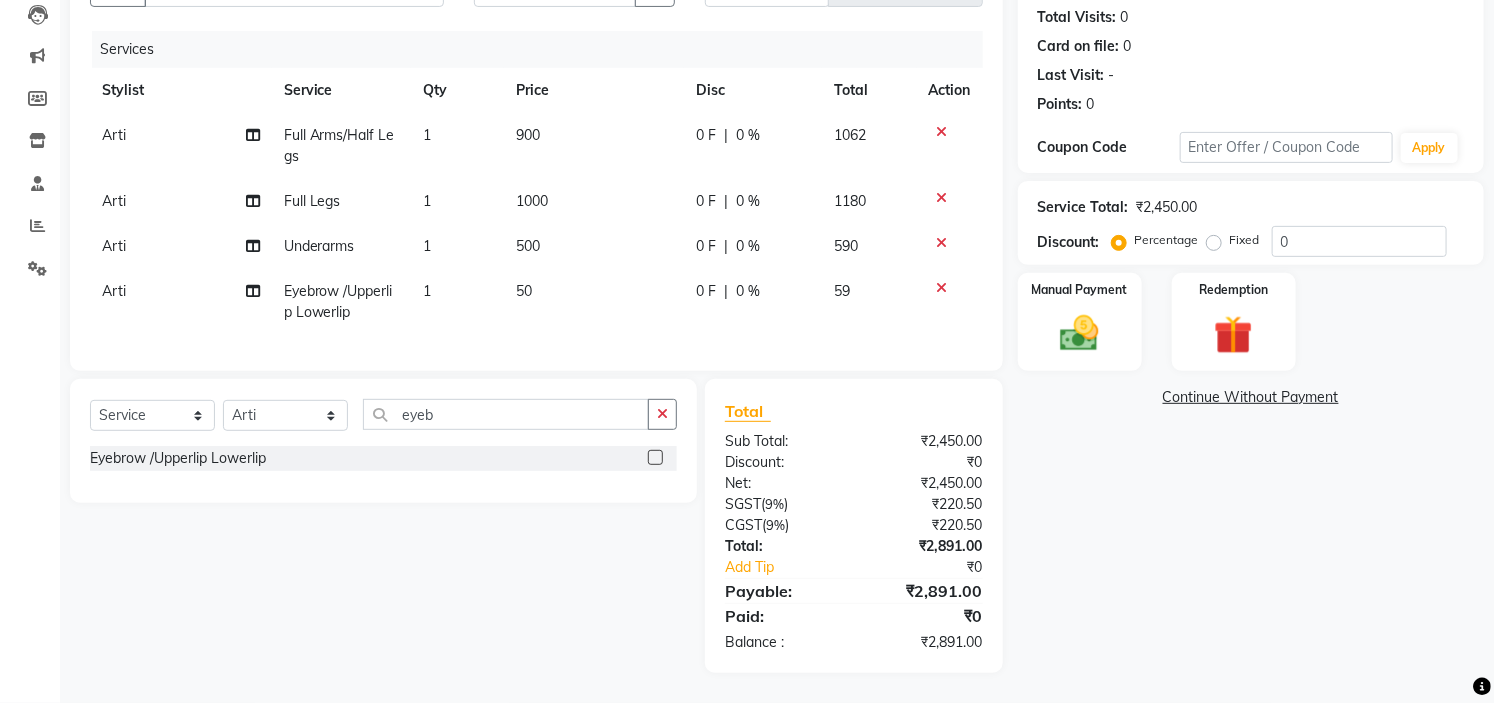 scroll, scrollTop: 233, scrollLeft: 0, axis: vertical 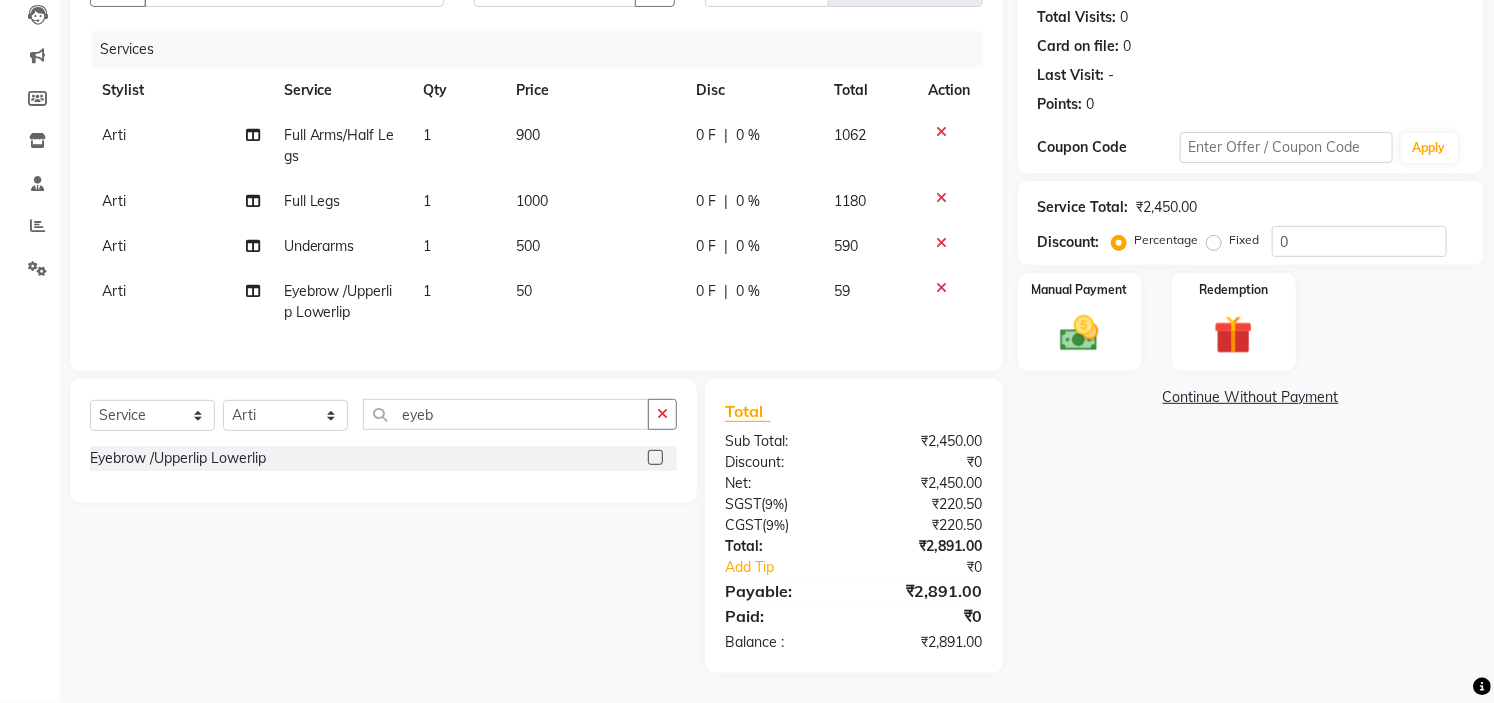 click on "1" 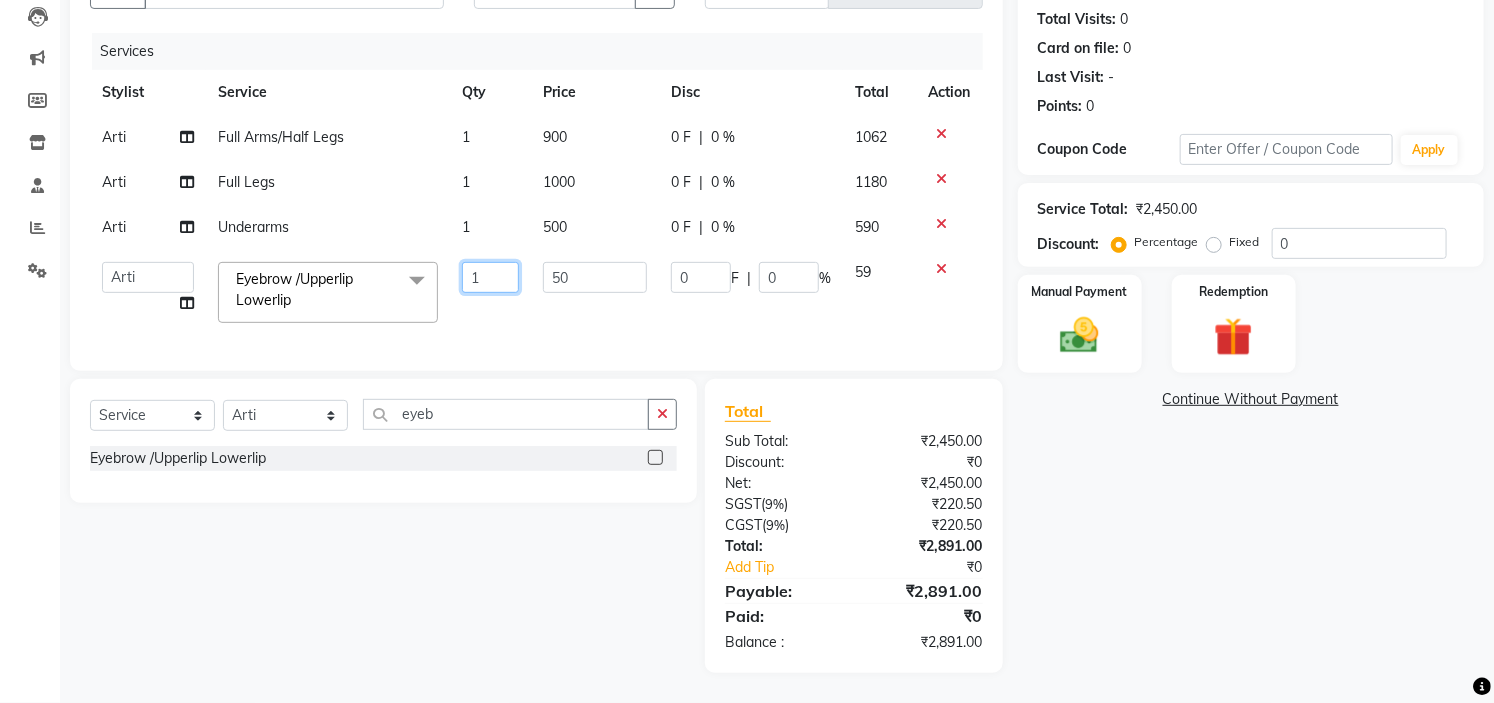 click on "1" 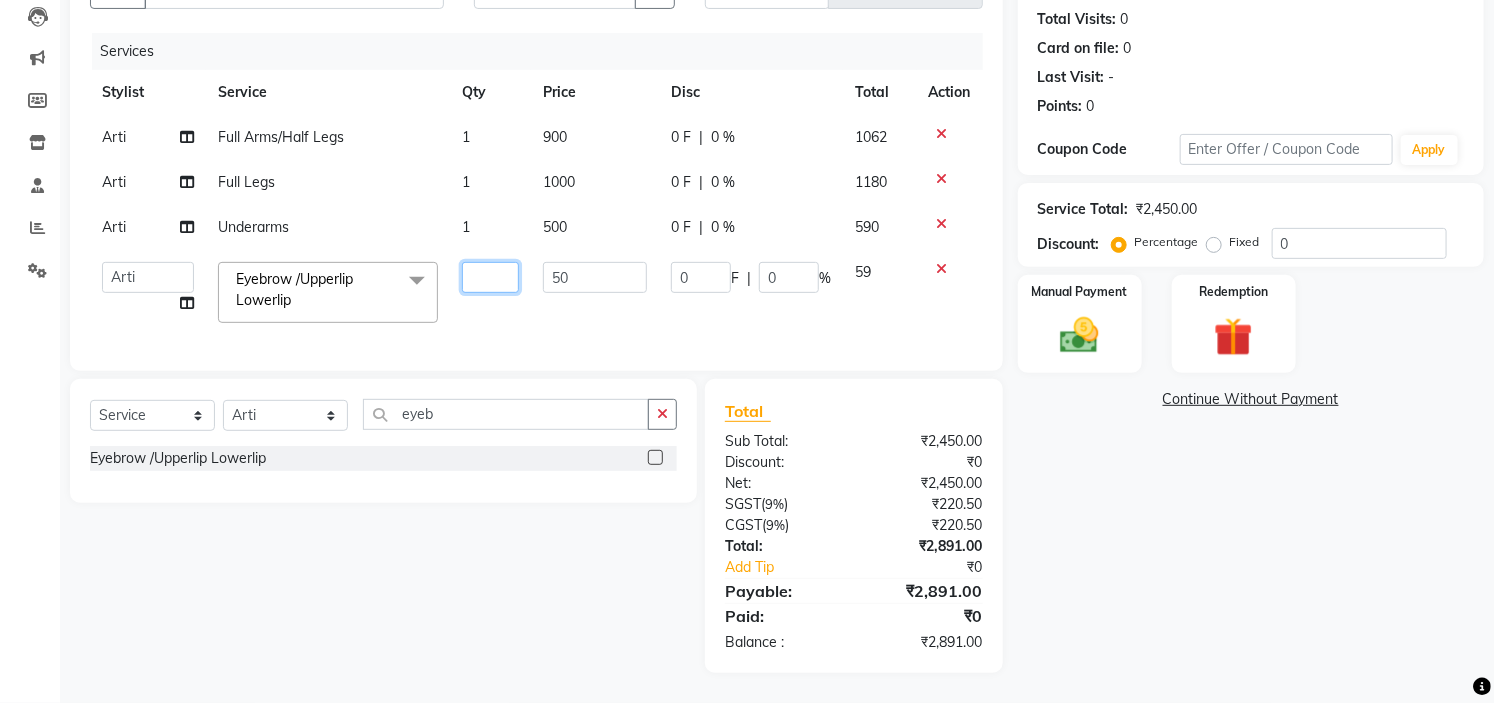type on "2" 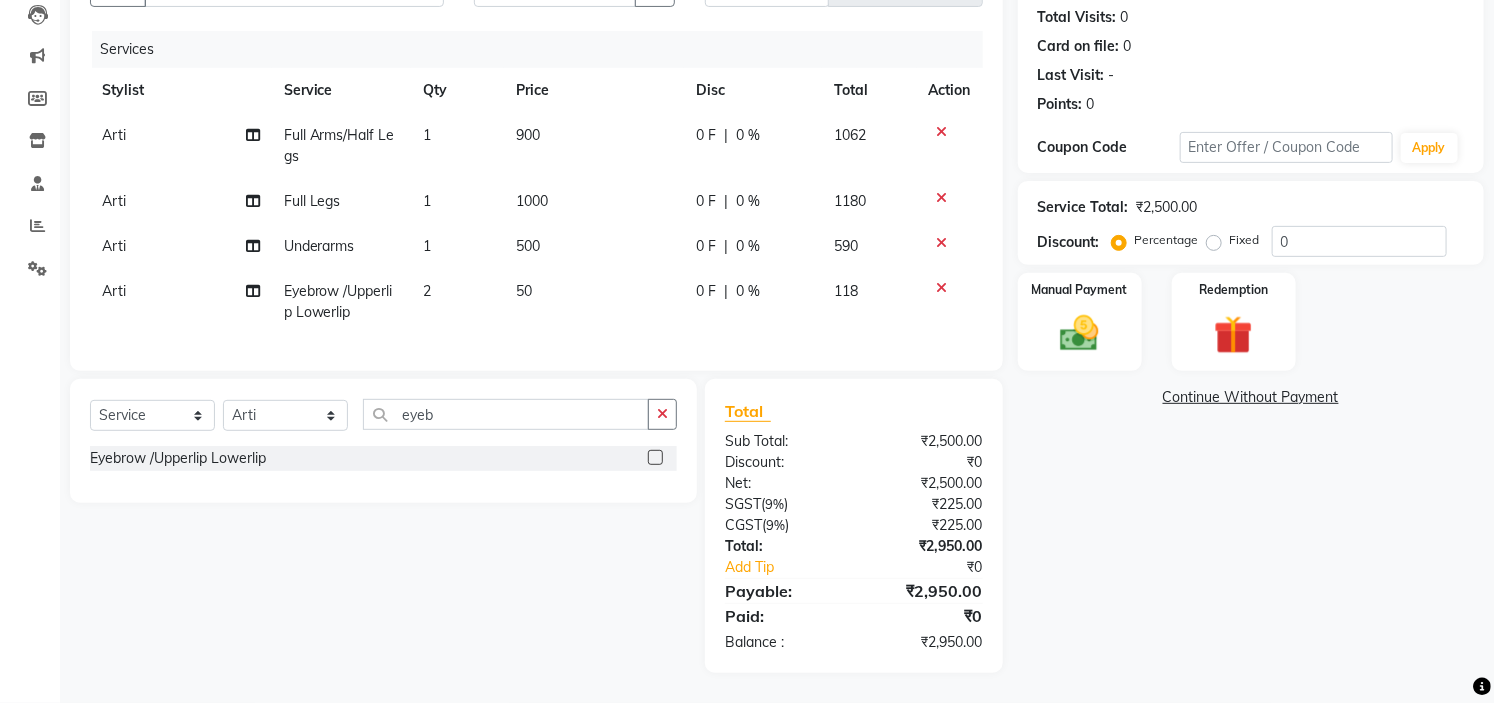 click on "50" 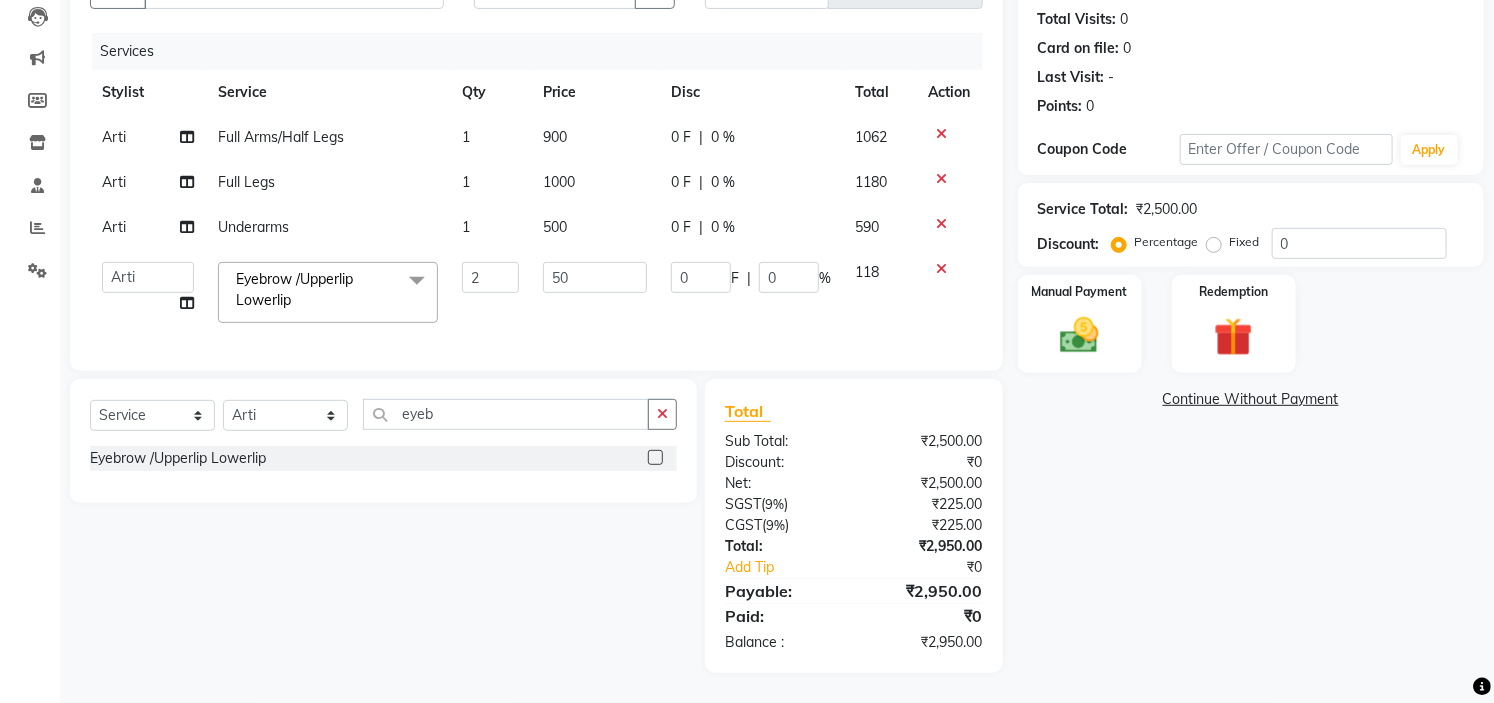 click on "900" 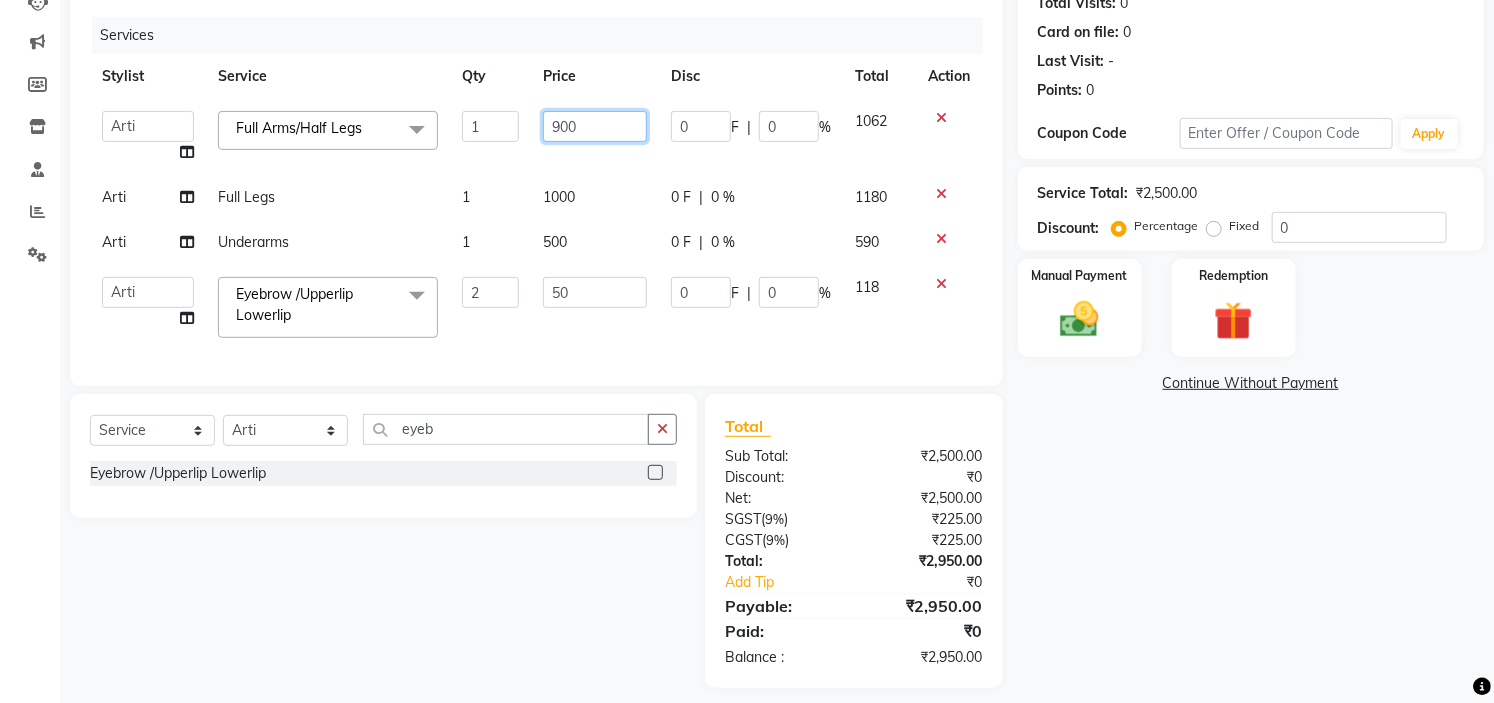 click on "900" 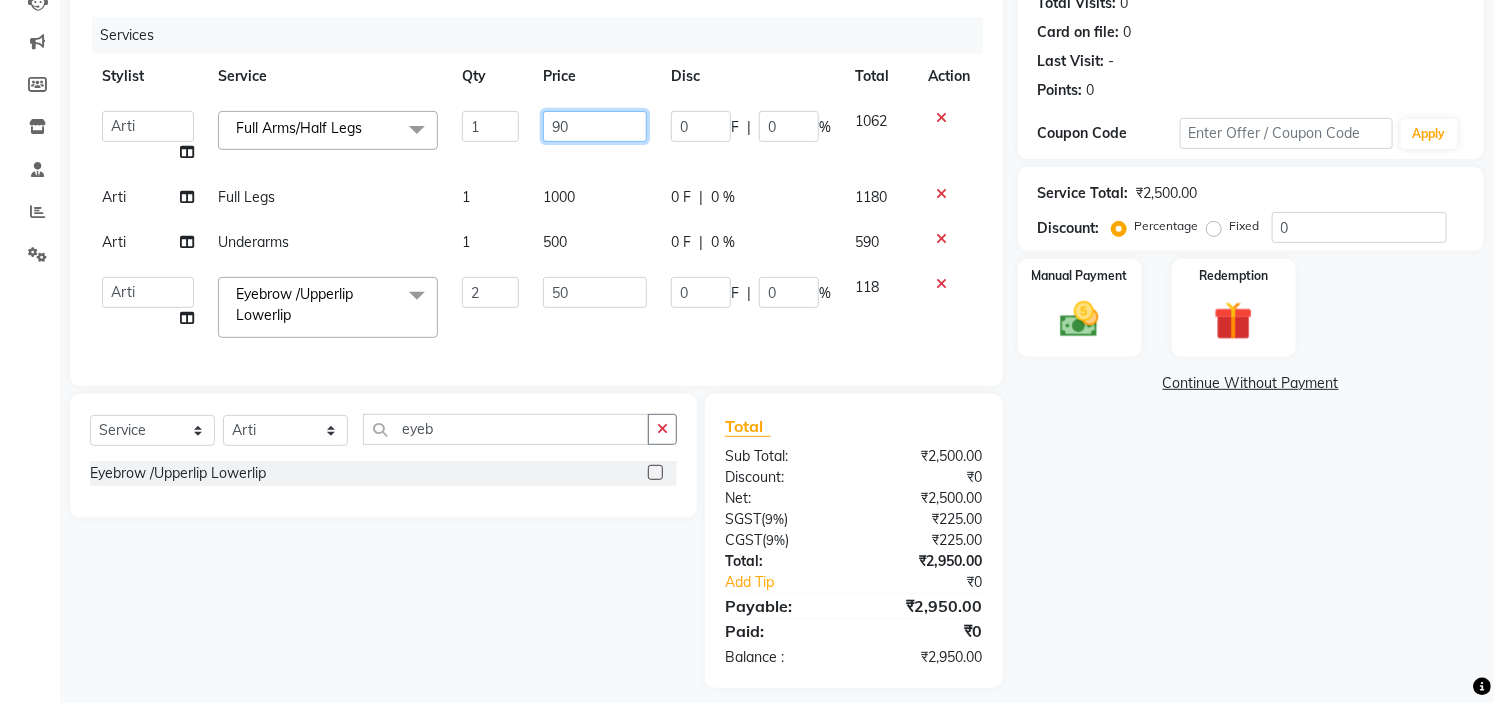 type on "9" 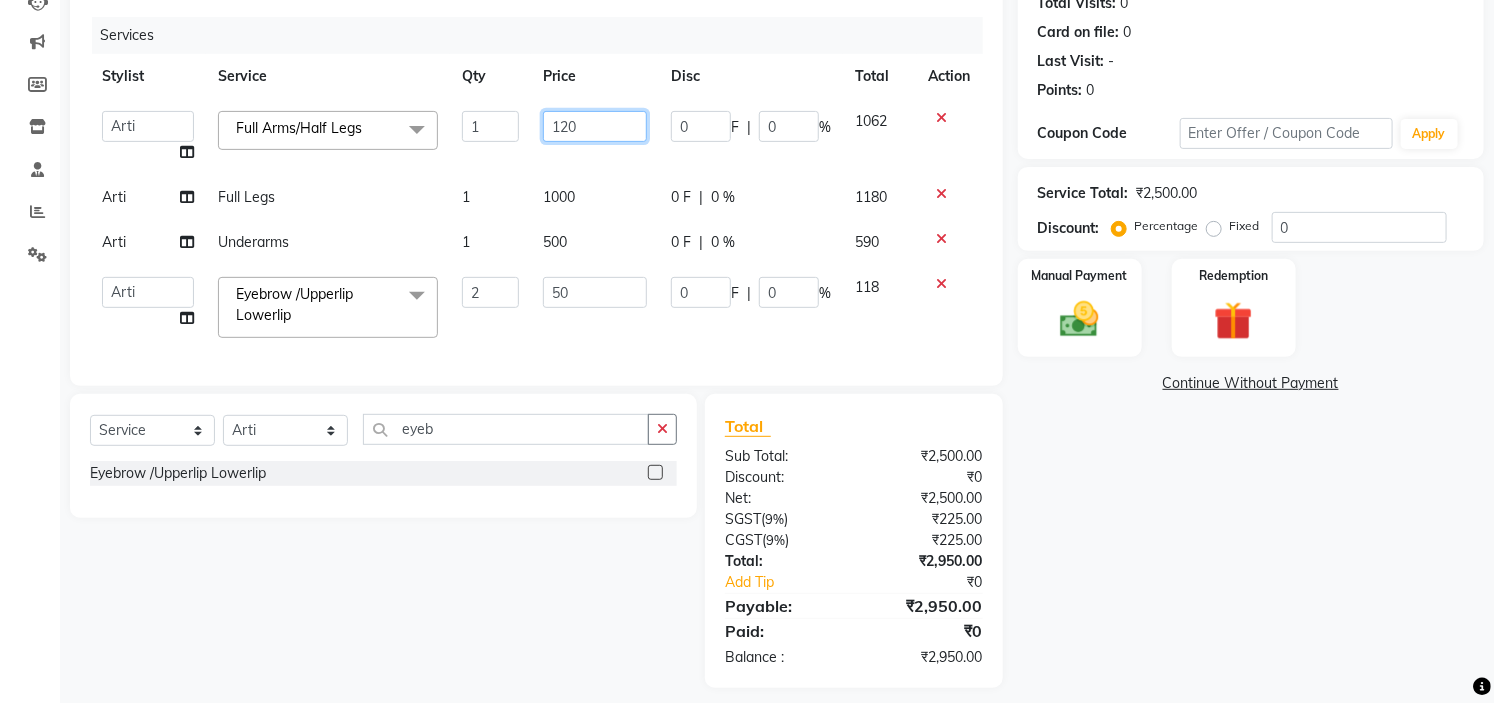 type on "1200" 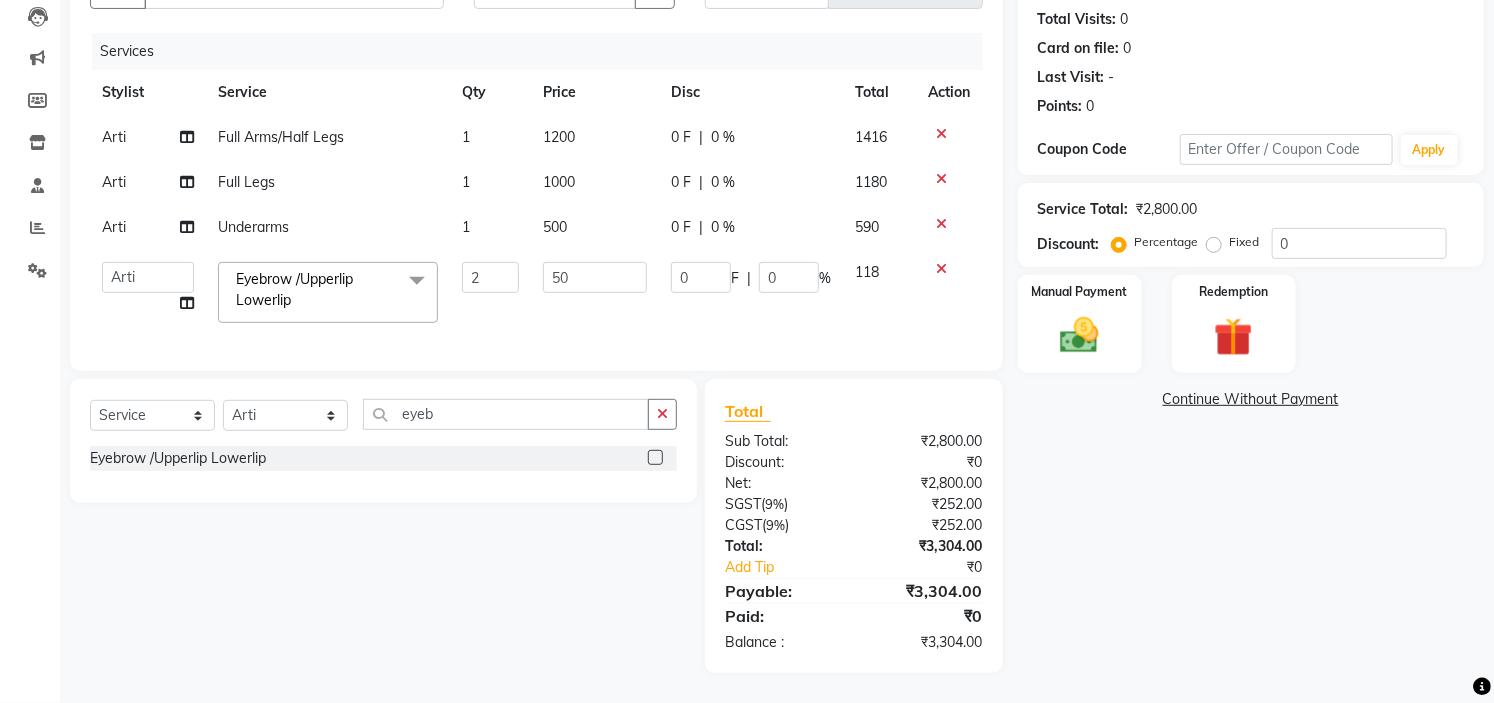click on "Arti Full Arms/Half Legs 1 1200 0 F | 0 % 1416 Arti Full Legs 1 1000 0 F | 0 % 1180 Arti Underarms 1 500 0 F | 0 % 590  Ankita   Arti   Ashwini   Ayaan   DR. Apurva   Fatma   Jayshree   Lakshmi   Paul   Ruhul alom   Shangnimwon   Steve   Sumaiya Banu   Sumit   Teja   Tezz   The Glam Room Mysore  Eyebrow /Upperlip Lowerlip  x Hair Cut Wash & Styling (Women) - Trim Hair Cut Wash & Styling (Women) - Basic-U/Straight Hair Cut Wash & Styling (Women) - Advance Hair Cut Wash & Styling (Women) - Customised Hair Cut Wash & Styling (Women) - Hairwash+Blow Dry Regular Wash Hair Cut Wash & Styling (Women) - Hairwash+Blow Dry Schwarzkopf Wash Hair Cut Wash & Styling (Women) - Perfect Iron Straight Iron Trim Basic-U/Straight Customised Hairwash+Blow Dry Regular Wash Hairwash+Blow Dry Schwarzkopf Wash Perfect Iron Straight Iron PRP + Microneedling Head To Toe Package  straight blow dry  Inward blow dry  Our curls blow dry  Perfect iron straight  Perfect iron curls  Pick Any 5 Service Hair Colour (Women) - Per Streak Short" 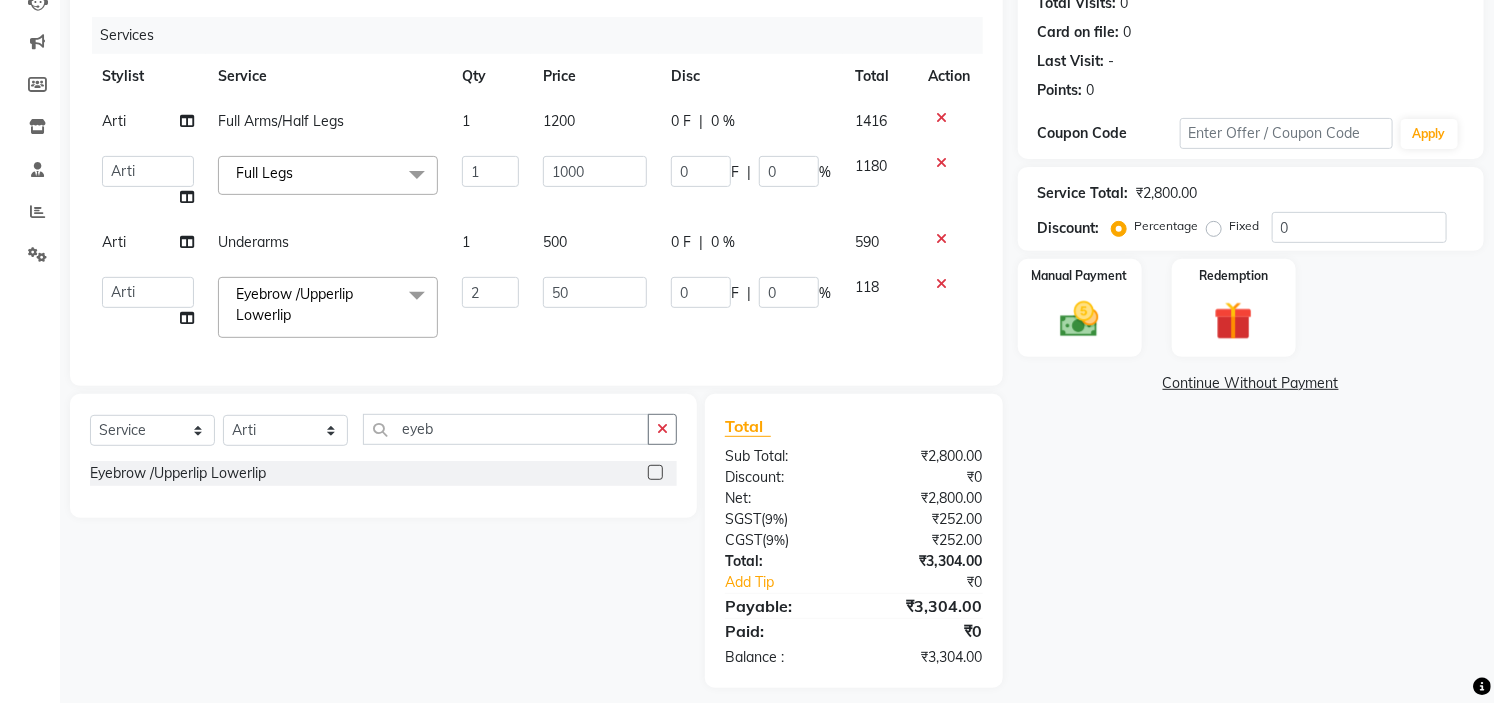 click on "1000" 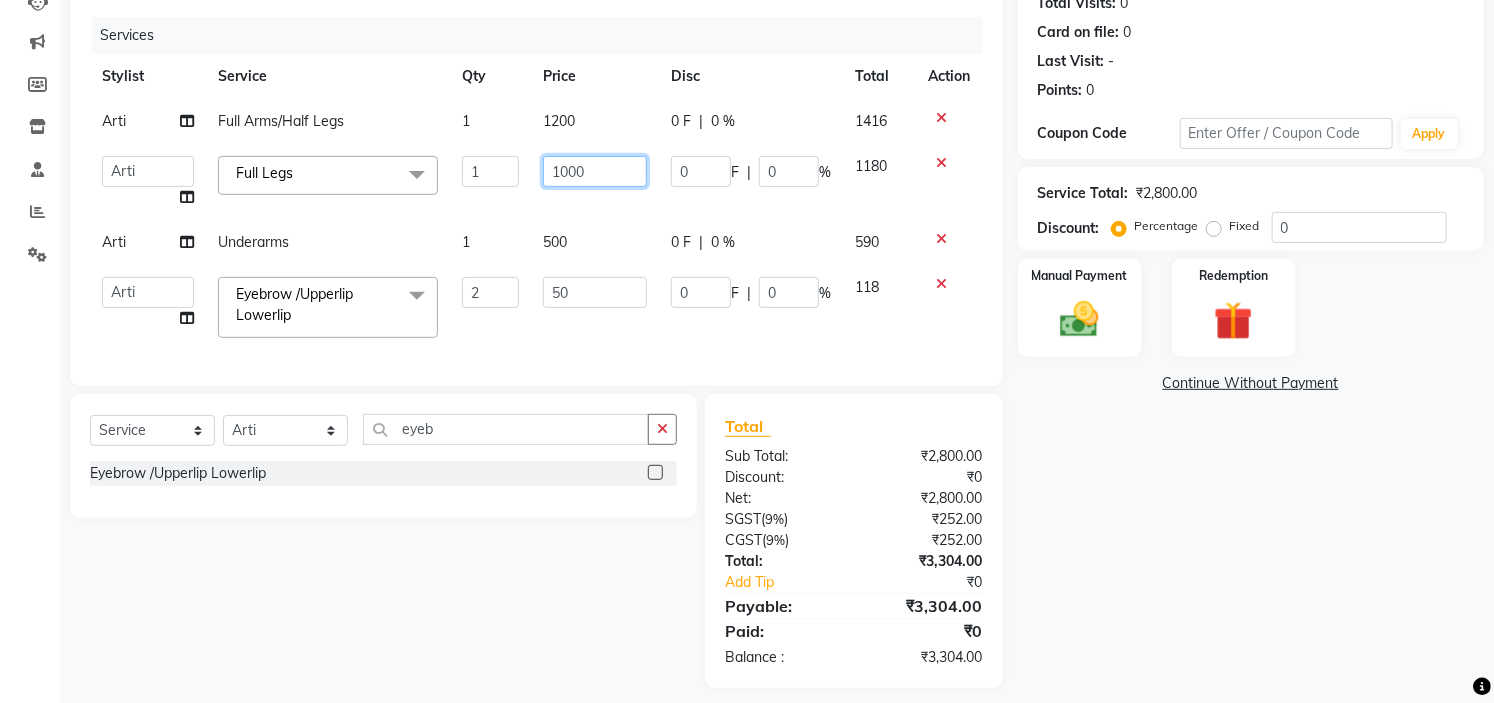 click on "1000" 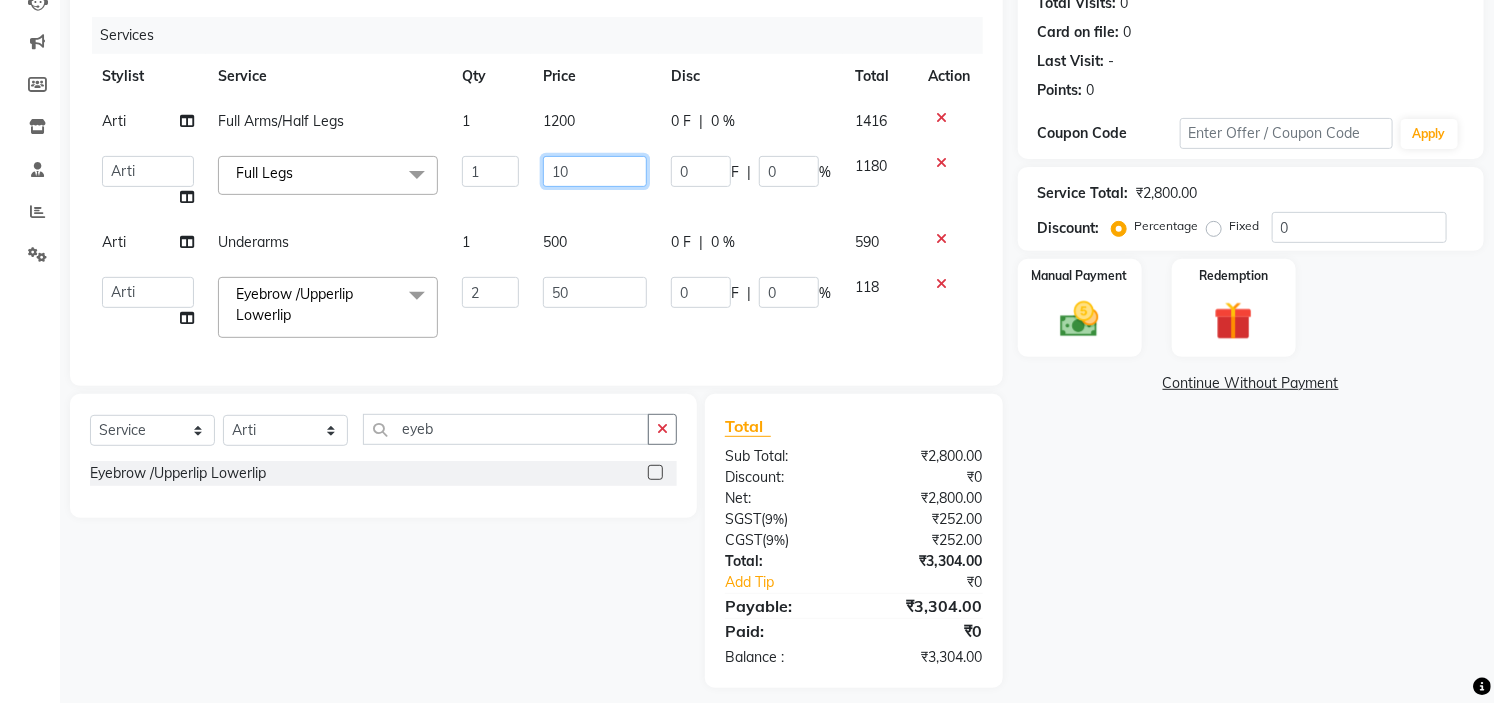type on "1" 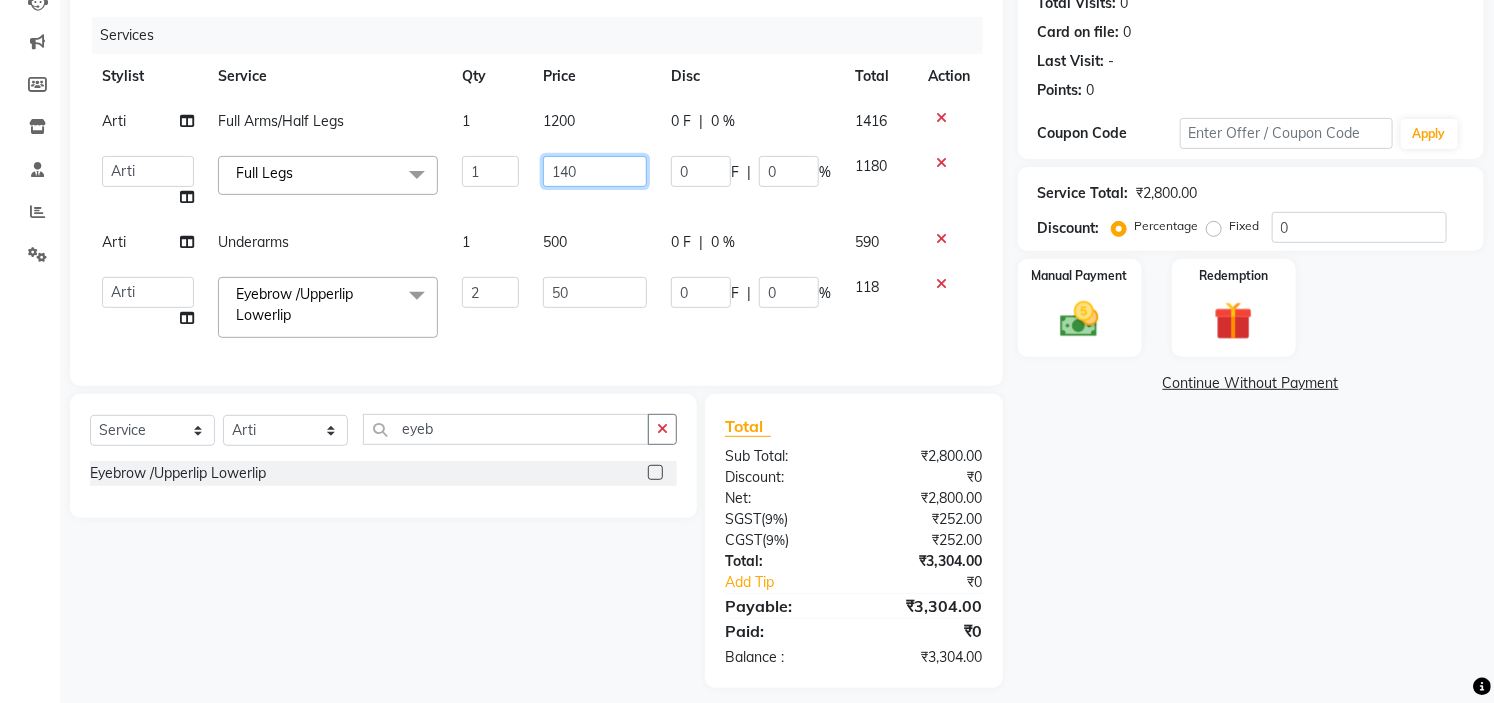 type on "1400" 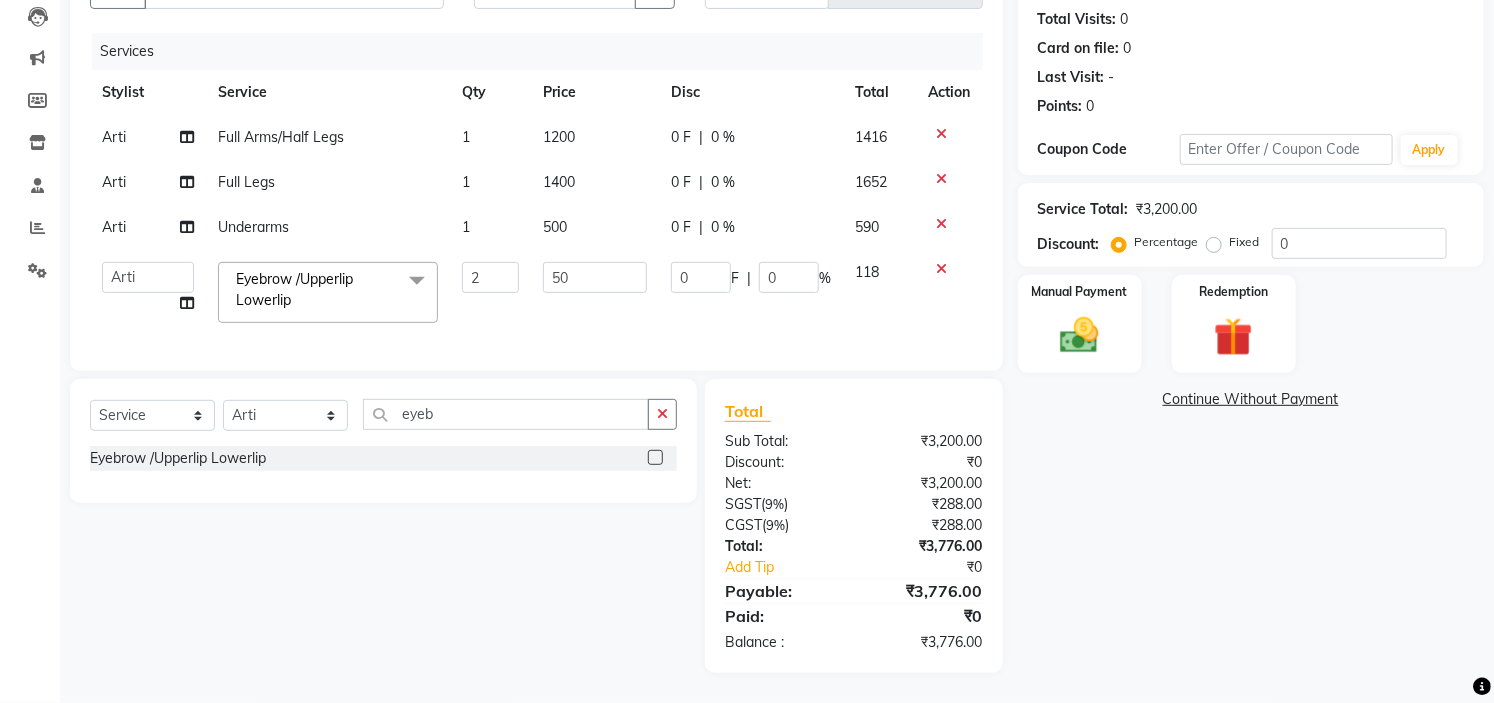 click on "Name: Kartik  Membership:  No Active Membership  Total Visits:  0 Card on file:  0 Last Visit:   - Points:   0  Coupon Code Apply Service Total:  ₹3,200.00  Discount:  Percentage   Fixed  0 Manual Payment Redemption  Continue Without Payment" 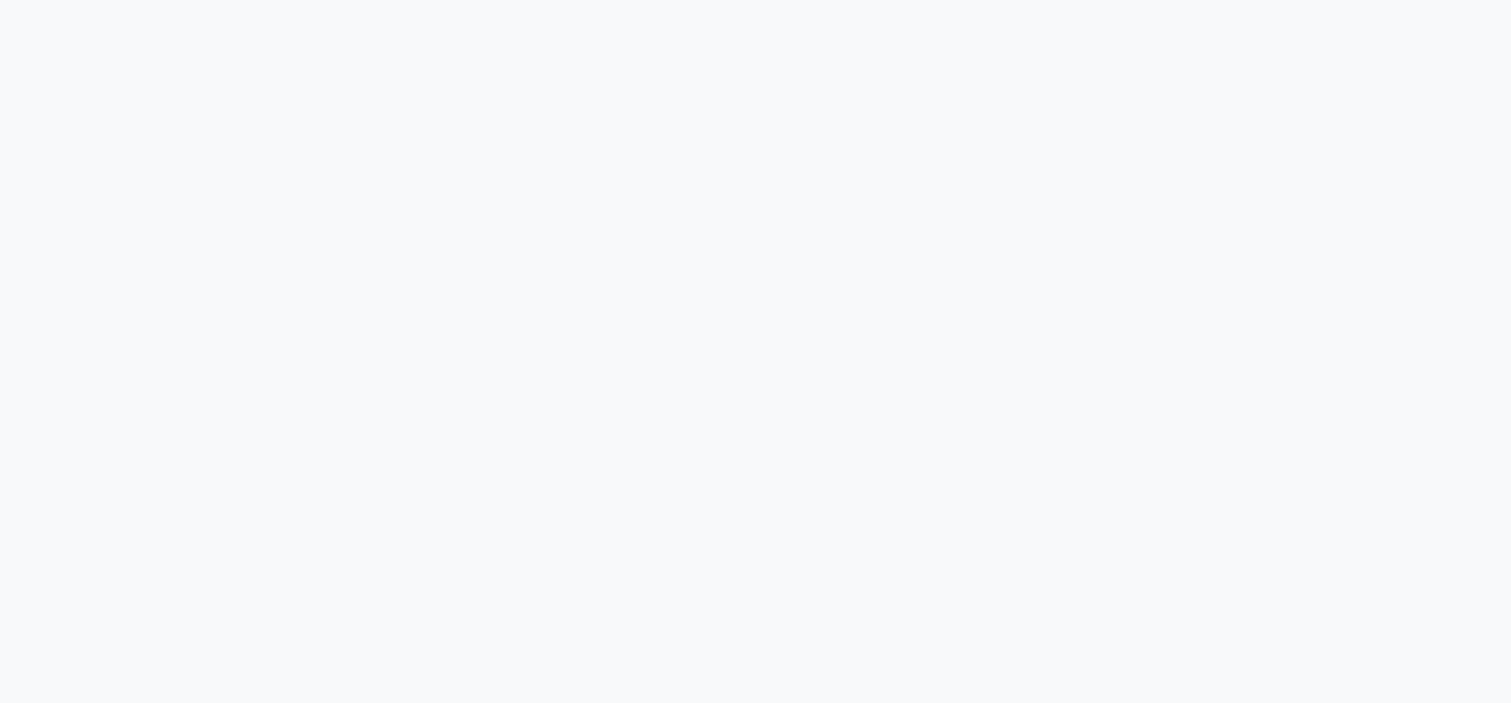scroll, scrollTop: 0, scrollLeft: 0, axis: both 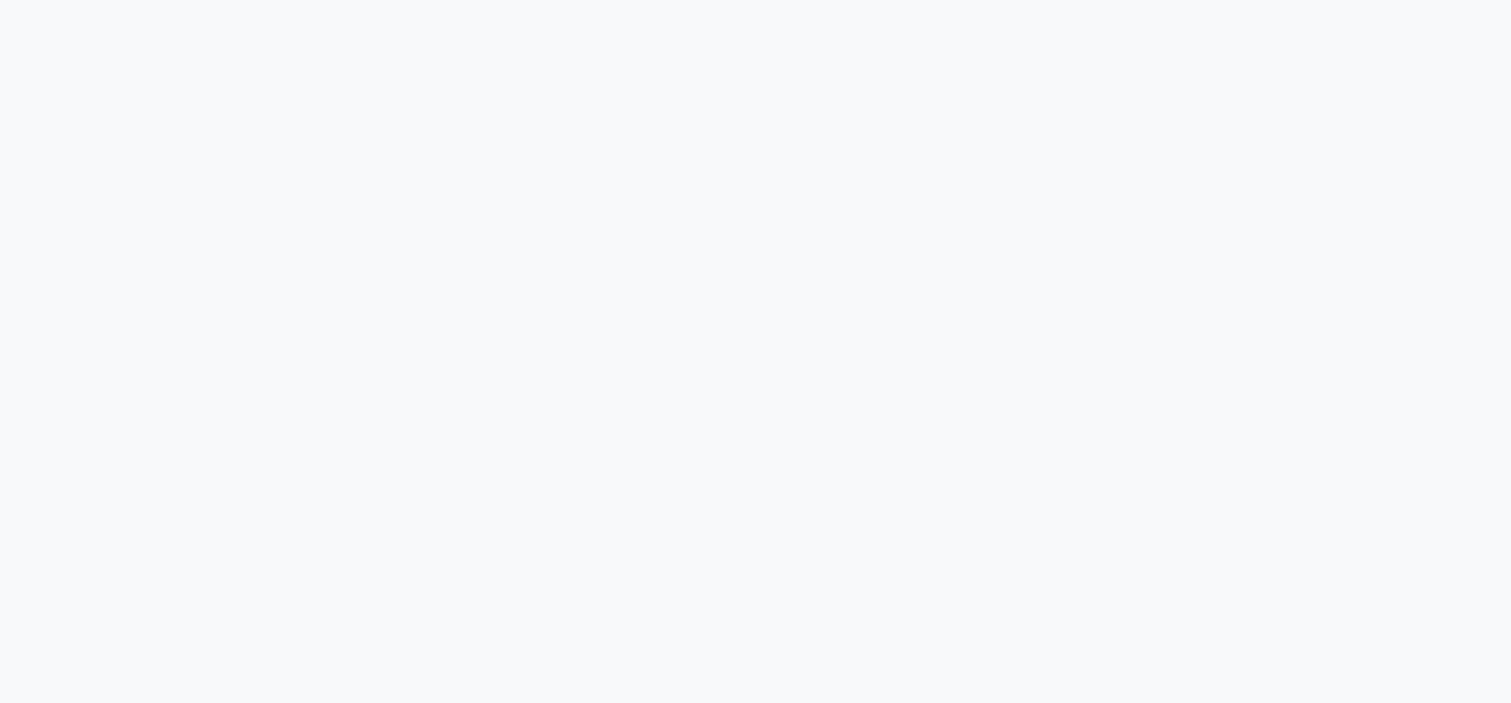 select on "service" 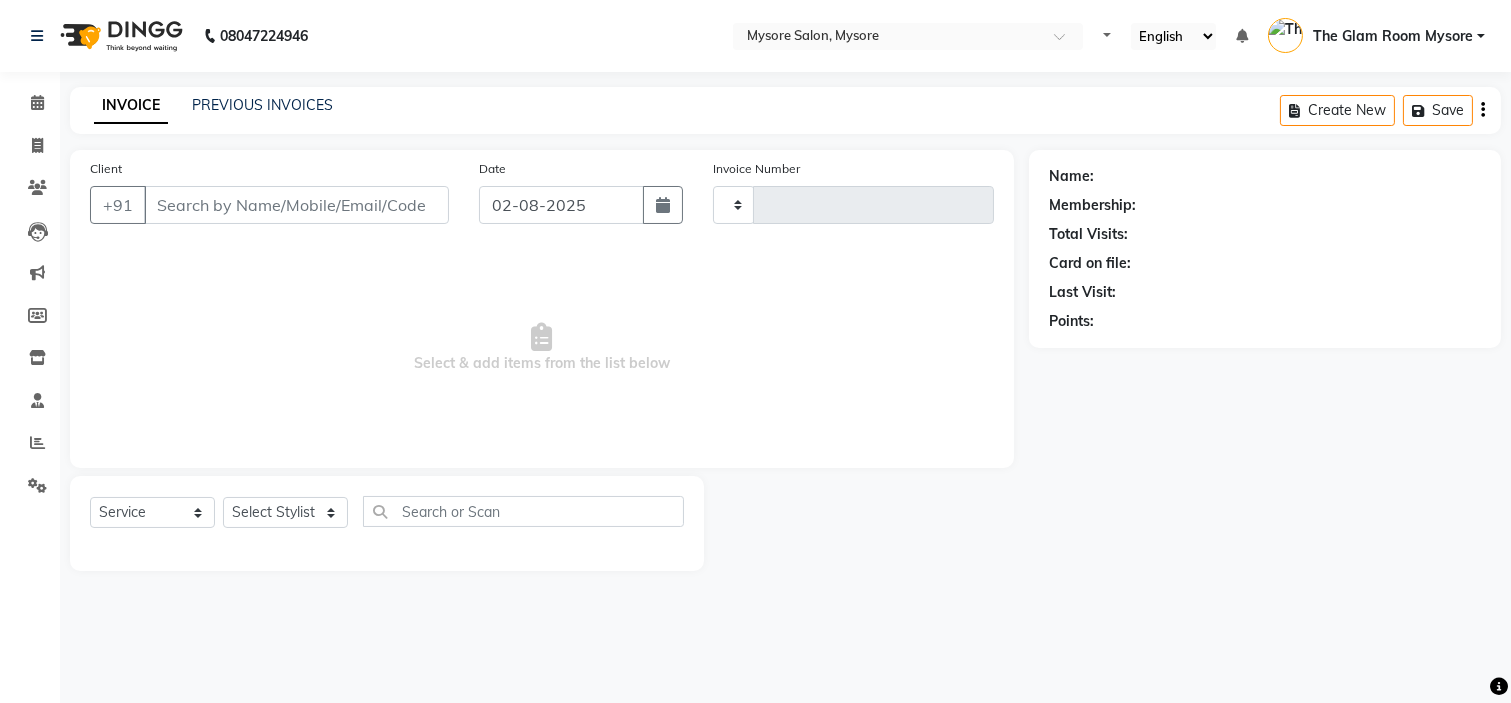 type on "0921" 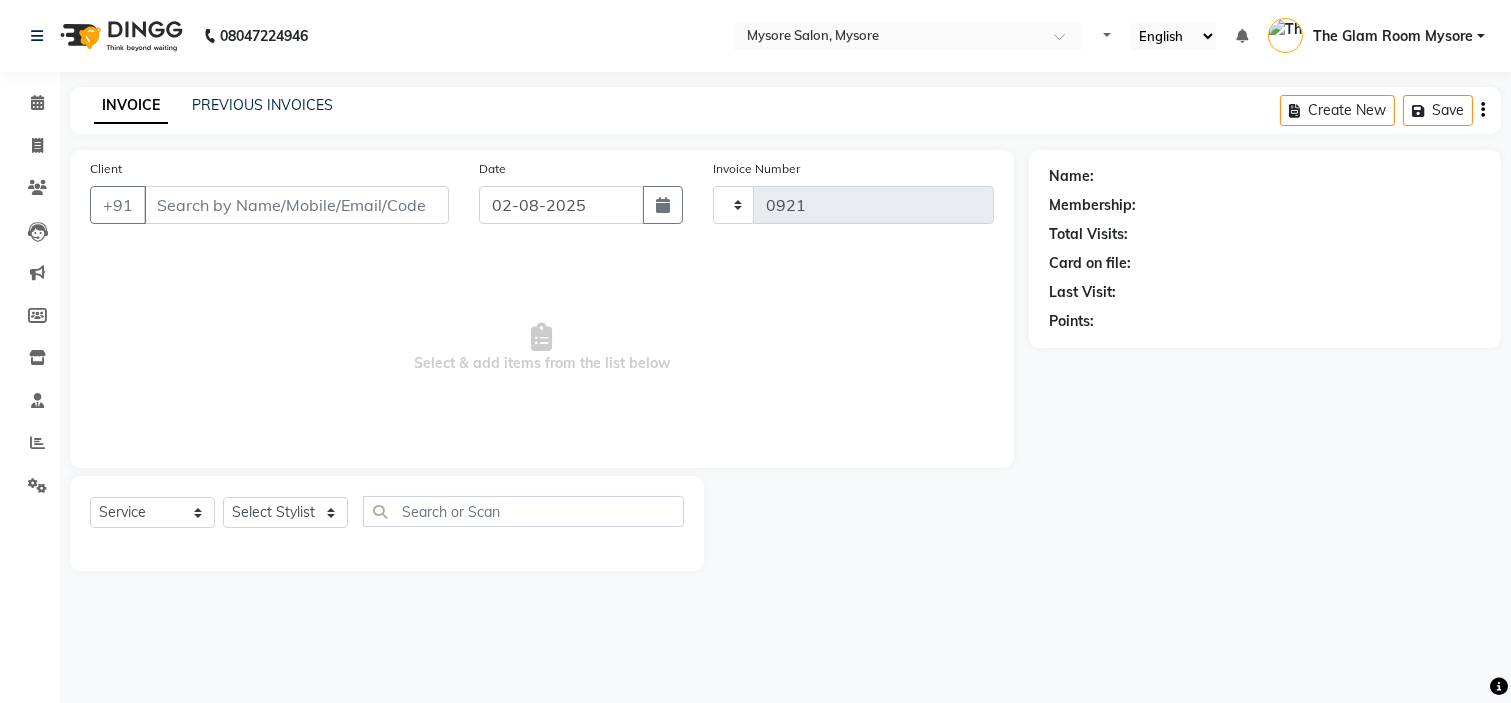 select on "4255" 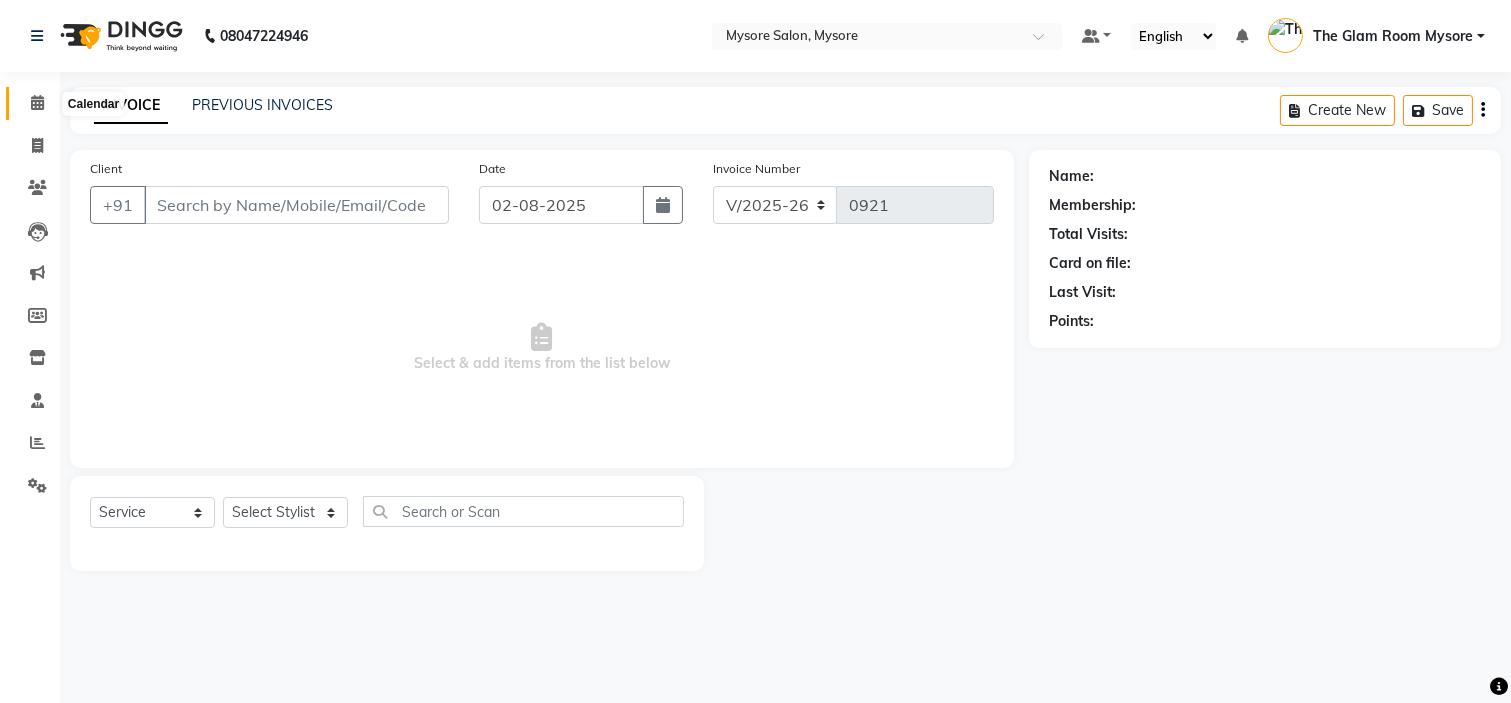 click 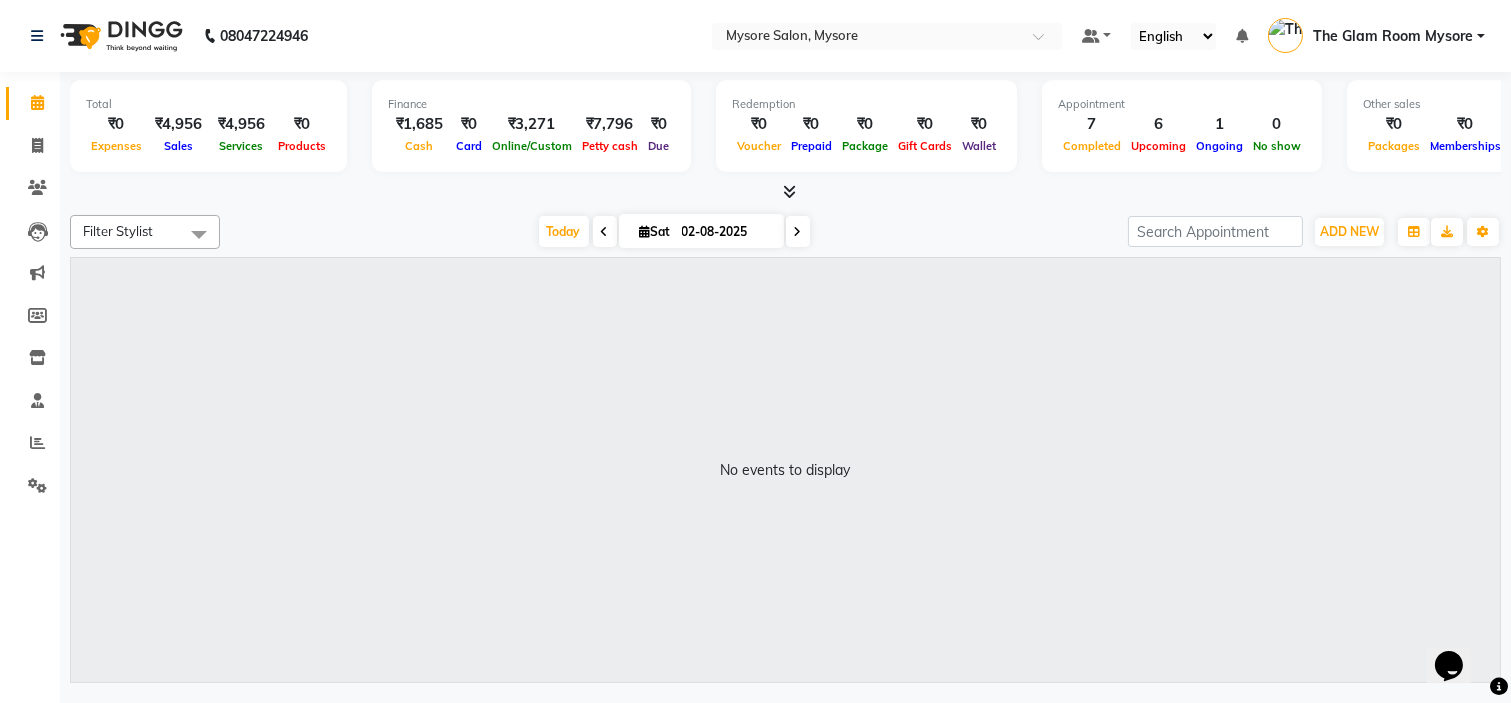 scroll, scrollTop: 0, scrollLeft: 0, axis: both 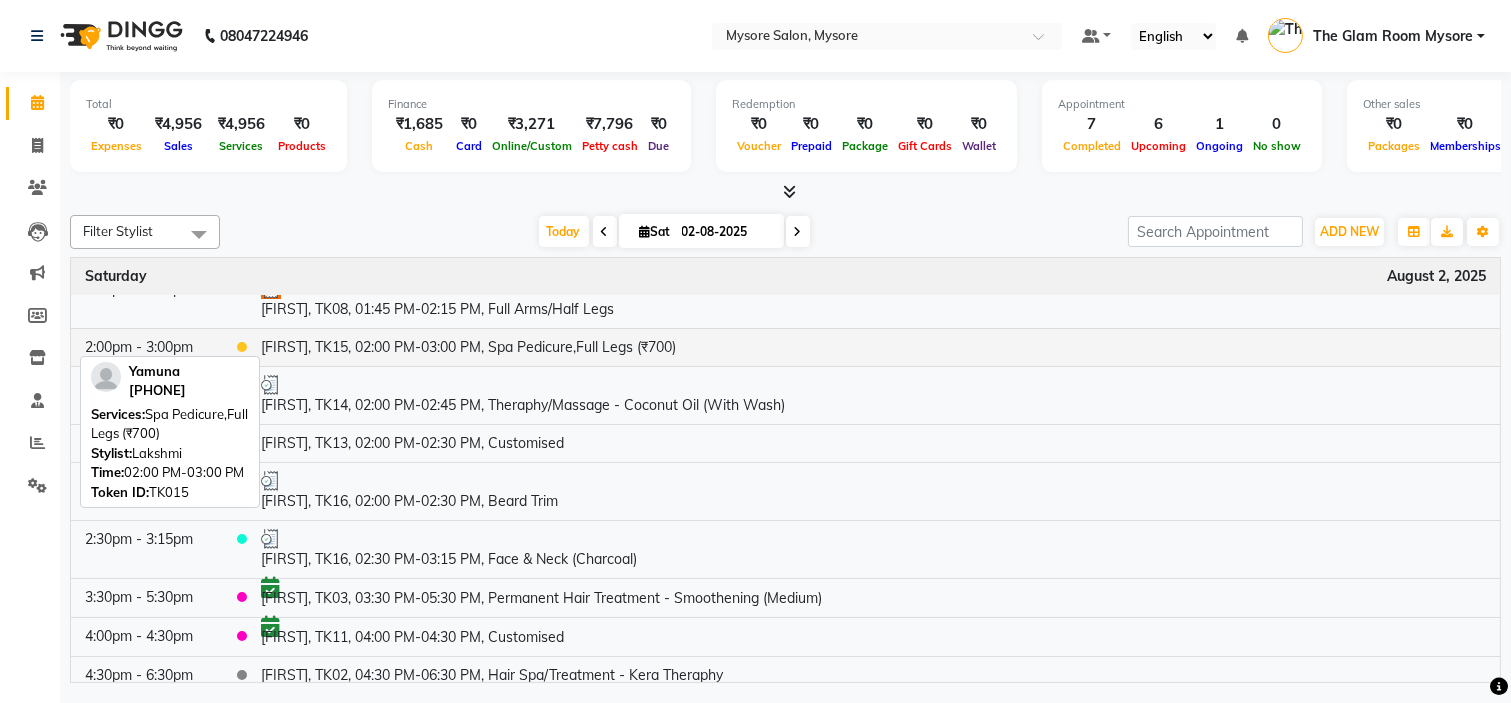 click on "Yamuna, TK15, 02:00 PM-03:00 PM, Spa Pedicure,Full Legs (₹700)" at bounding box center [873, 347] 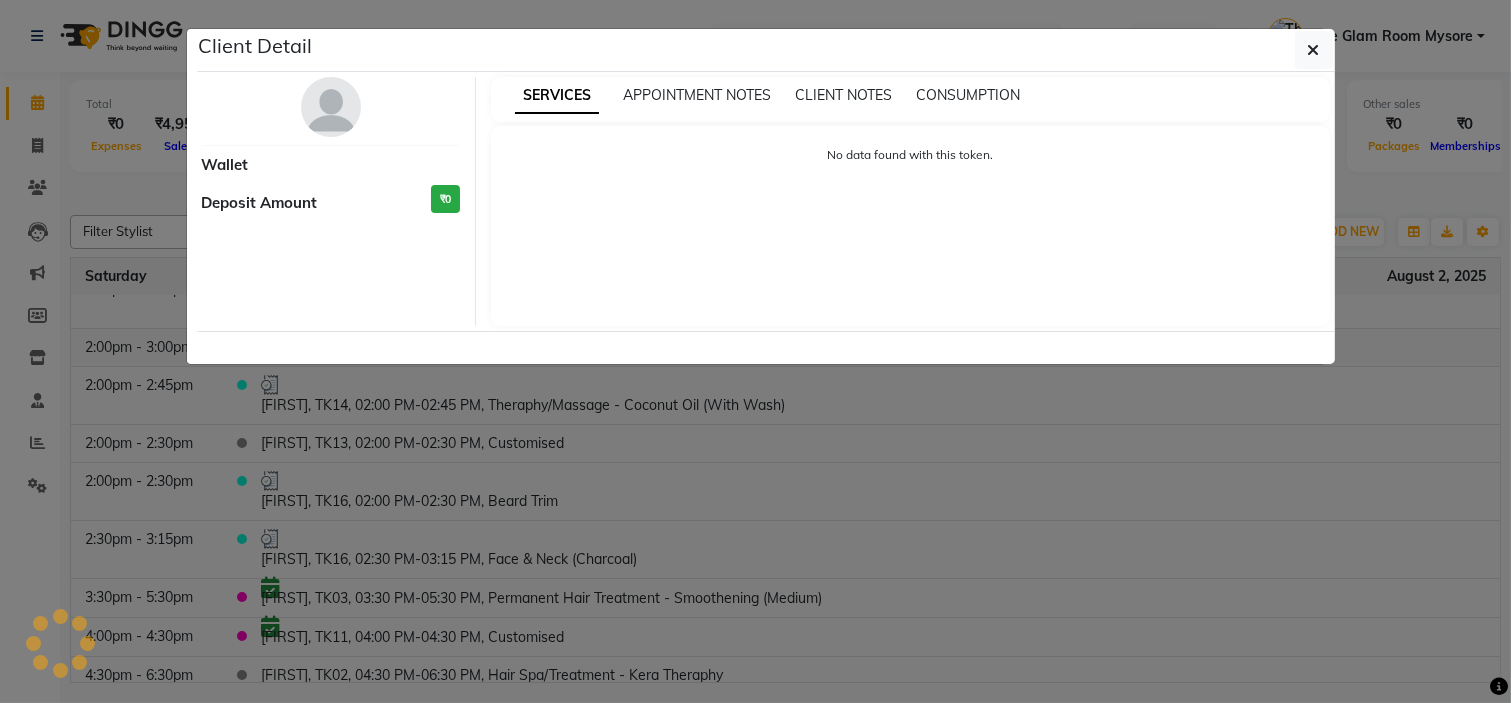 select on "1" 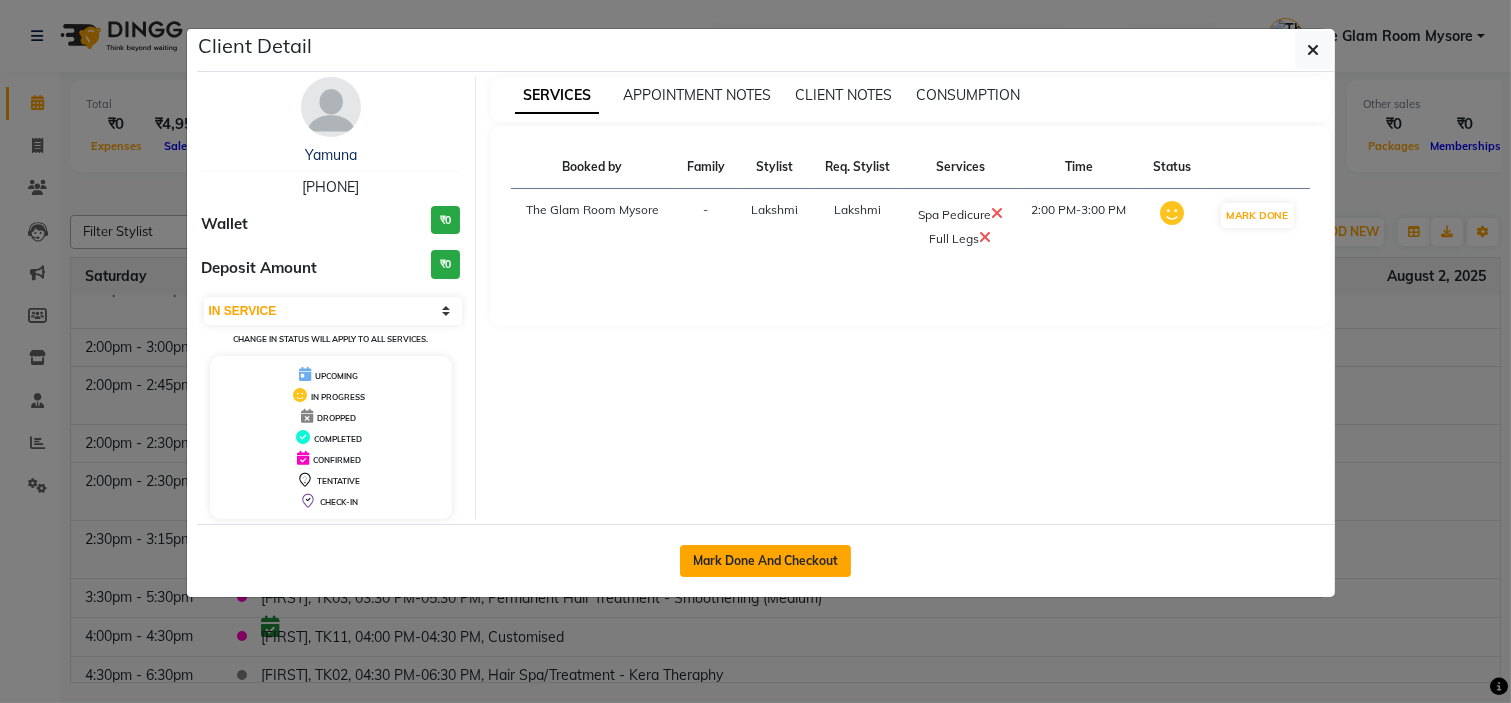 click on "Mark Done And Checkout" 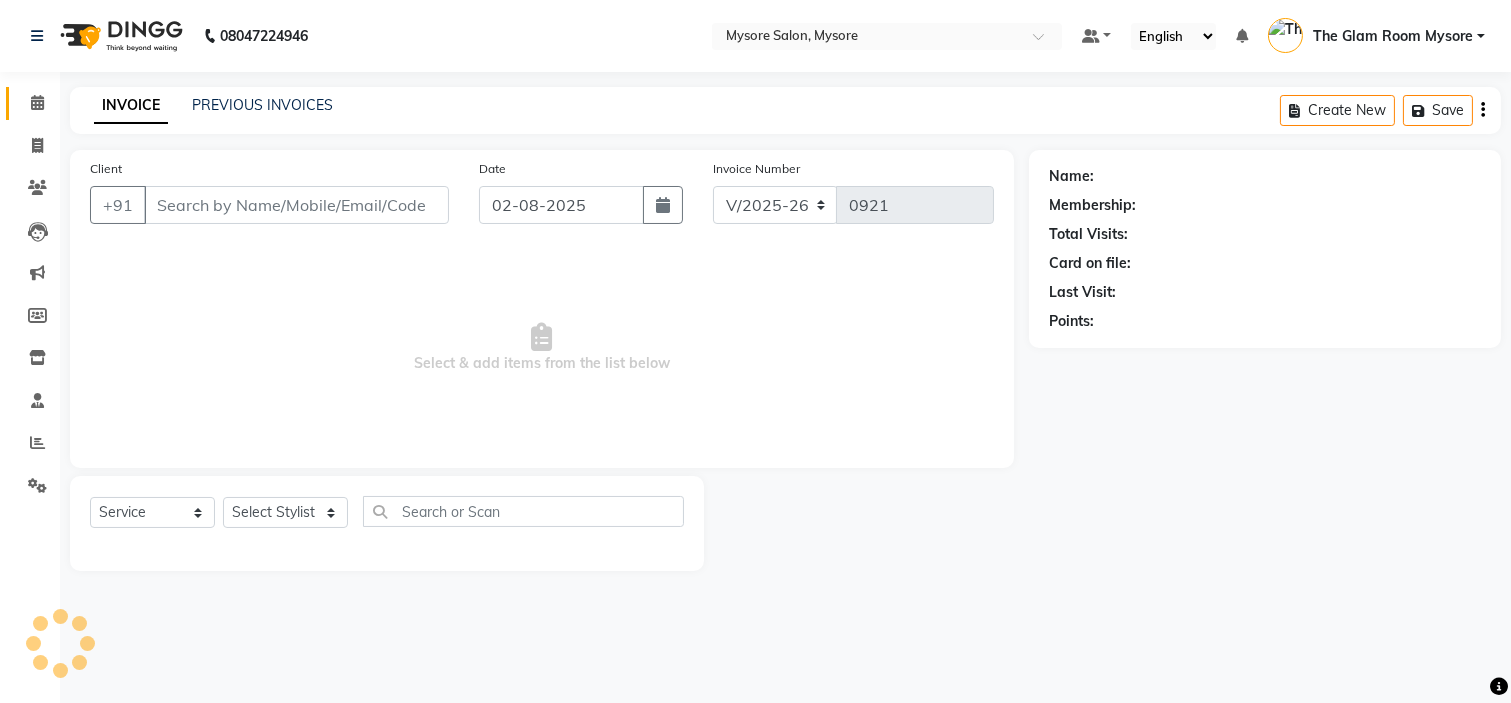 type on "9606199640" 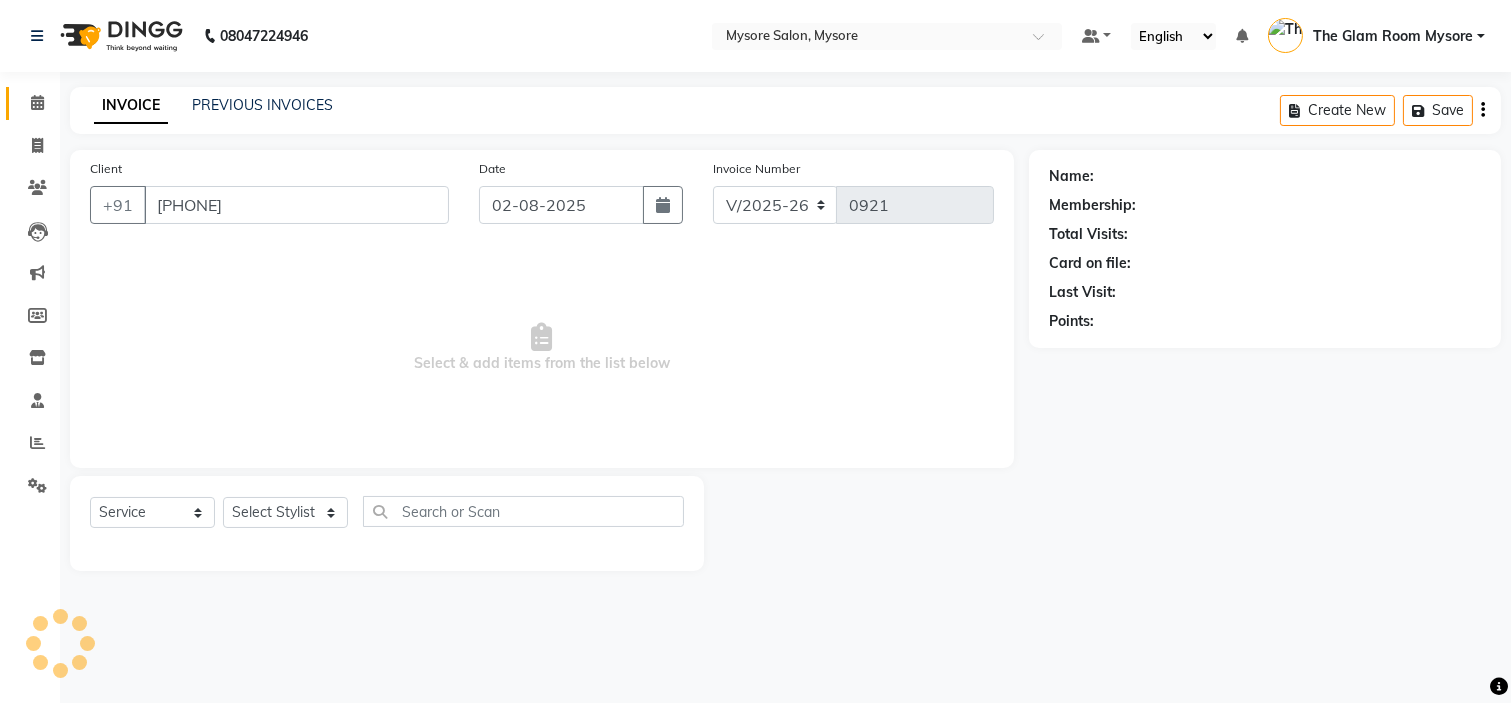 select on "63165" 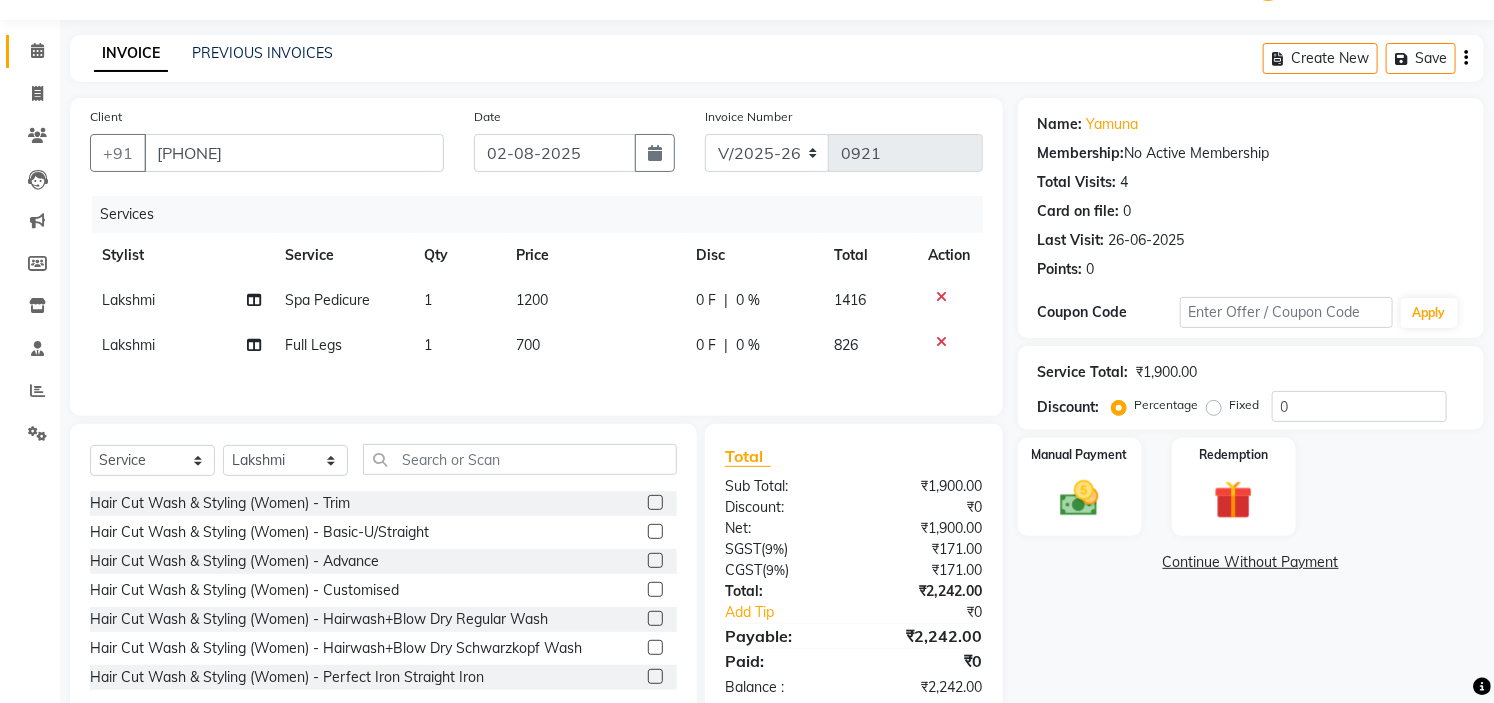 scroll, scrollTop: 102, scrollLeft: 0, axis: vertical 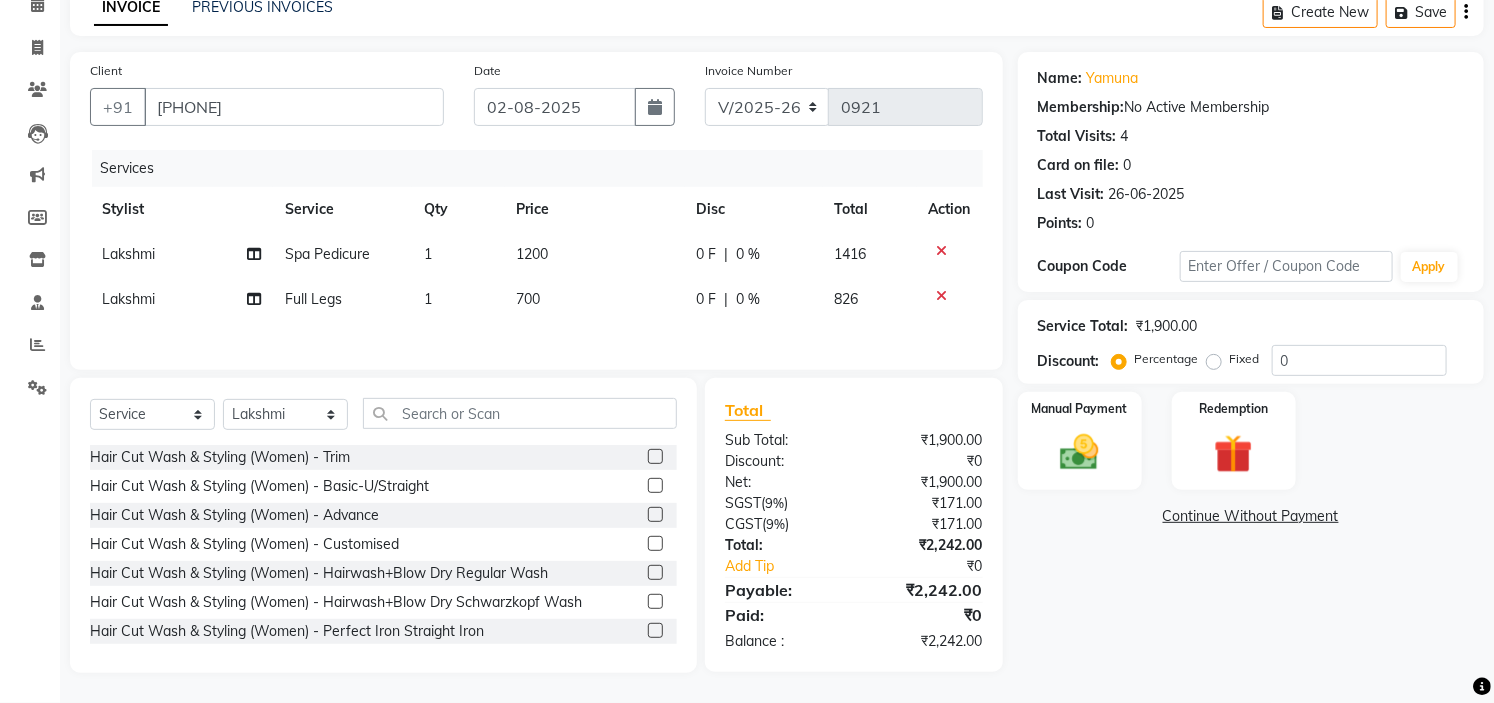 click on "700" 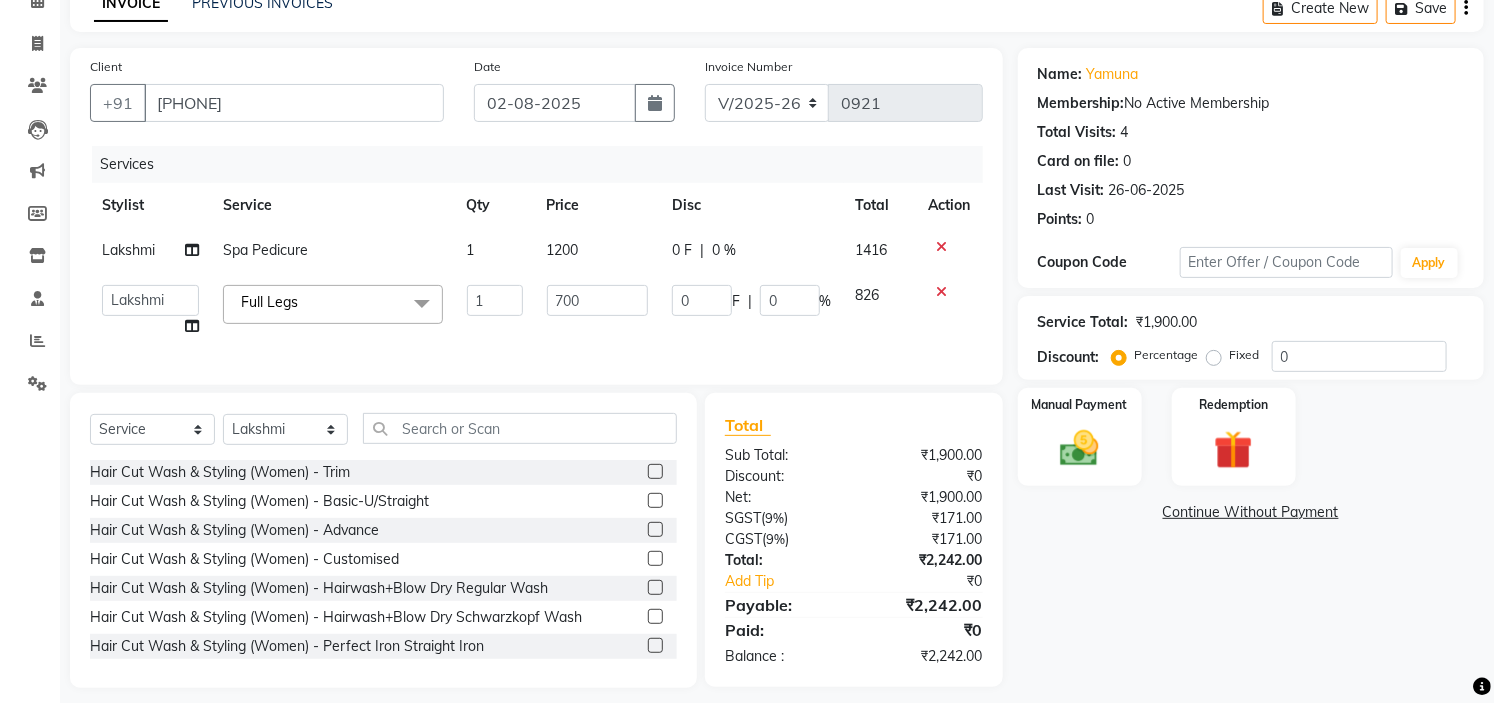 click 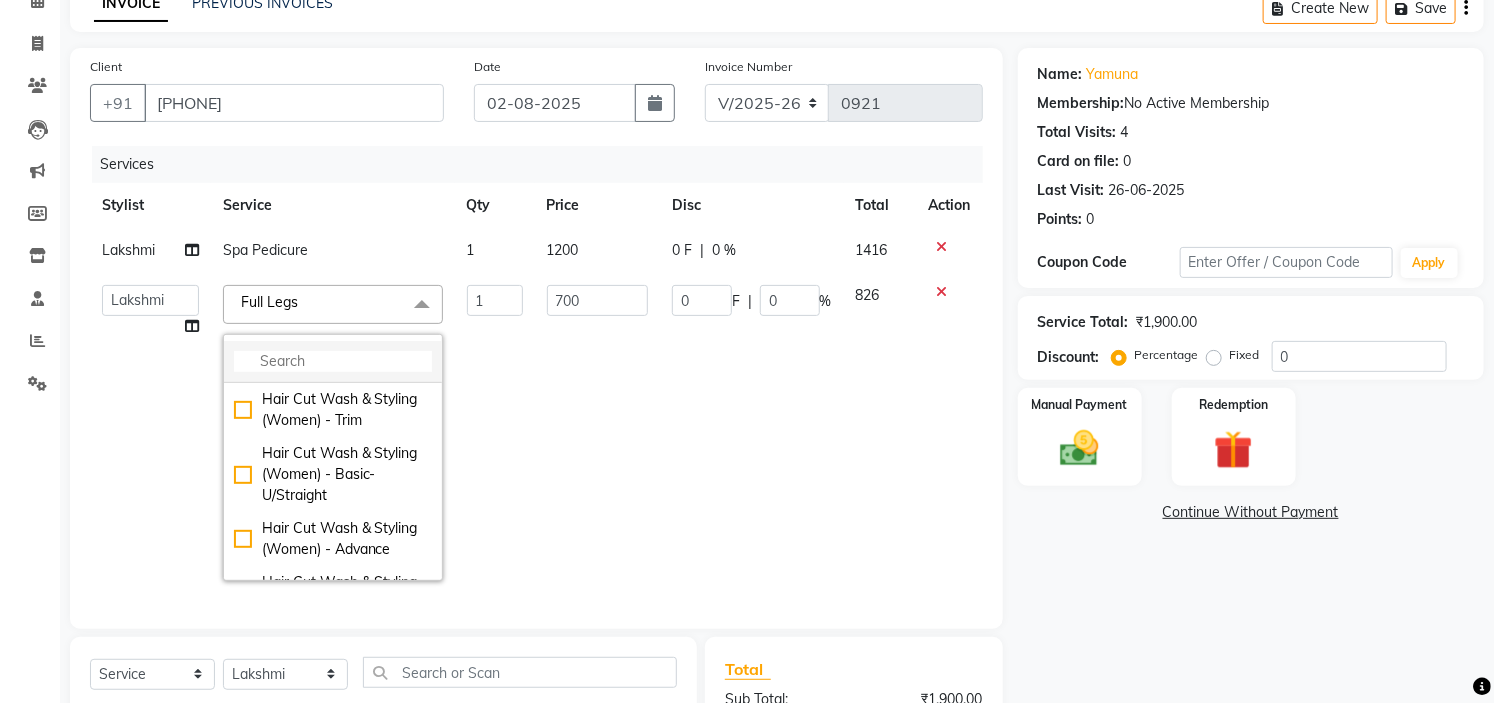 click 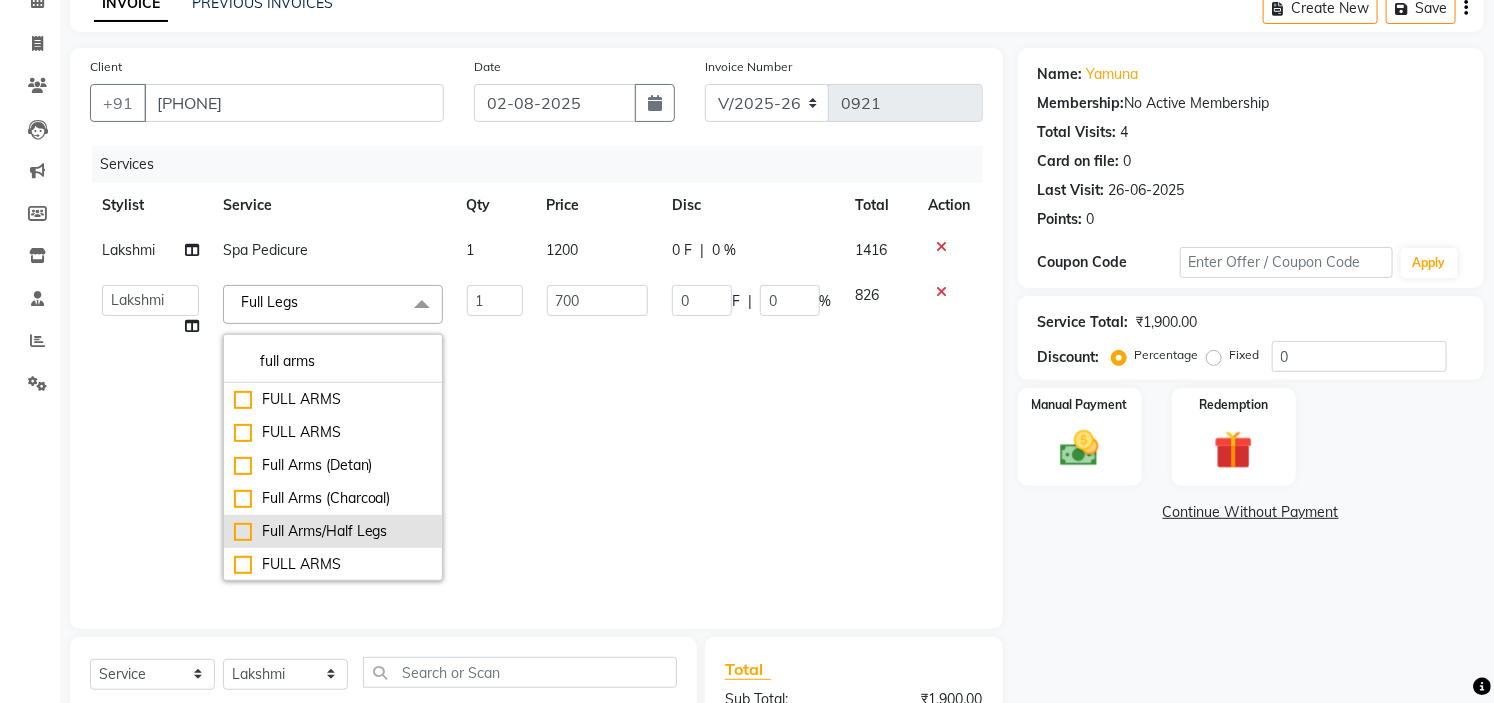 type on "full arms" 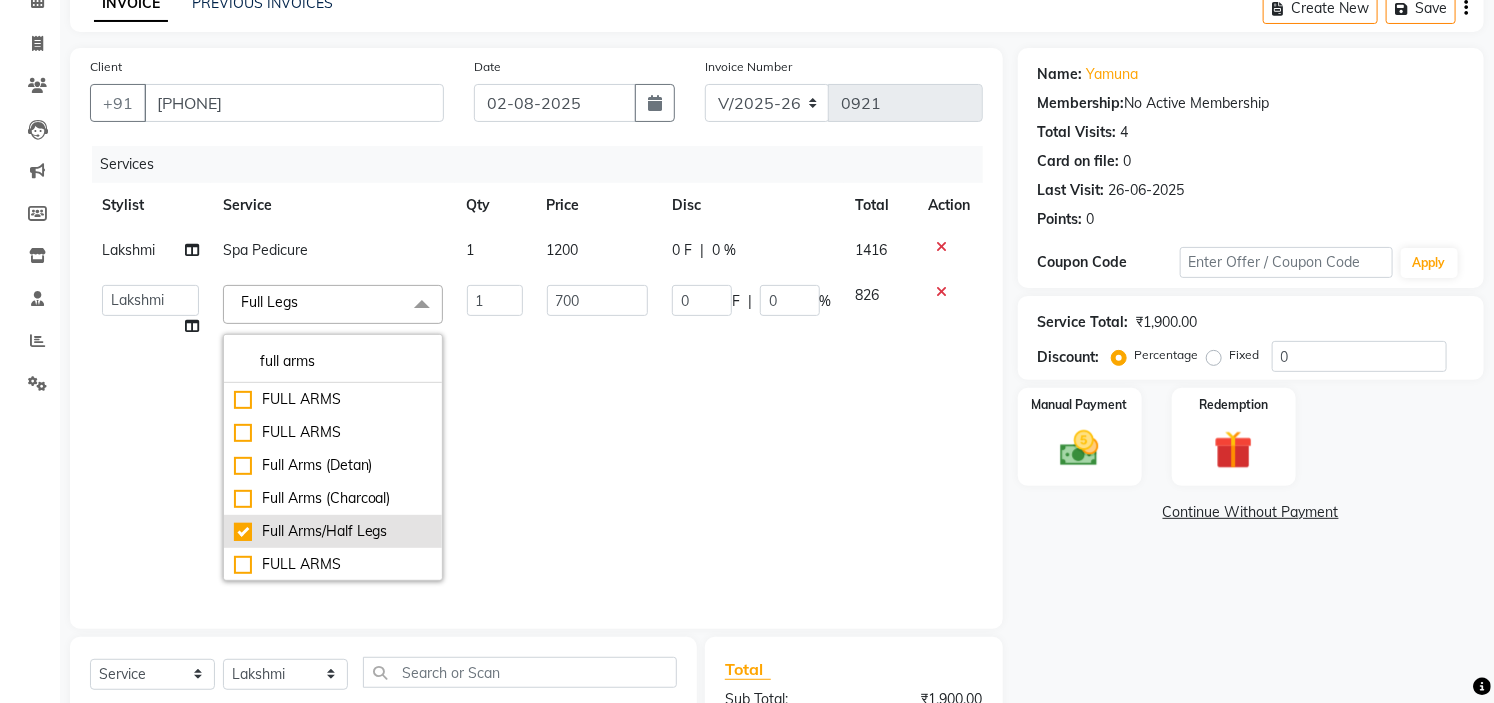 checkbox on "true" 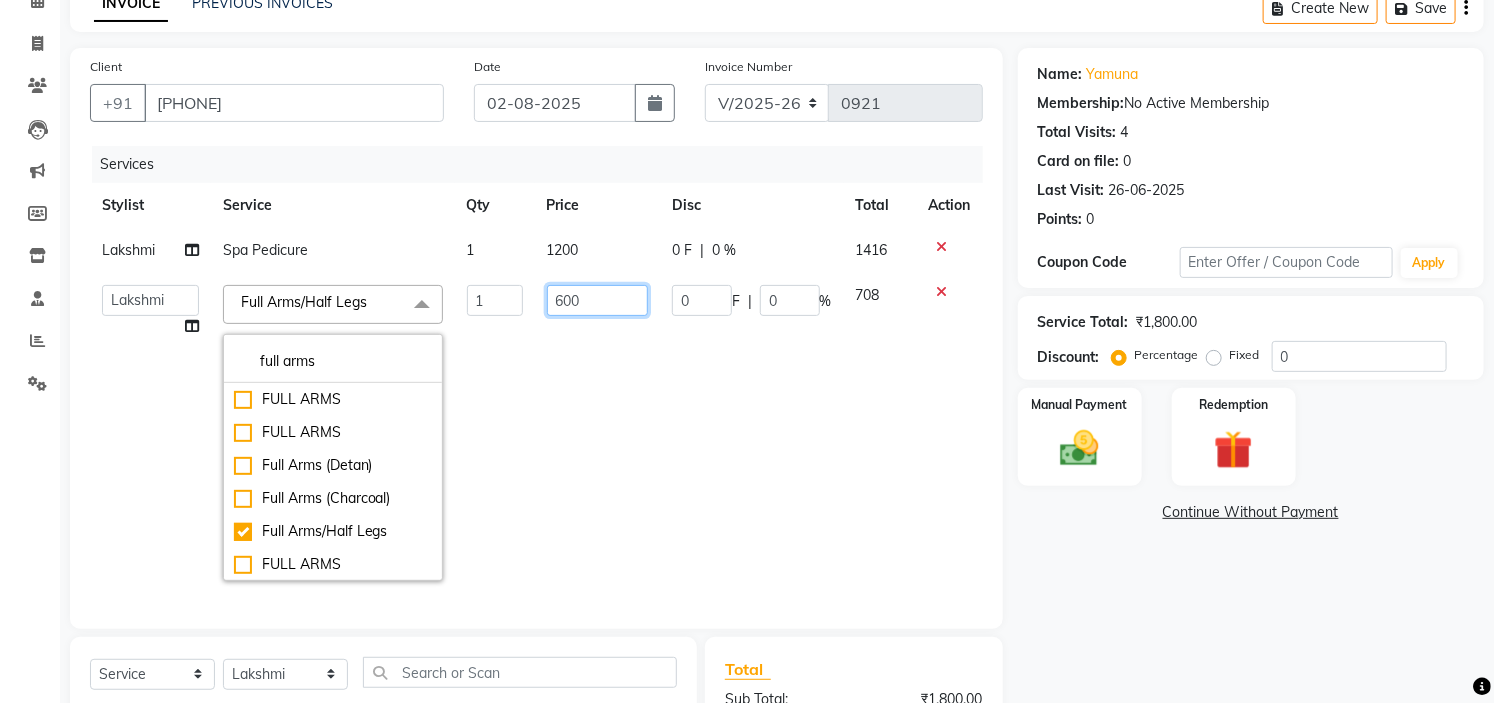drag, startPoint x: 602, startPoint y: 280, endPoint x: 613, endPoint y: 297, distance: 20.248457 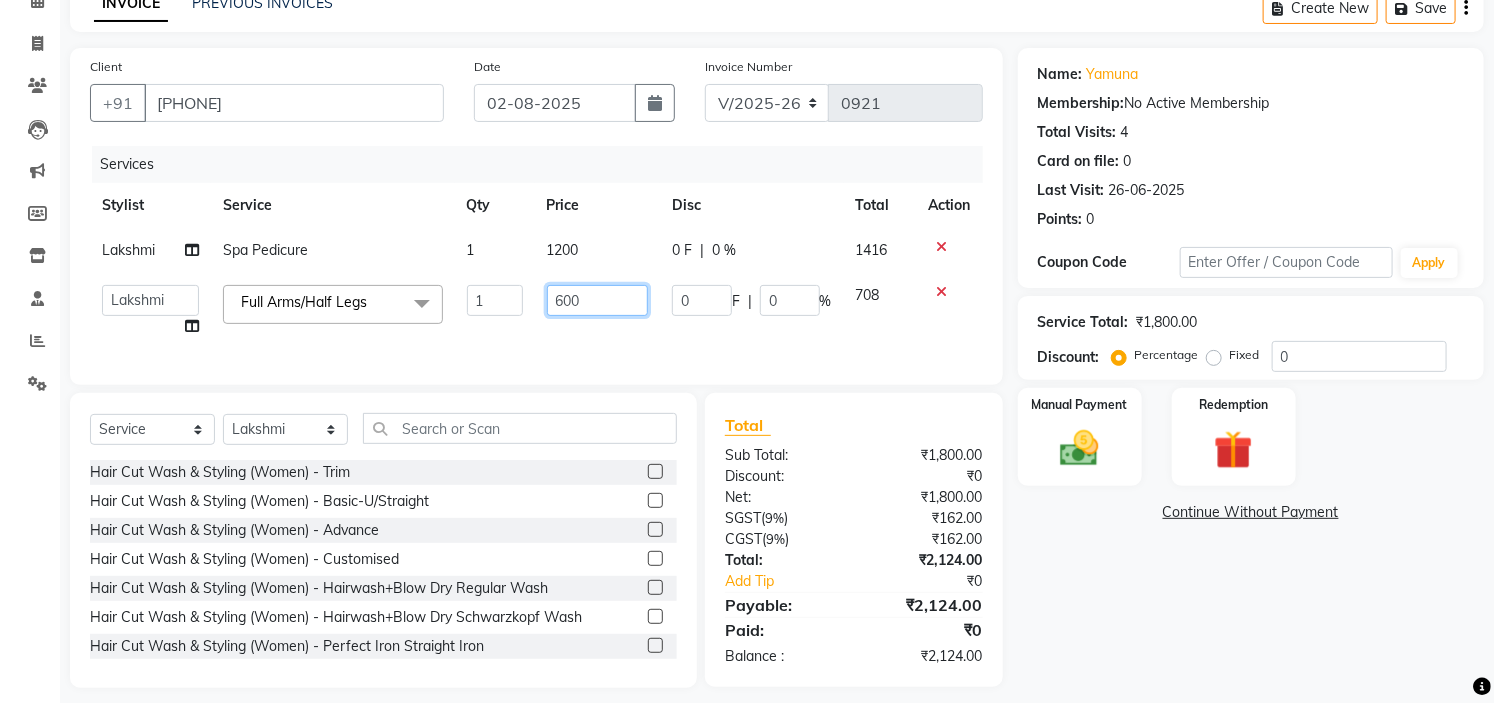 click on "600" 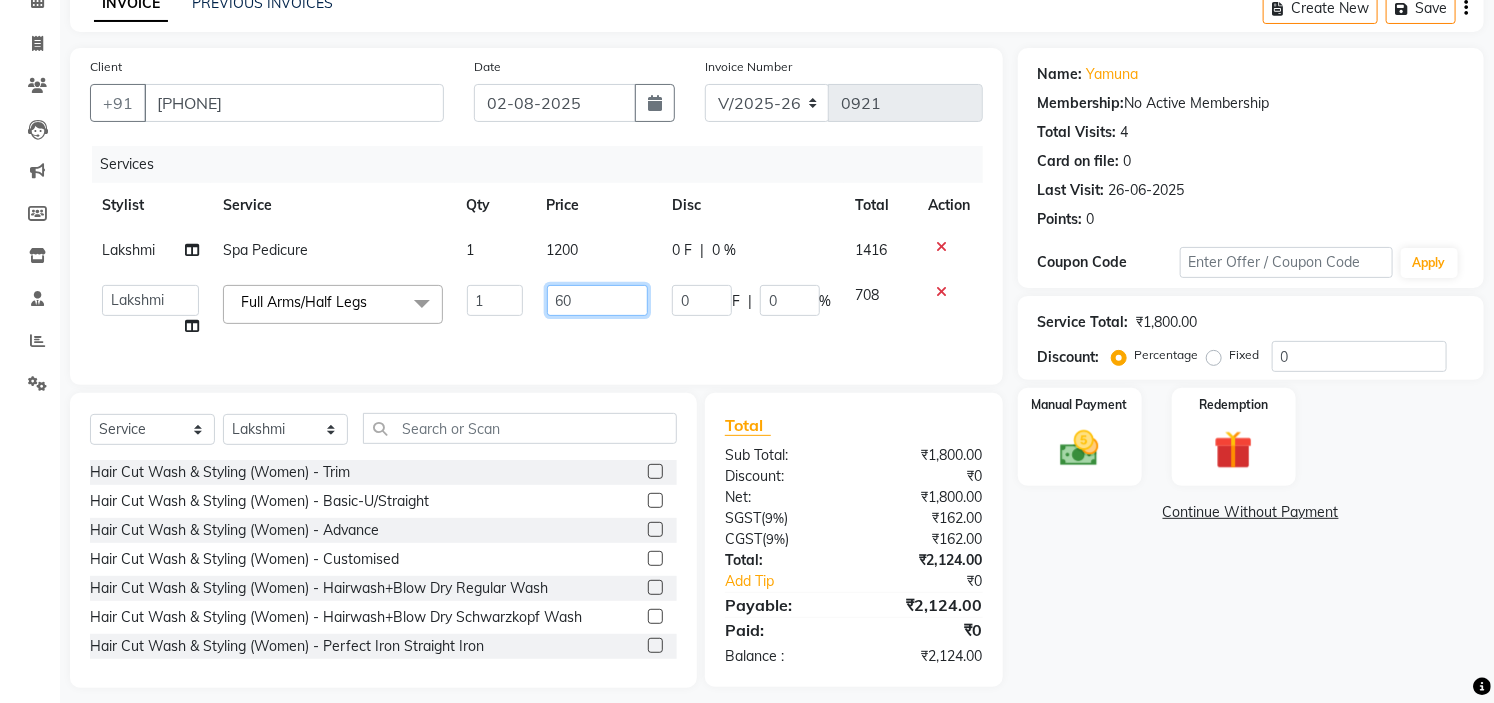 type on "6" 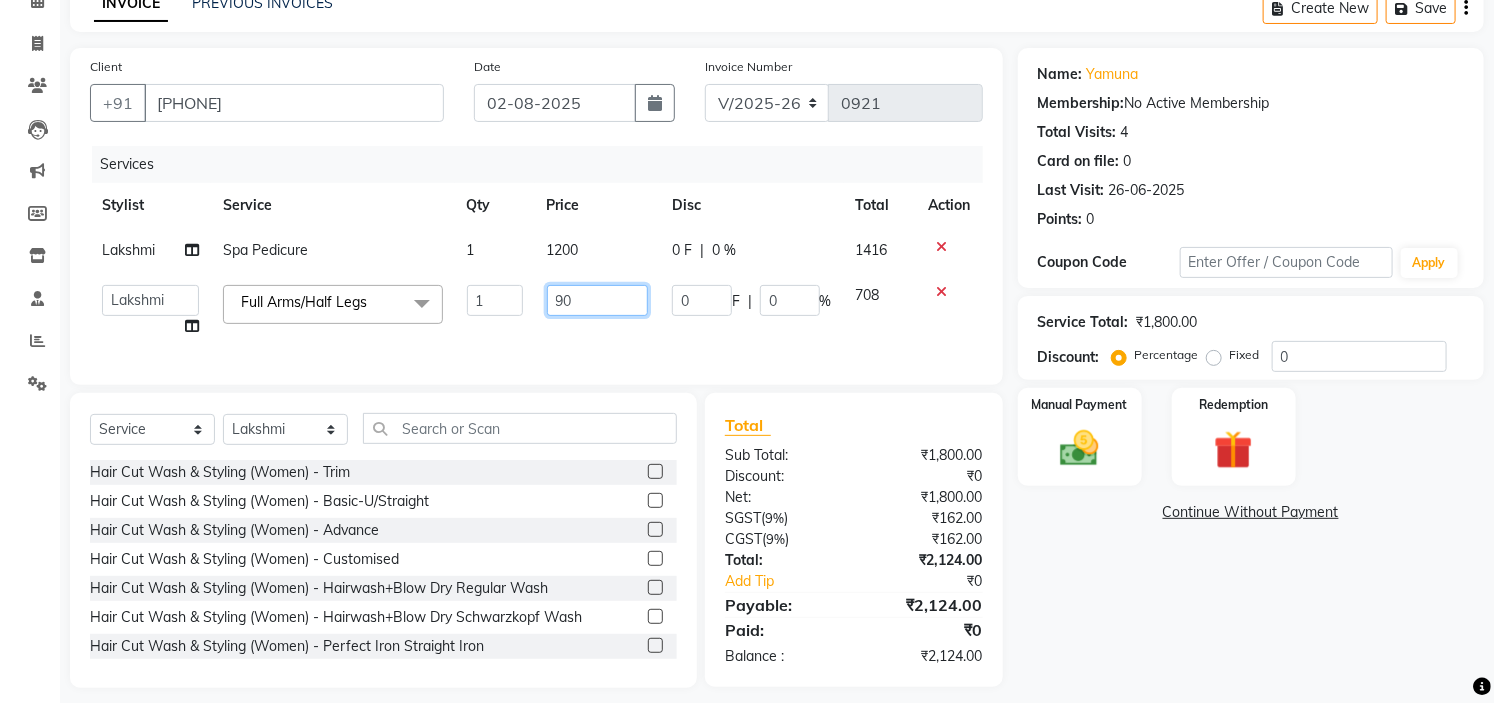 type on "900" 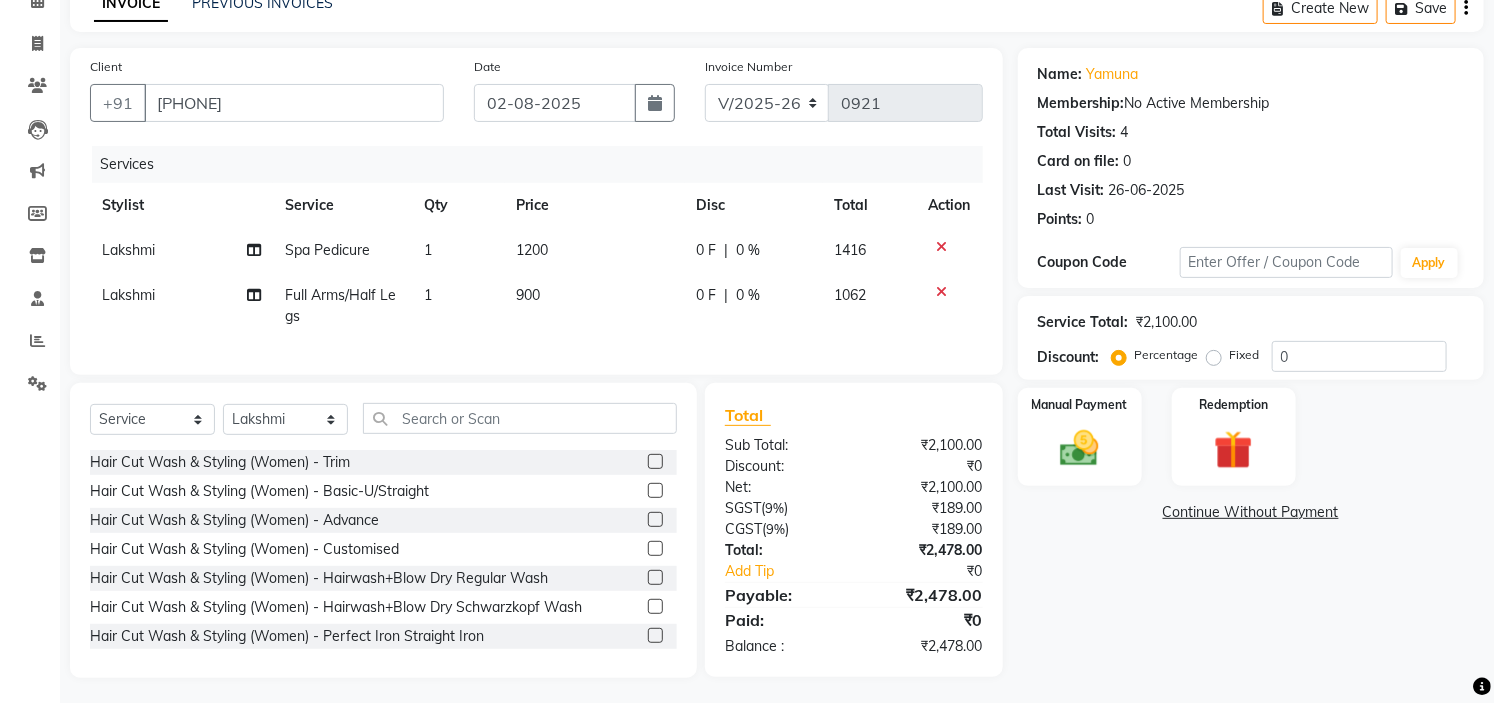 click on "1200" 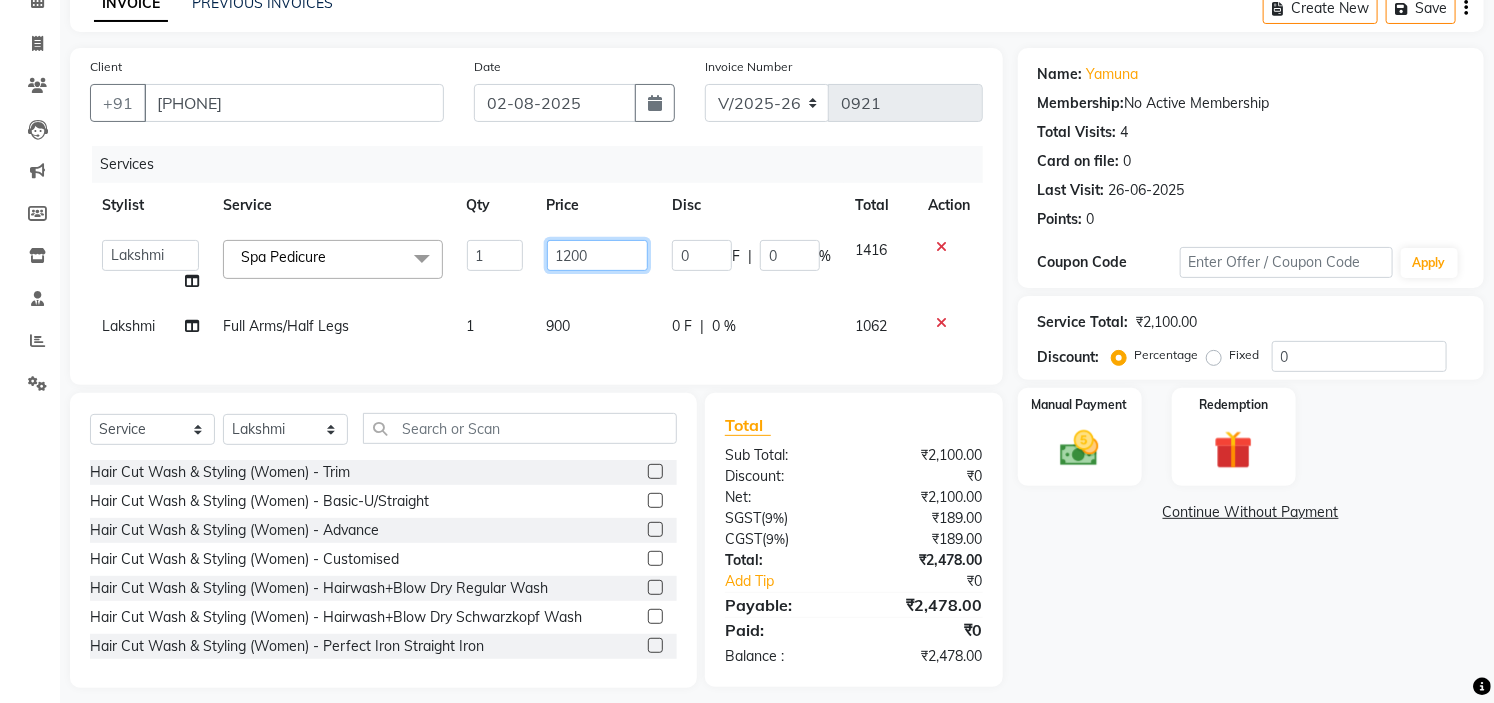 click on "1200" 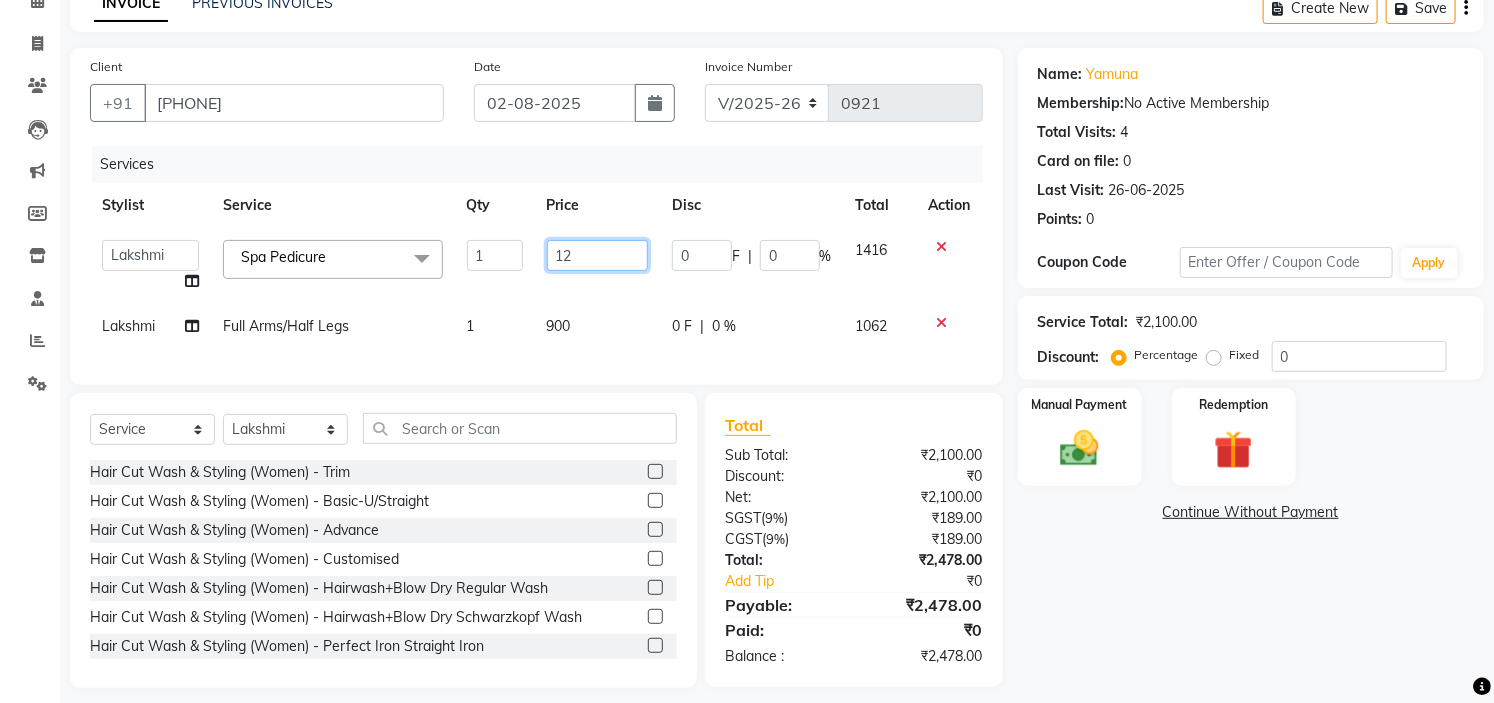 type on "1" 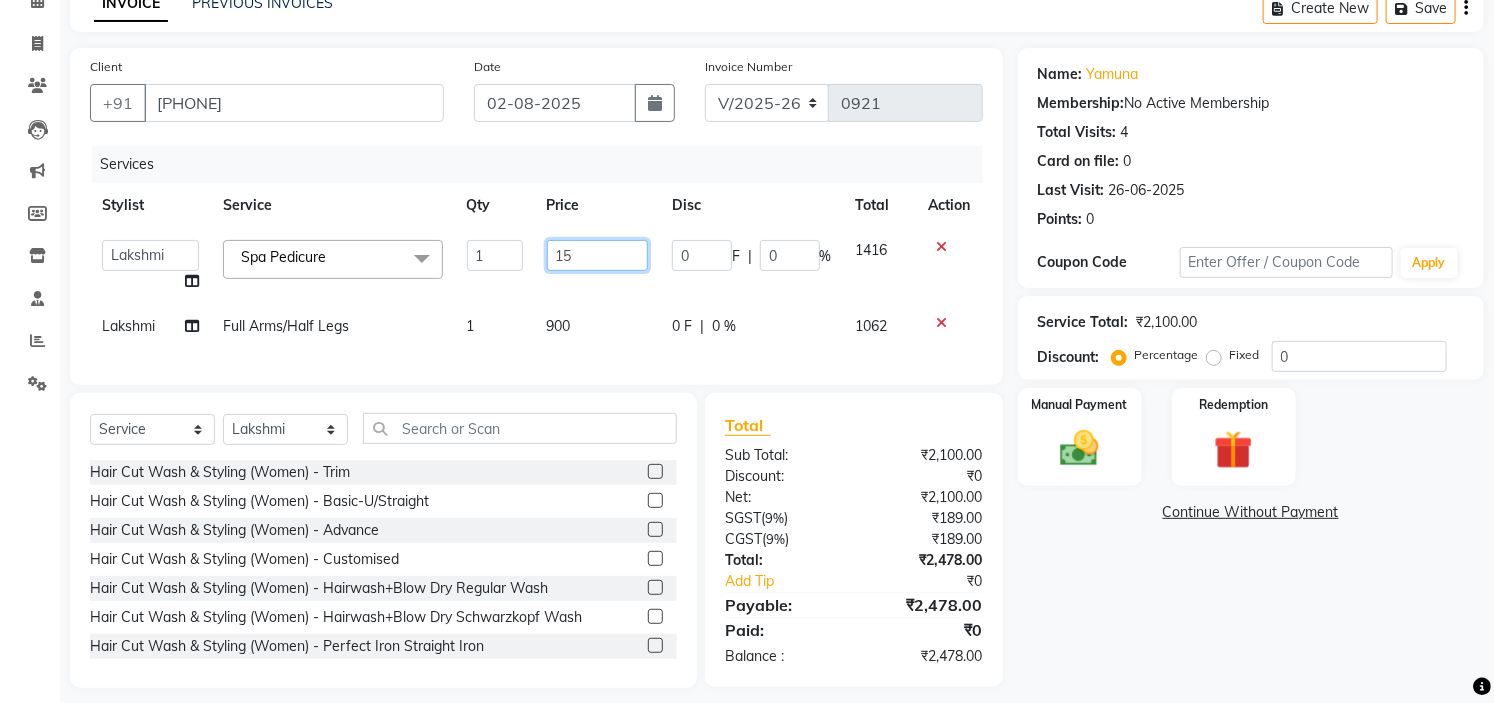 type on "1" 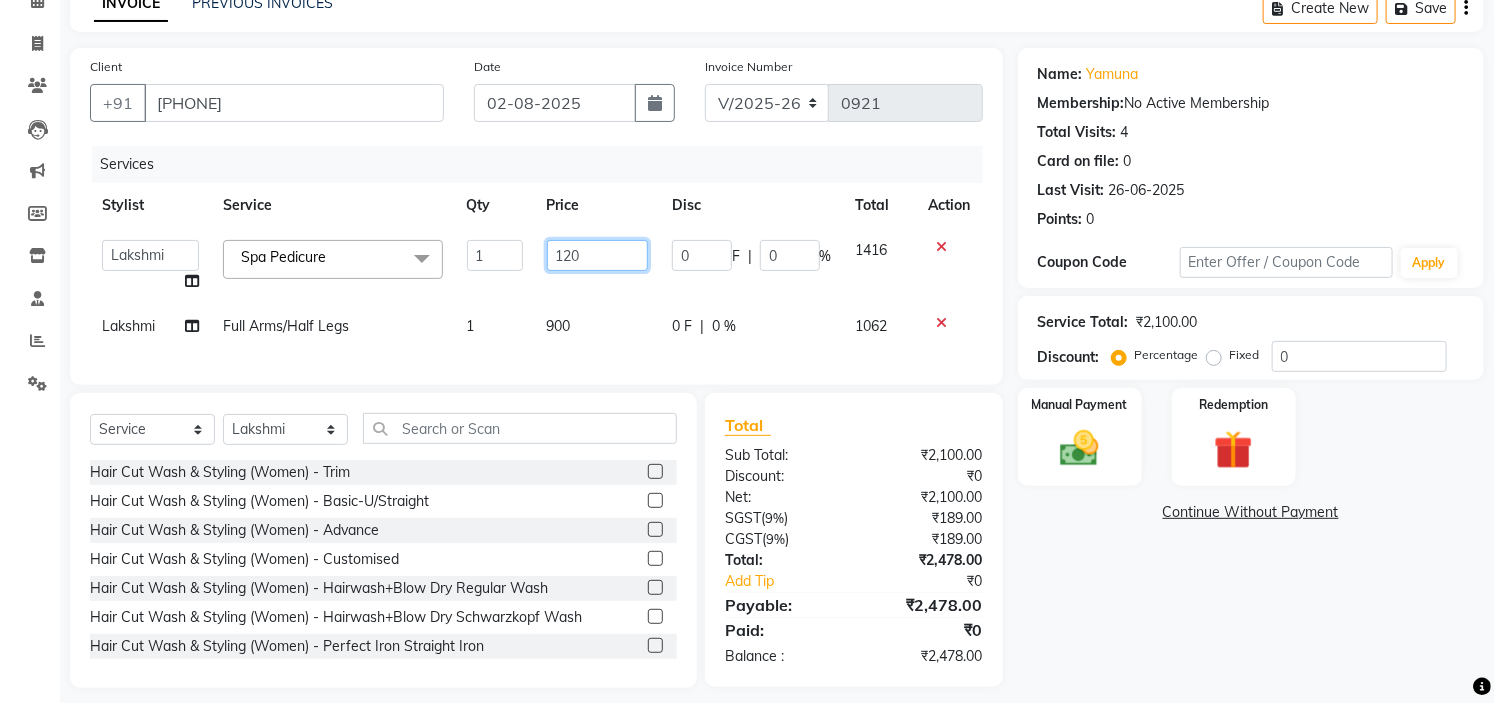 type on "1200" 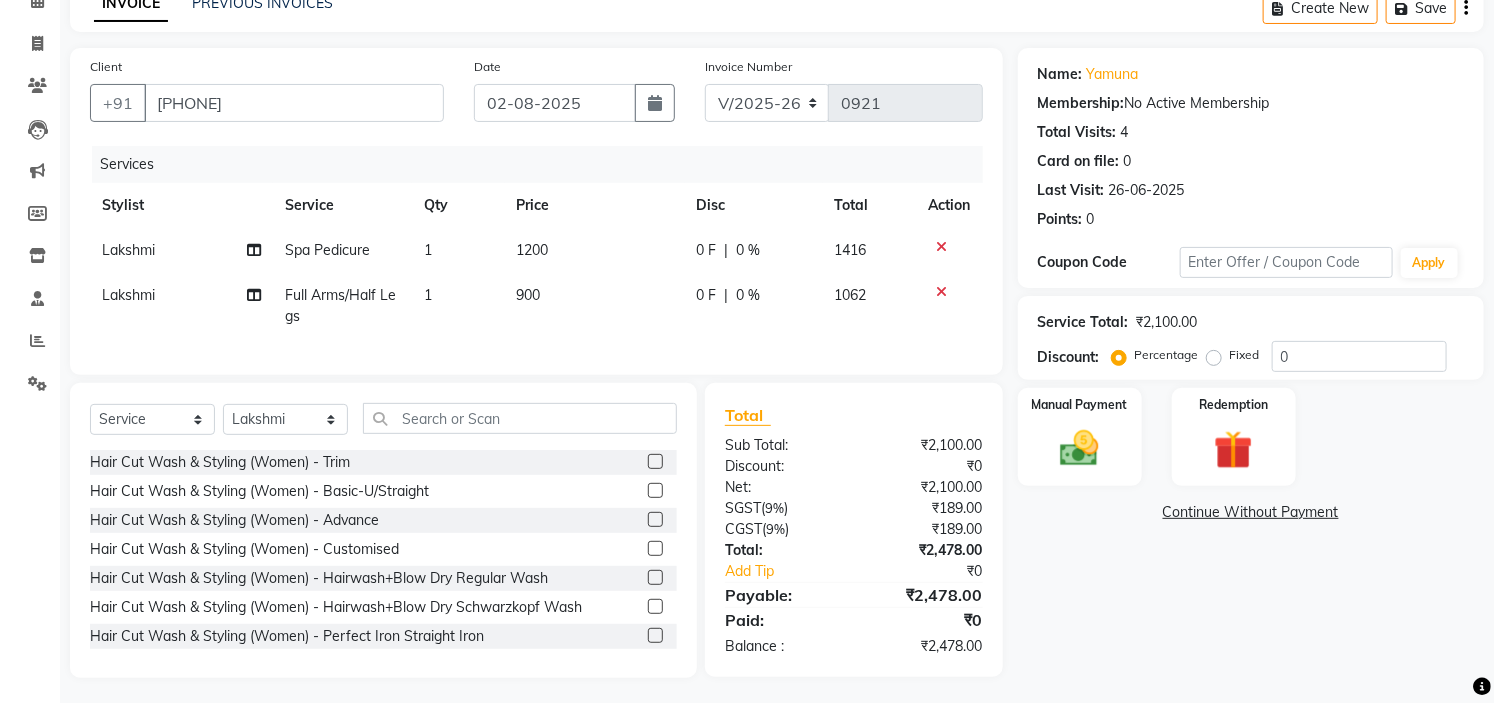 click on "Name: Yamuna  Membership:  No Active Membership  Total Visits:  4 Card on file:  0 Last Visit:   26-06-2025 Points:   0  Coupon Code Apply Service Total:  ₹2,100.00  Discount:  Percentage   Fixed  0 Manual Payment Redemption  Continue Without Payment" 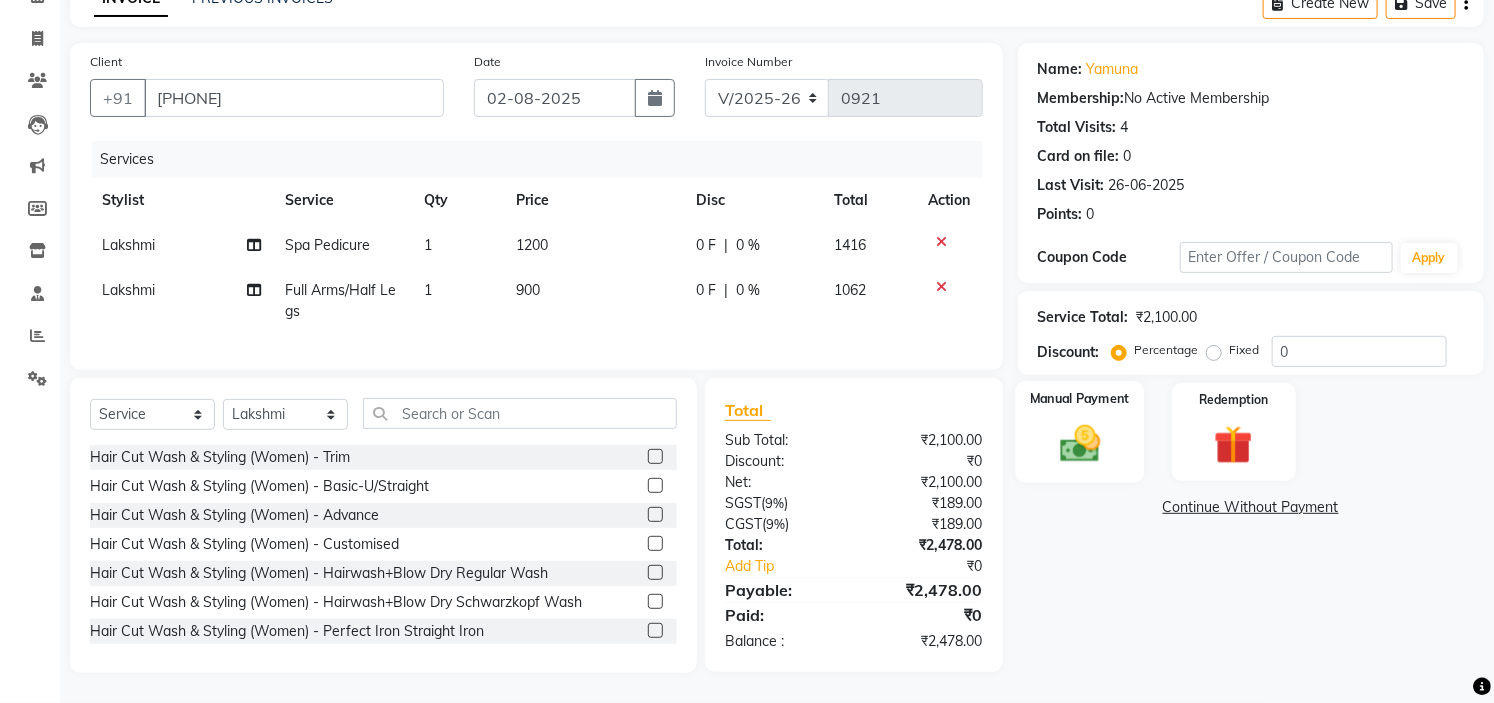 click 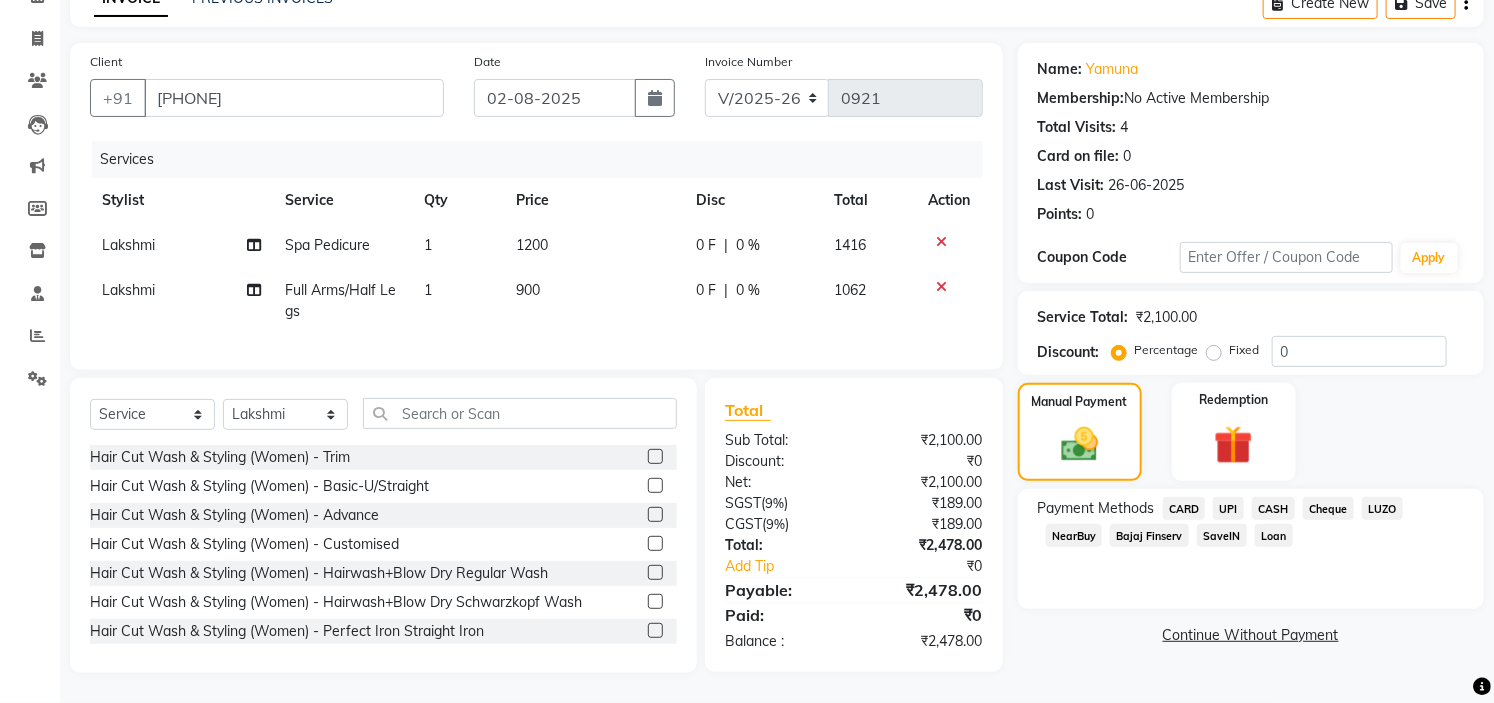 click on "CASH" 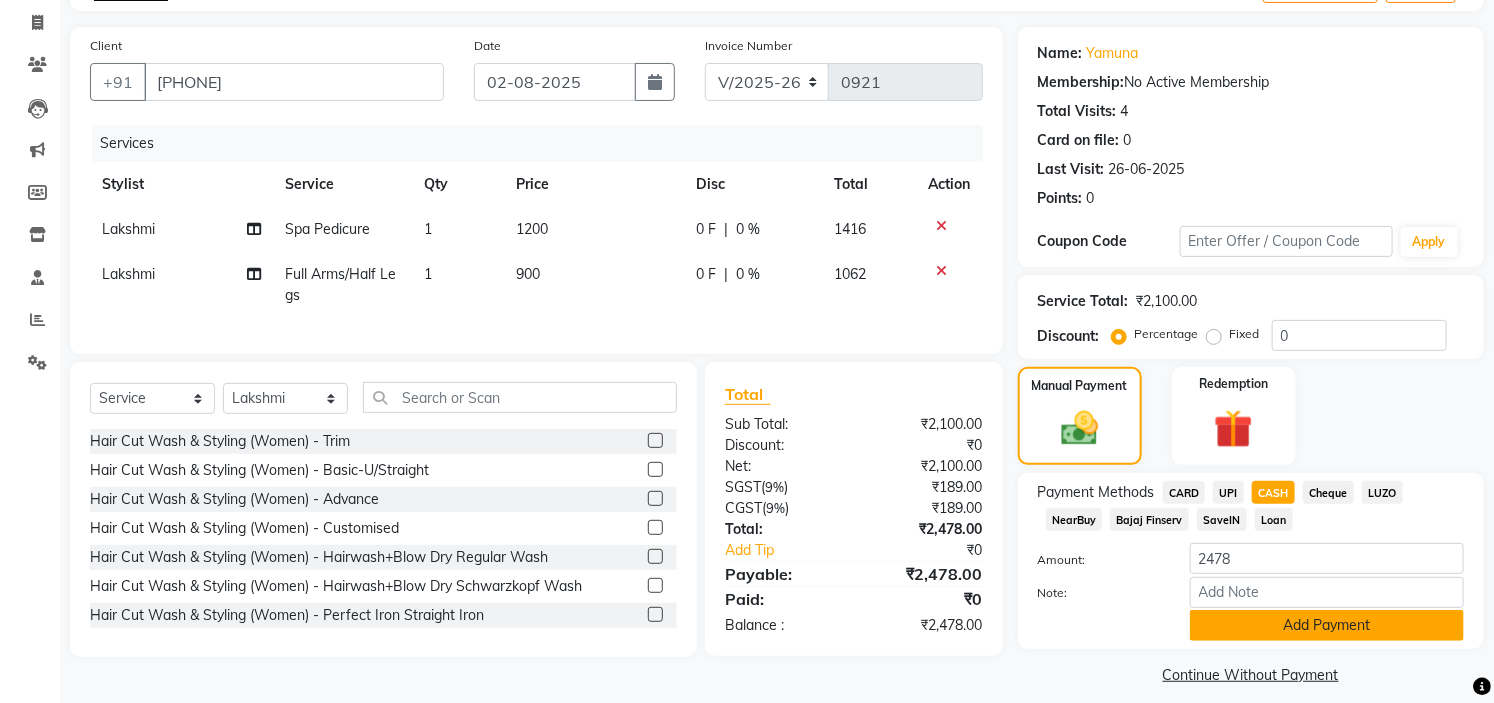 click on "Add Payment" 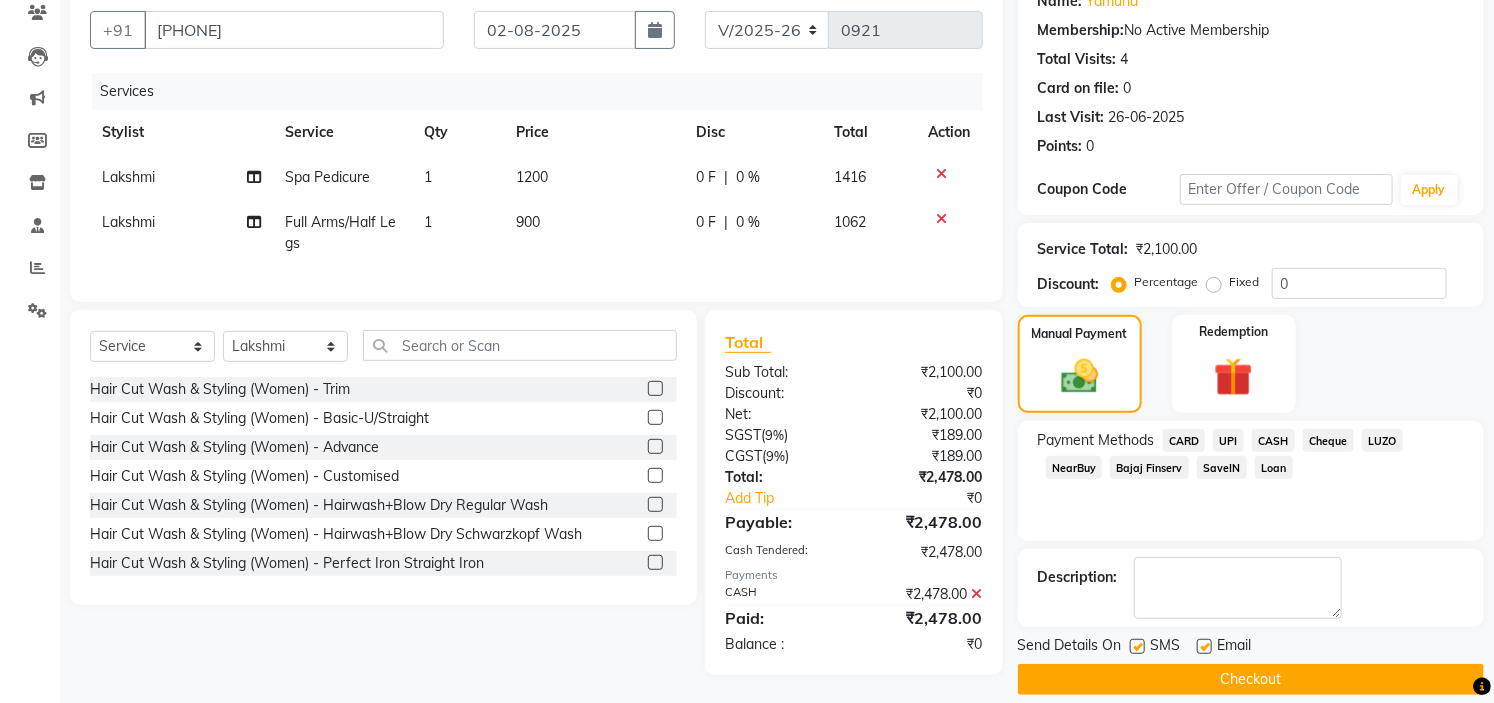 scroll, scrollTop: 196, scrollLeft: 0, axis: vertical 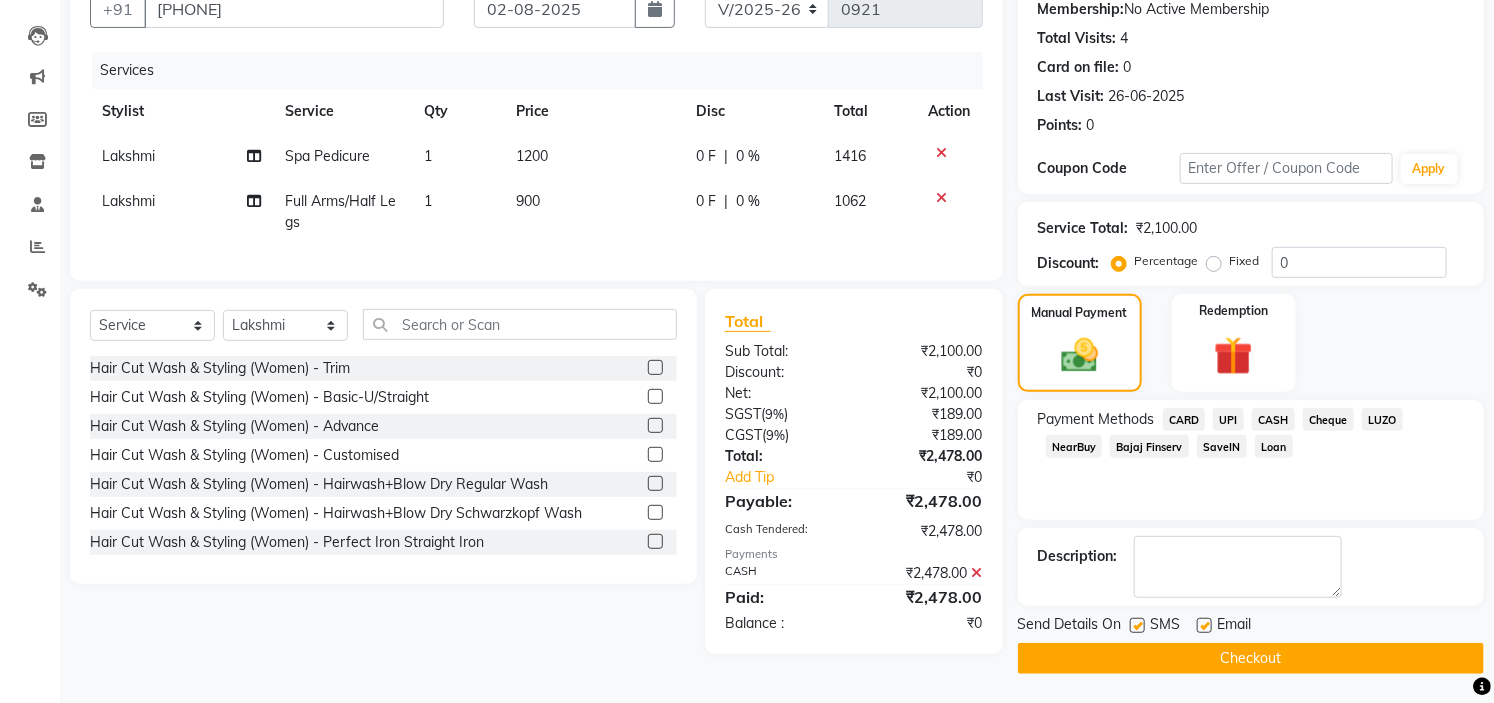 click on "Checkout" 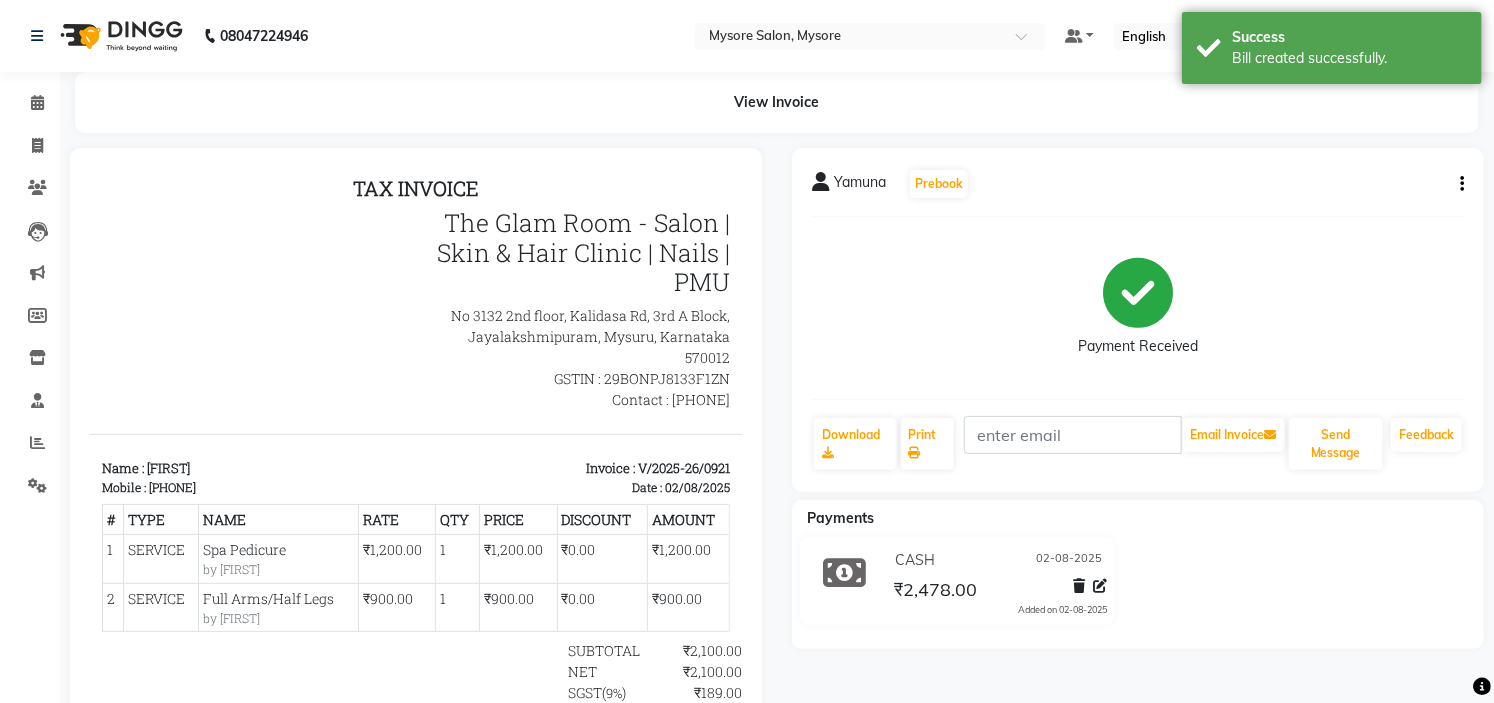 scroll, scrollTop: 0, scrollLeft: 0, axis: both 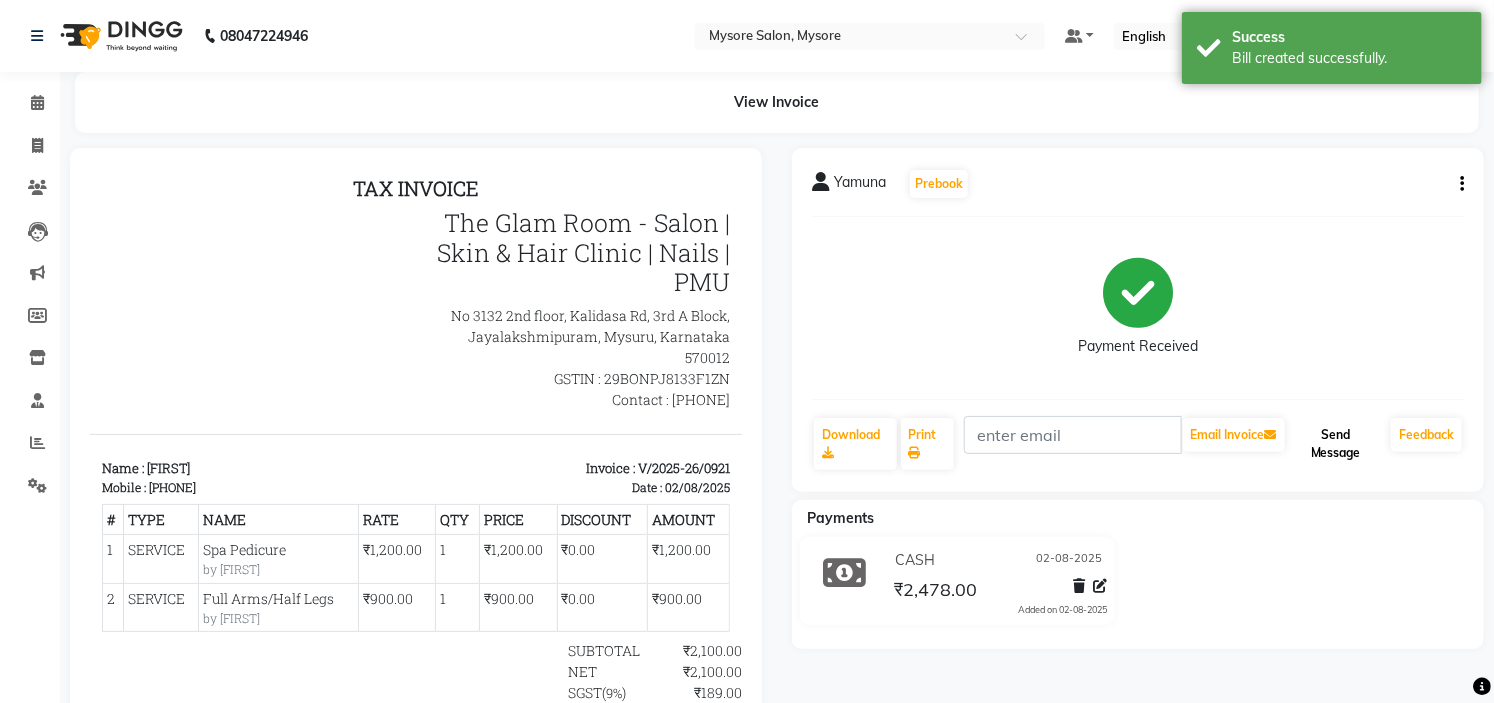 click on "Send Message" 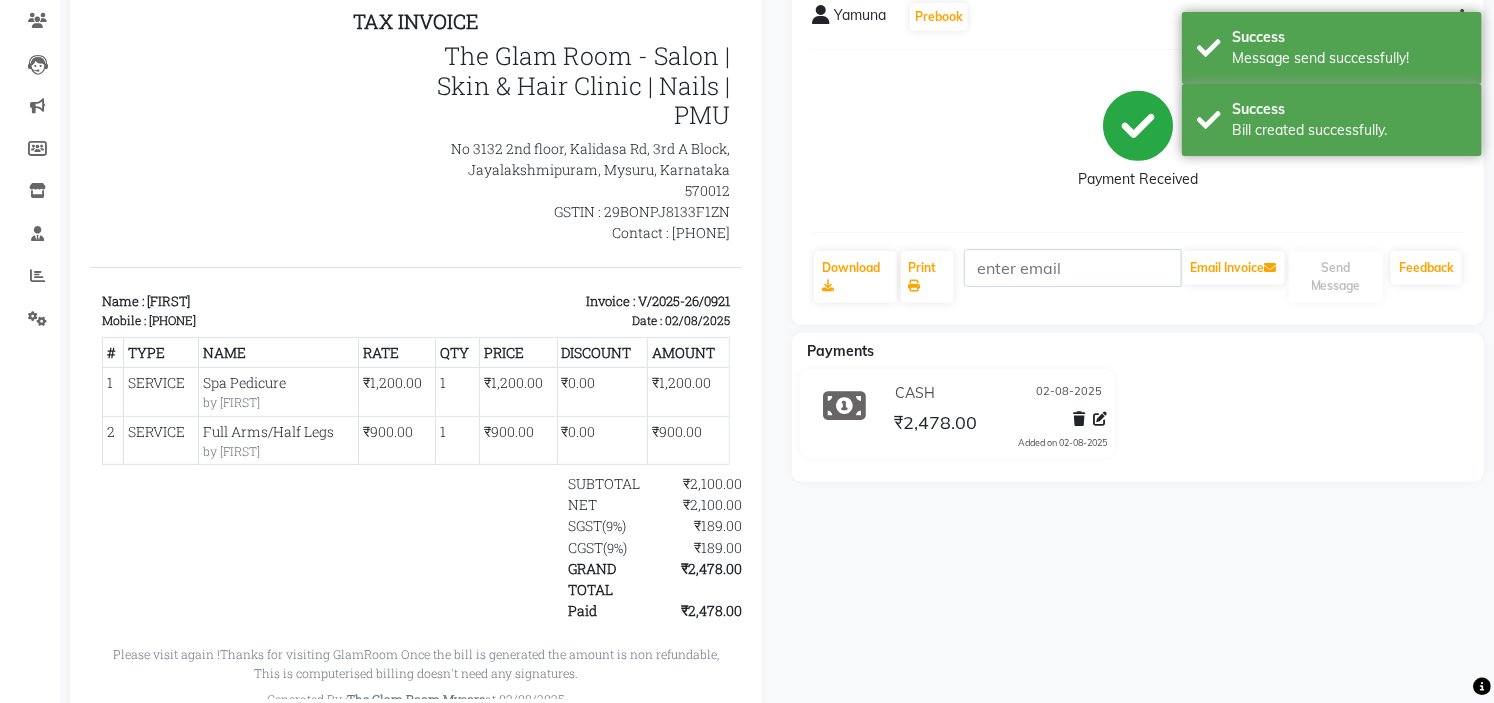 scroll, scrollTop: 234, scrollLeft: 0, axis: vertical 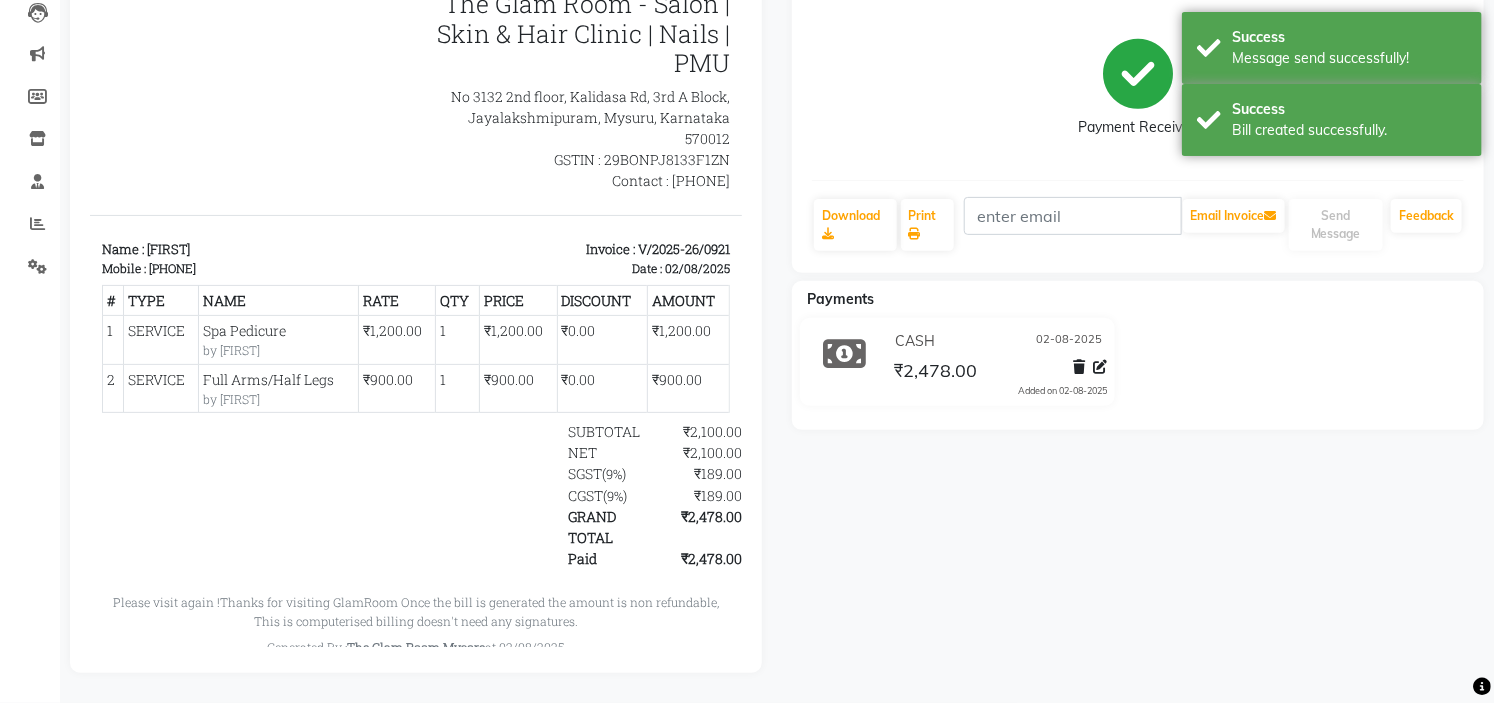 click on "919606199640" at bounding box center [171, 269] 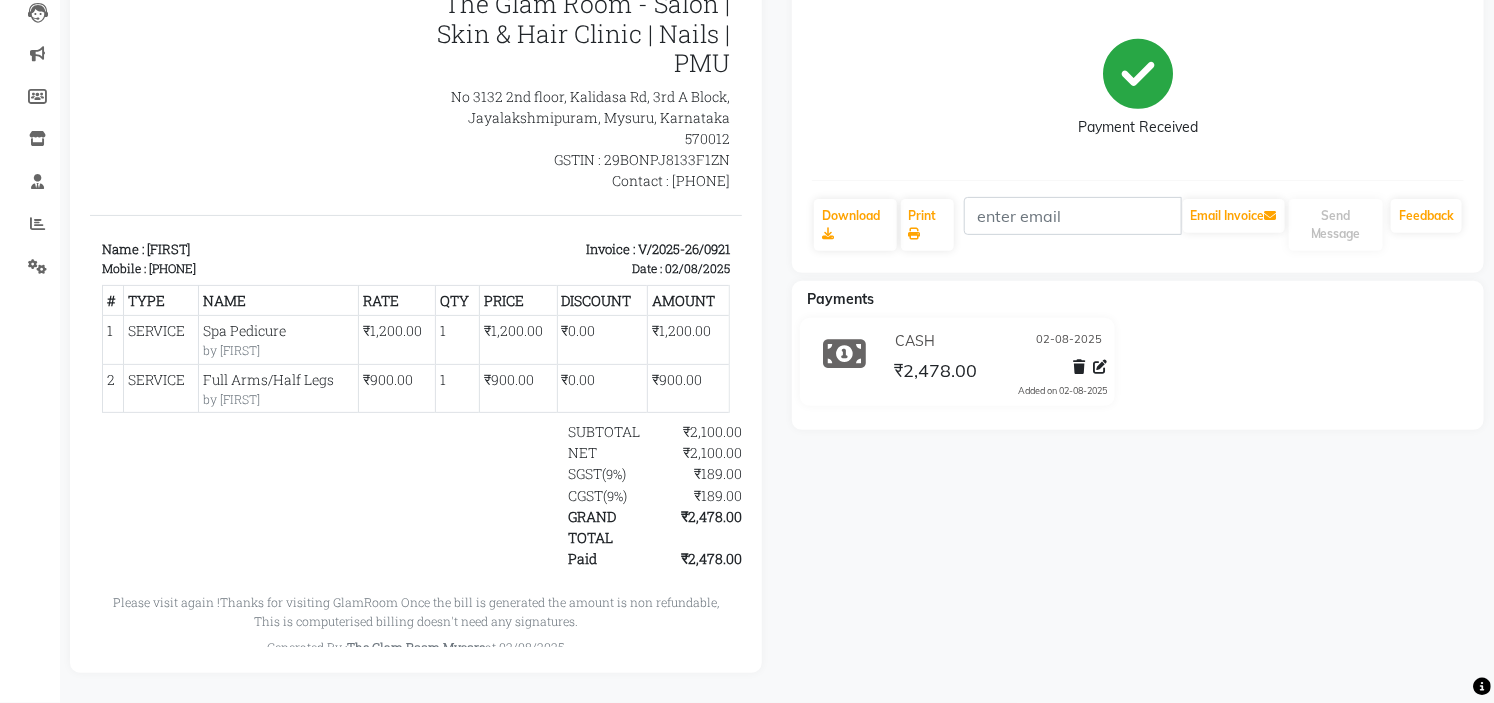 click at bounding box center (252, 91) 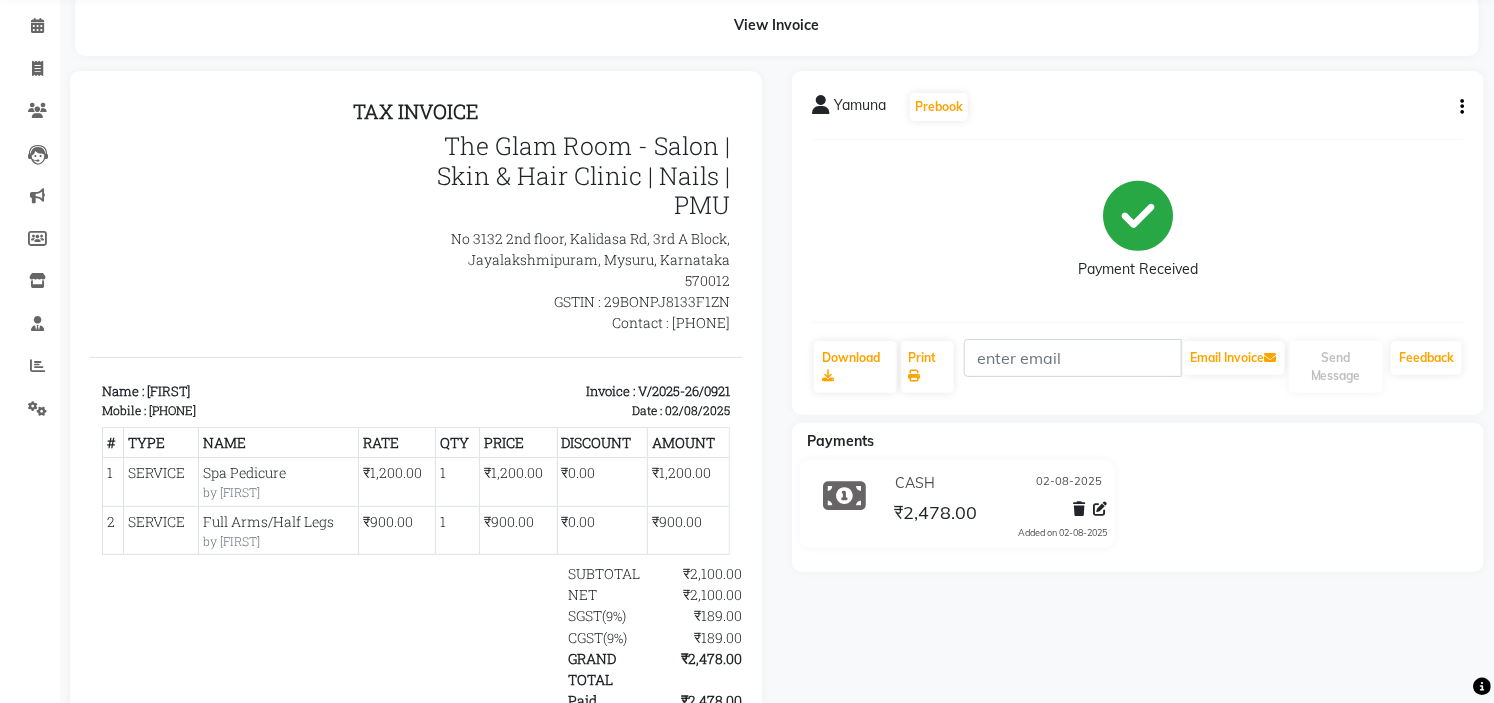 scroll, scrollTop: 0, scrollLeft: 0, axis: both 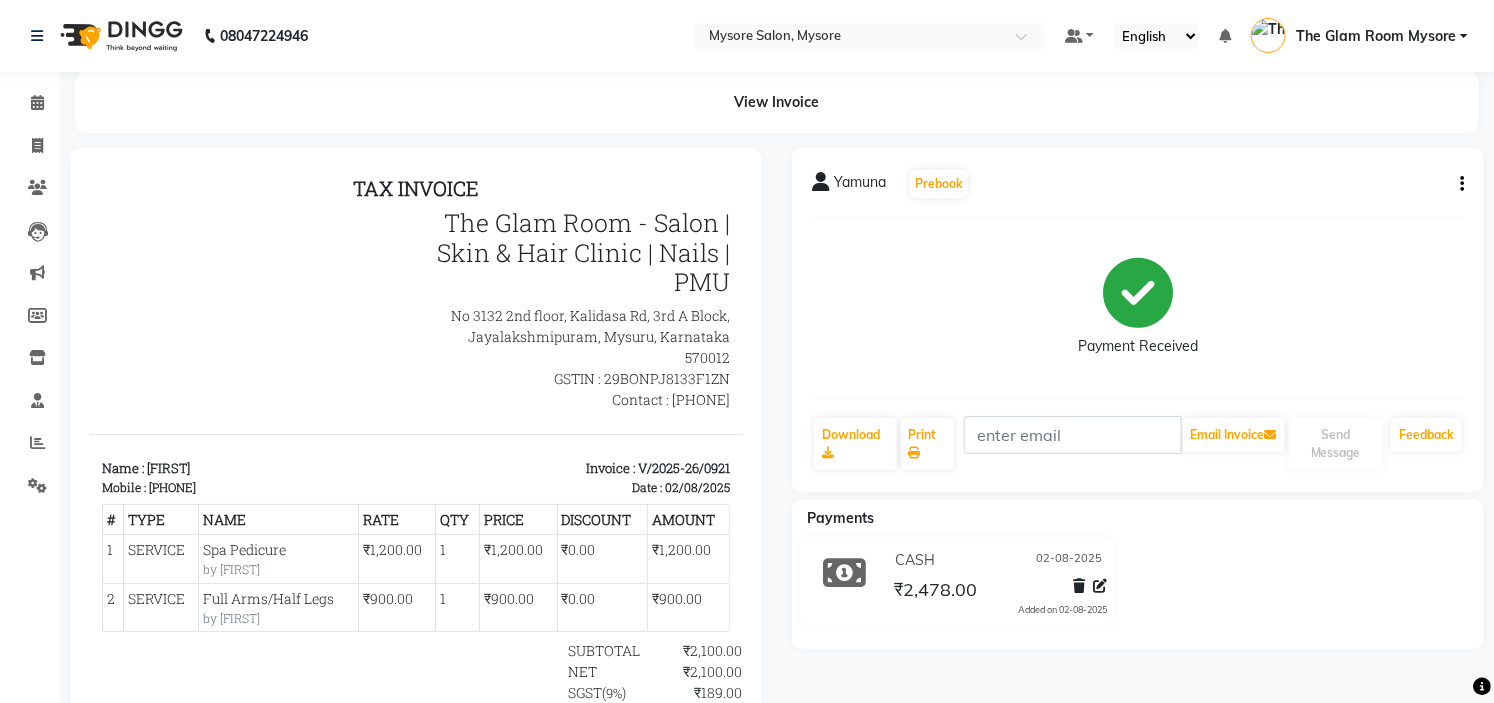 click on "919606199640" at bounding box center (171, 486) 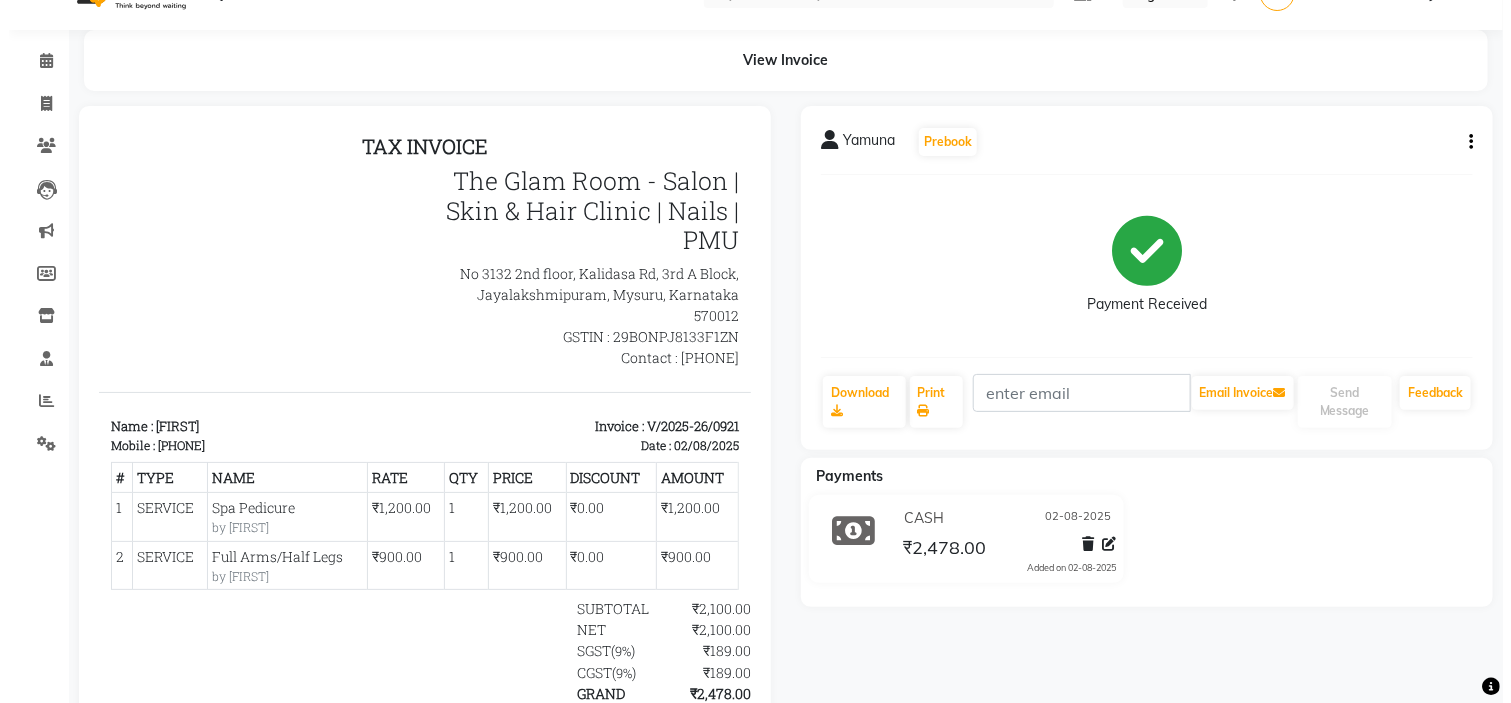 scroll, scrollTop: 0, scrollLeft: 0, axis: both 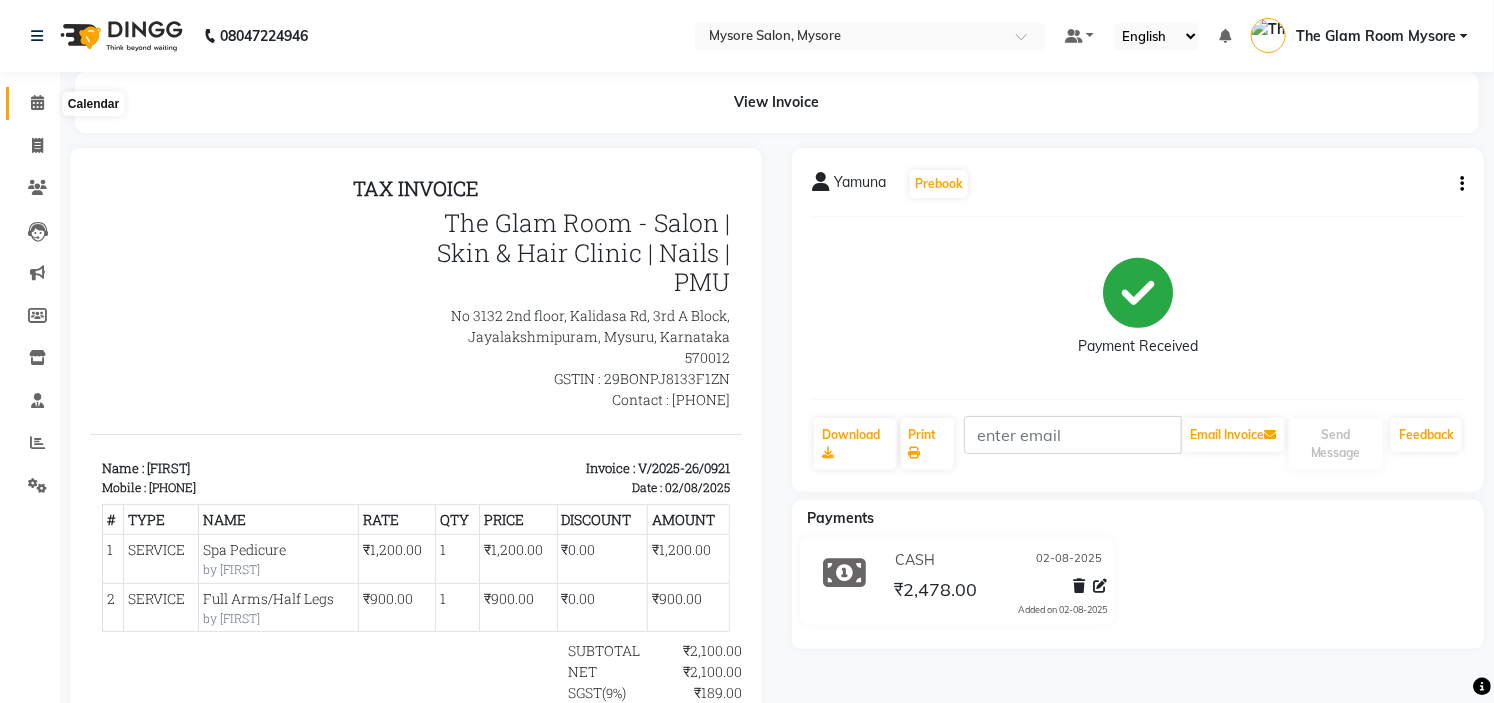 click 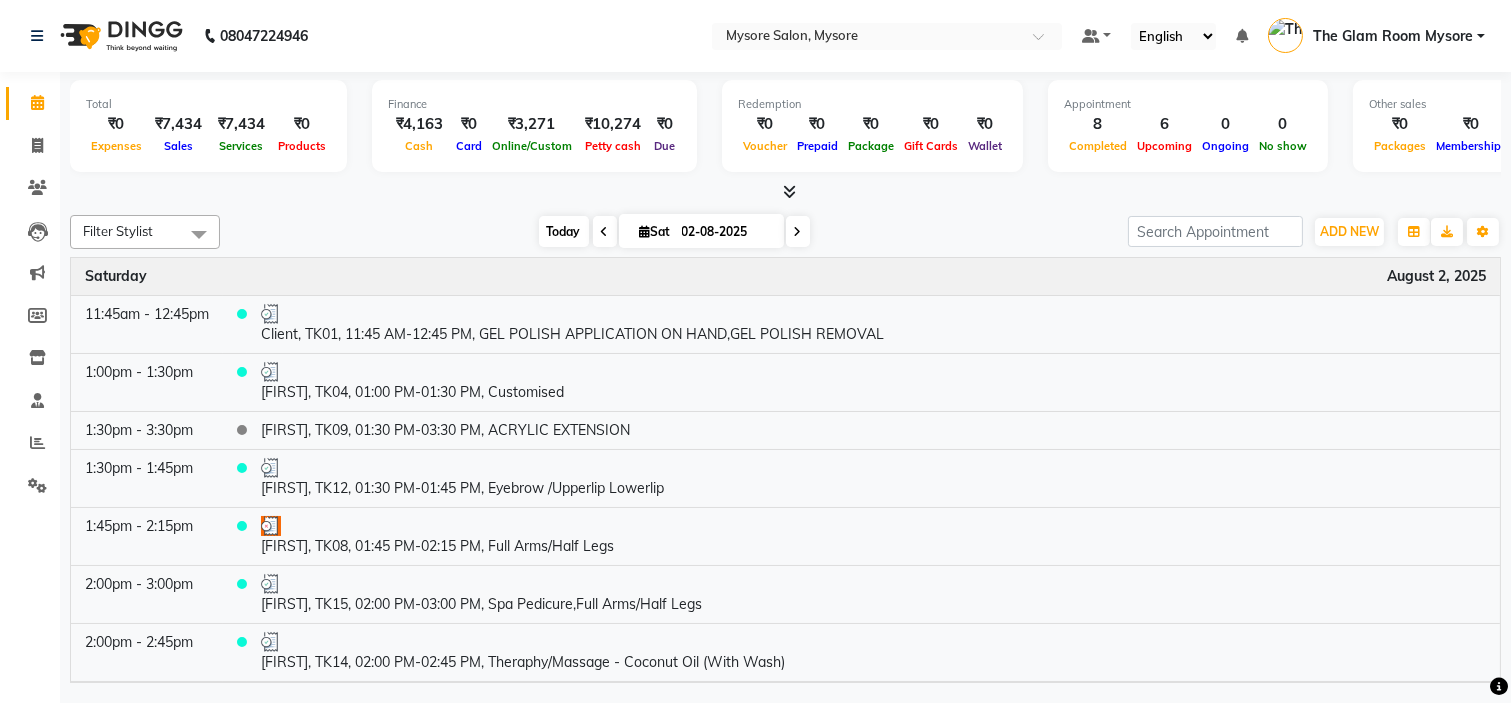 click on "Today" at bounding box center [564, 231] 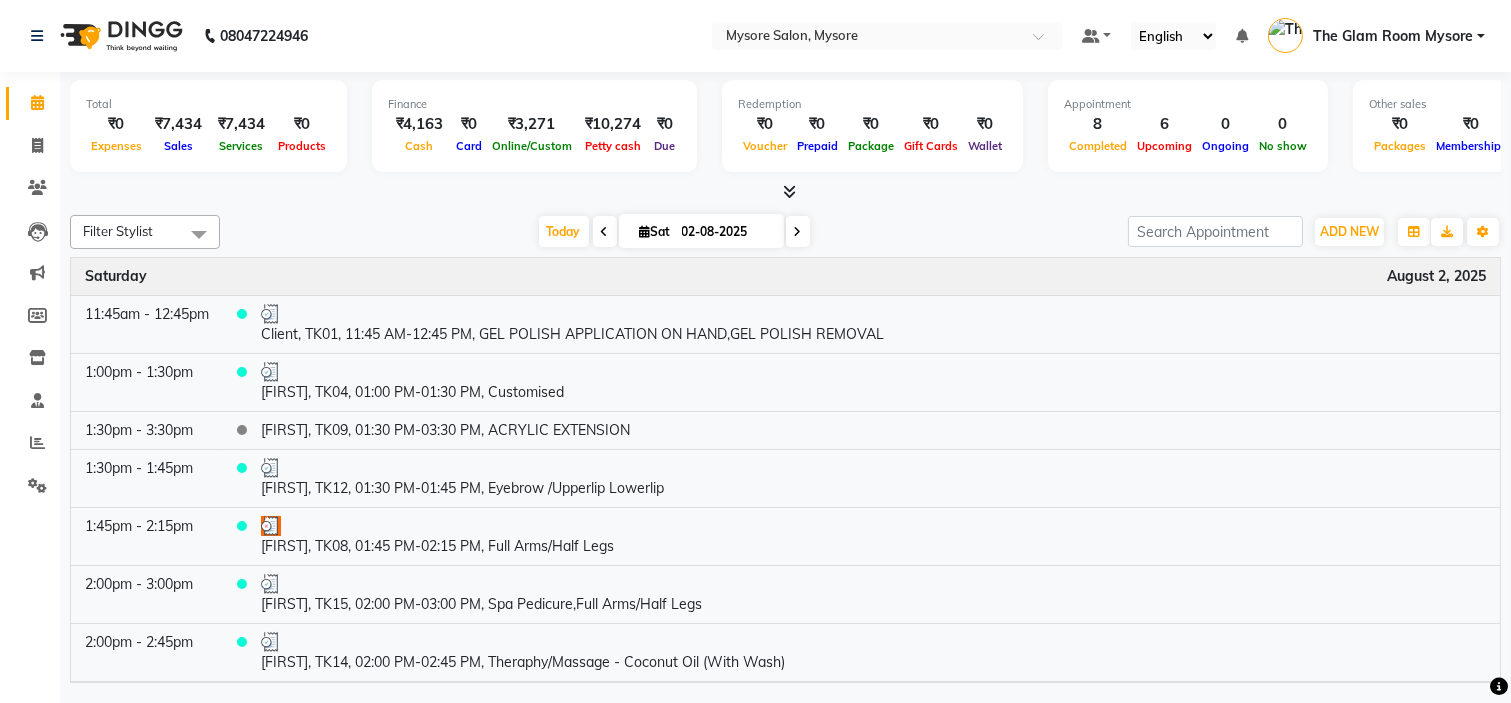 click on "Today  Sat 02-08-2025" at bounding box center (674, 232) 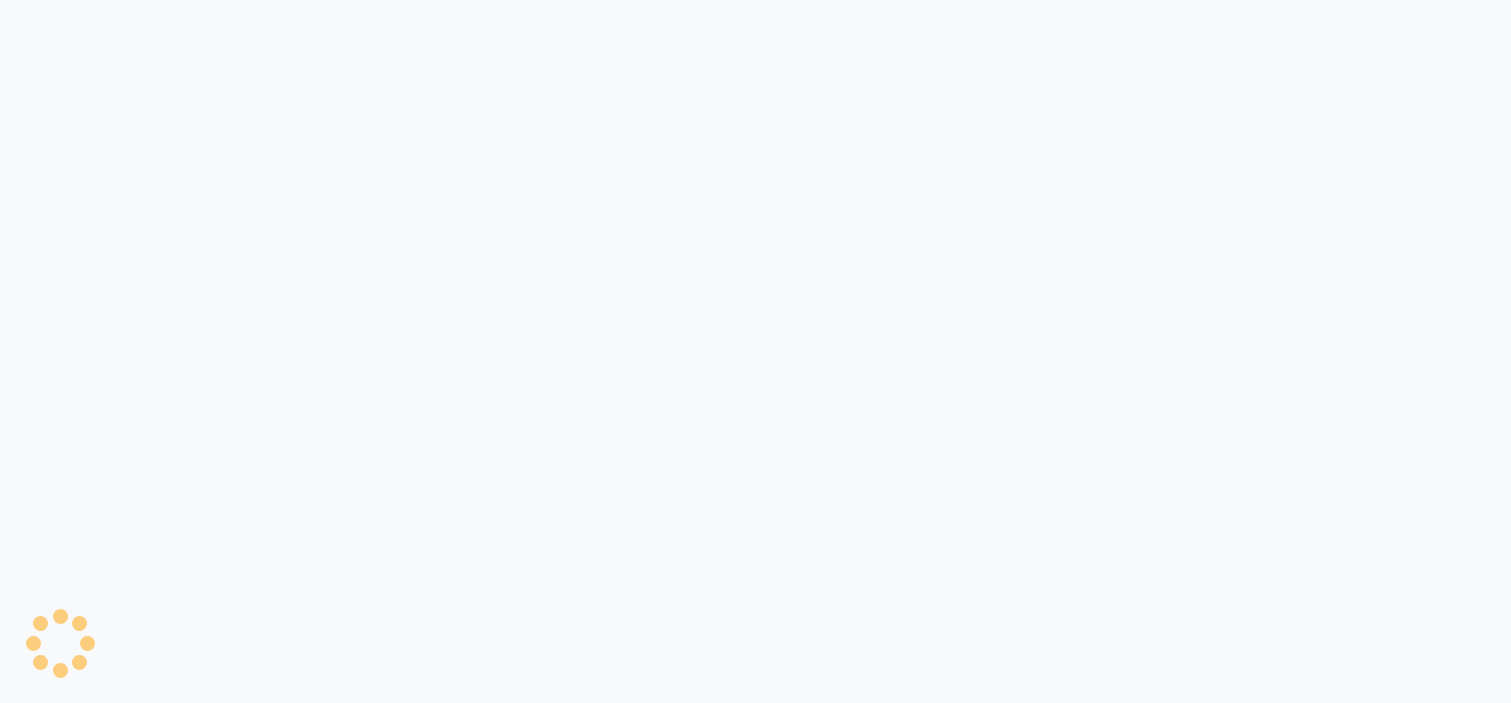 scroll, scrollTop: 0, scrollLeft: 0, axis: both 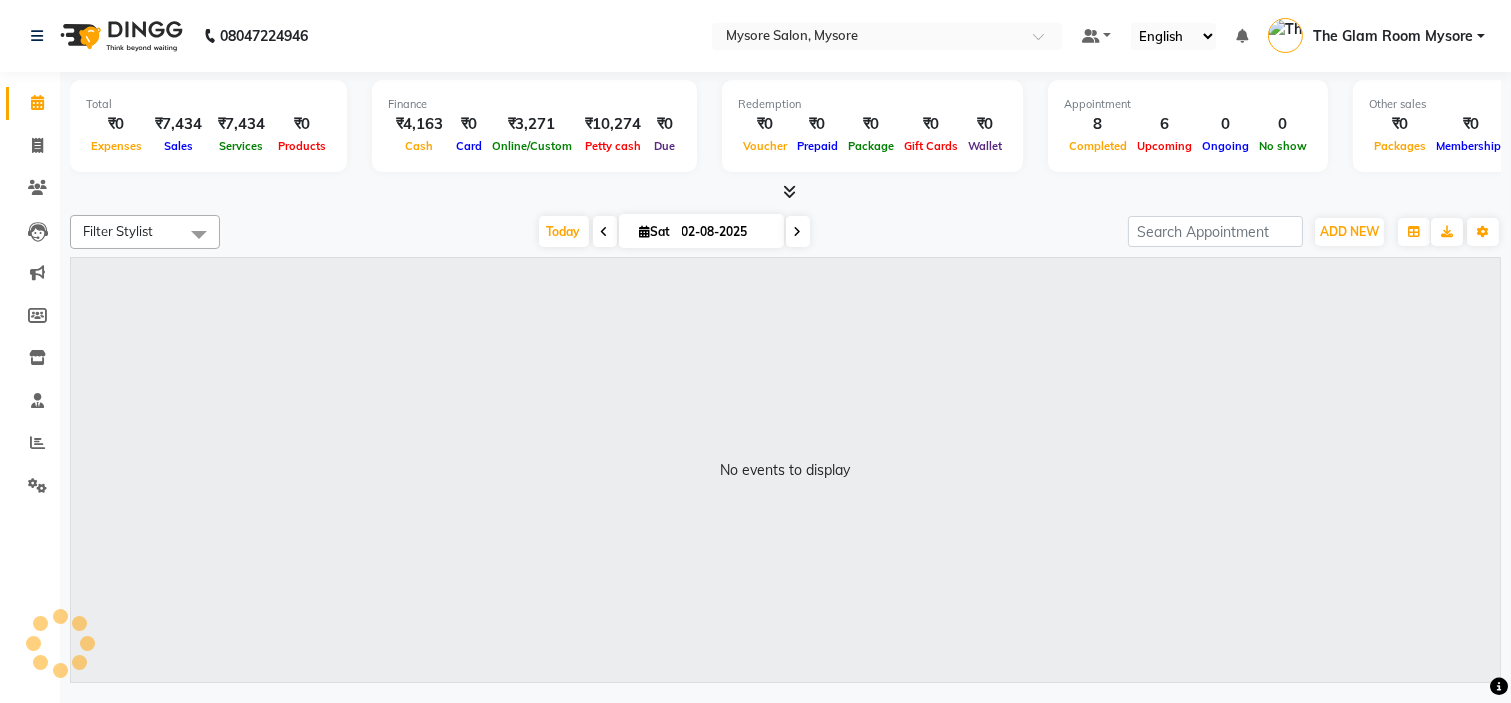 select on "en" 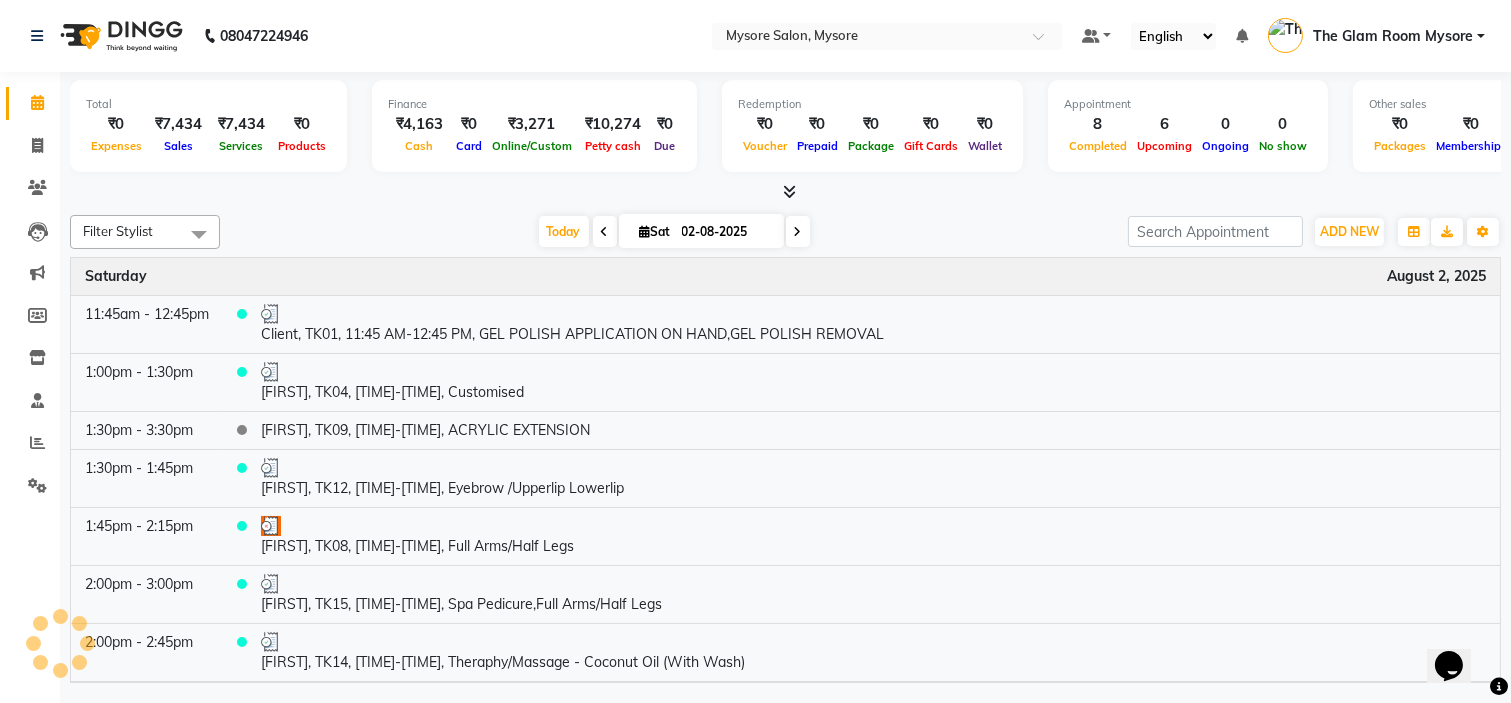 scroll, scrollTop: 0, scrollLeft: 0, axis: both 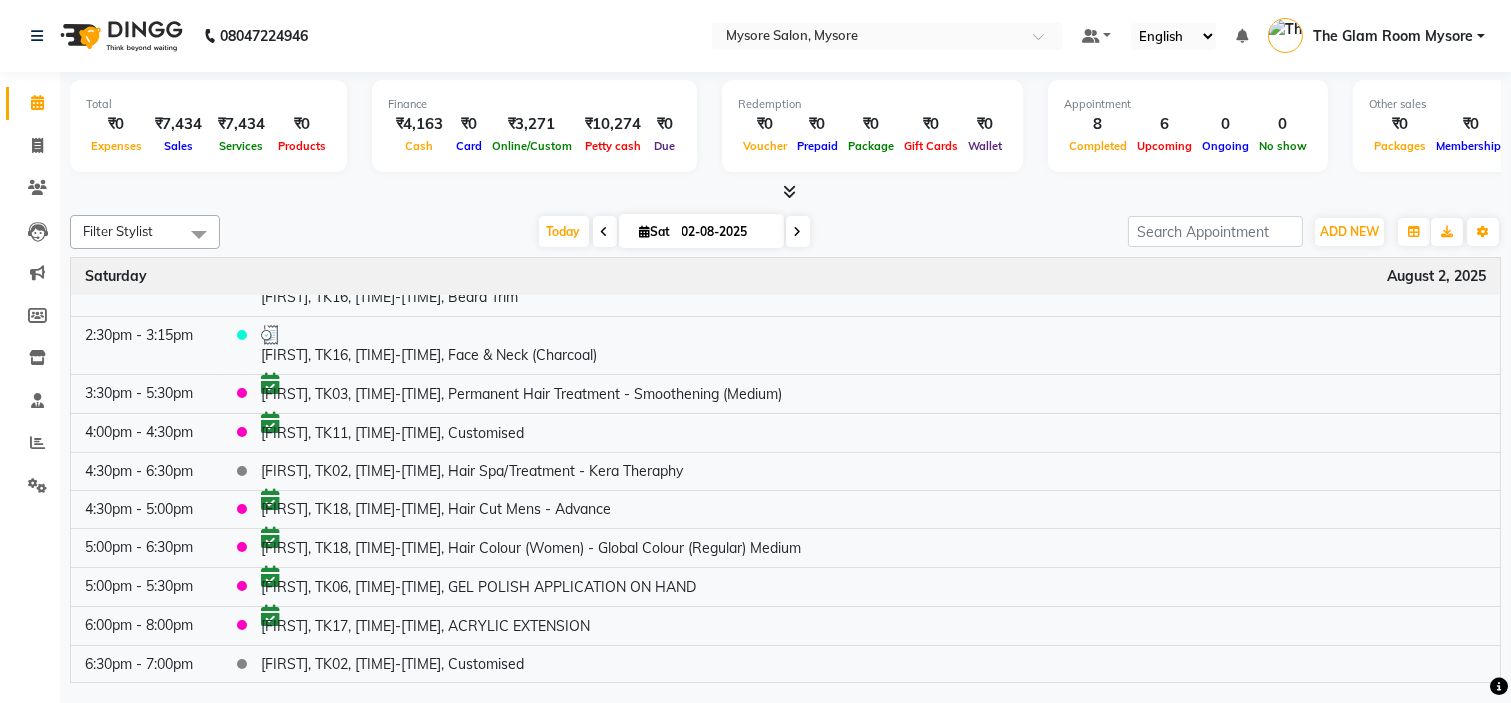 click on "Filter Stylist Select All [FIRST] [LAST] [FIRST] [LAST] [FIRST] [LAST] [FIRST] [LAST] [FIRST] [LAST] [FIRST] [LAST] [FIRST] [LAST] [FIRST] [LAST] [FIRST] [LAST] [FIRST] [LAST] [FIRST] [LAST] [FIRST] [LAST] [FIRST] [LAST] [FIRST] [LAST] [FIRST] [LAST] [FIRST] [LAST] The Glam Room Mysore Today Sat [DATE] Toggle Dropdown Add Appointment Add Invoice Add Expense Add Attendance Add Client Add Transaction Toggle Dropdown Add Appointment Add Invoice Add Expense Add Attendance Add Client ADD NEW Toggle Dropdown Add Appointment Add Invoice Add Expense Add Attendance Add Client Add Transaction Filter Stylist Select All [FIRST] [LAST] [FIRST] [LAST] [FIRST] [LAST] [FIRST] [LAST] [FIRST] [LAST] [FIRST] [LAST] [FIRST] [LAST] [FIRST] [LAST] [FIRST] [LAST] [FIRST] [LAST] [FIRST] [LAST] [FIRST] [LAST] [FIRST] [LAST] The Glam Room Mysore Group By Staff View Room View View as Vertical Vertical - Week View Horizontal Horizontal - Week View List Toggle Dropdown Calendar Settings Manage Tags Arrange Stylists Reset Stylists Full Screen Show Available Stylist Appointment Form Zoom 100%" at bounding box center [785, 232] 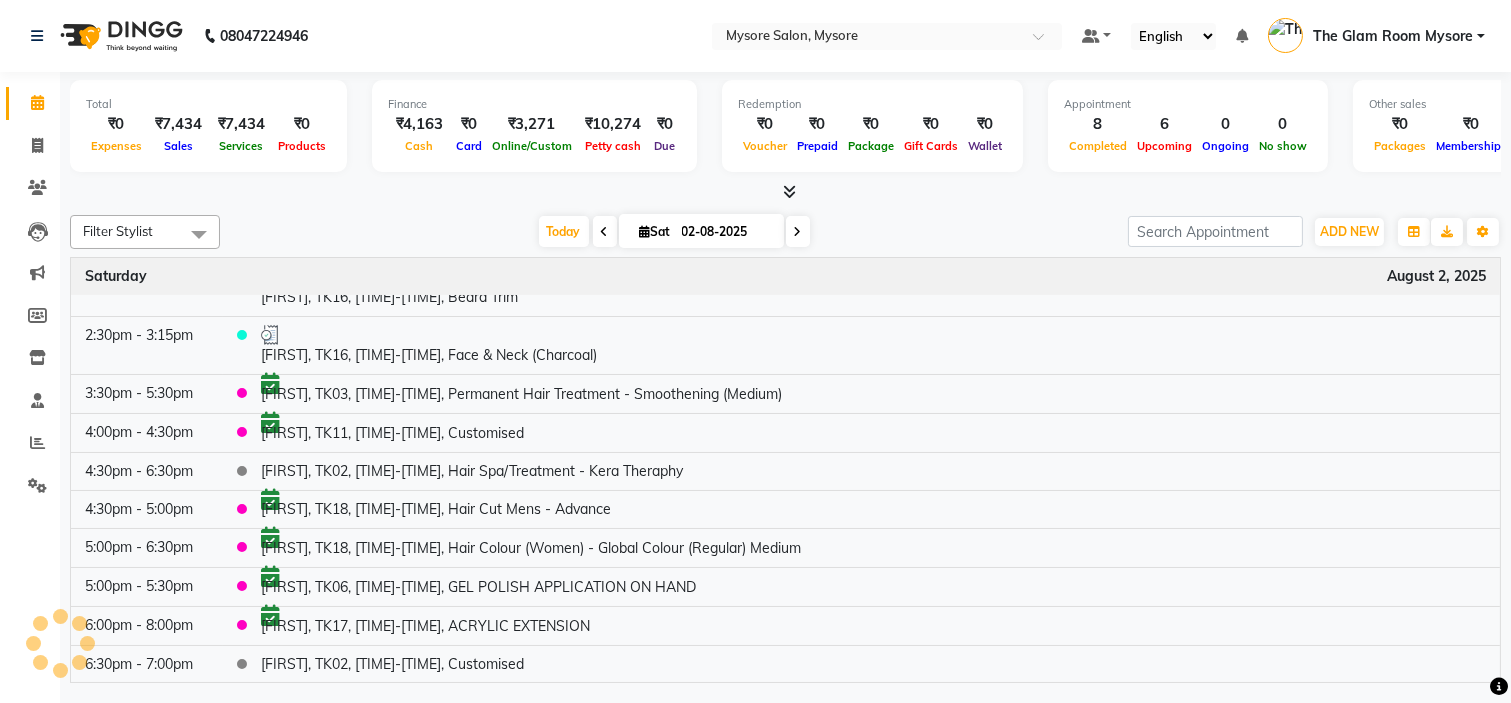 scroll, scrollTop: 91, scrollLeft: 0, axis: vertical 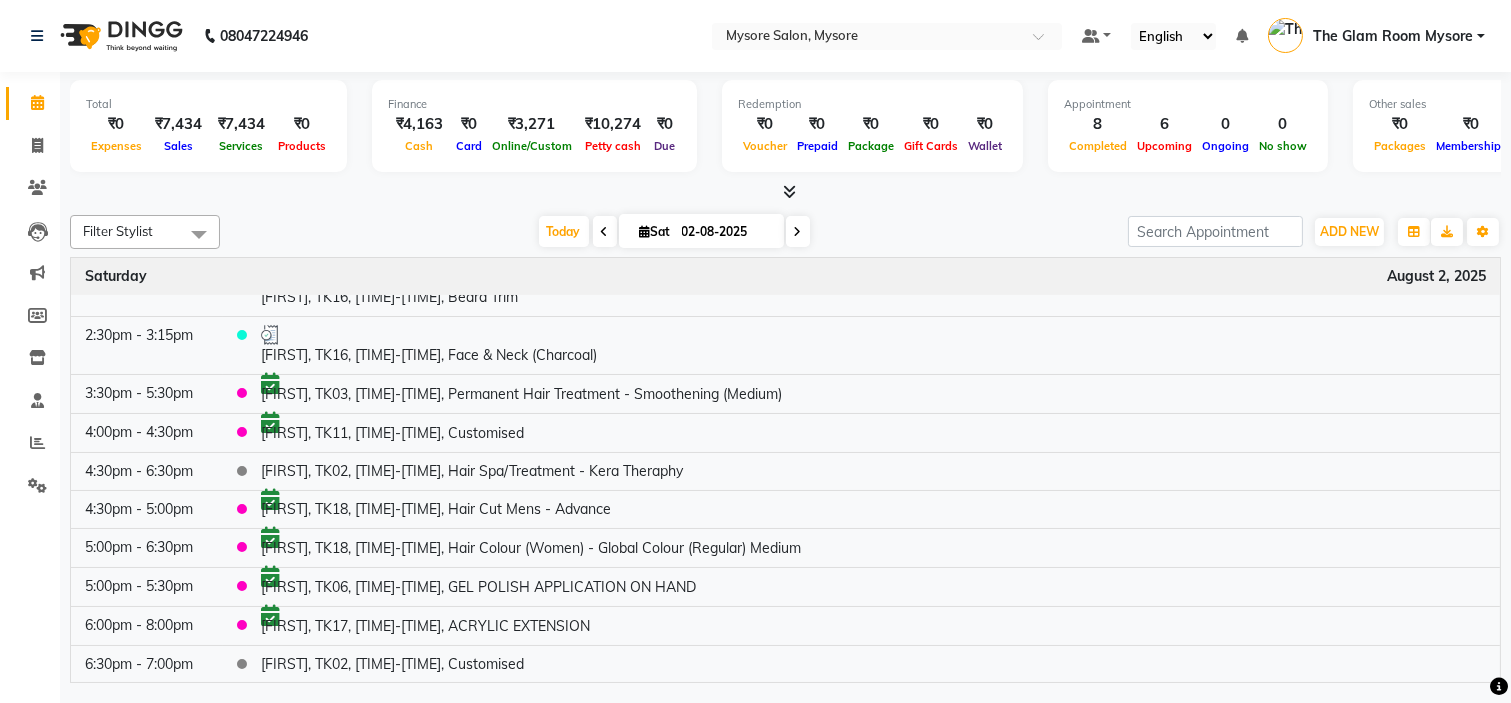 click on "Today  Sat 02-08-2025" at bounding box center [674, 232] 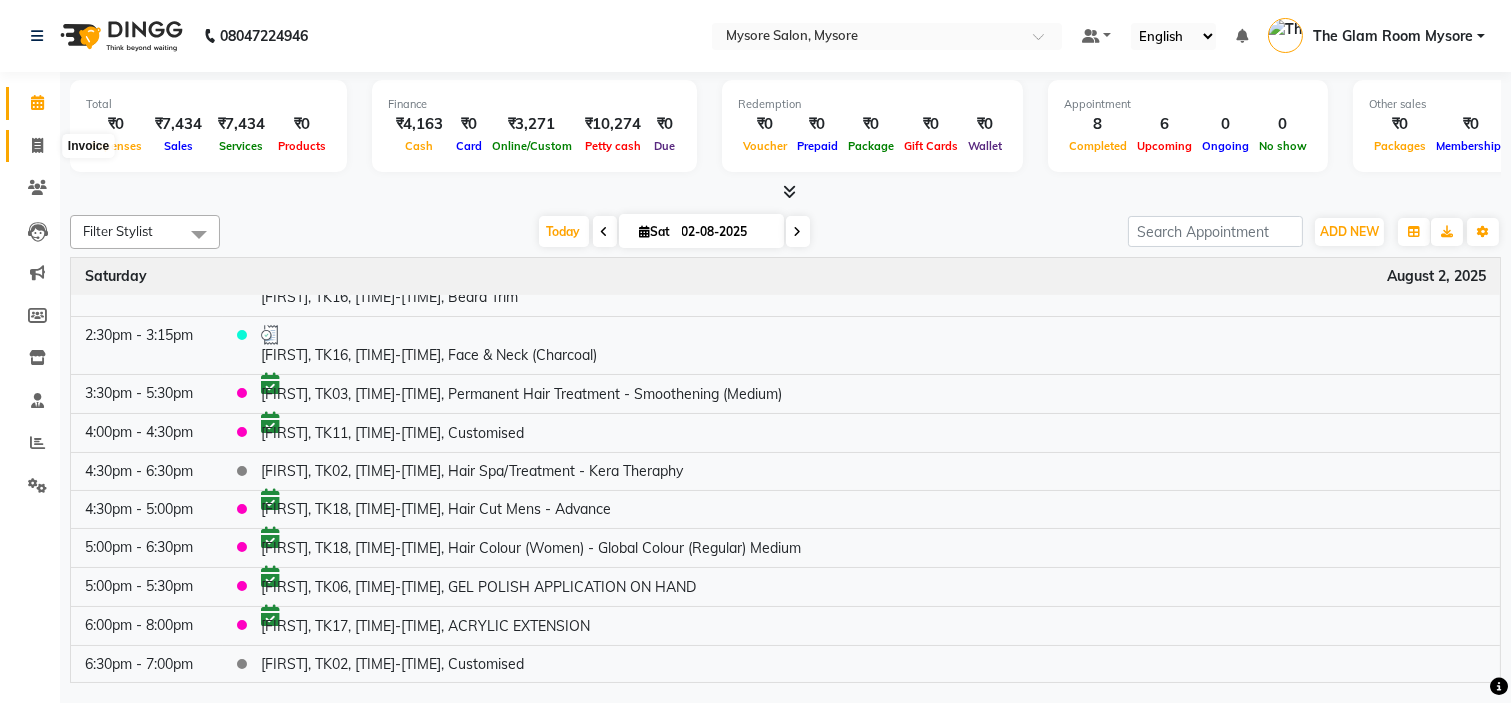 click 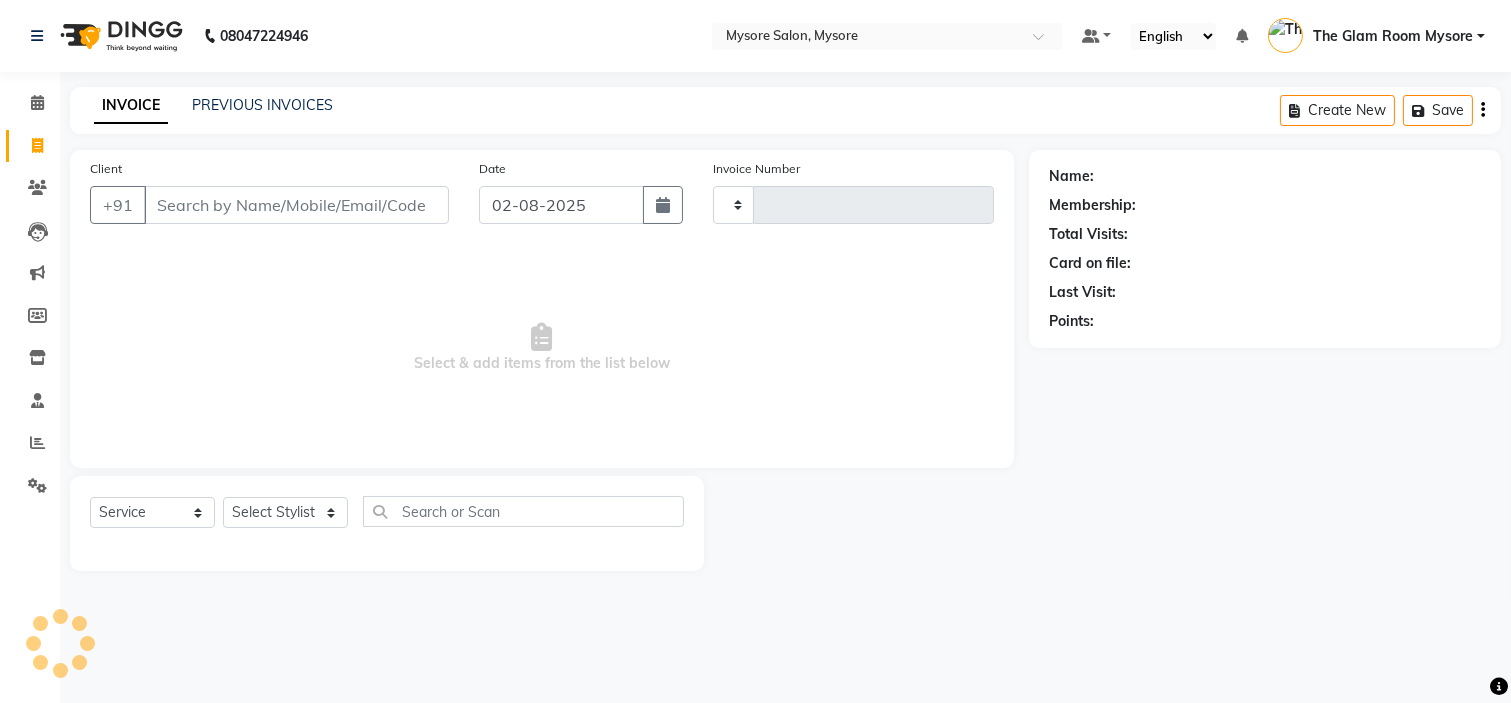 type on "0922" 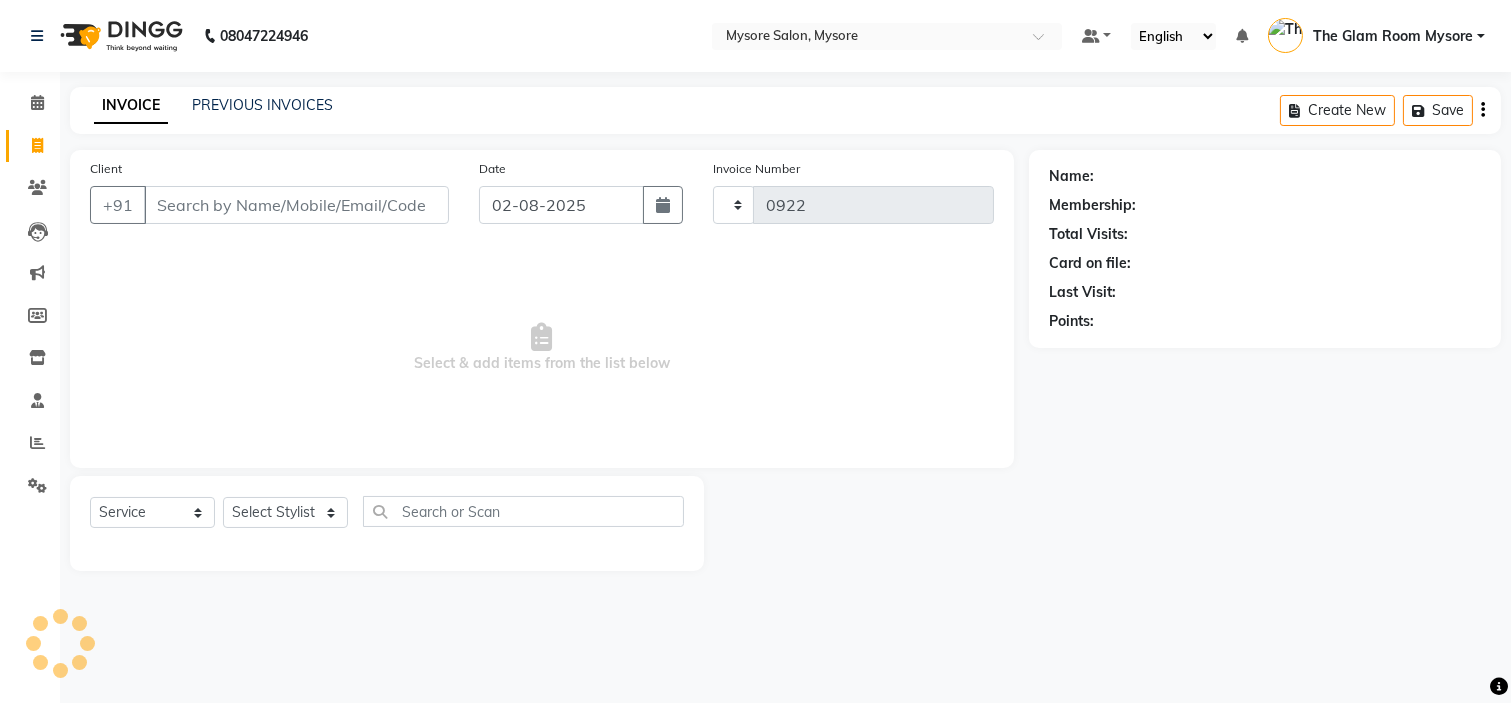 select on "4255" 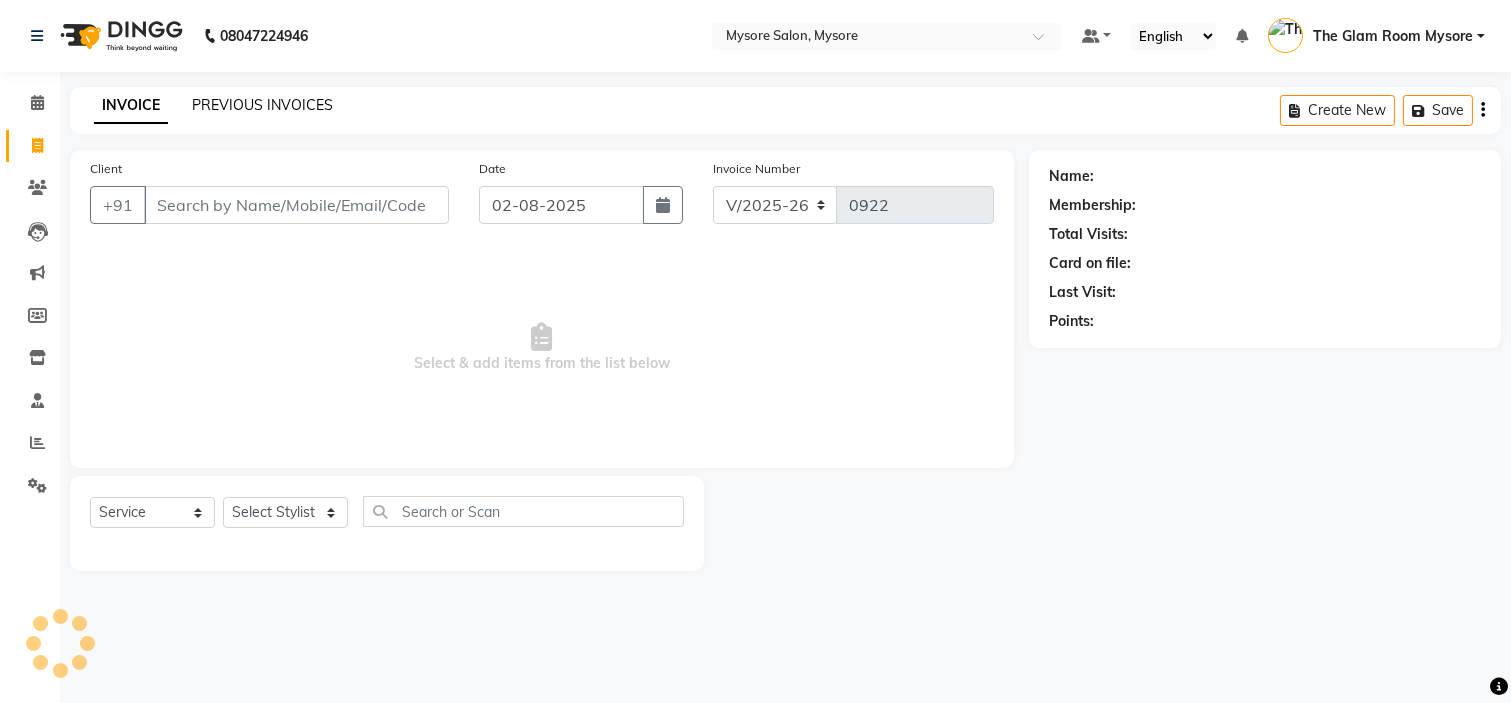 click on "PREVIOUS INVOICES" 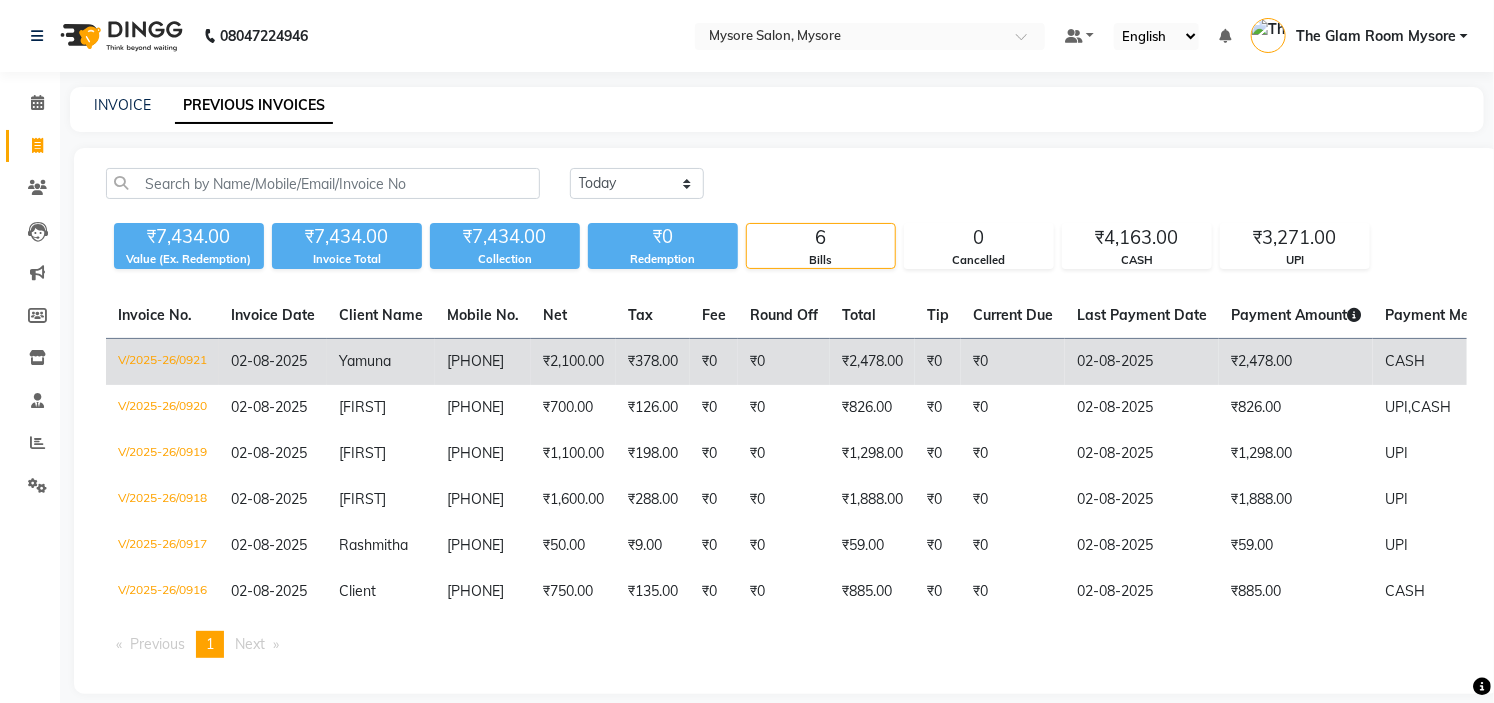 click on "V/2025-26/0921" 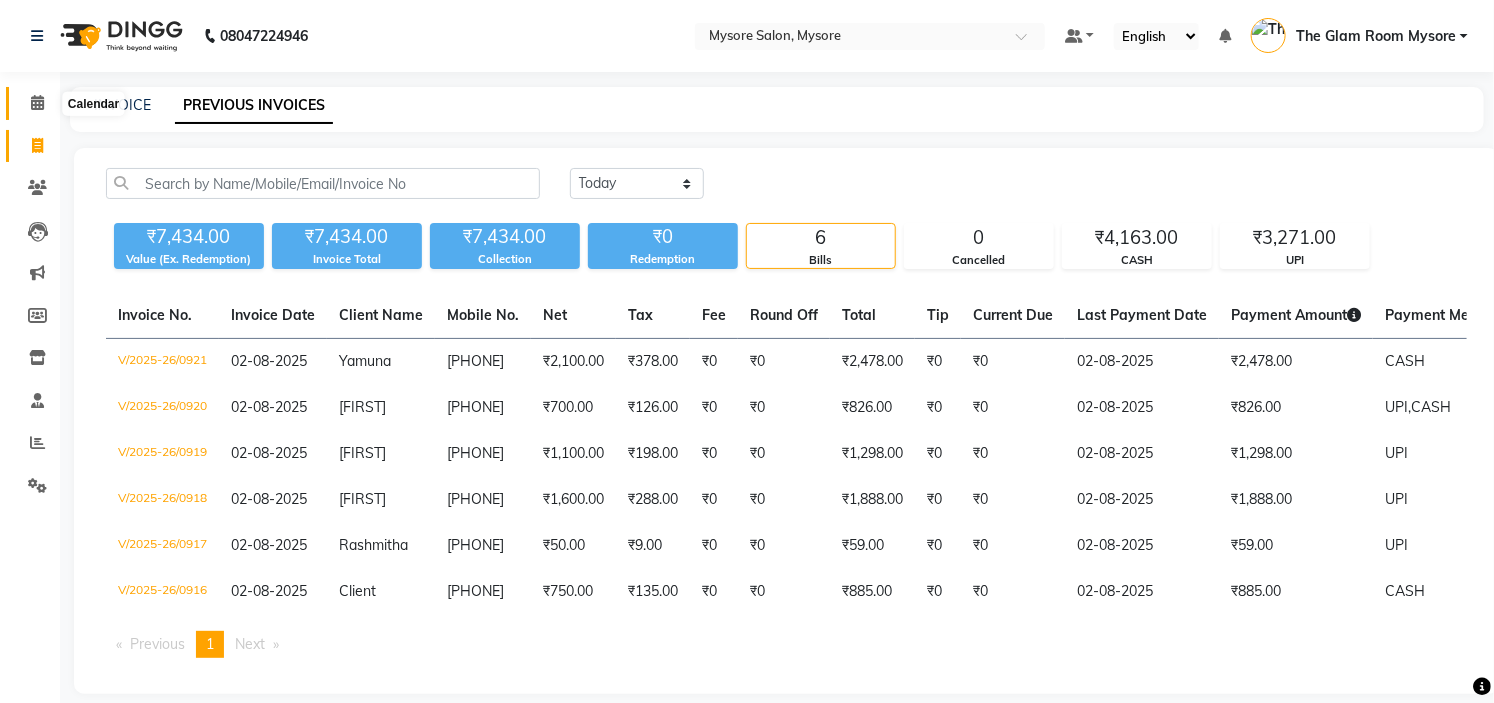 click 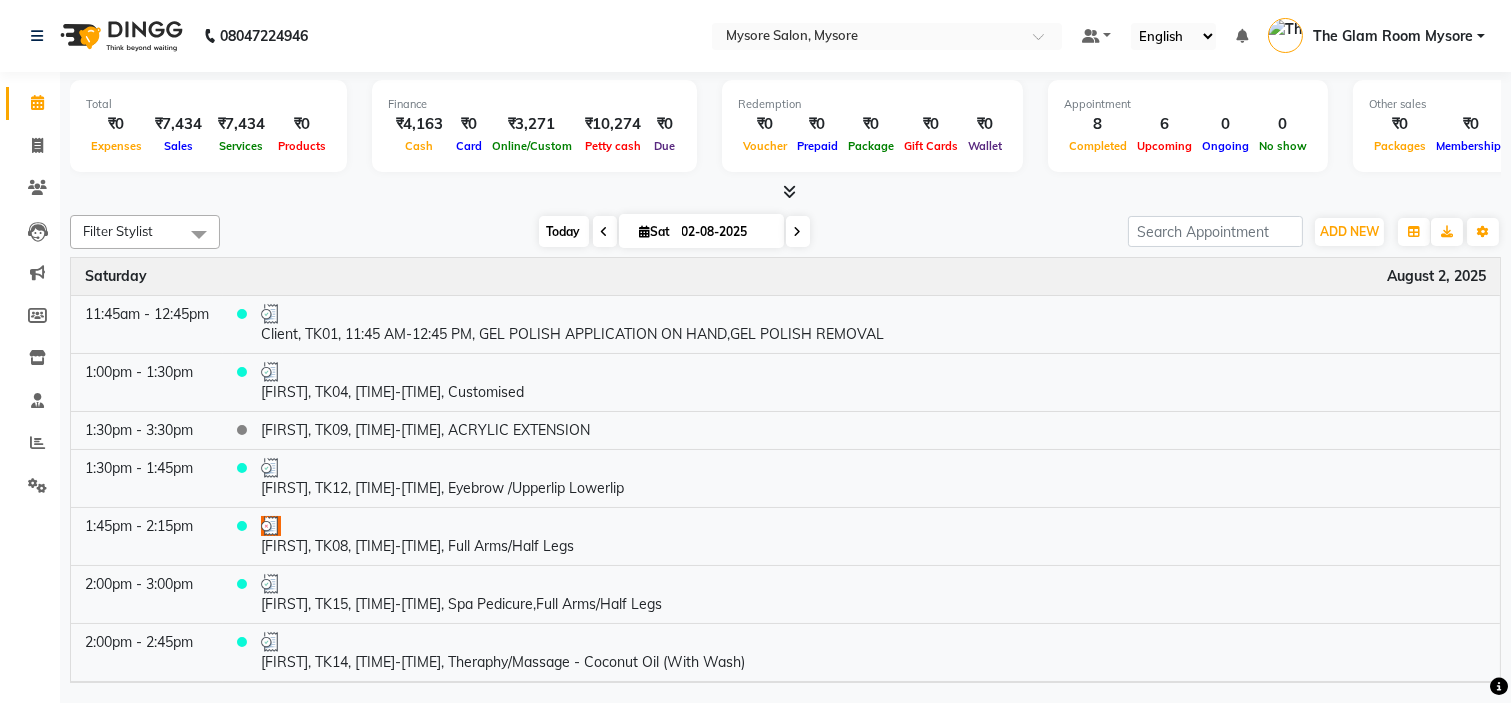 click on "Today" at bounding box center [564, 231] 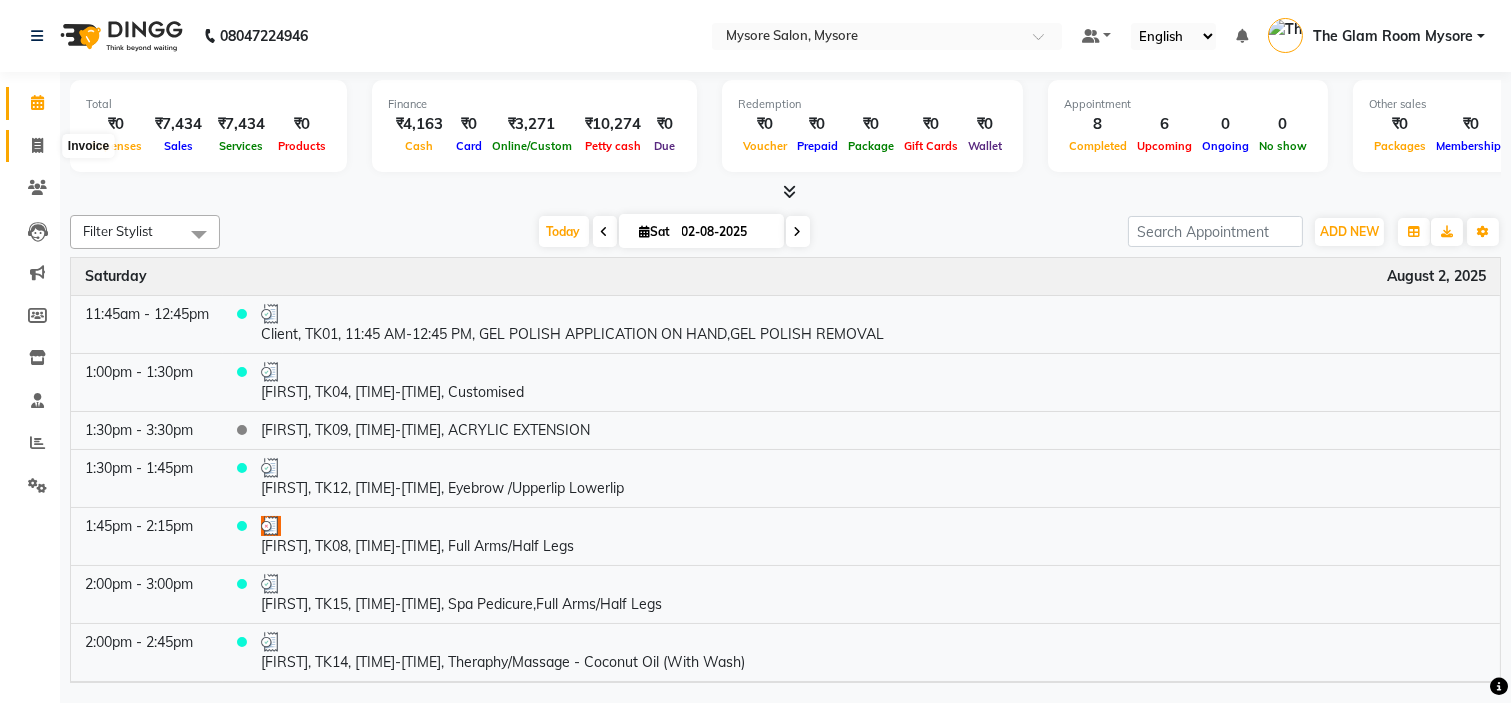 click 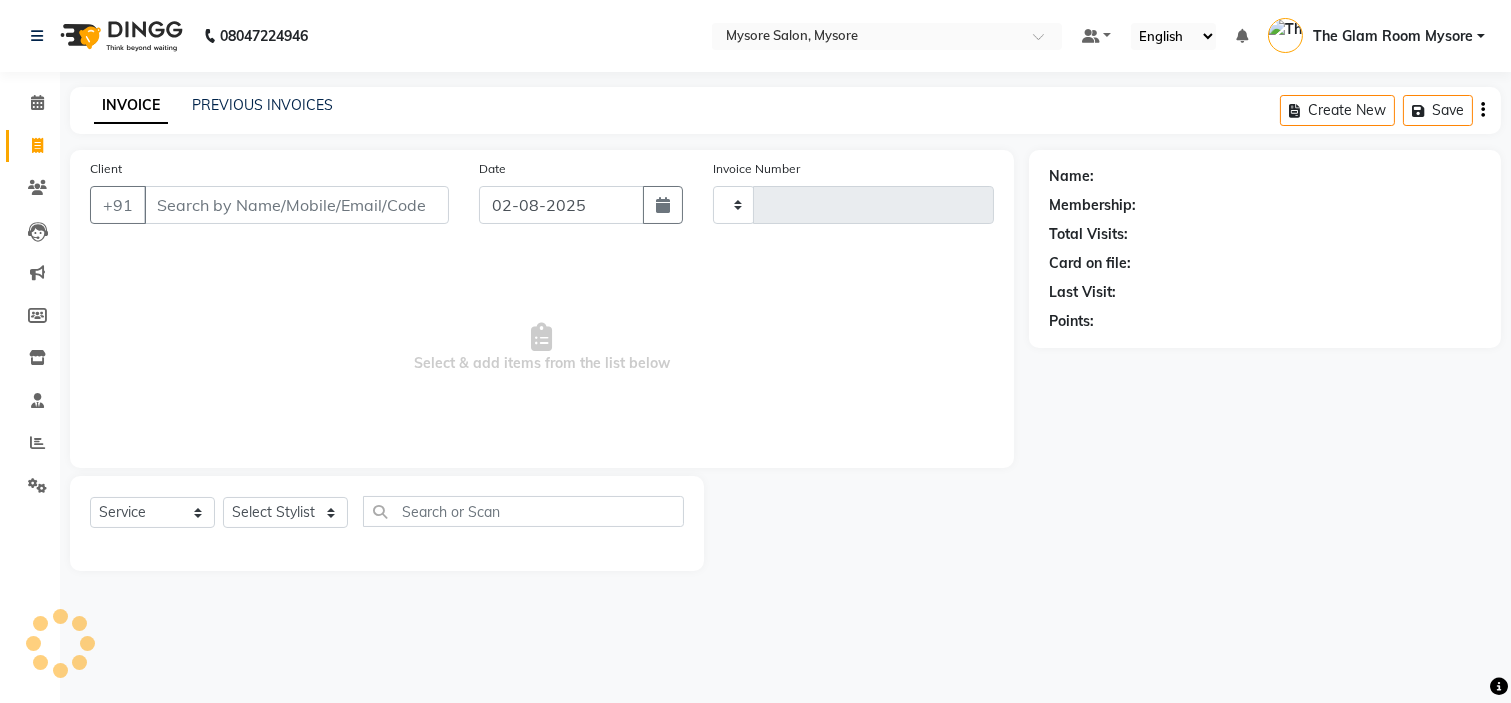 type on "0922" 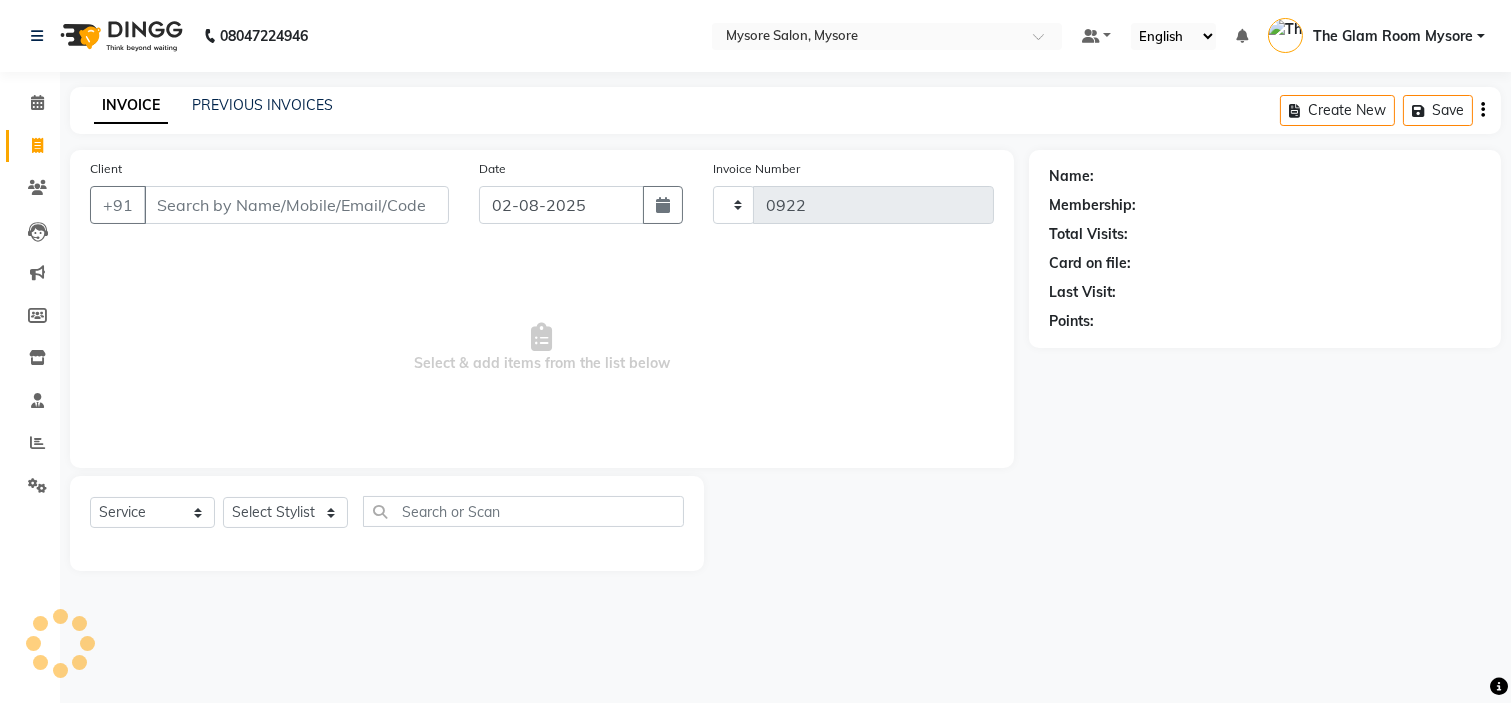 select on "4255" 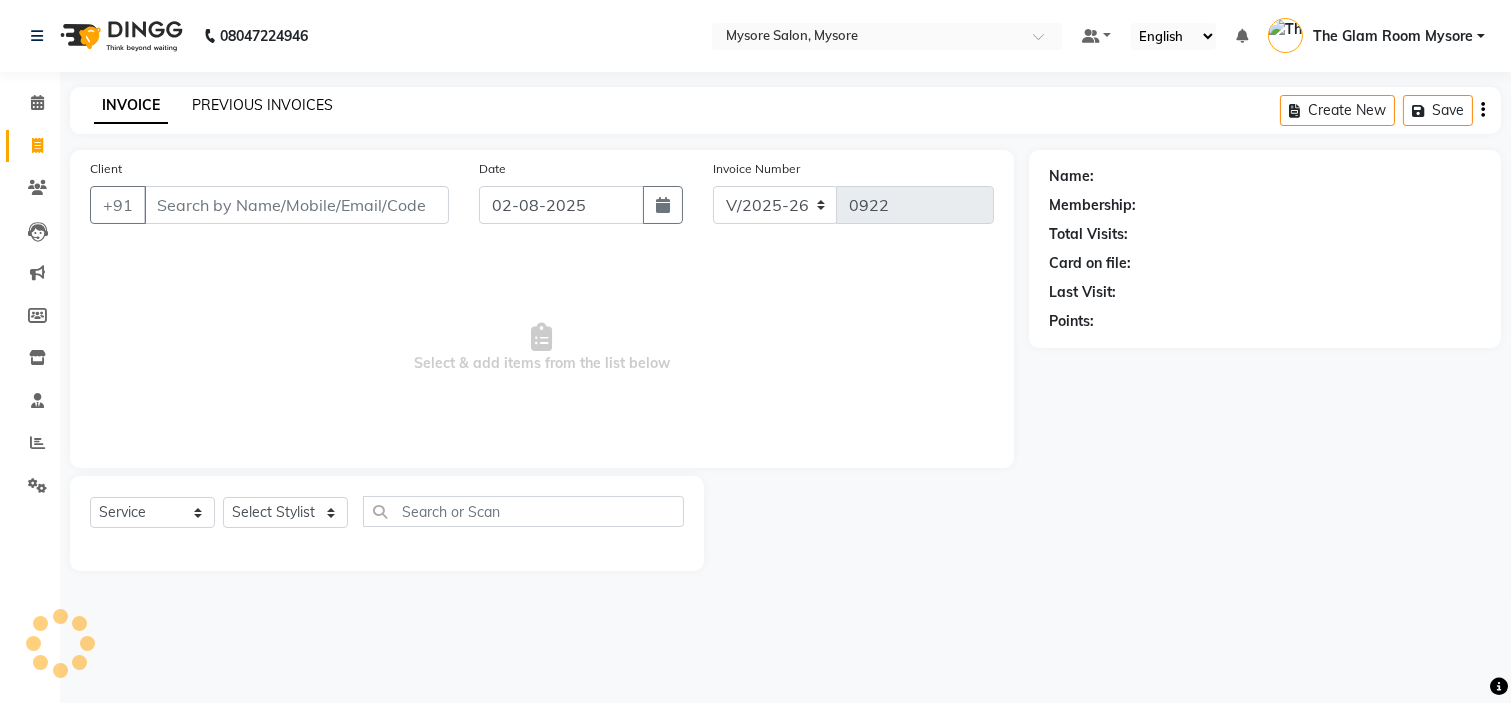 click on "PREVIOUS INVOICES" 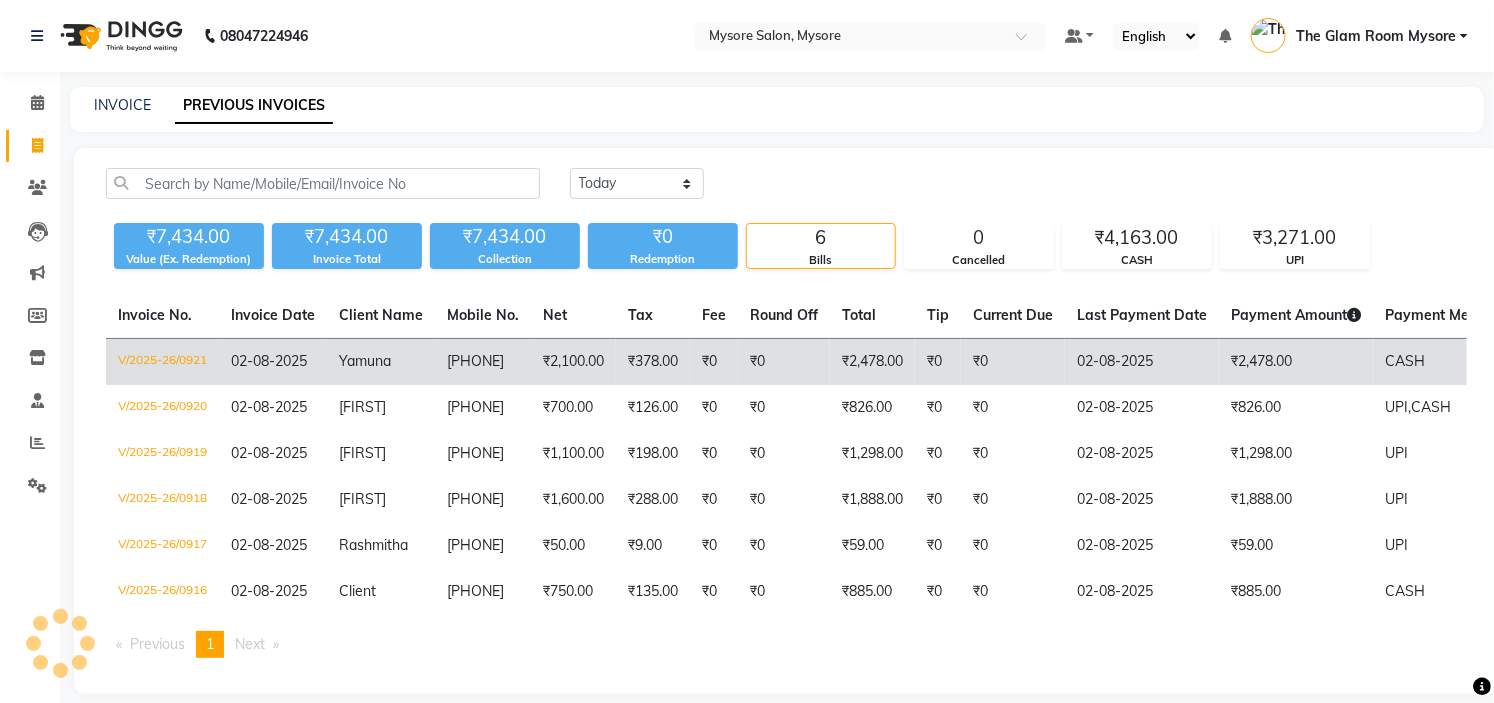 click on "₹0" 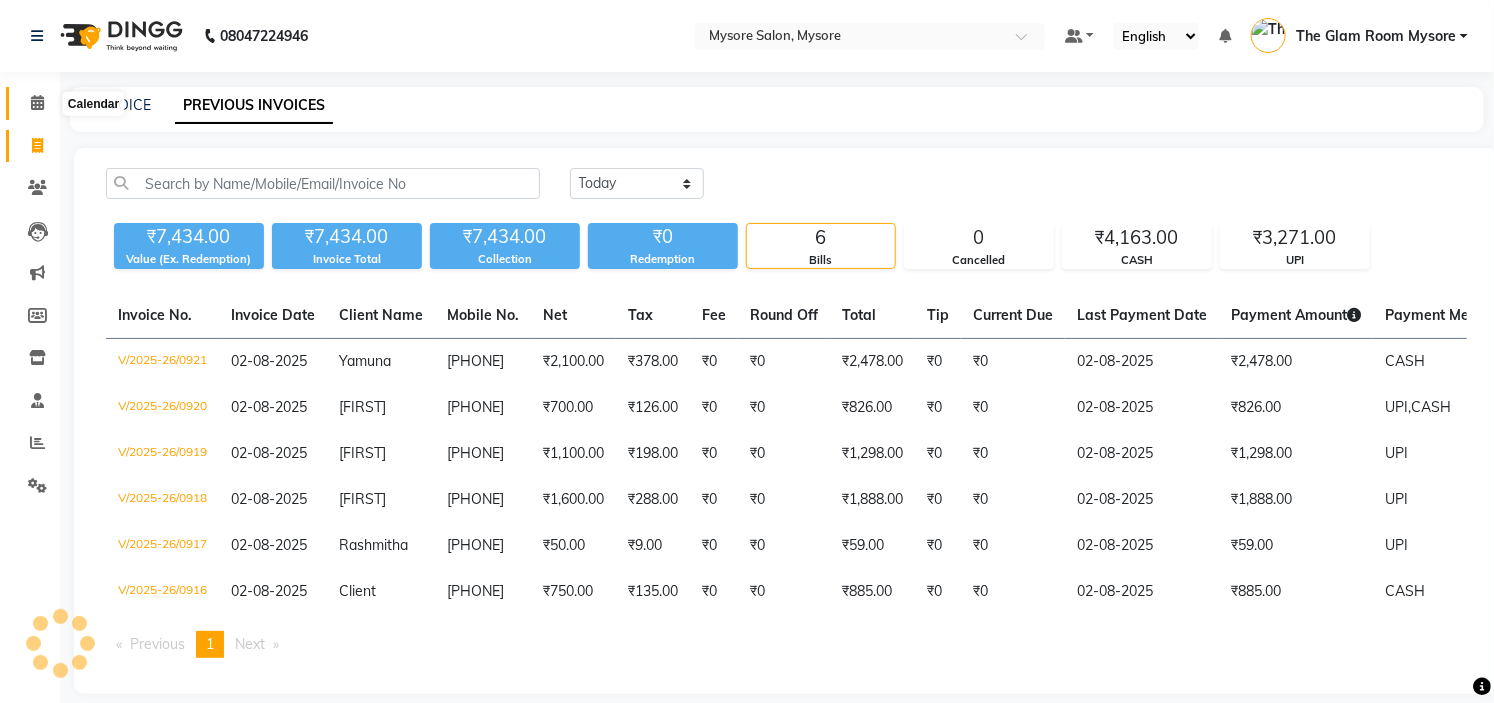 click 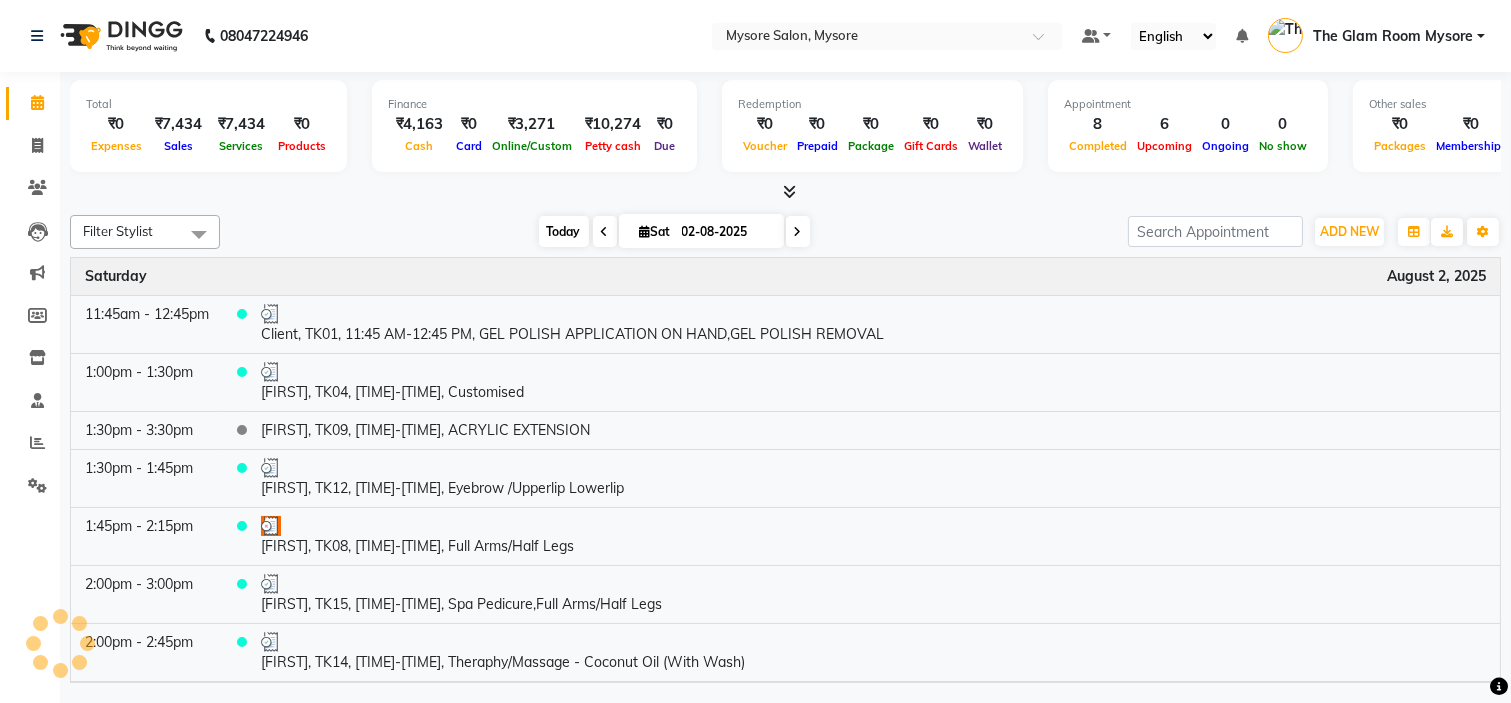 click on "Today" at bounding box center [564, 231] 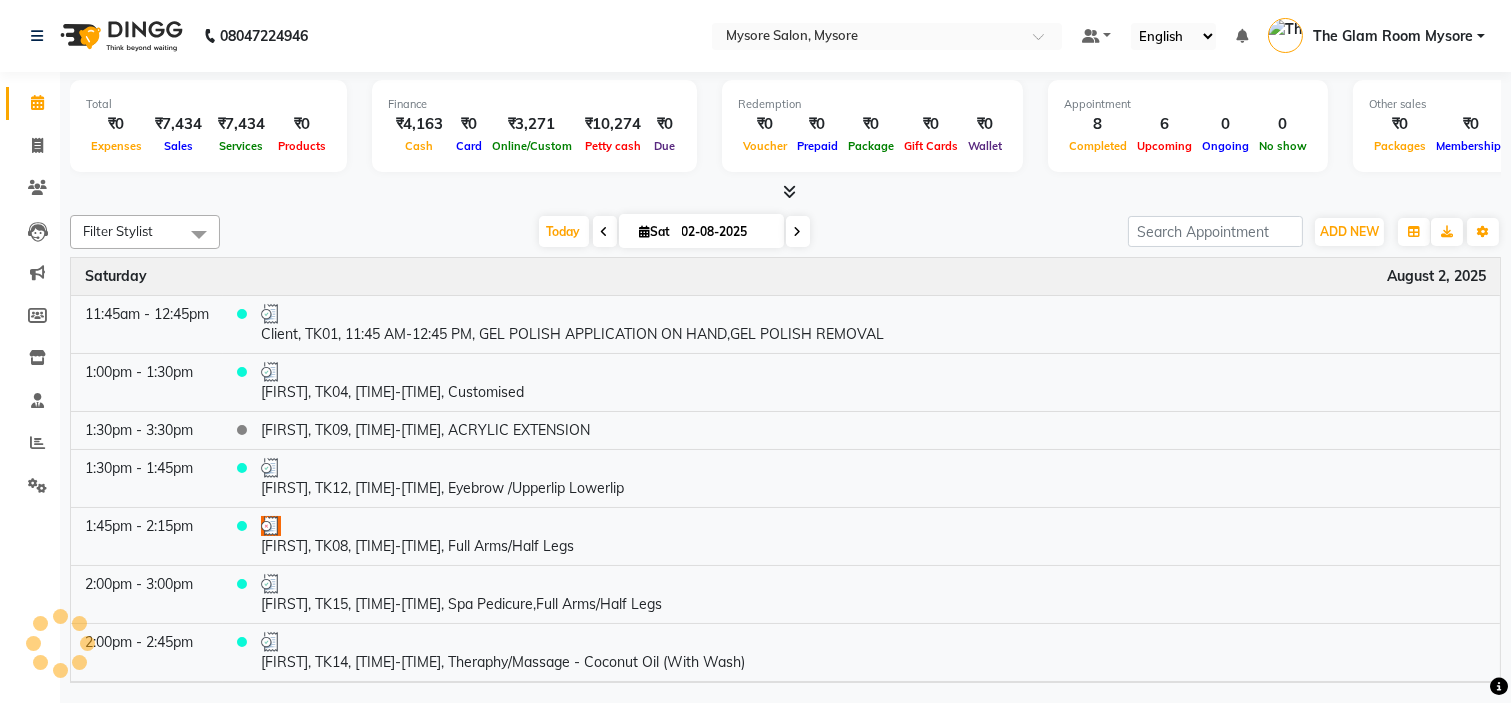 click at bounding box center [785, 192] 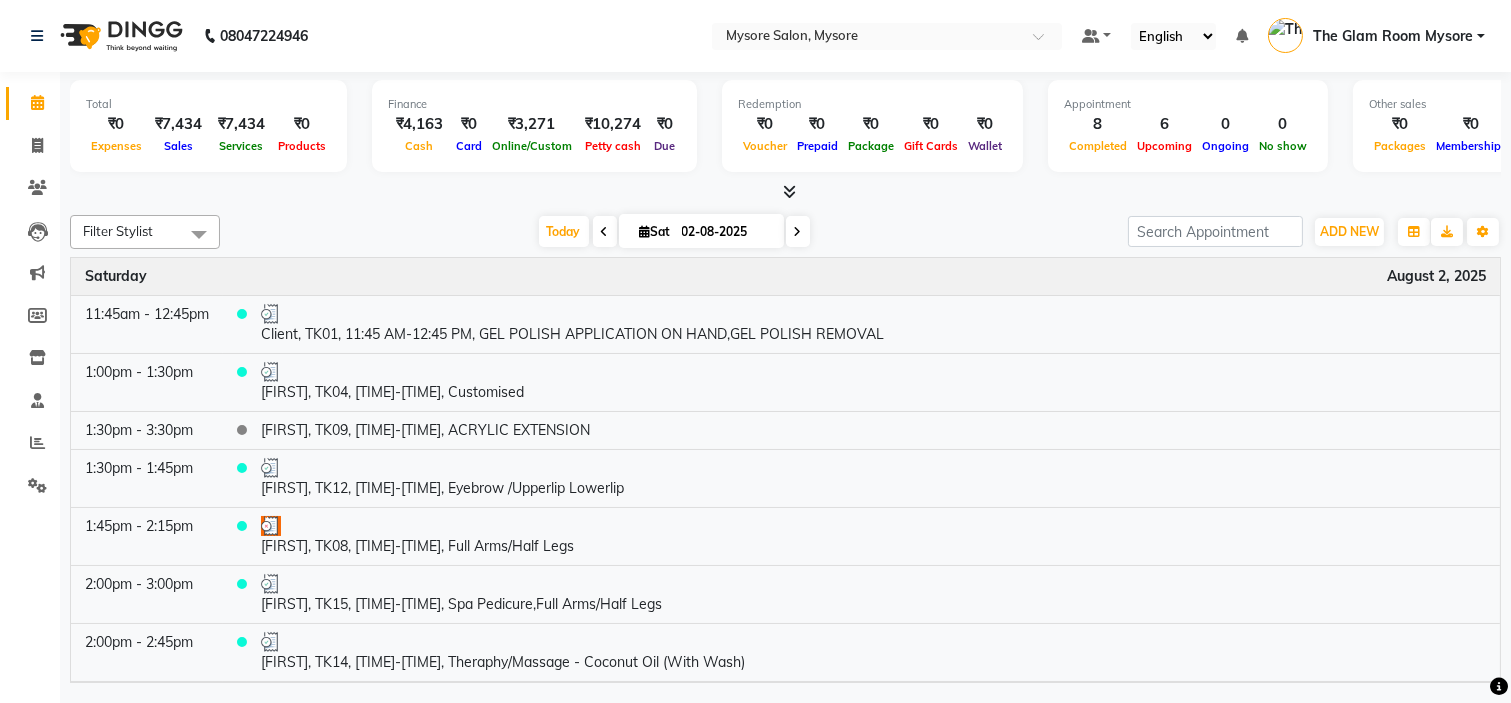 click on "Filter Stylist Select All Ankita Arti Ashwini Ayaan DR. Apurva Fatma Jayshree Lakshmi Paul Ruhul alom Shangnimwon Steve Sumaiya Banu Sumit Teja Tezz The Glam Room Mysore Today  Sat 02-08-2025 Toggle Dropdown Add Appointment Add Invoice Add Expense Add Attendance Add Client Add Transaction Toggle Dropdown Add Appointment Add Invoice Add Expense Add Attendance Add Client ADD NEW Toggle Dropdown Add Appointment Add Invoice Add Expense Add Attendance Add Client Add Transaction Filter Stylist Select All Ankita Arti Ashwini Ayaan DR. Apurva Fatma Jayshree Lakshmi Paul Ruhul alom Shangnimwon Steve Sumaiya Banu Sumit Teja Tezz The Glam Room Mysore Group By  Staff View   Room View  View as Vertical  Vertical - Week View  Horizontal  Horizontal - Week View  List  Toggle Dropdown Calendar Settings Manage Tags   Arrange Stylists   Reset Stylists  Full Screen  Show Available Stylist  Appointment Form Zoom 100%" at bounding box center (785, 232) 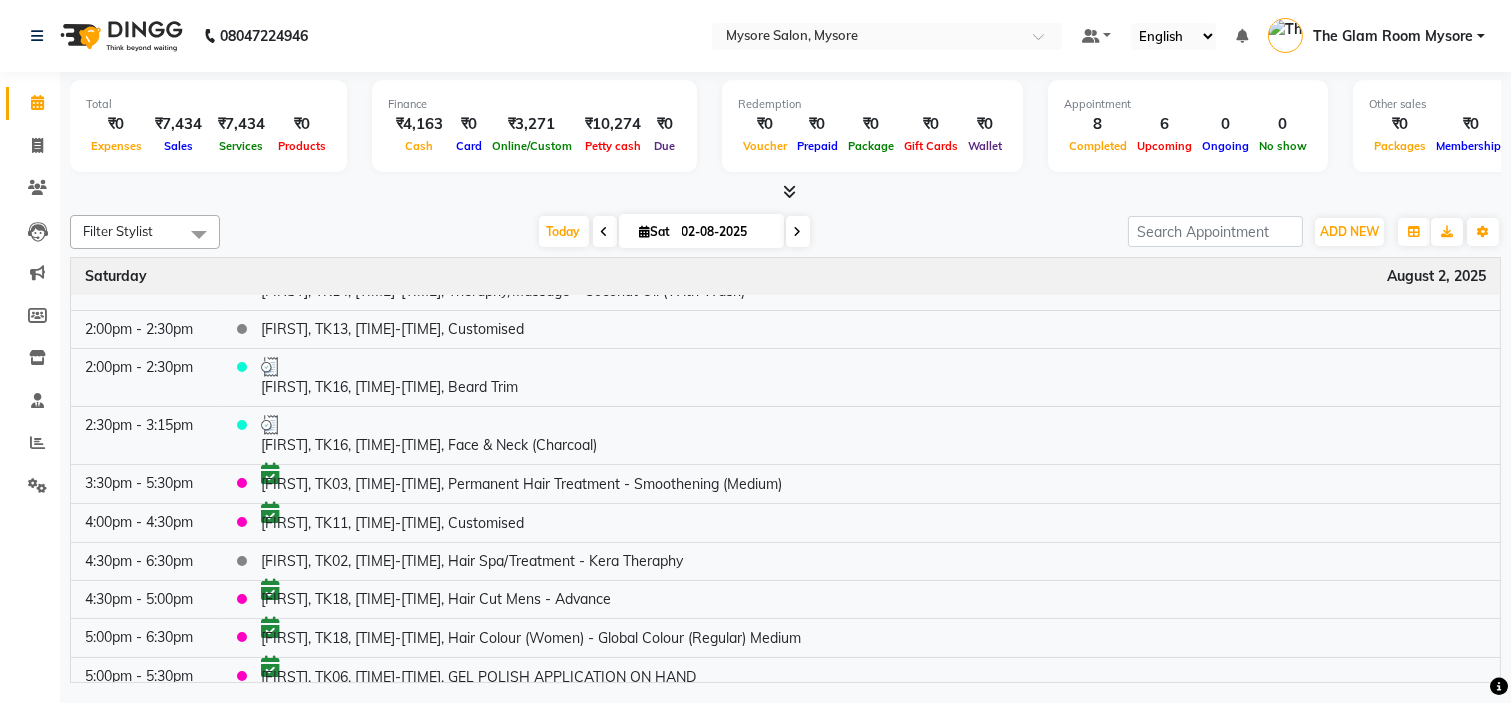 scroll, scrollTop: 462, scrollLeft: 0, axis: vertical 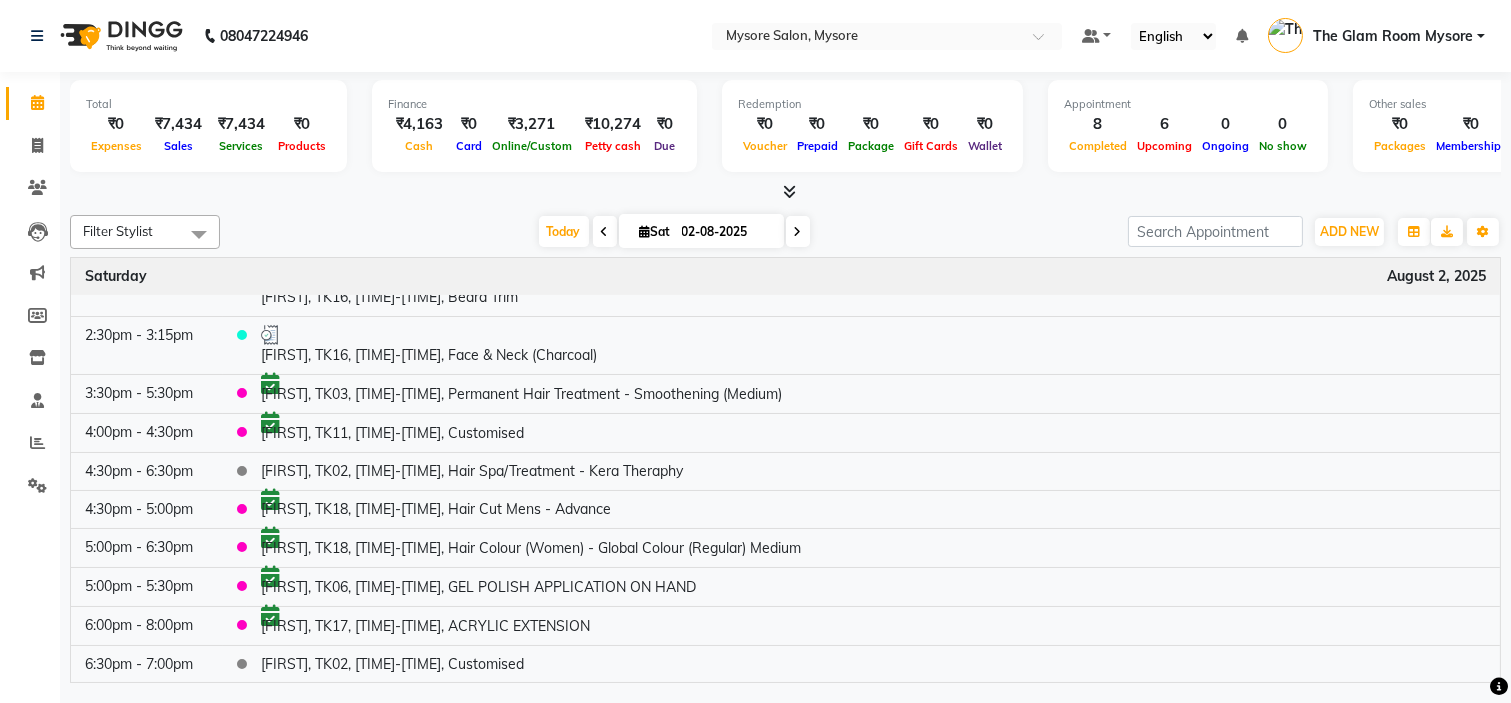 click at bounding box center (798, 232) 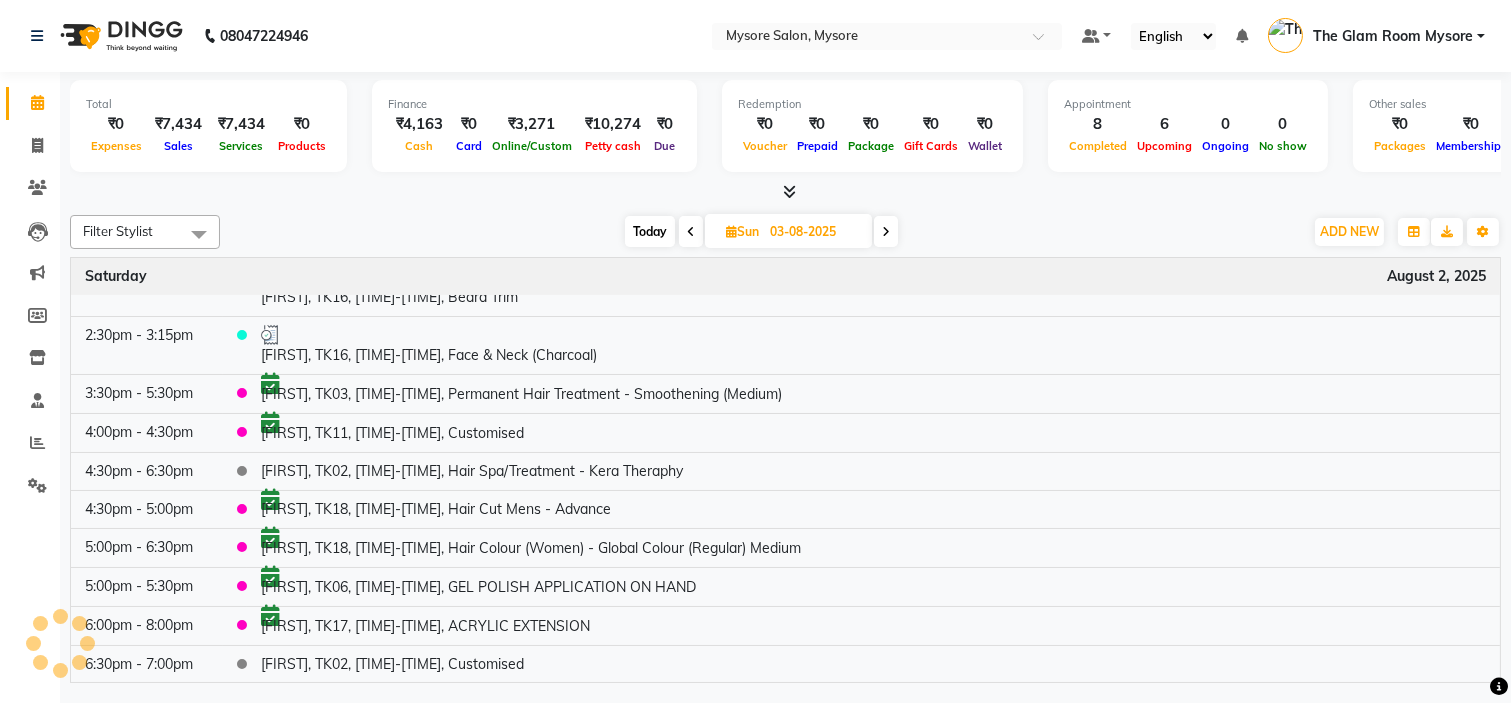 scroll, scrollTop: 0, scrollLeft: 0, axis: both 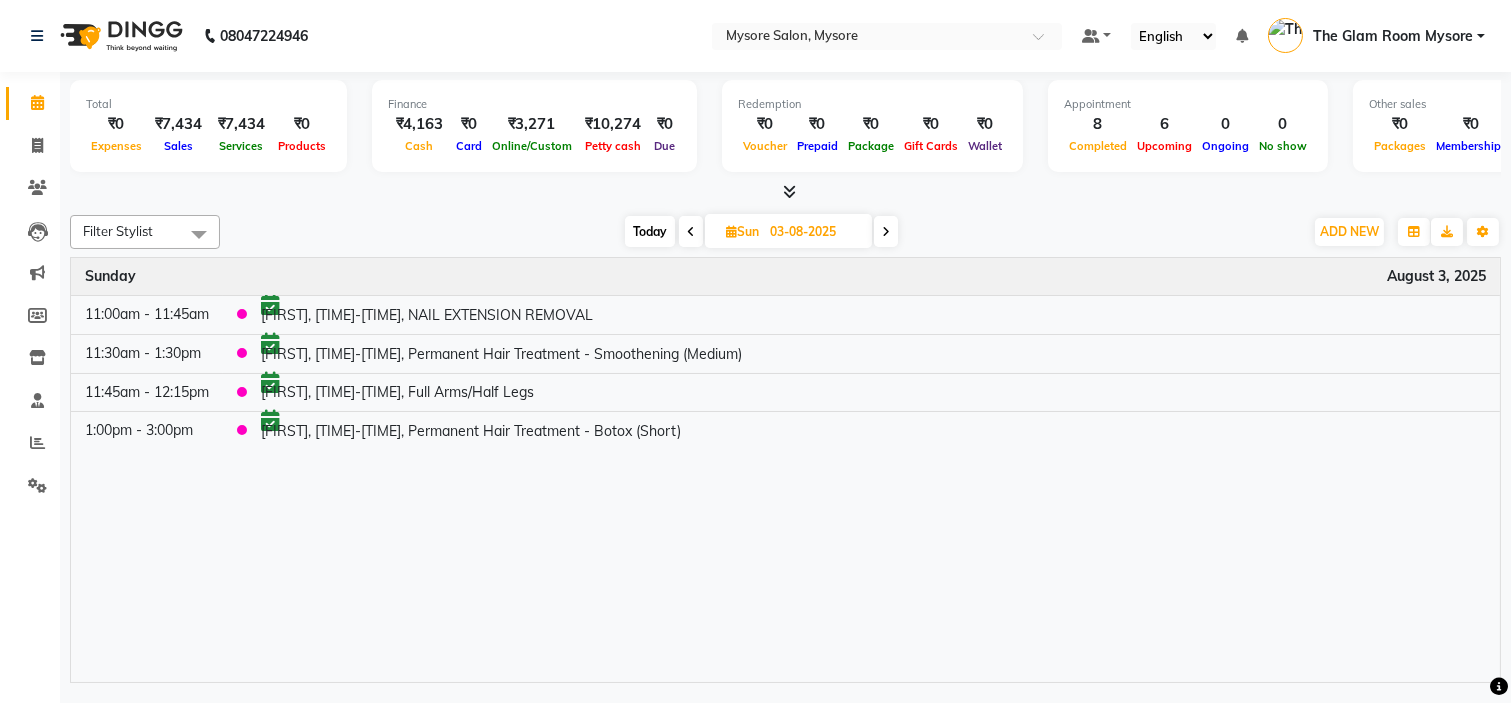 click at bounding box center [785, 192] 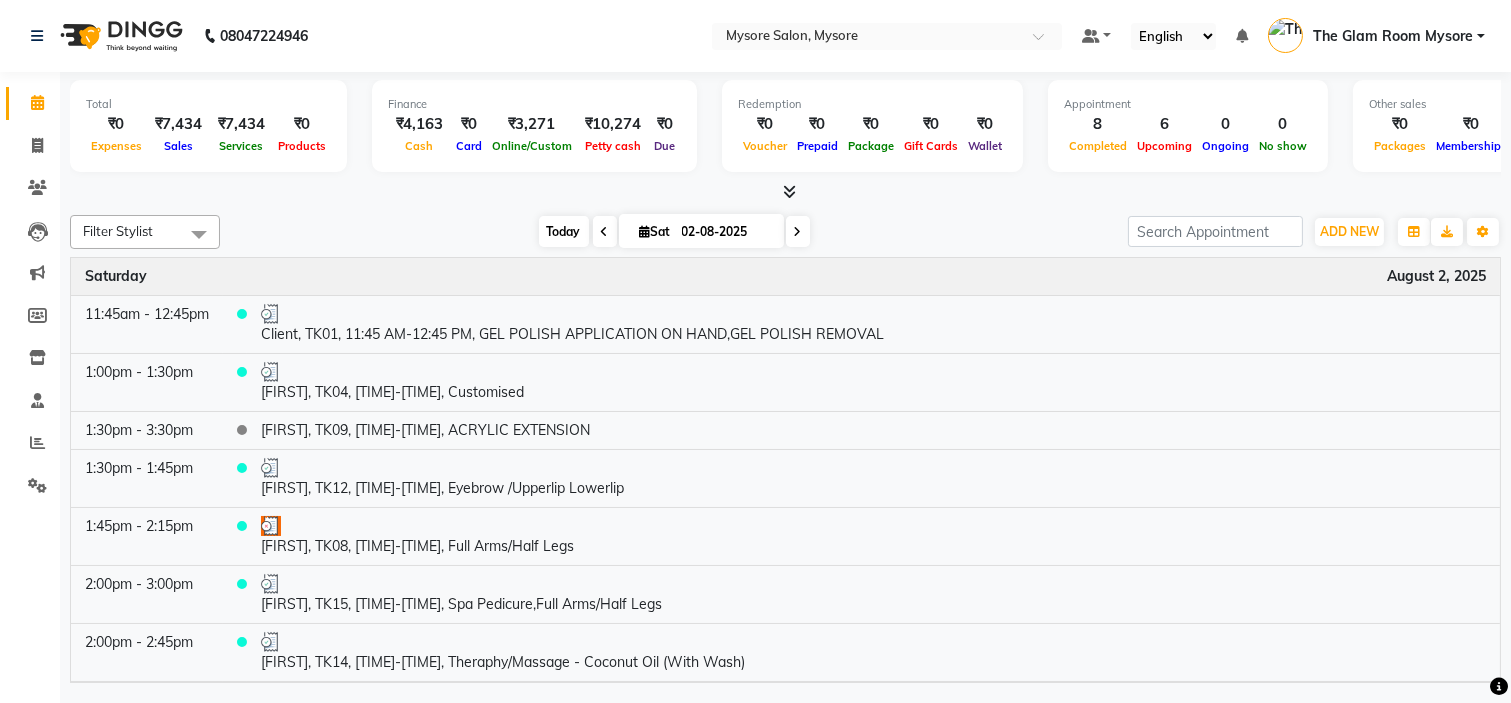 click on "Today" at bounding box center [564, 231] 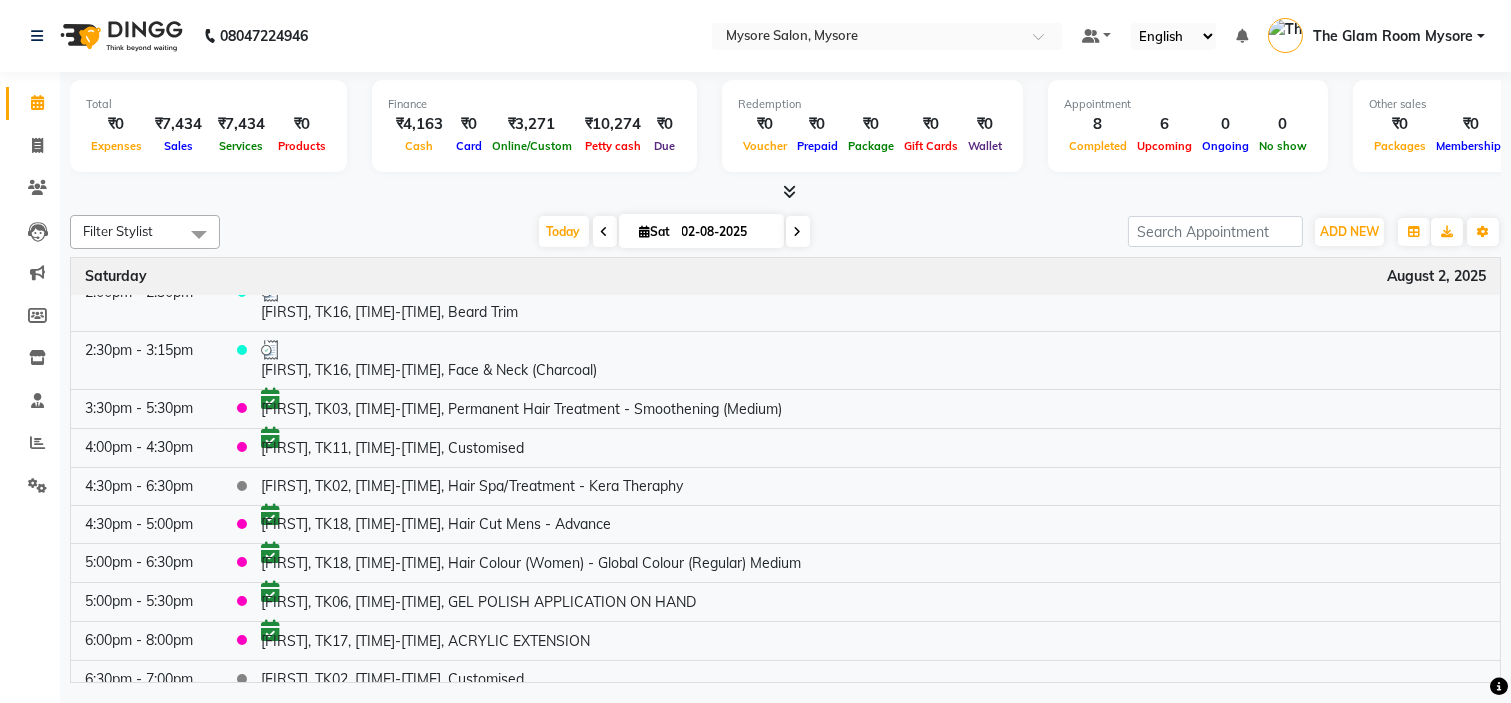 scroll, scrollTop: 462, scrollLeft: 0, axis: vertical 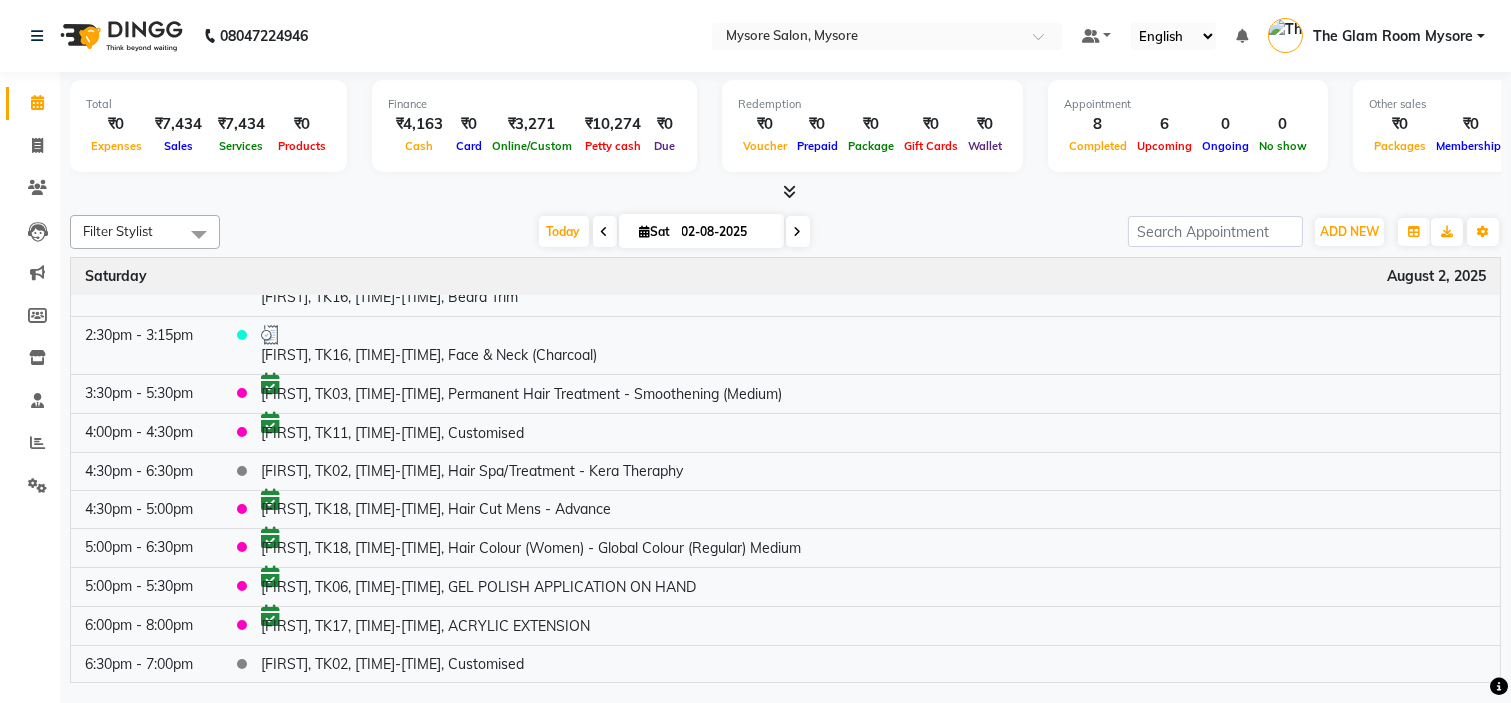 click at bounding box center [785, 192] 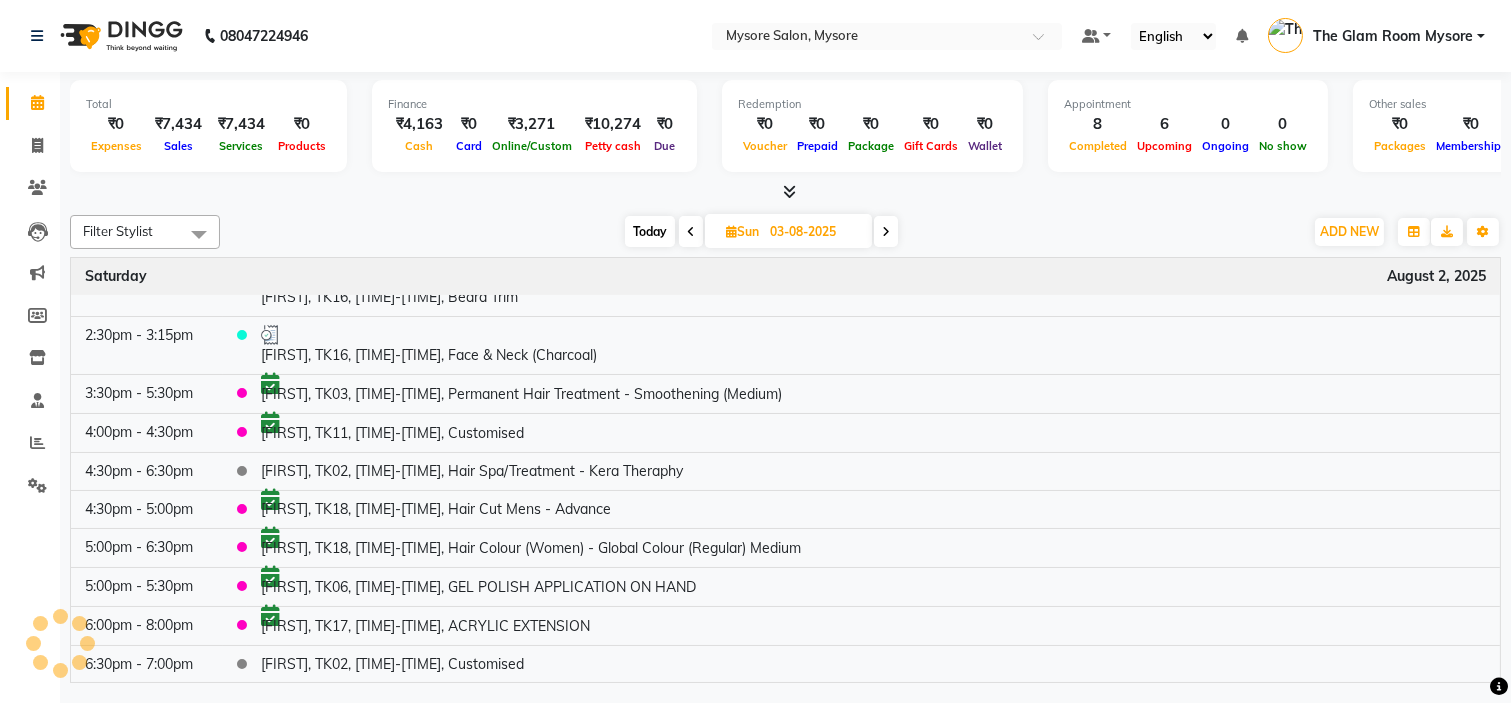 scroll, scrollTop: 0, scrollLeft: 0, axis: both 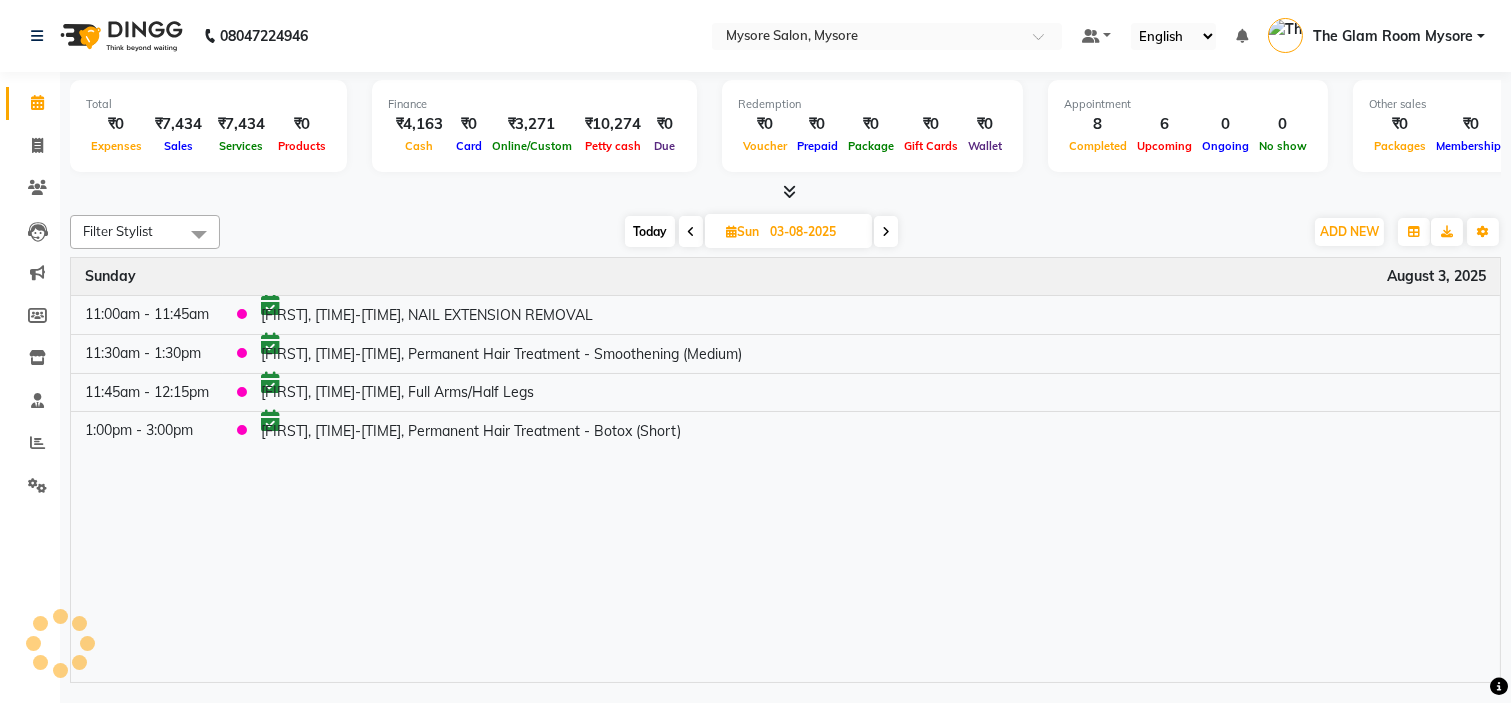 click on "Today" at bounding box center (650, 231) 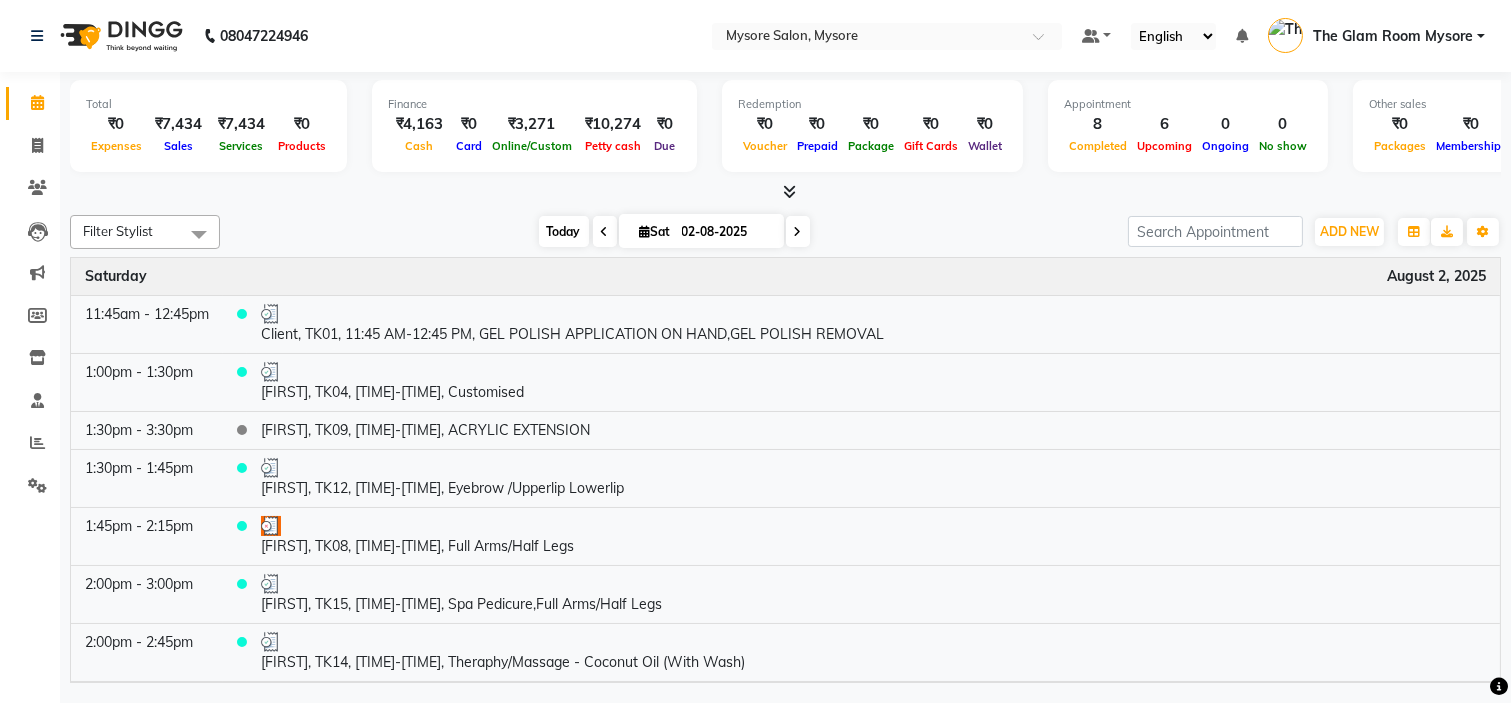 click on "Today" at bounding box center [564, 231] 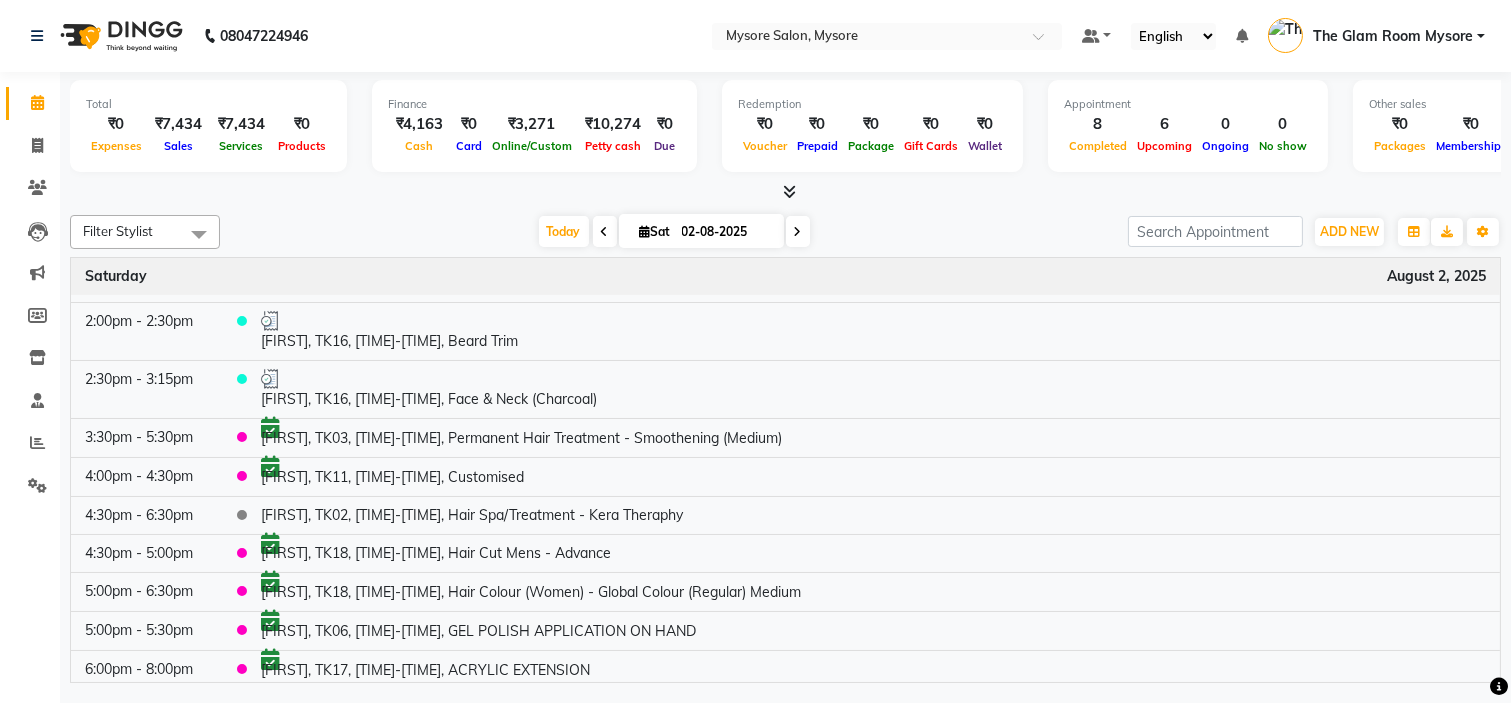 scroll, scrollTop: 462, scrollLeft: 0, axis: vertical 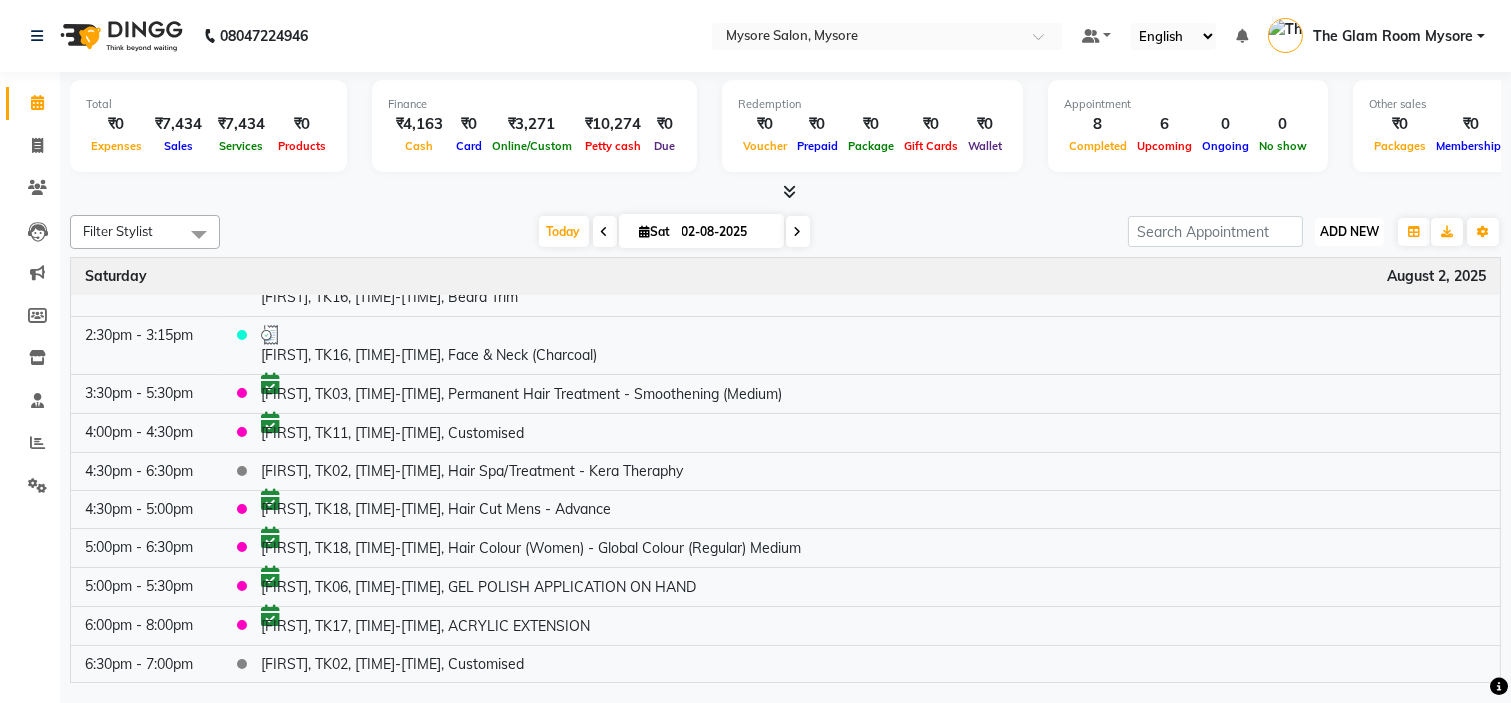 click on "ADD NEW Toggle Dropdown" at bounding box center [1349, 232] 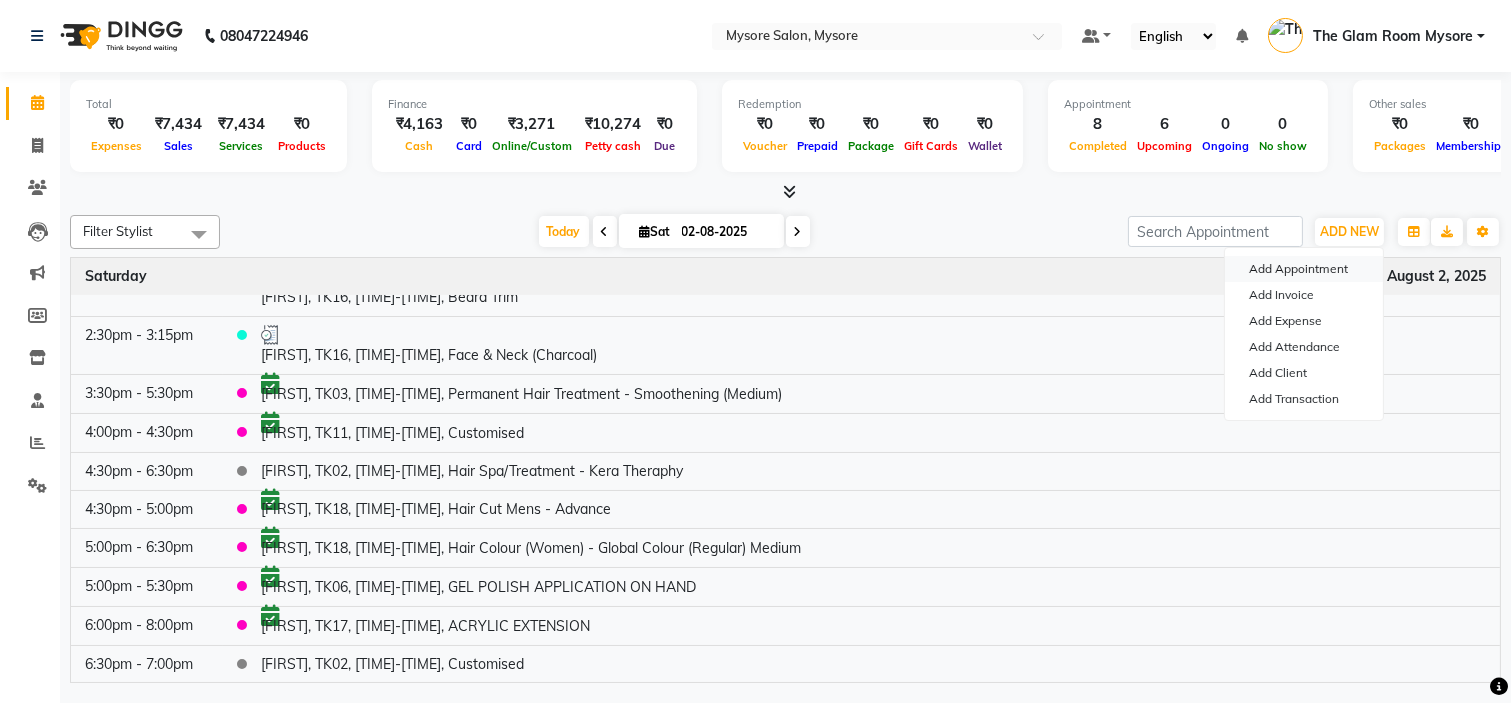click on "Add Appointment" at bounding box center [1304, 269] 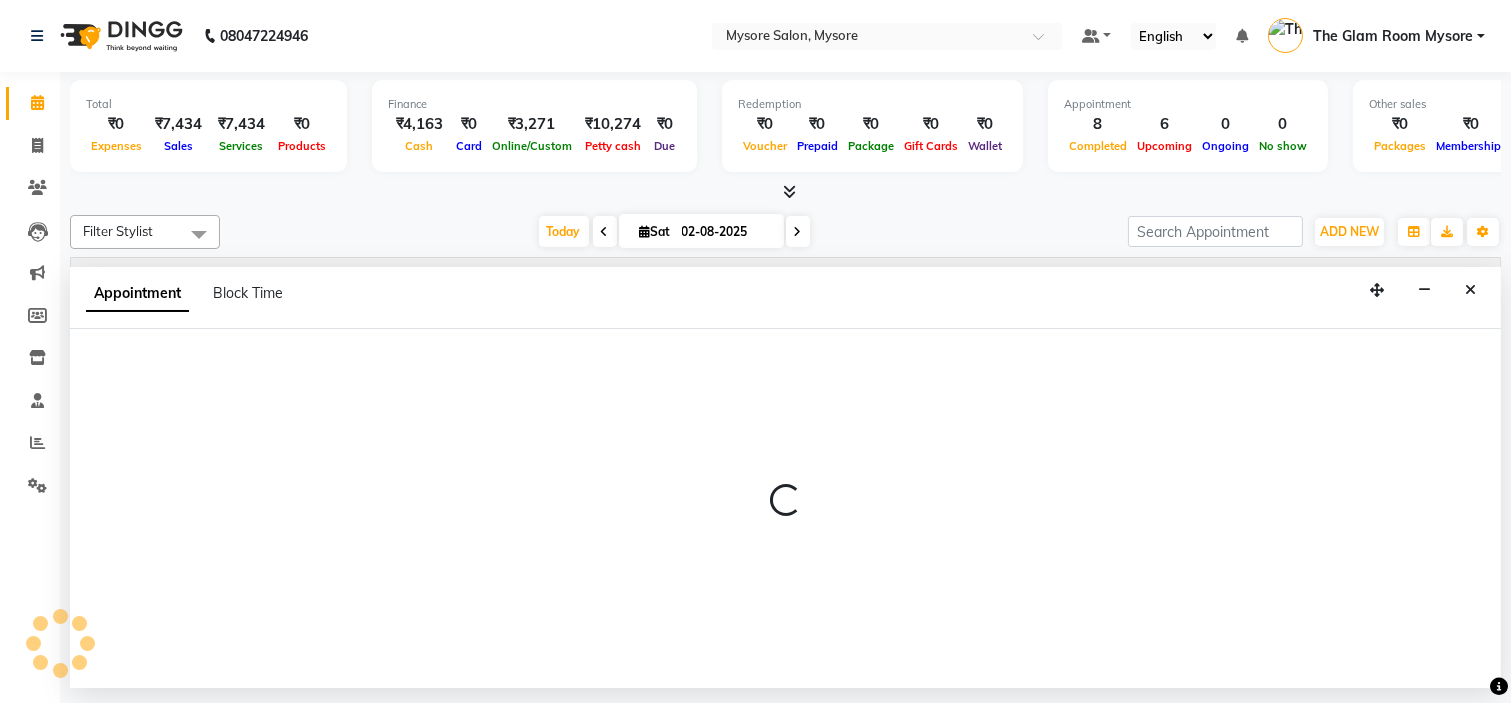 select on "tentative" 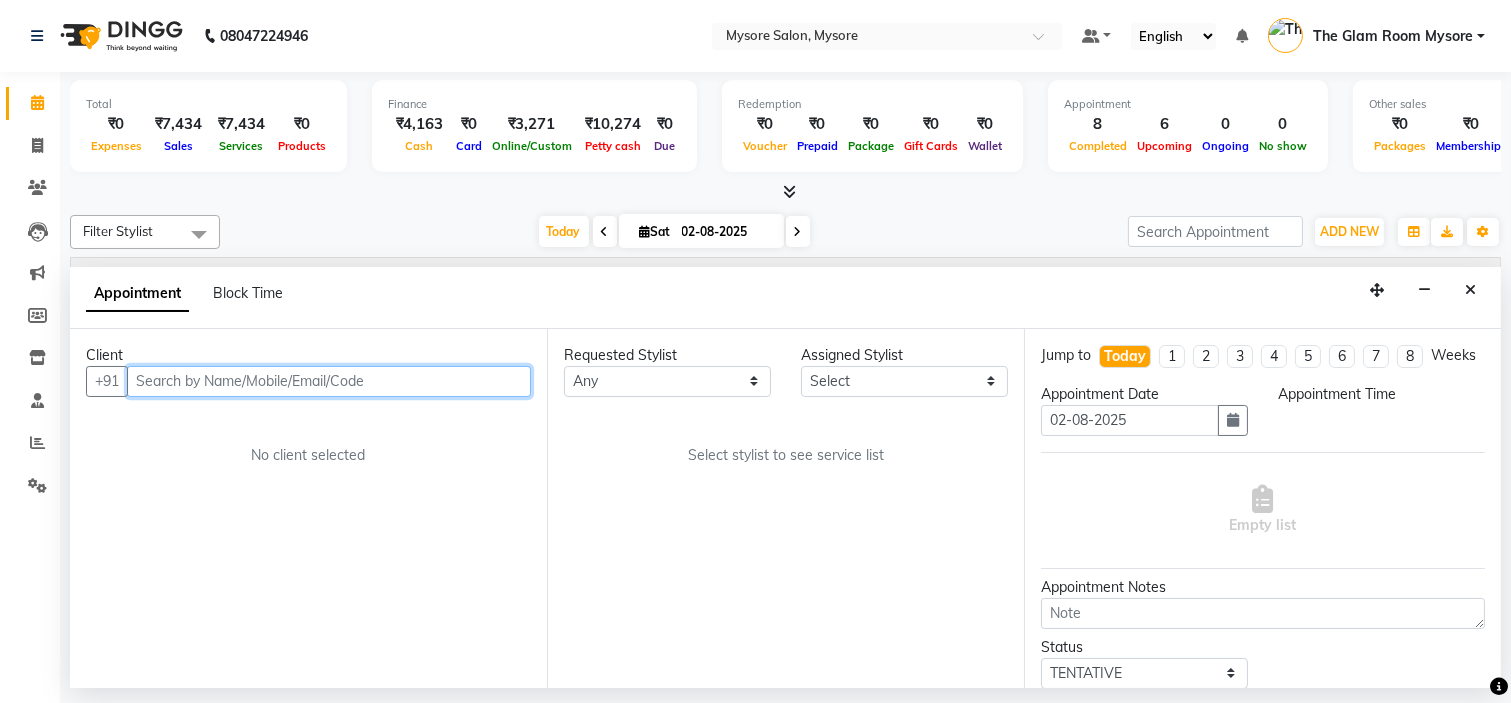 select on "540" 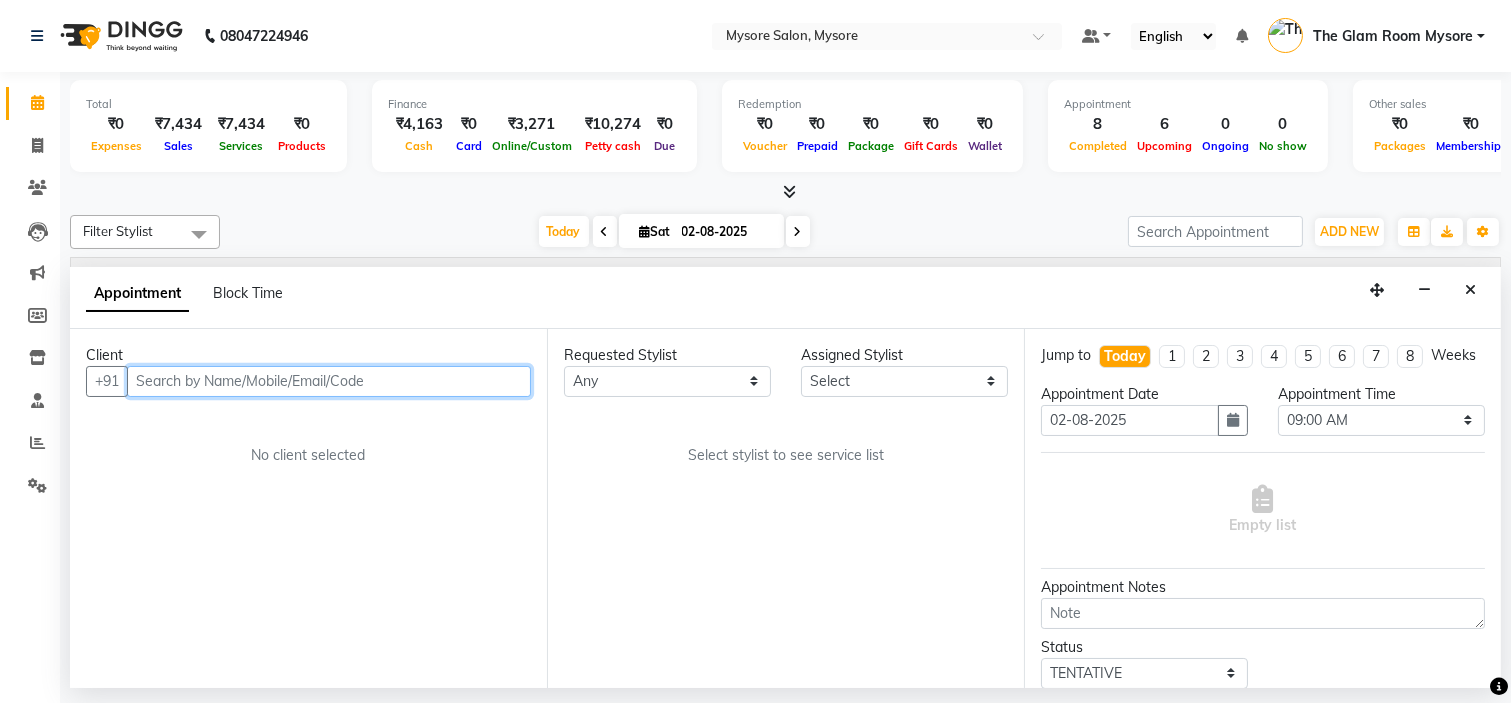 click at bounding box center (329, 381) 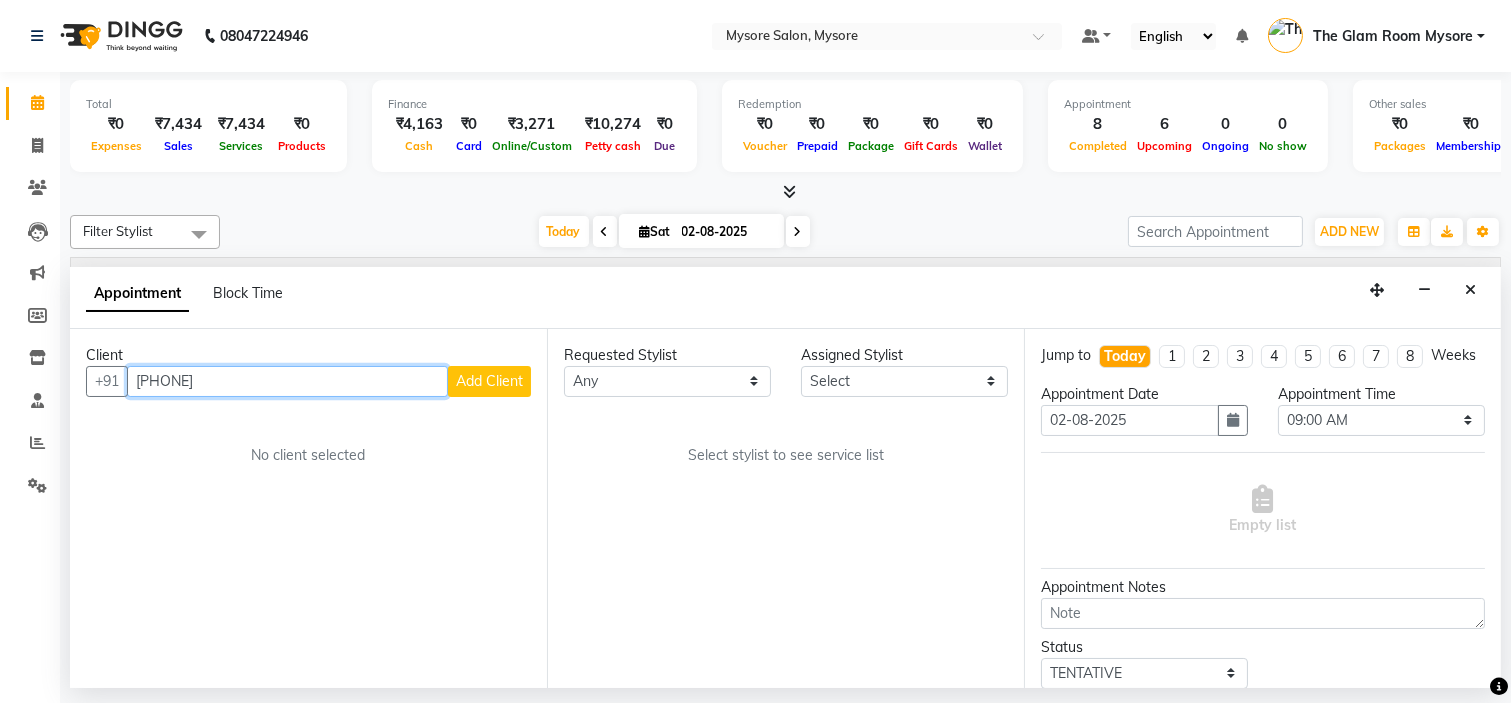 type on "9380861358" 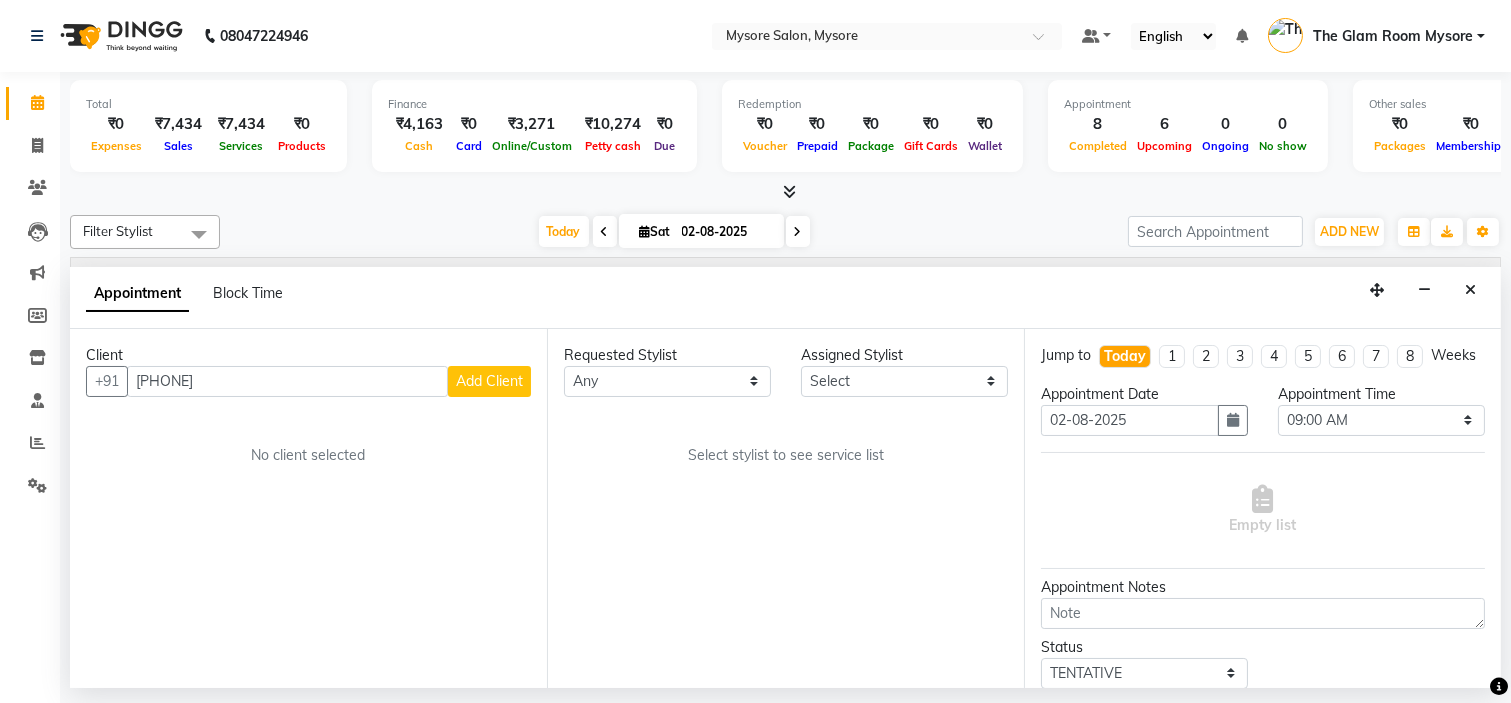 click on "Add Client" at bounding box center (489, 381) 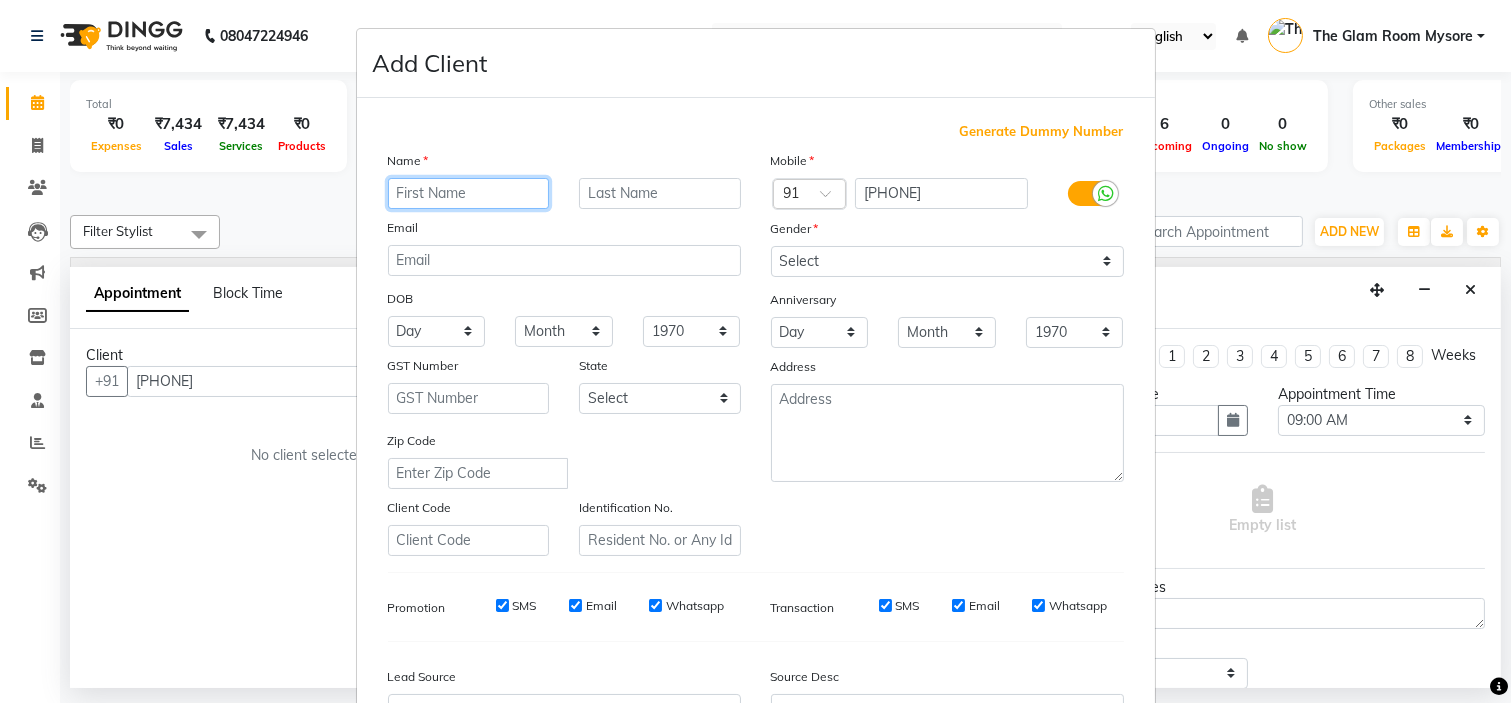click at bounding box center [469, 193] 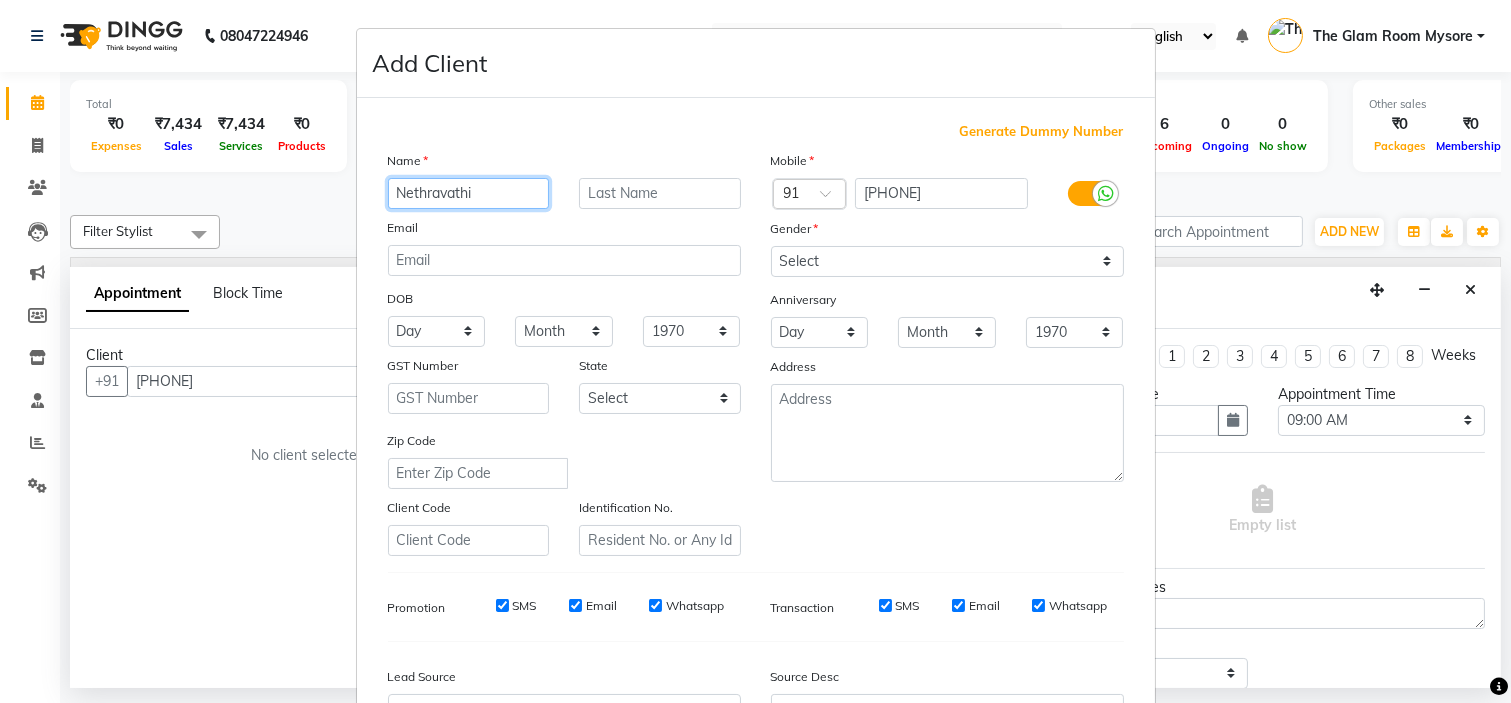 type on "Nethravathi" 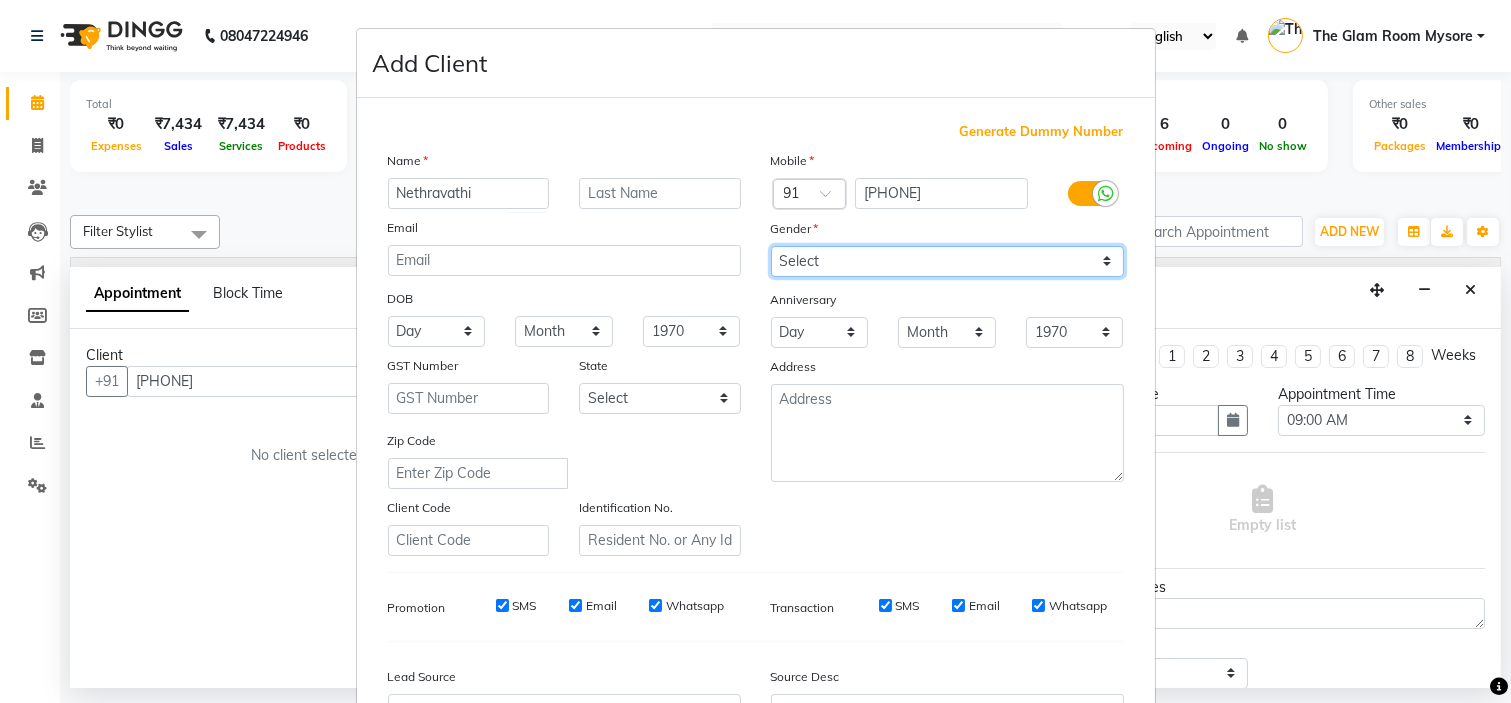 click on "Select Male Female Other Prefer Not To Say" at bounding box center (947, 261) 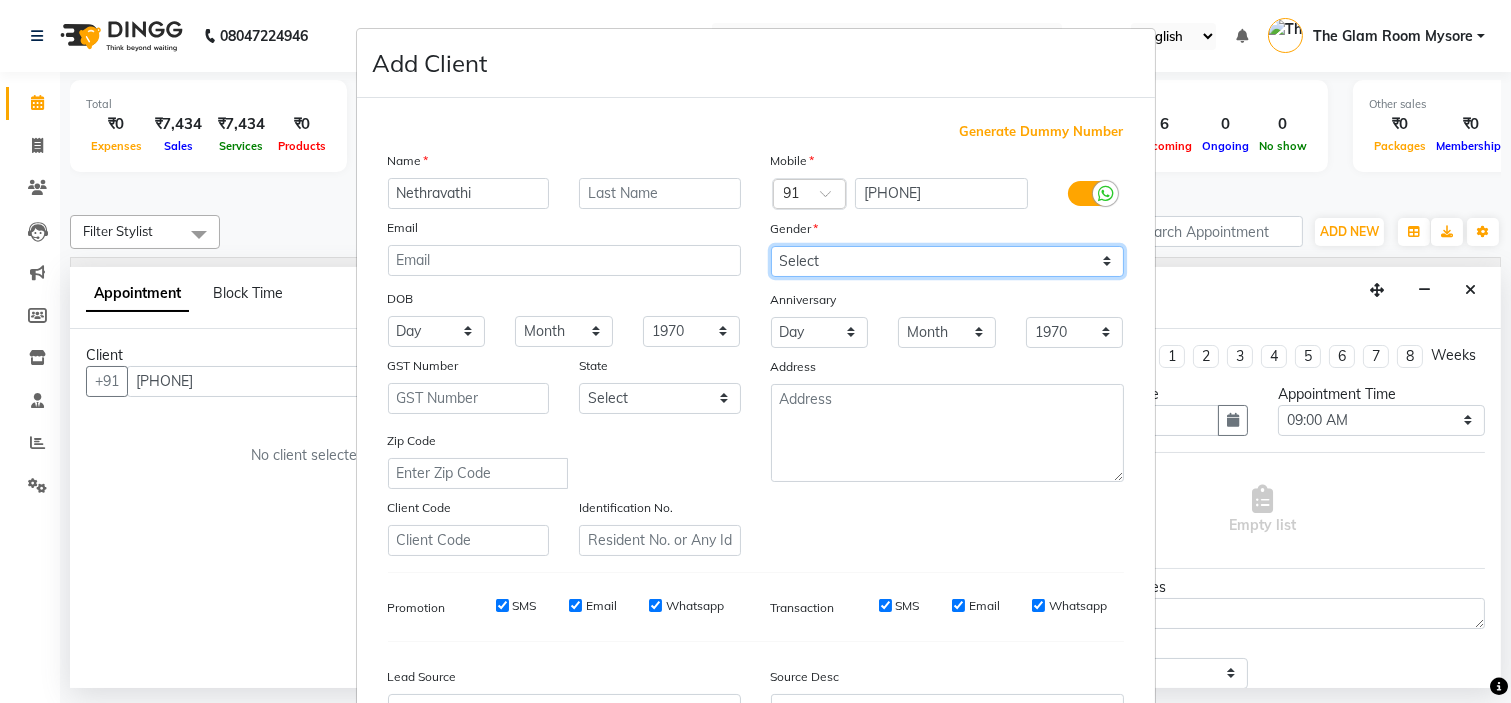select on "female" 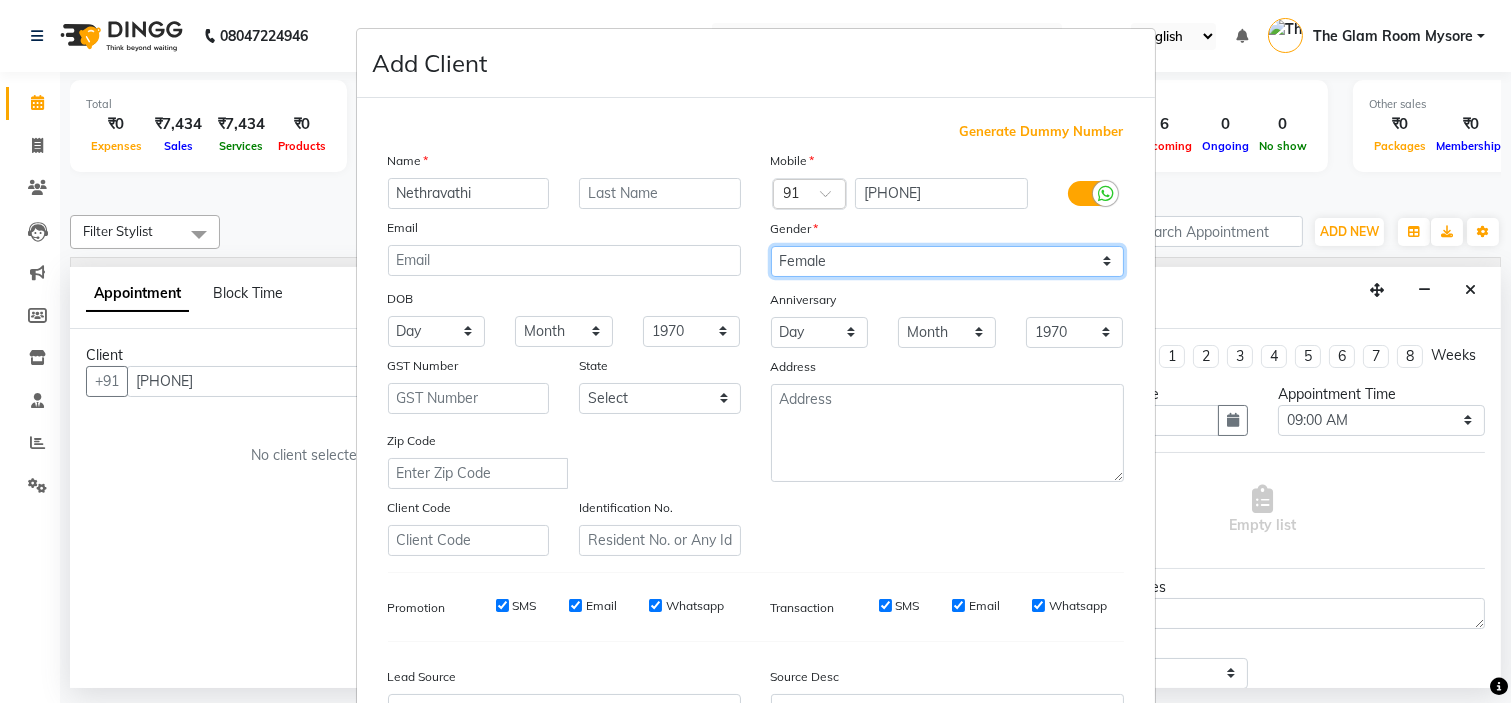 click on "Select Male Female Other Prefer Not To Say" at bounding box center [947, 261] 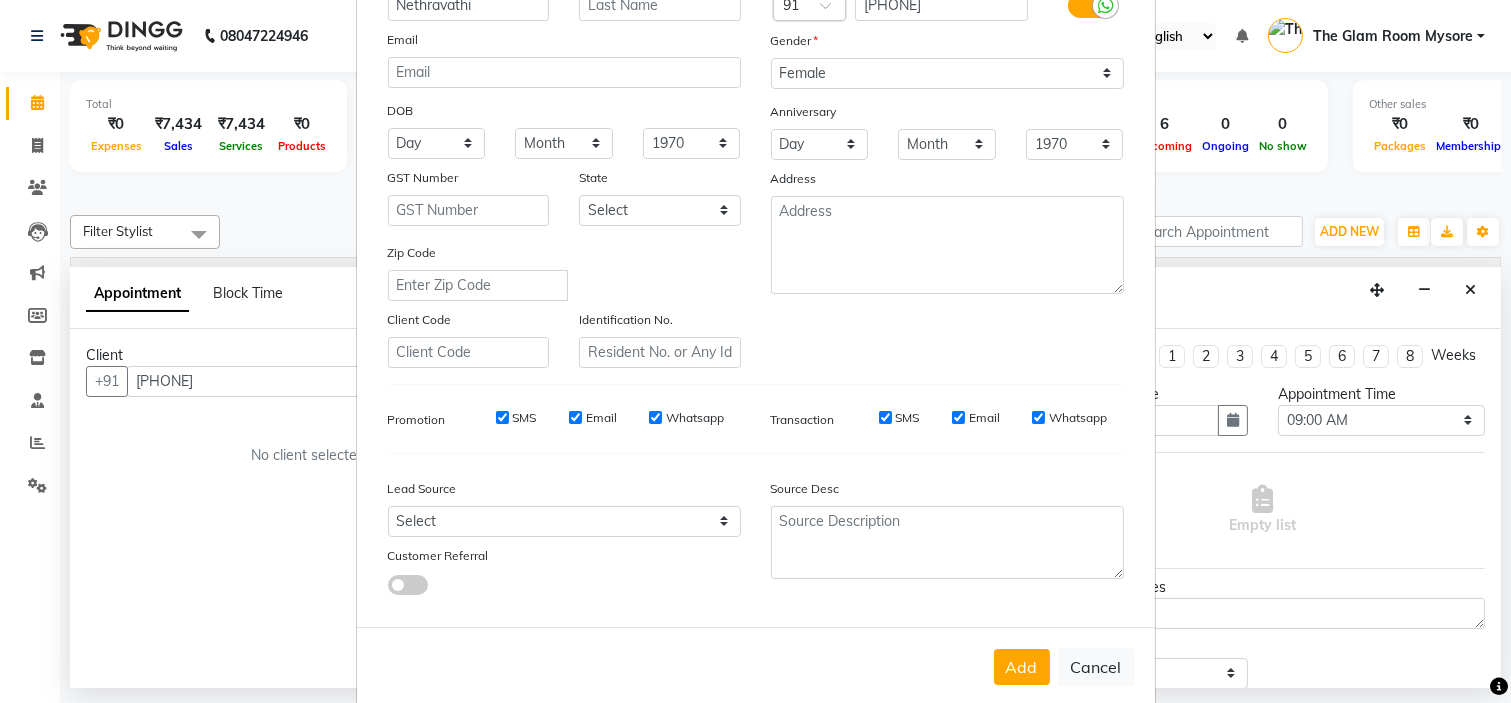 scroll, scrollTop: 221, scrollLeft: 0, axis: vertical 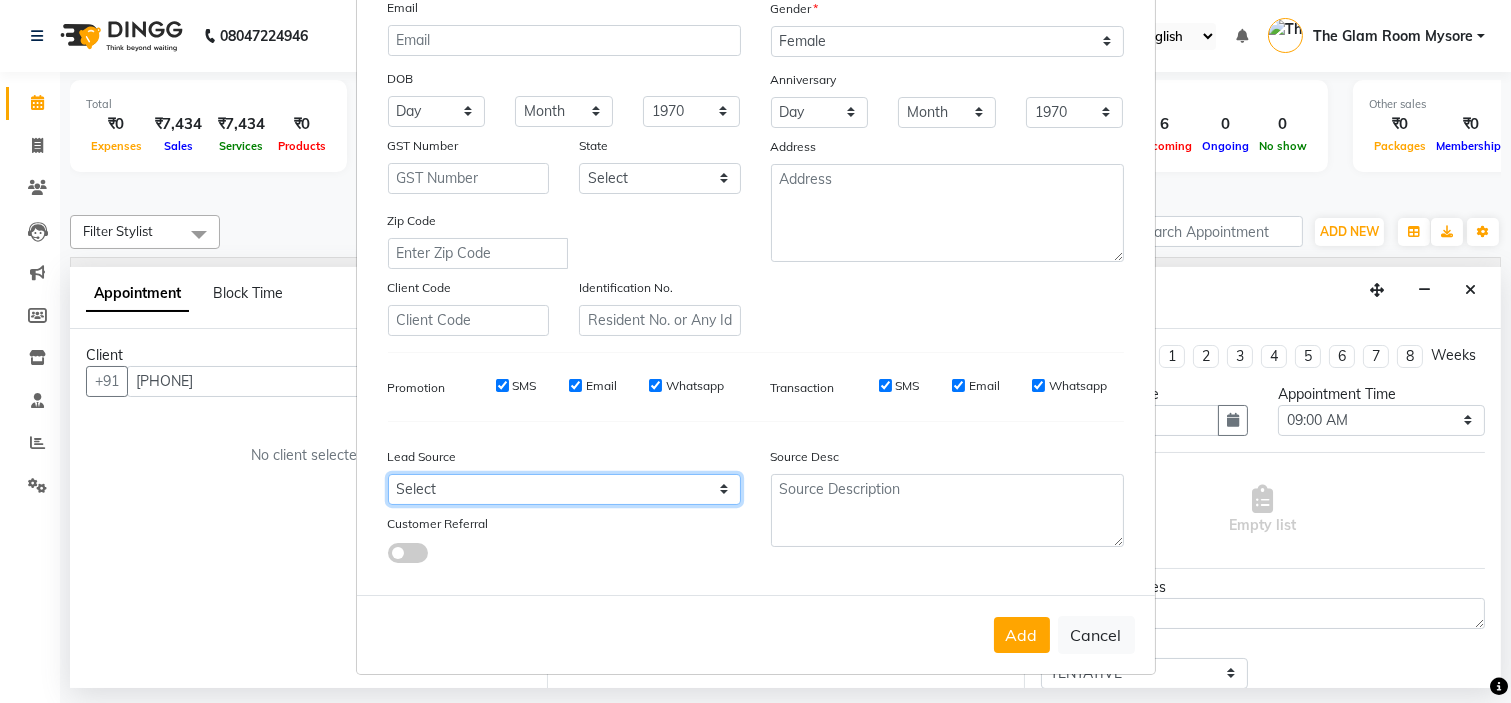 click on "Select Walk-in Referral Internet Friend Word of Mouth Advertisement Facebook JustDial Google Other Instagram  YouTube  WhatsApp" at bounding box center [564, 489] 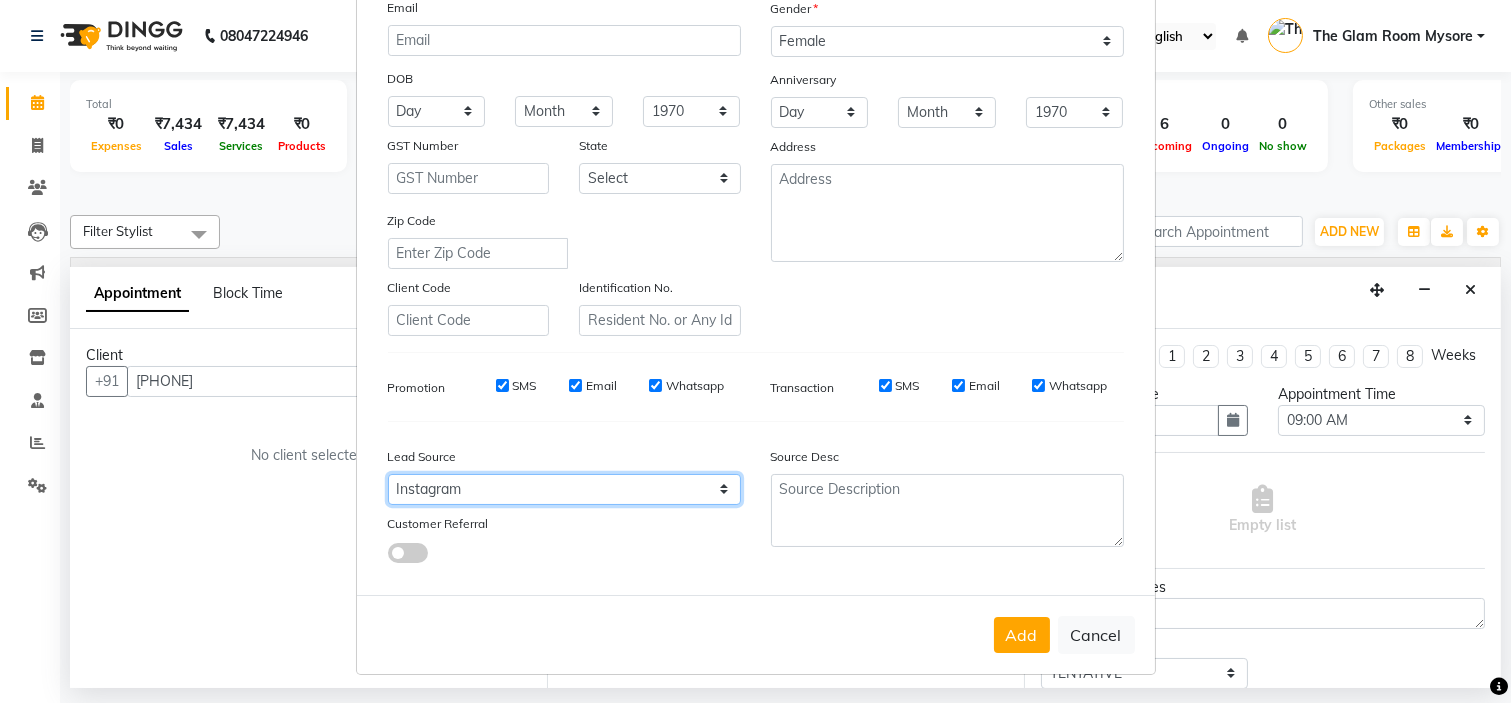 click on "Select Walk-in Referral Internet Friend Word of Mouth Advertisement Facebook JustDial Google Other Instagram  YouTube  WhatsApp" at bounding box center (564, 489) 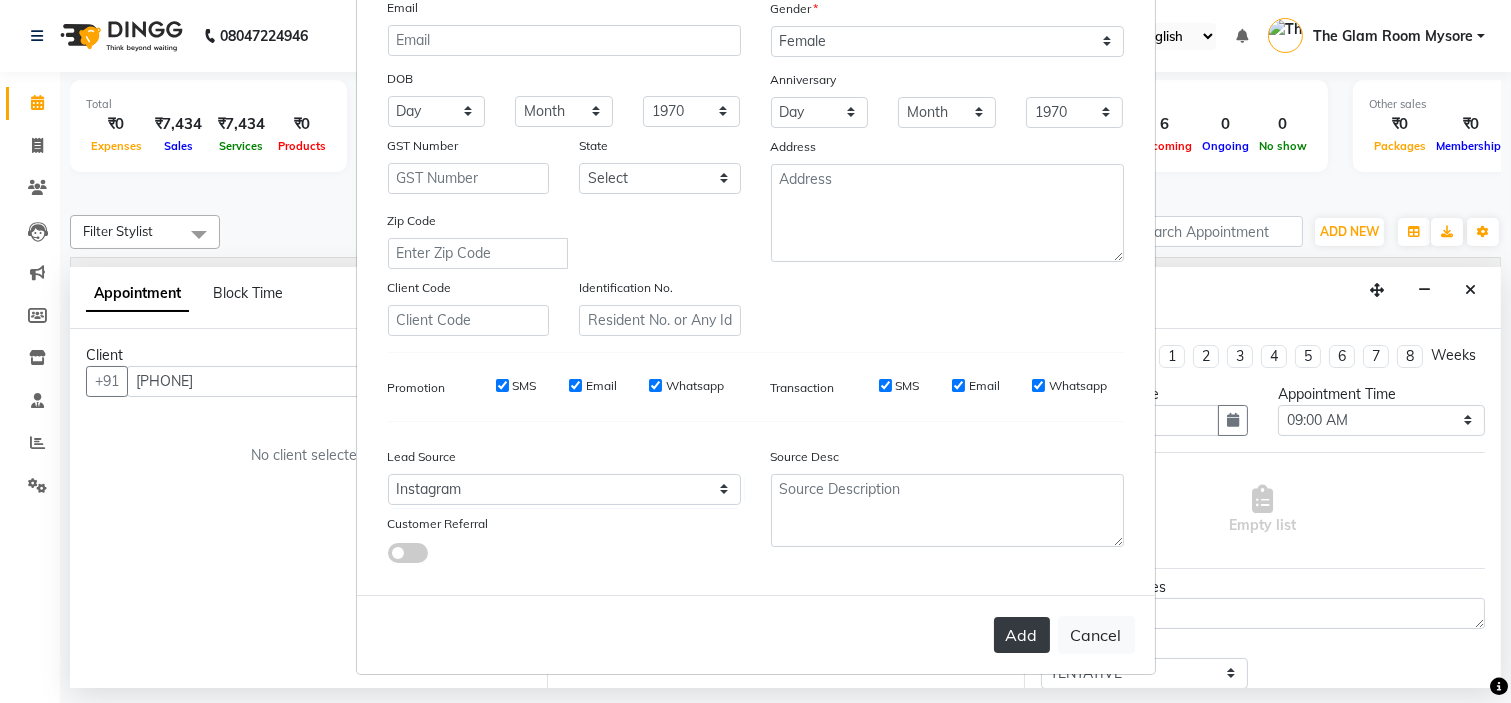 click on "Add" at bounding box center [1022, 635] 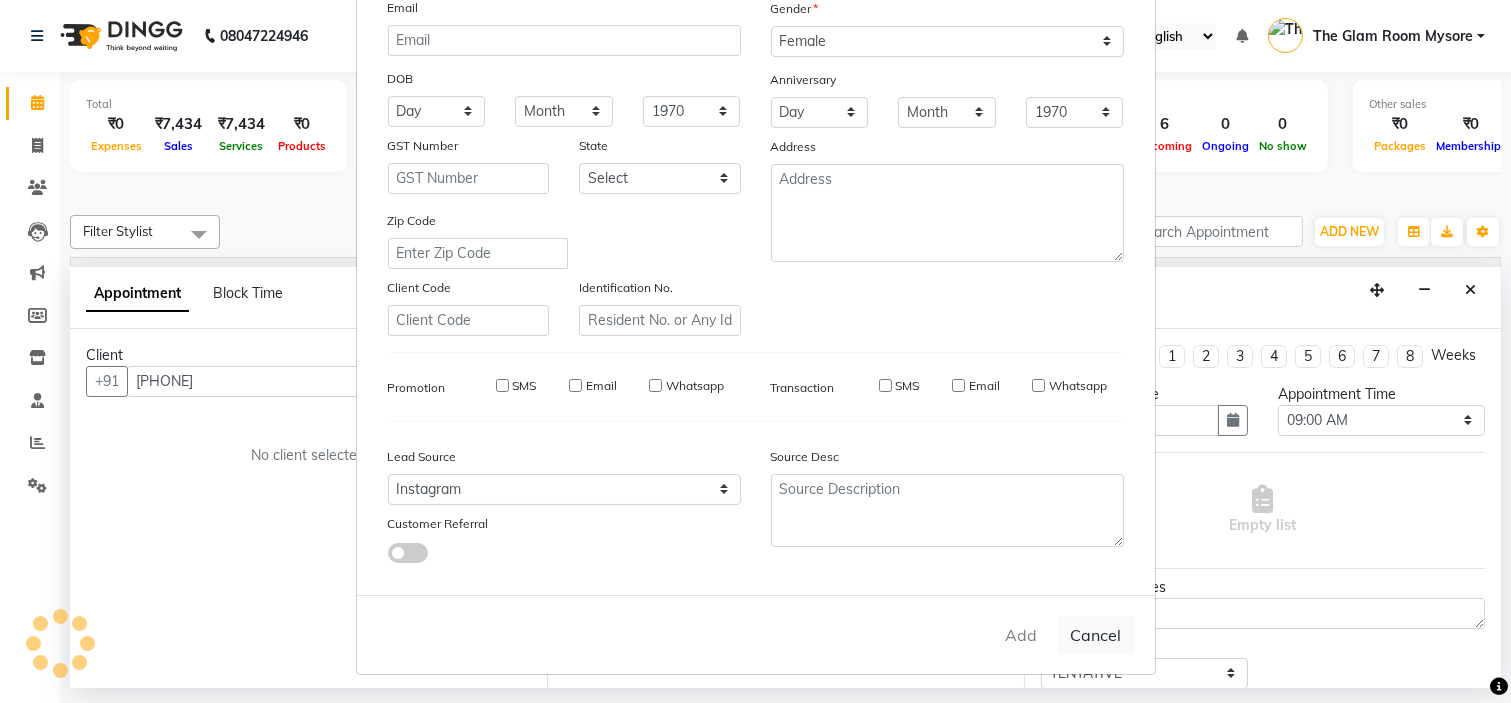 type 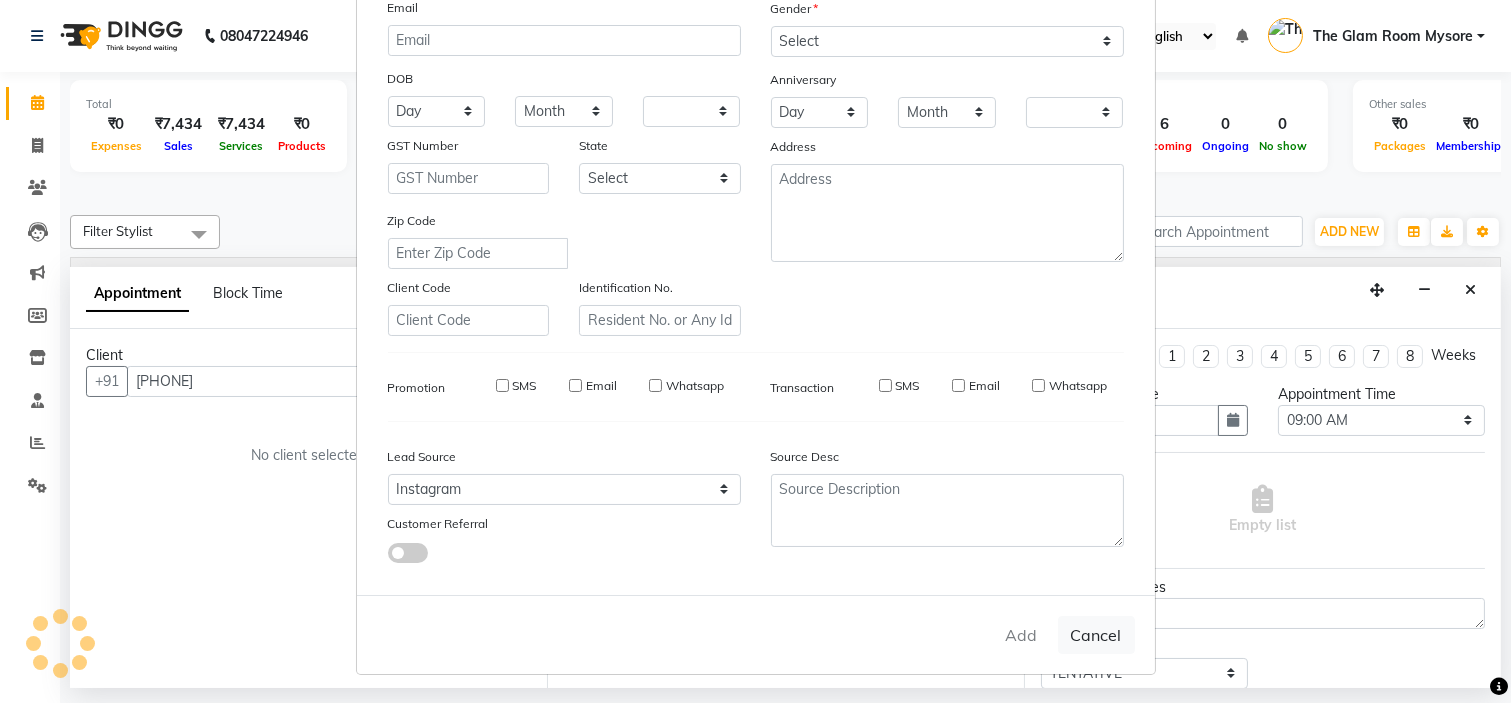 checkbox on "false" 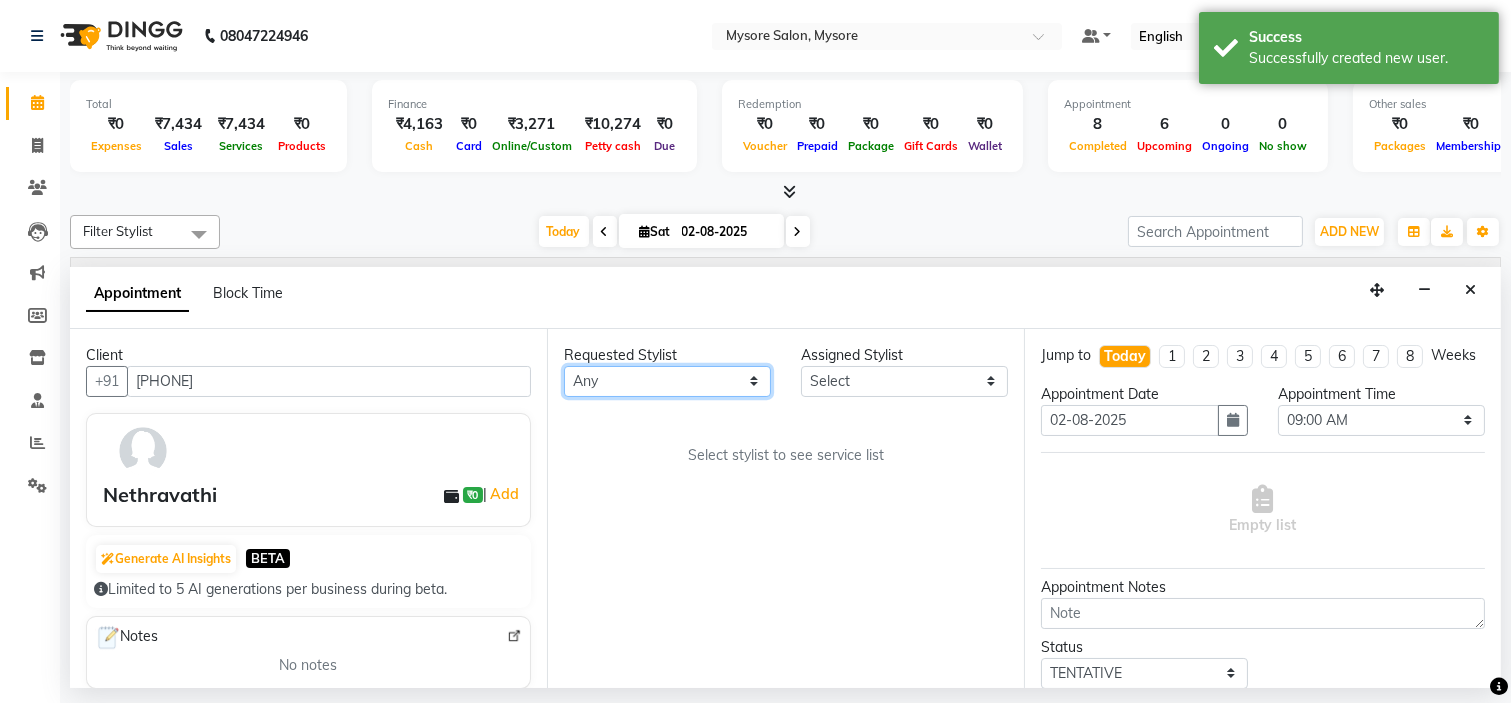click on "Any Ankita Arti Ashwini Ayaan DR. Apurva Fatma Jayshree Lakshmi Paul Ruhul alom Shangnimwon Steve Sumaiya Banu Sumit Teja Tezz The Glam Room Mysore" at bounding box center [667, 381] 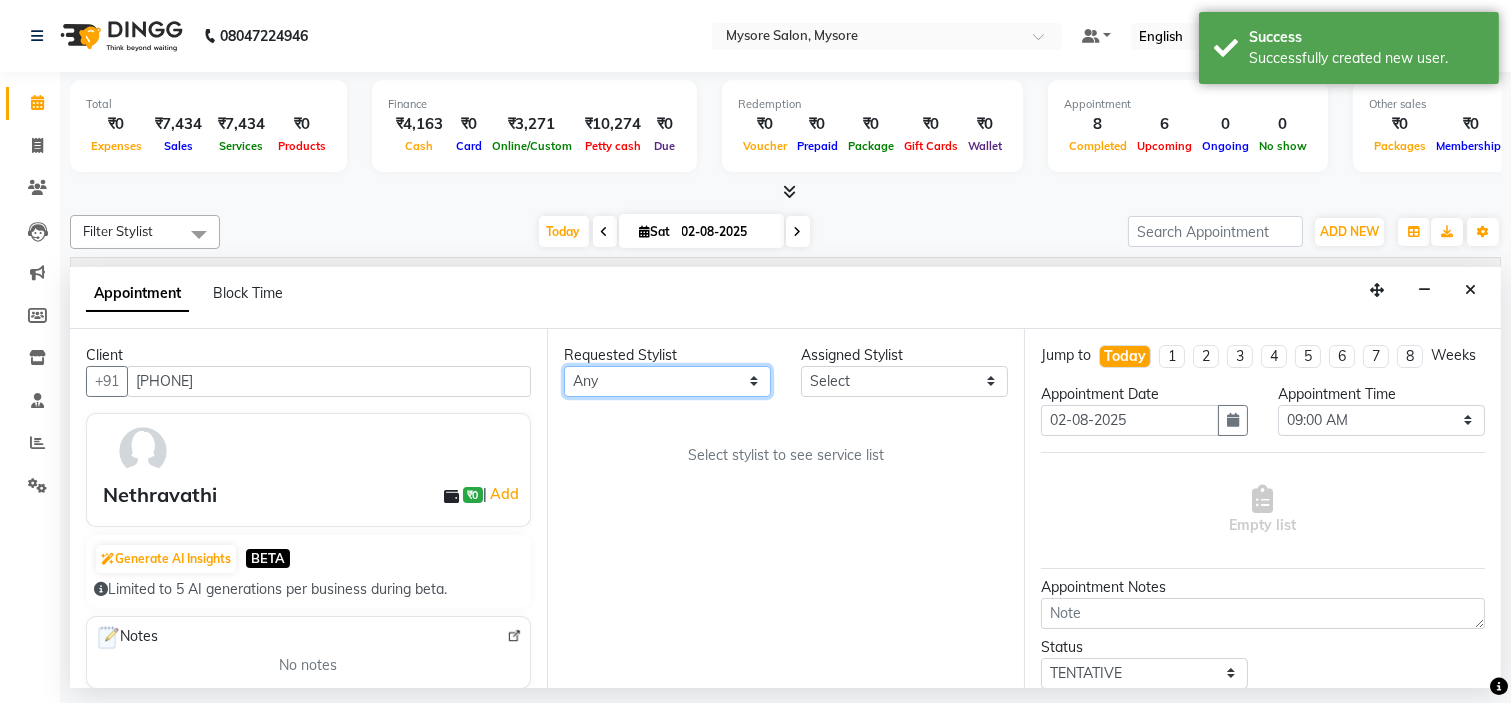 select on "66079" 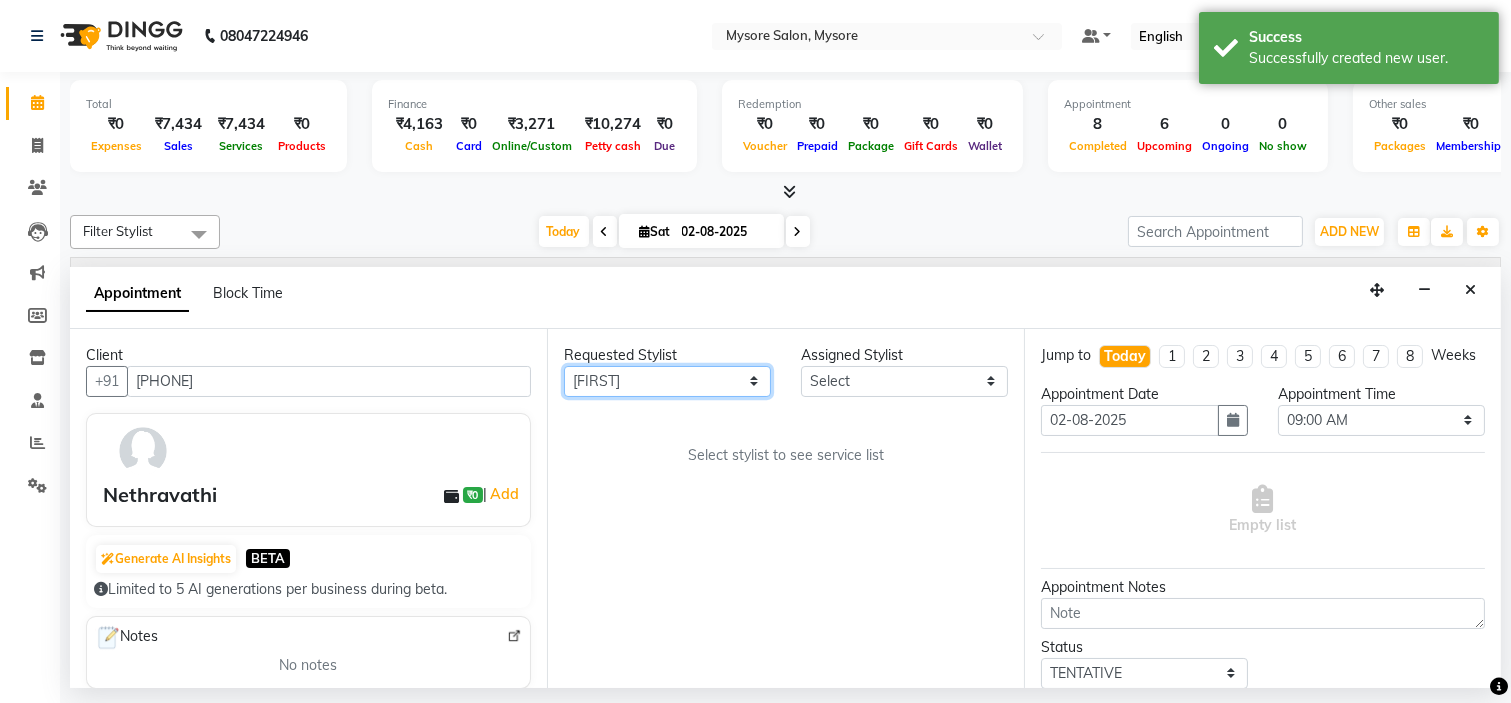 click on "Any Ankita Arti Ashwini Ayaan DR. Apurva Fatma Jayshree Lakshmi Paul Ruhul alom Shangnimwon Steve Sumaiya Banu Sumit Teja Tezz The Glam Room Mysore" at bounding box center (667, 381) 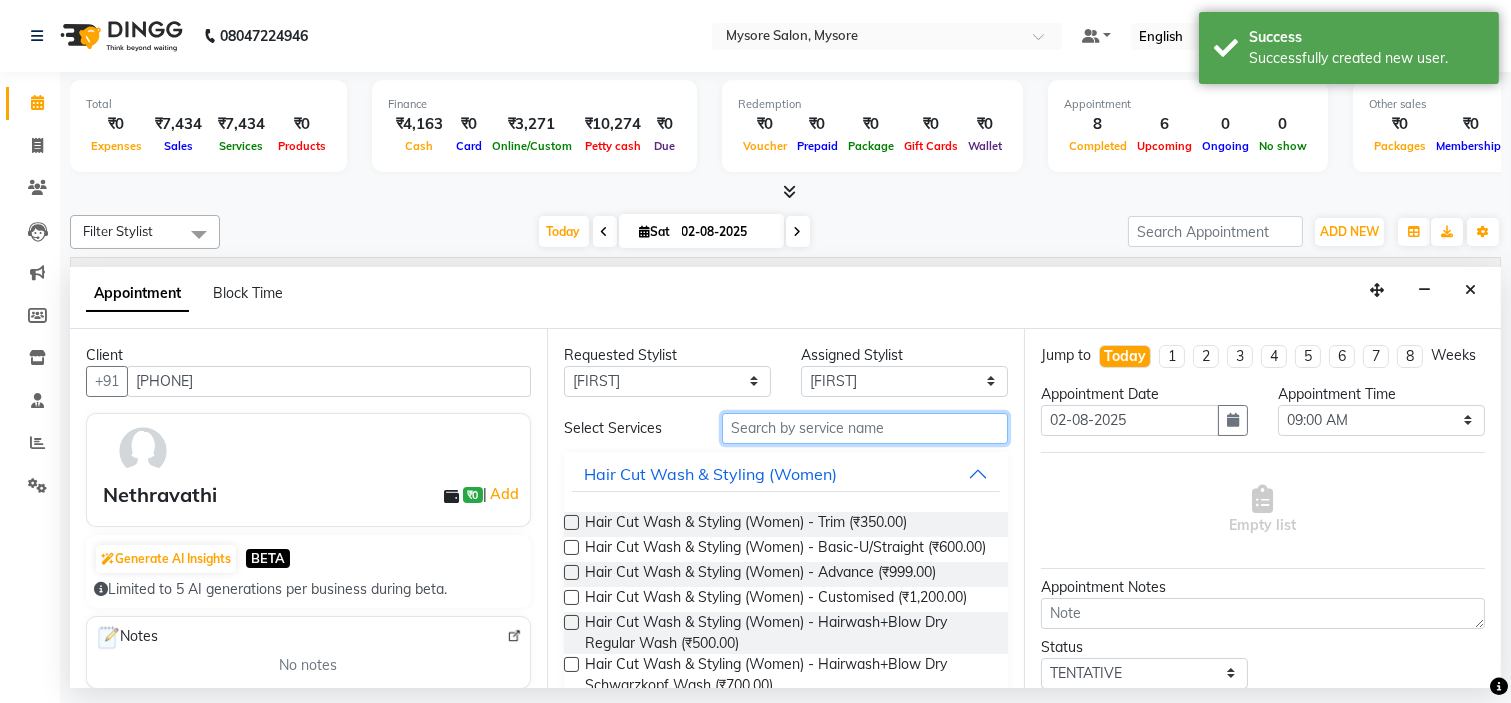 click at bounding box center [865, 428] 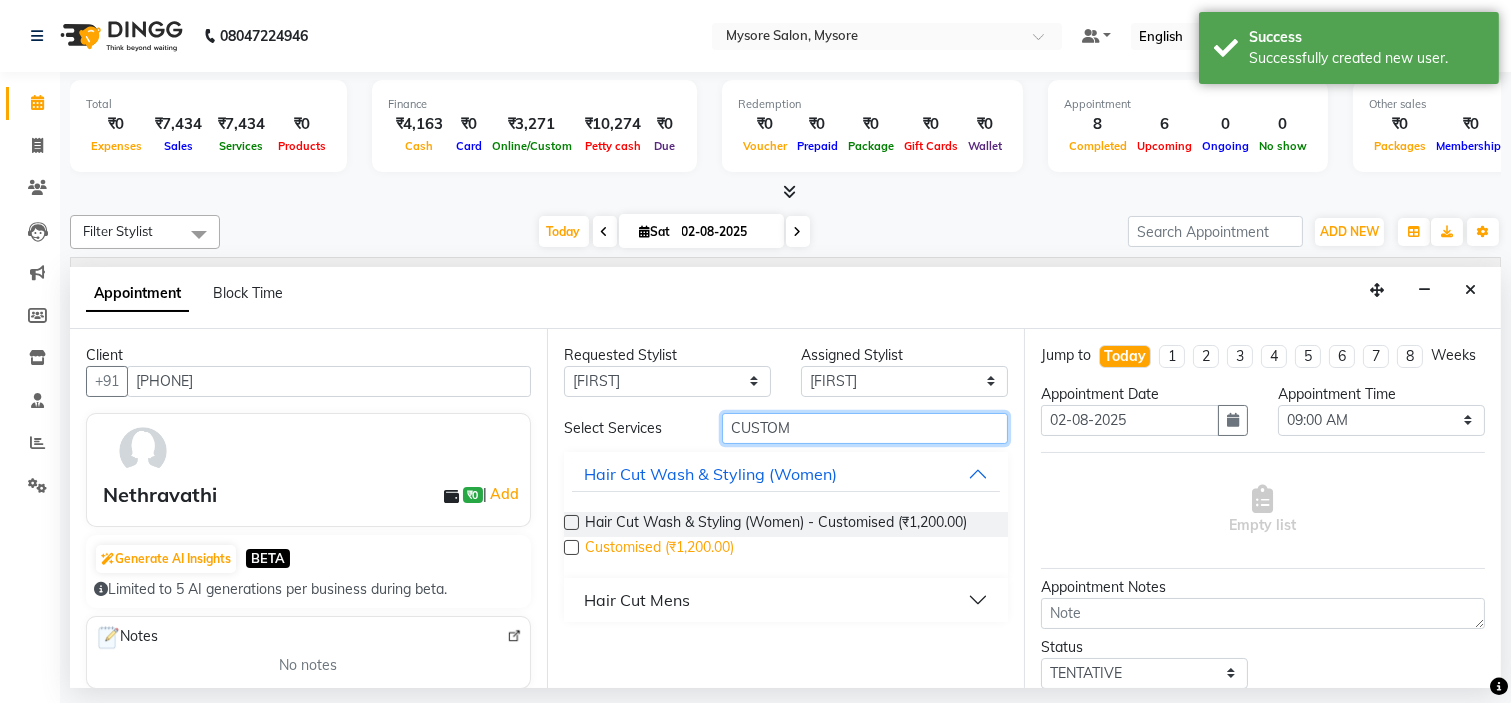 type on "CUSTOM" 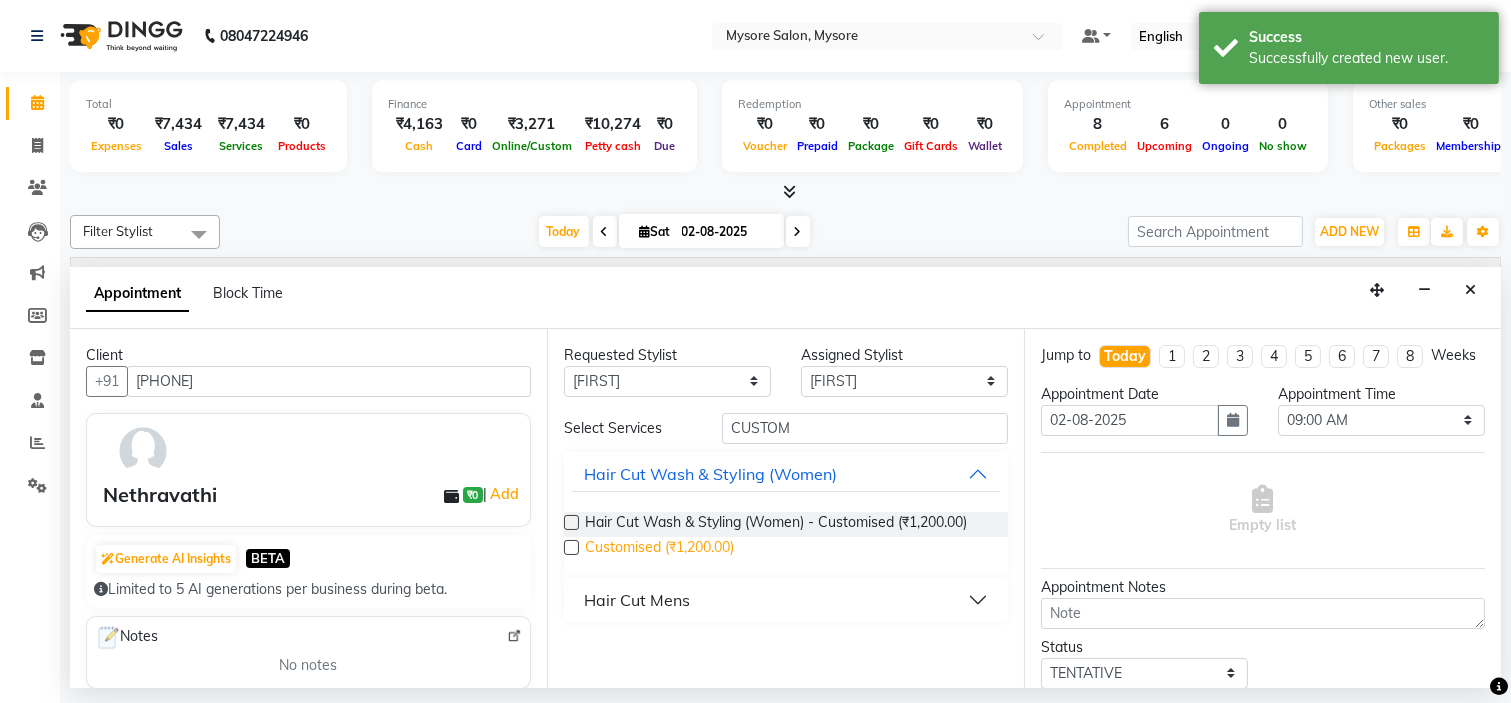 click on "Customised (₹1,200.00)" at bounding box center (659, 549) 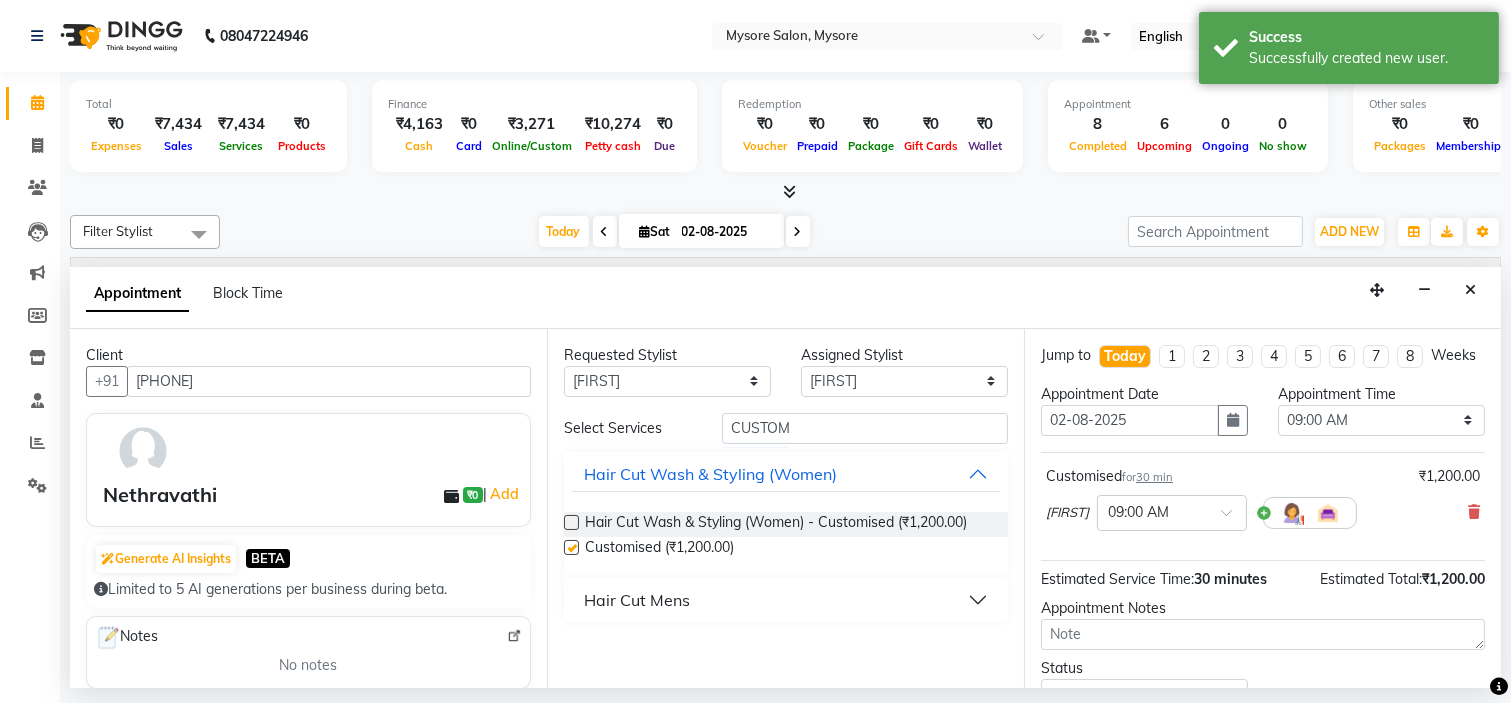 checkbox on "false" 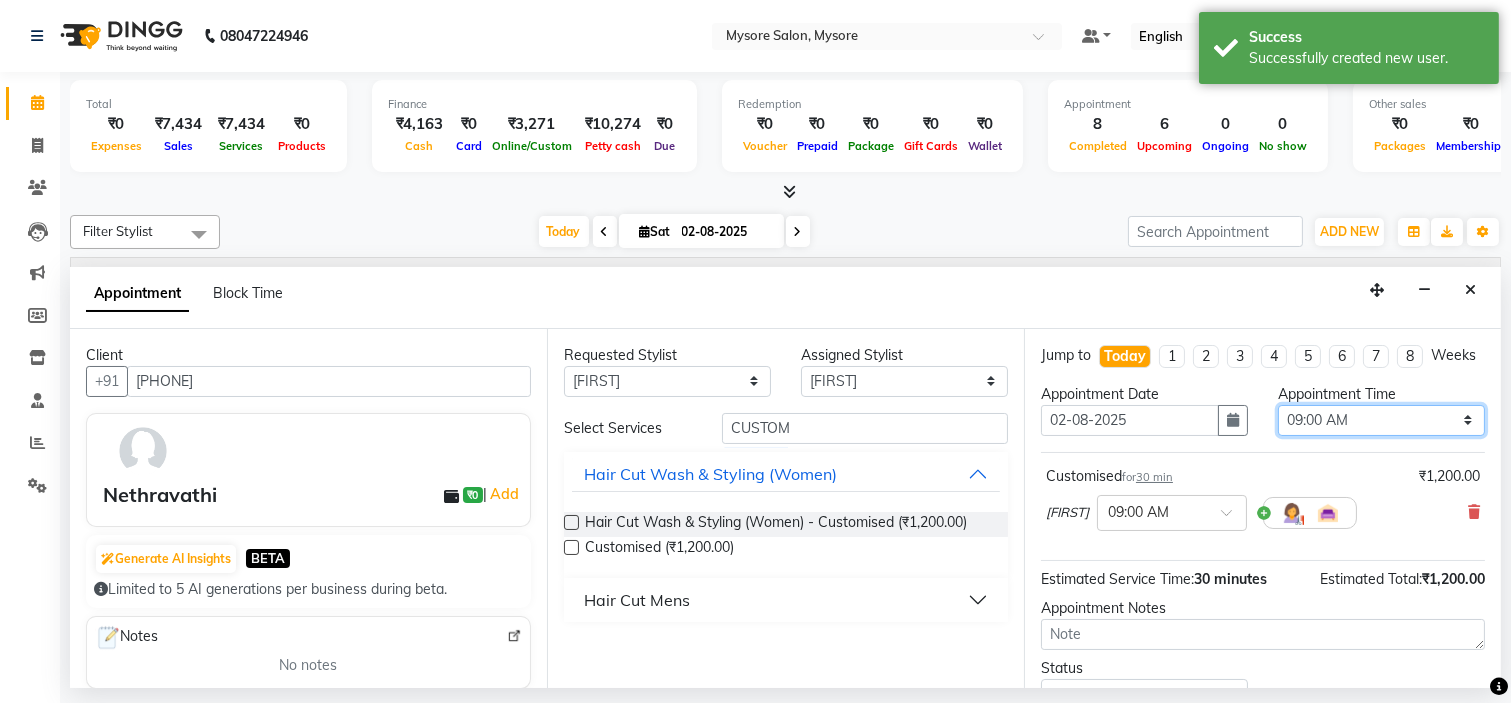 click on "Select 09:00 AM 09:15 AM 09:30 AM 09:45 AM 10:00 AM 10:15 AM 10:30 AM 10:45 AM 11:00 AM 11:15 AM 11:30 AM 11:45 AM 12:00 PM 12:15 PM 12:30 PM 12:45 PM 01:00 PM 01:15 PM 01:30 PM 01:45 PM 02:00 PM 02:15 PM 02:30 PM 02:45 PM 03:00 PM 03:15 PM 03:30 PM 03:45 PM 04:00 PM 04:15 PM 04:30 PM 04:45 PM 05:00 PM 05:15 PM 05:30 PM 05:45 PM 06:00 PM 06:15 PM 06:30 PM 06:45 PM 07:00 PM 07:15 PM 07:30 PM 07:45 PM 08:00 PM" at bounding box center [1381, 420] 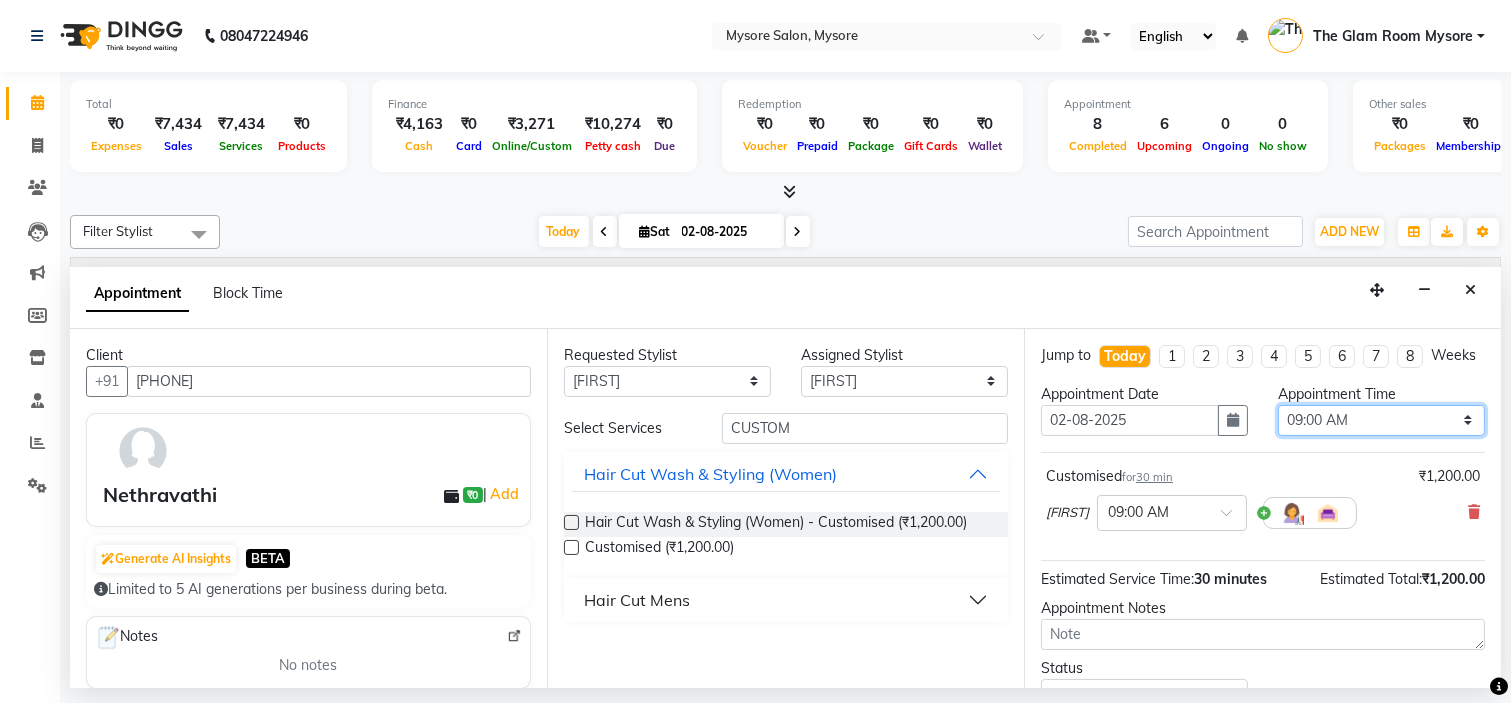 click on "Select 09:00 AM 09:15 AM 09:30 AM 09:45 AM 10:00 AM 10:15 AM 10:30 AM 10:45 AM 11:00 AM 11:15 AM 11:30 AM 11:45 AM 12:00 PM 12:15 PM 12:30 PM 12:45 PM 01:00 PM 01:15 PM 01:30 PM 01:45 PM 02:00 PM 02:15 PM 02:30 PM 02:45 PM 03:00 PM 03:15 PM 03:30 PM 03:45 PM 04:00 PM 04:15 PM 04:30 PM 04:45 PM 05:00 PM 05:15 PM 05:30 PM 05:45 PM 06:00 PM 06:15 PM 06:30 PM 06:45 PM 07:00 PM 07:15 PM 07:30 PM 07:45 PM 08:00 PM" at bounding box center (1381, 420) 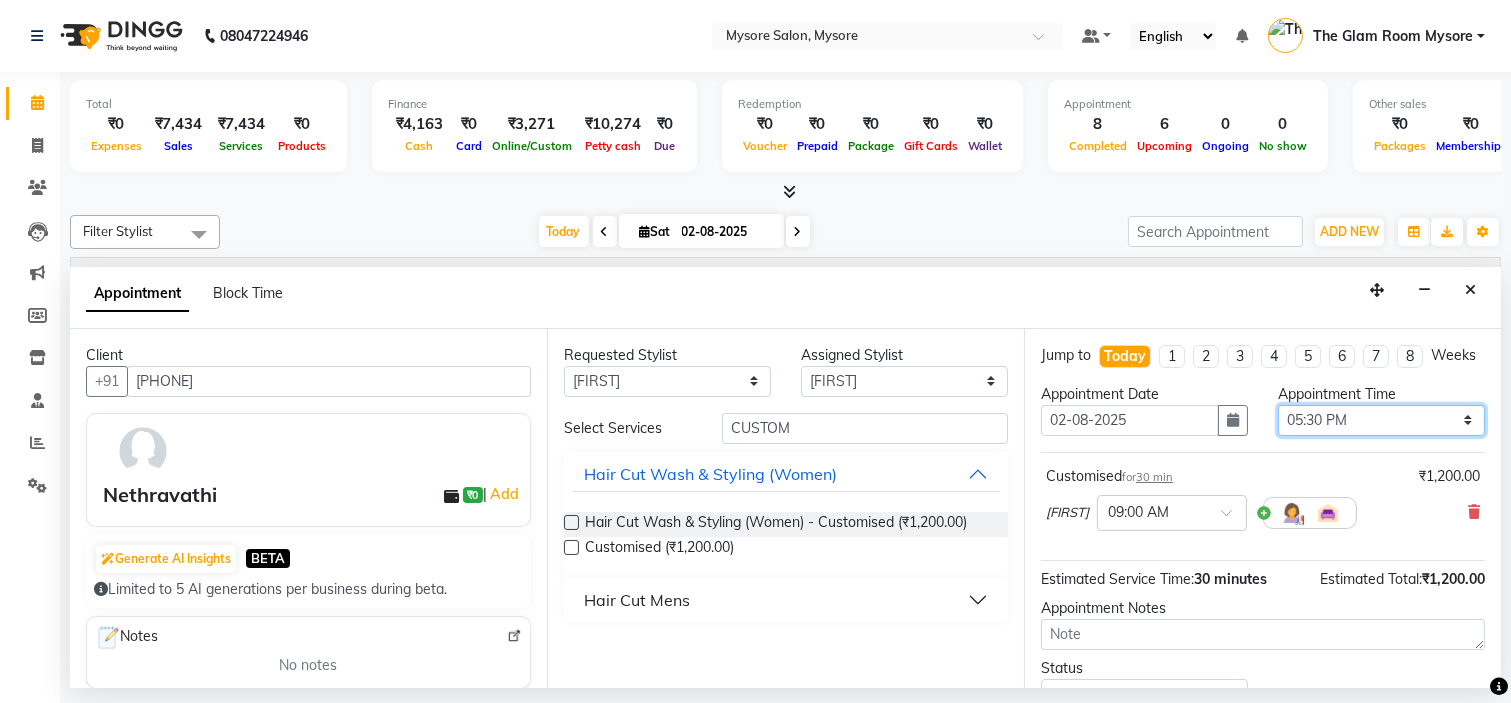 click on "Select 09:00 AM 09:15 AM 09:30 AM 09:45 AM 10:00 AM 10:15 AM 10:30 AM 10:45 AM 11:00 AM 11:15 AM 11:30 AM 11:45 AM 12:00 PM 12:15 PM 12:30 PM 12:45 PM 01:00 PM 01:15 PM 01:30 PM 01:45 PM 02:00 PM 02:15 PM 02:30 PM 02:45 PM 03:00 PM 03:15 PM 03:30 PM 03:45 PM 04:00 PM 04:15 PM 04:30 PM 04:45 PM 05:00 PM 05:15 PM 05:30 PM 05:45 PM 06:00 PM 06:15 PM 06:30 PM 06:45 PM 07:00 PM 07:15 PM 07:30 PM 07:45 PM 08:00 PM" at bounding box center [1381, 420] 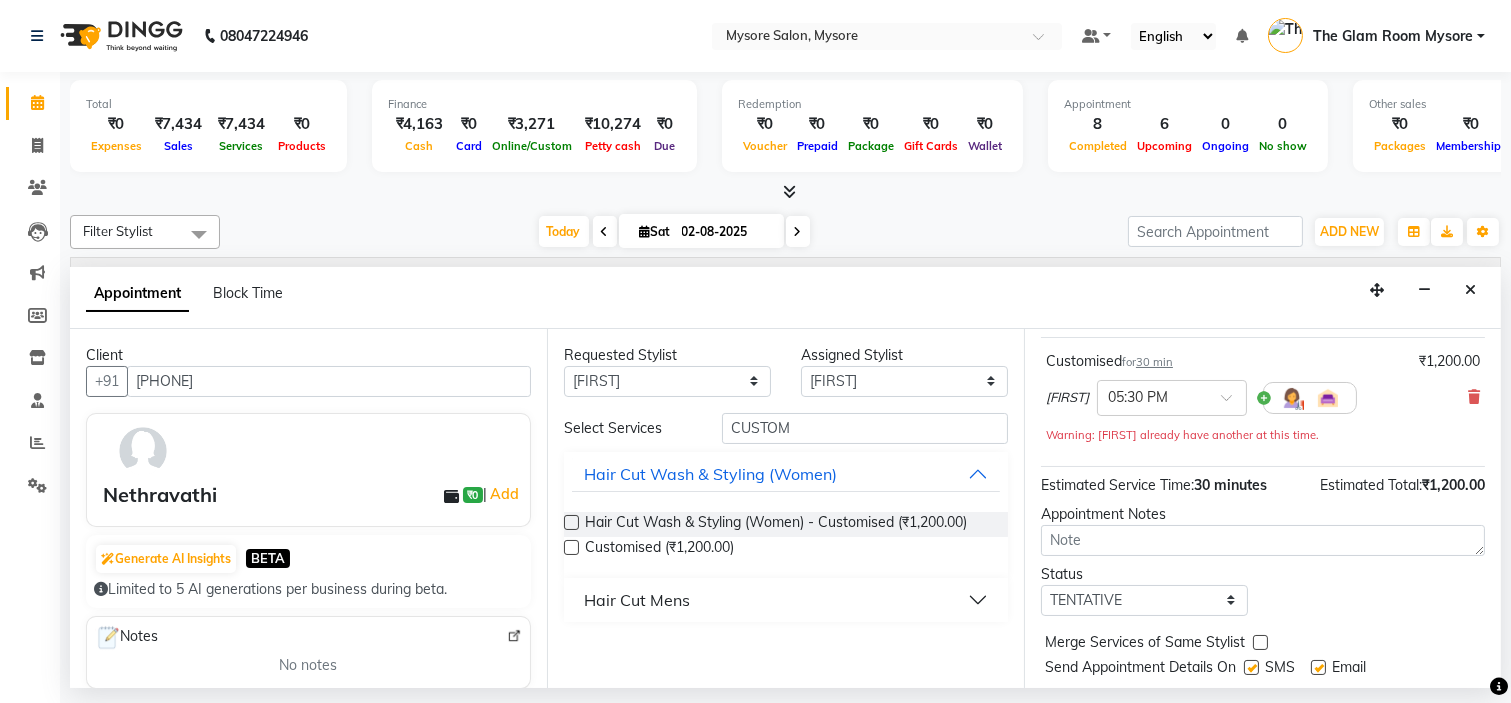 scroll, scrollTop: 187, scrollLeft: 0, axis: vertical 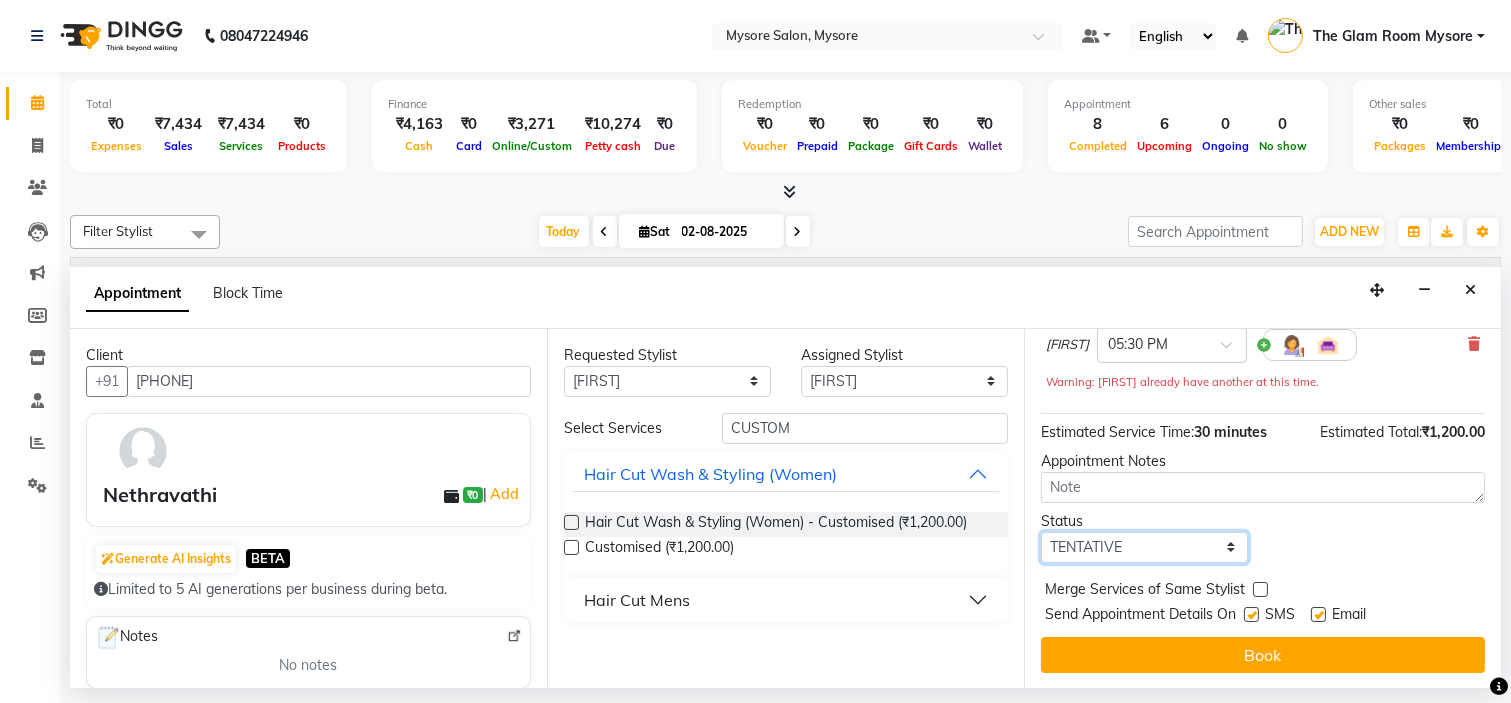 click on "Select TENTATIVE CONFIRM CHECK-IN UPCOMING" at bounding box center (1144, 547) 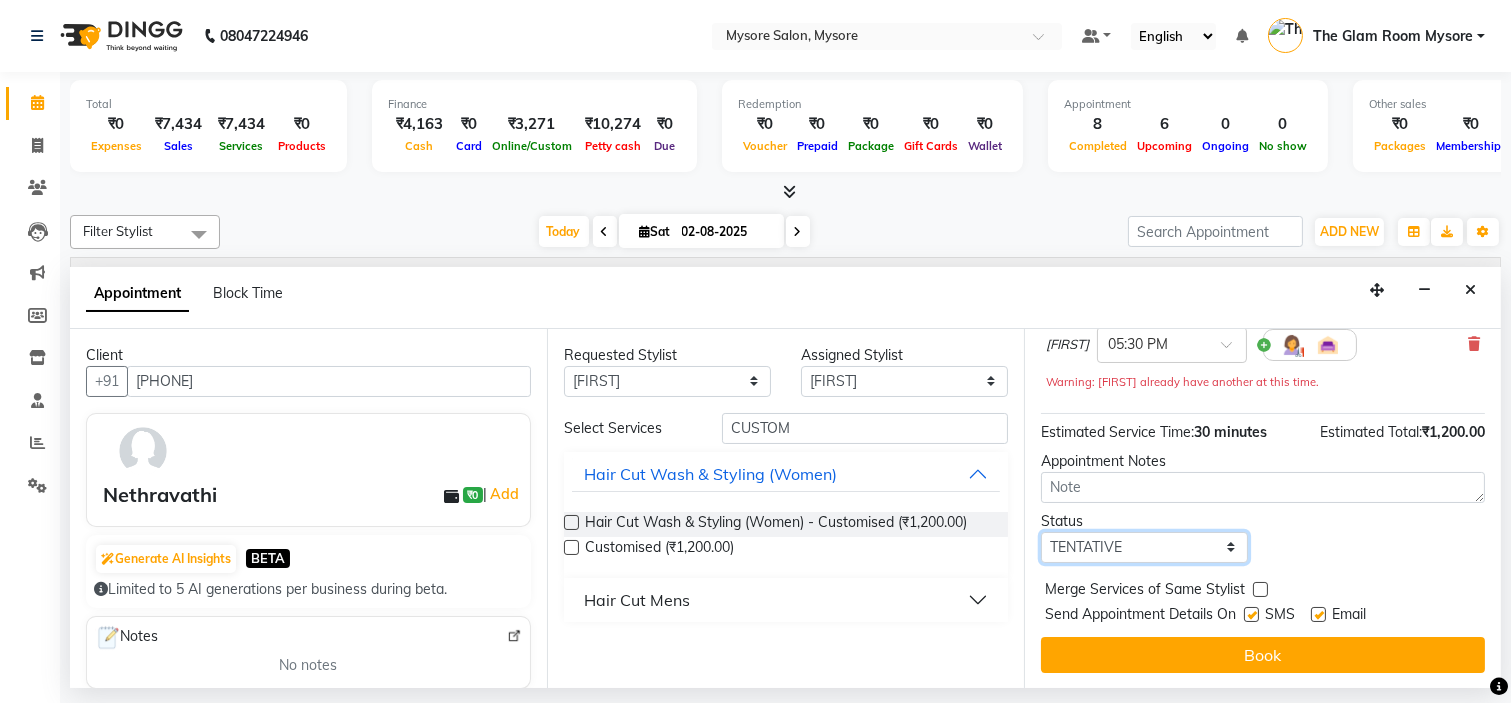 select on "confirm booking" 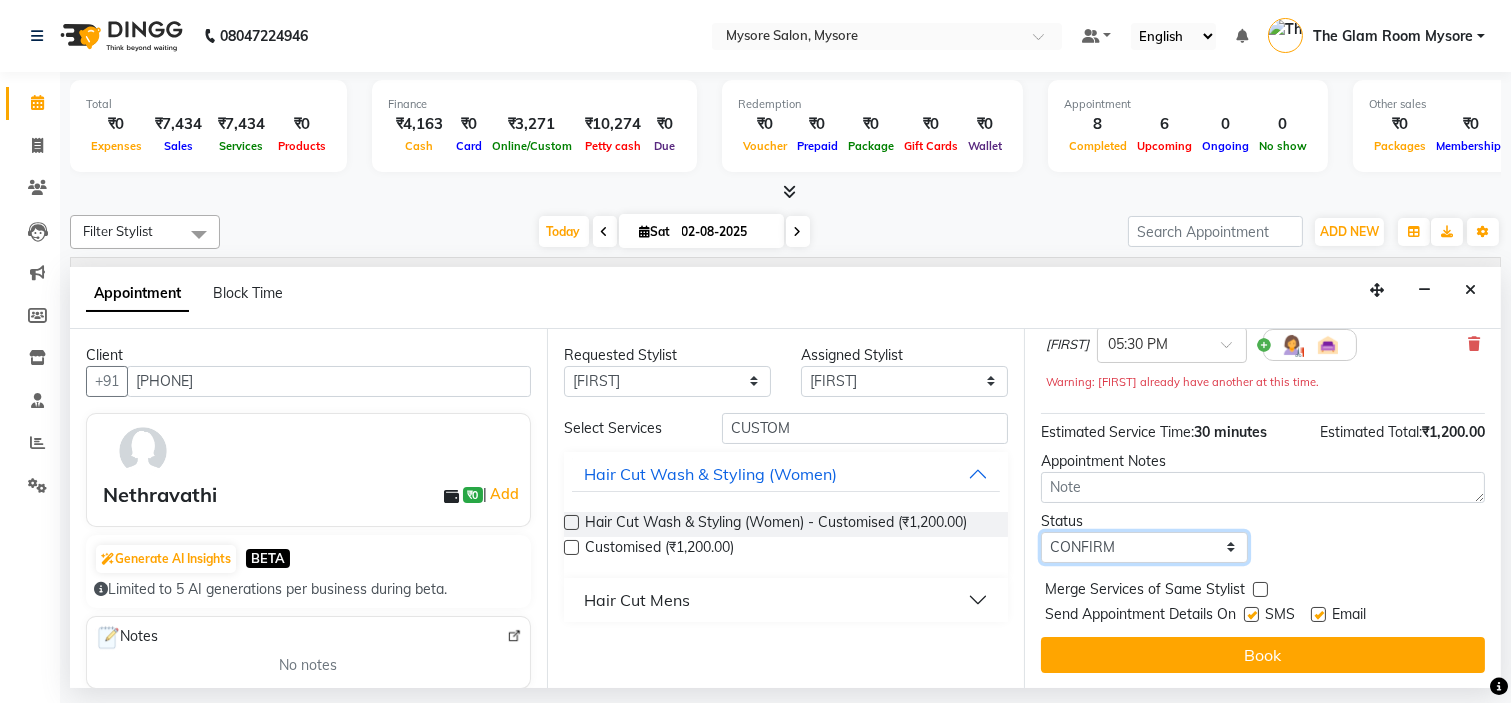 click on "Select TENTATIVE CONFIRM CHECK-IN UPCOMING" at bounding box center (1144, 547) 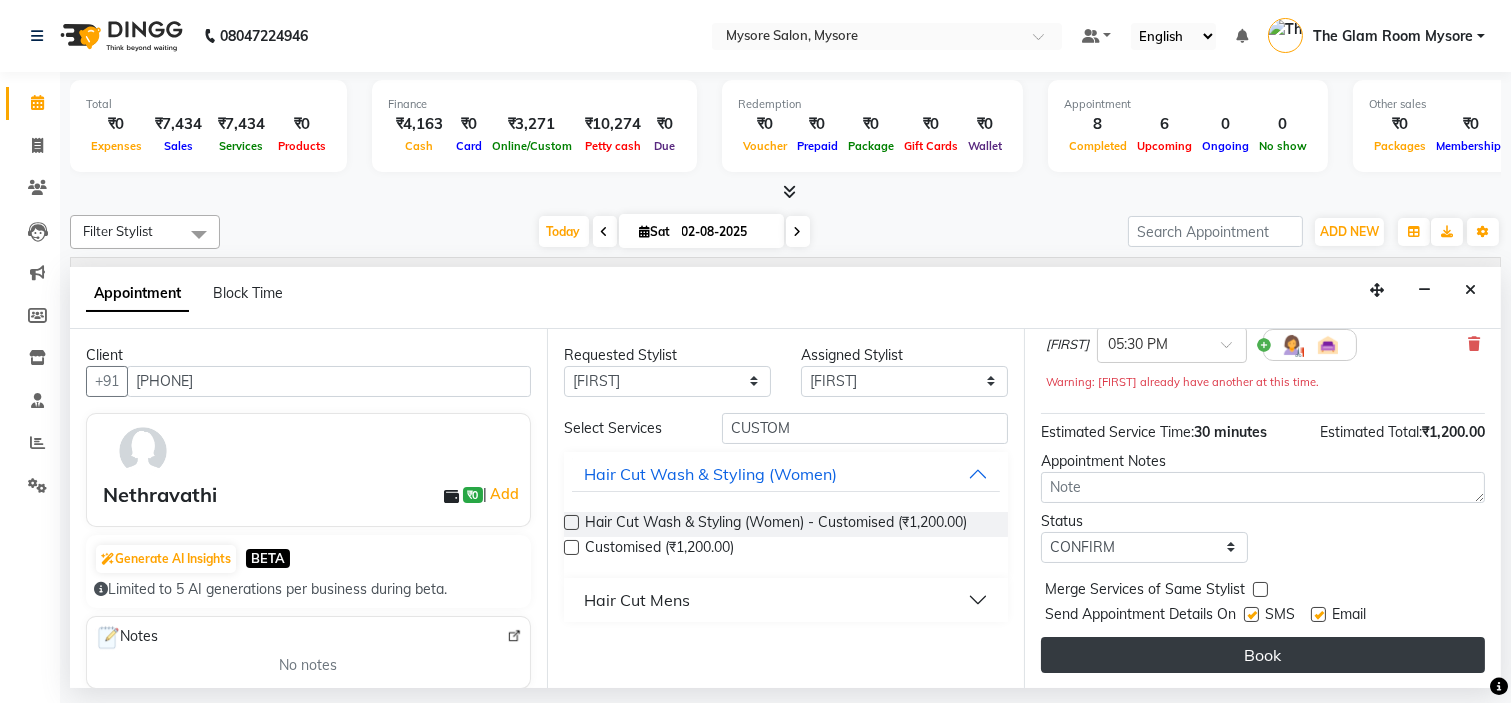 click on "Book" at bounding box center (1263, 655) 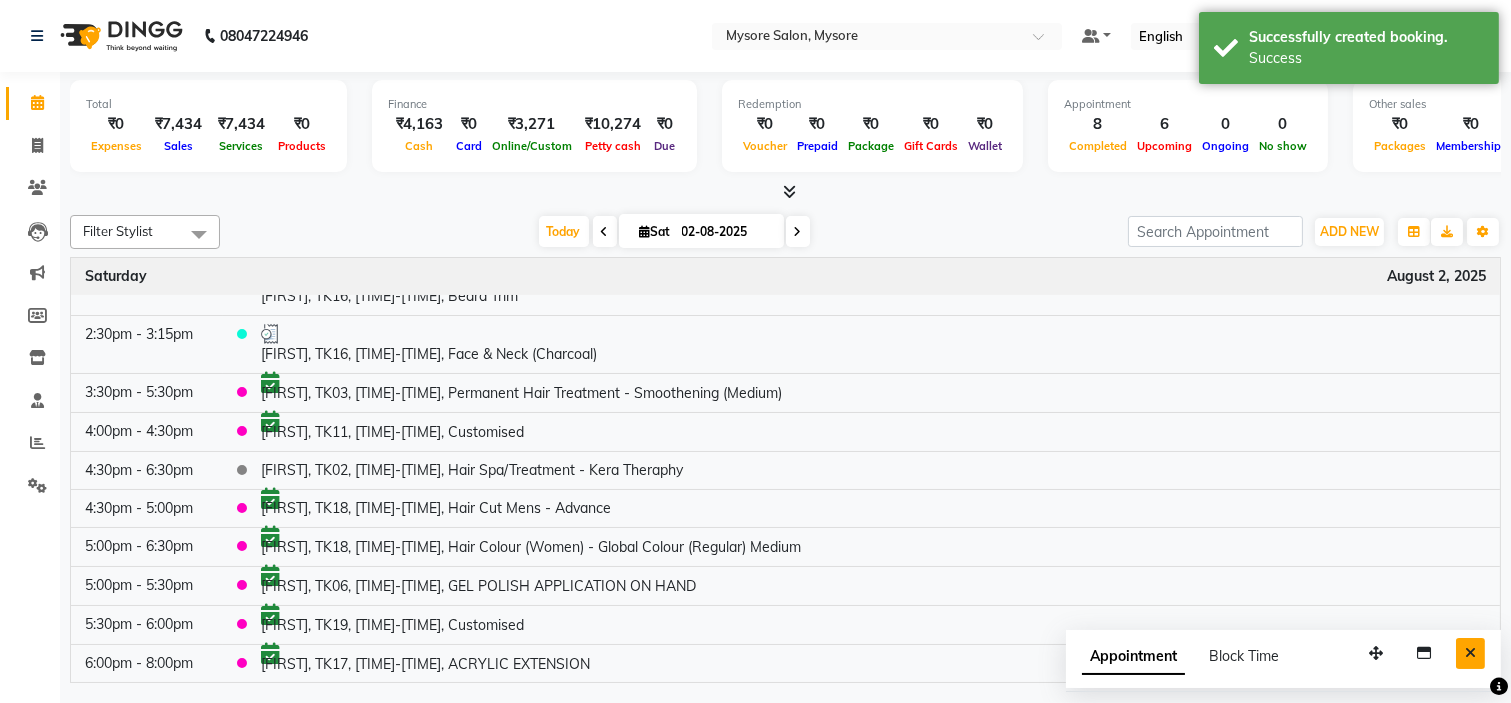 click at bounding box center [1470, 653] 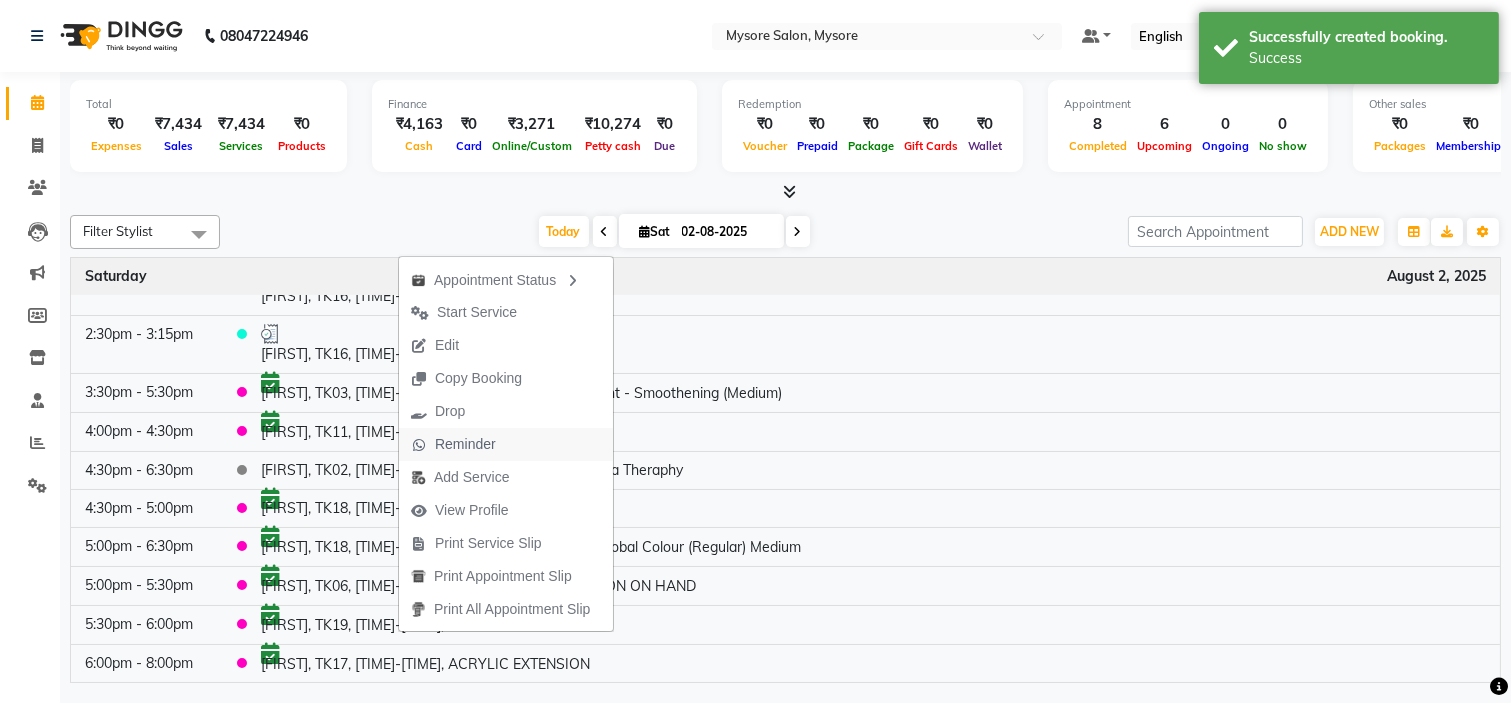 click on "Reminder" at bounding box center (465, 444) 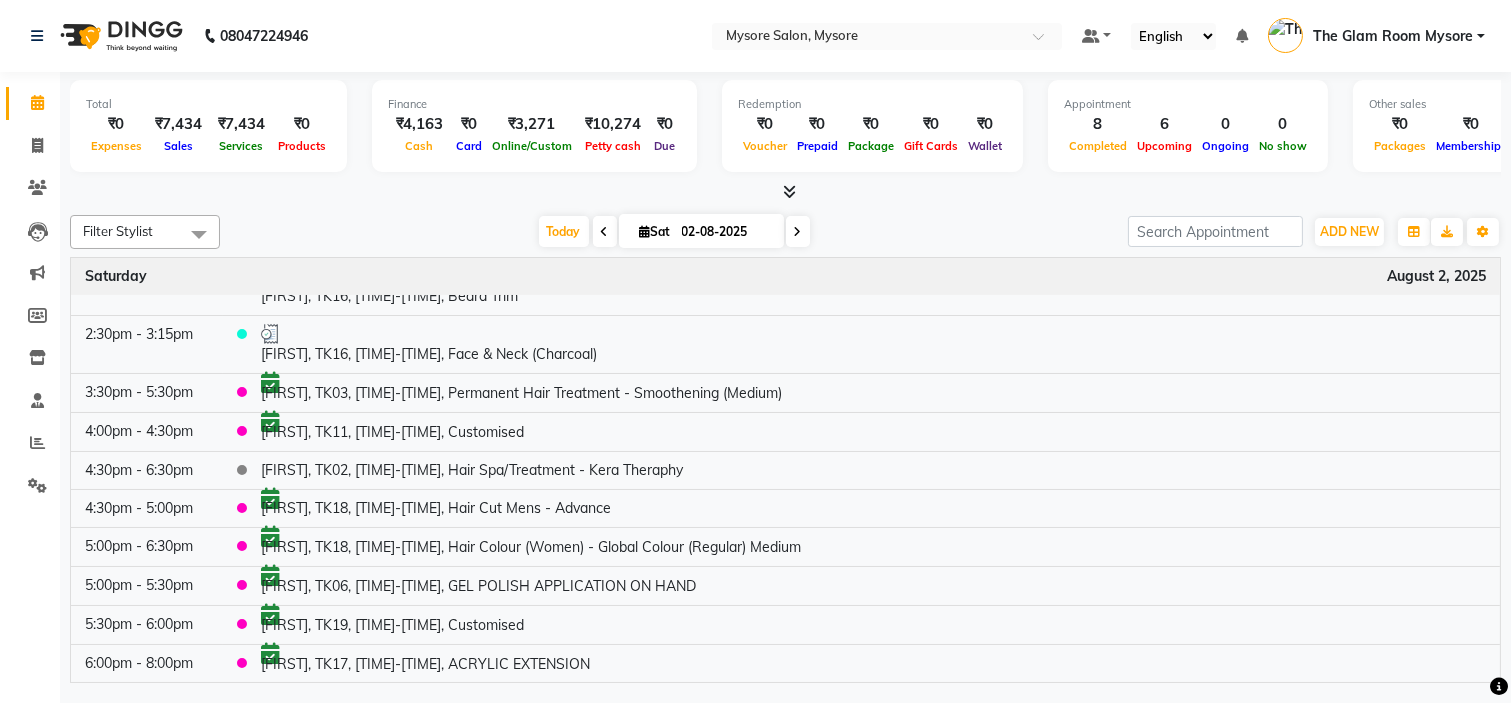 scroll, scrollTop: 91, scrollLeft: 0, axis: vertical 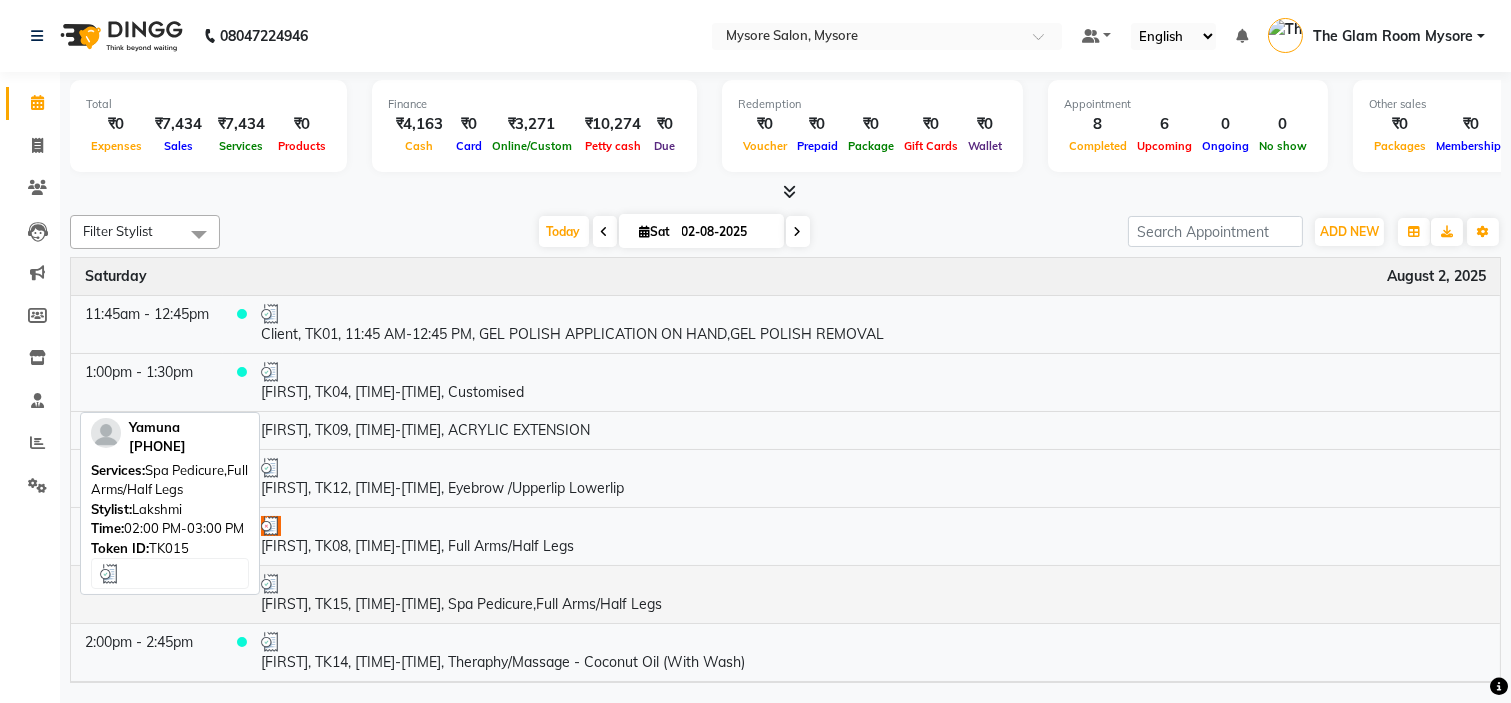 click on "Yamuna, TK15, 02:00 PM-03:00 PM, Spa Pedicure,Full Arms/Half Legs" at bounding box center [873, 594] 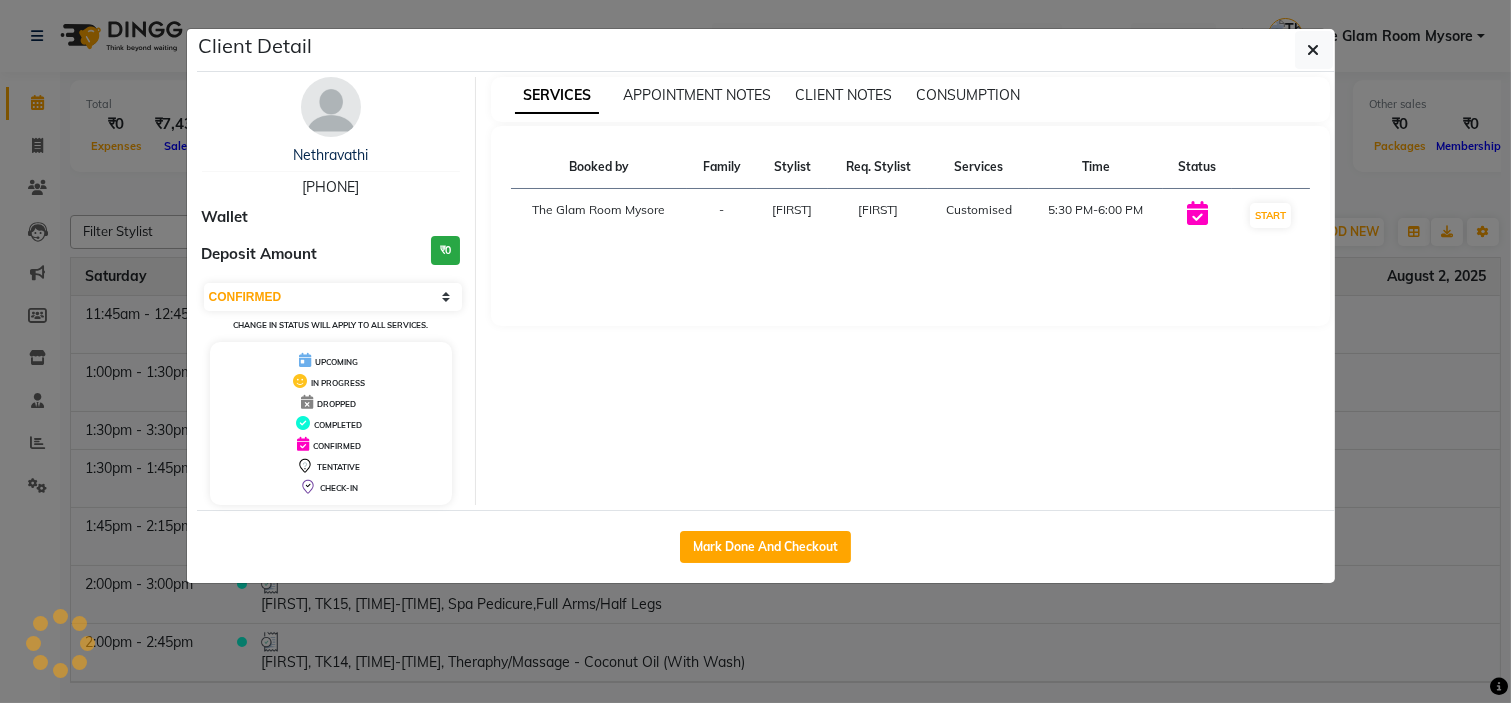select on "3" 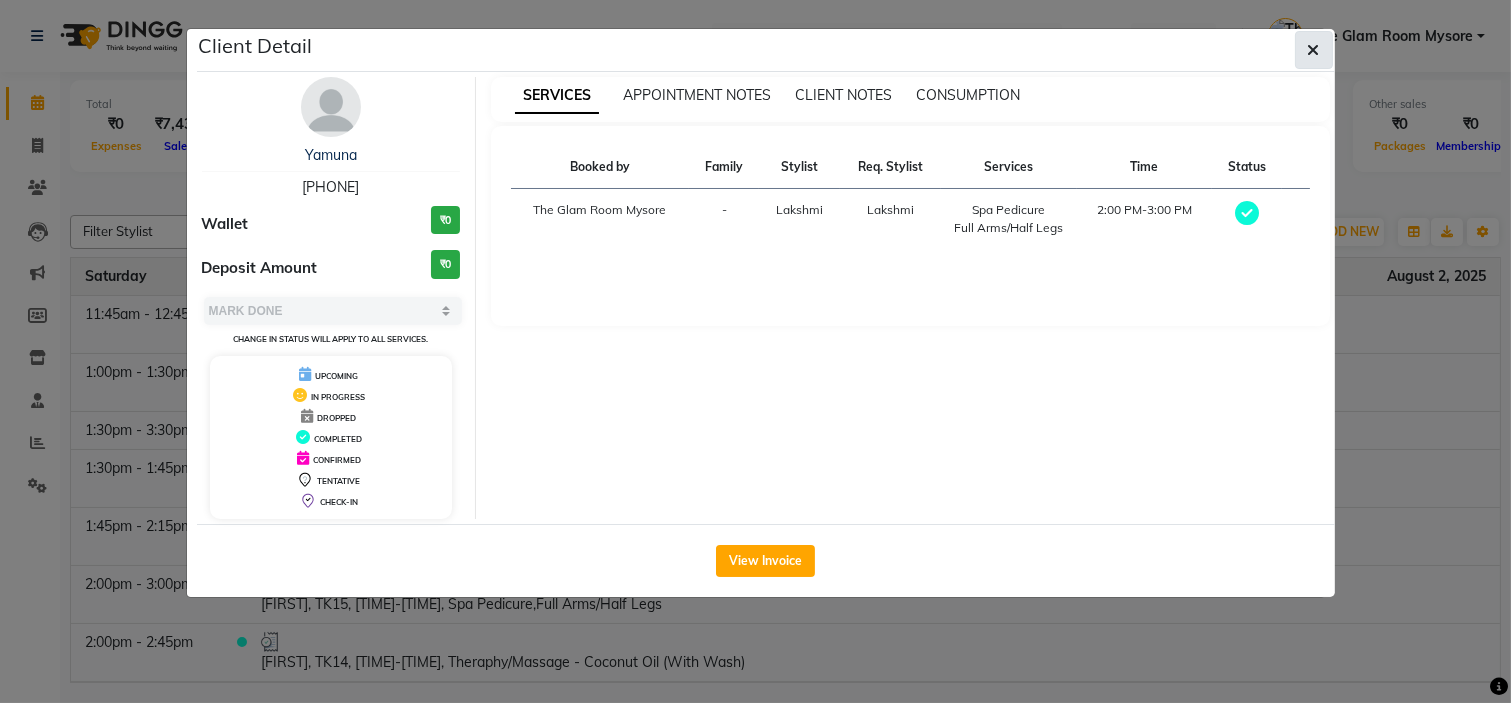 click 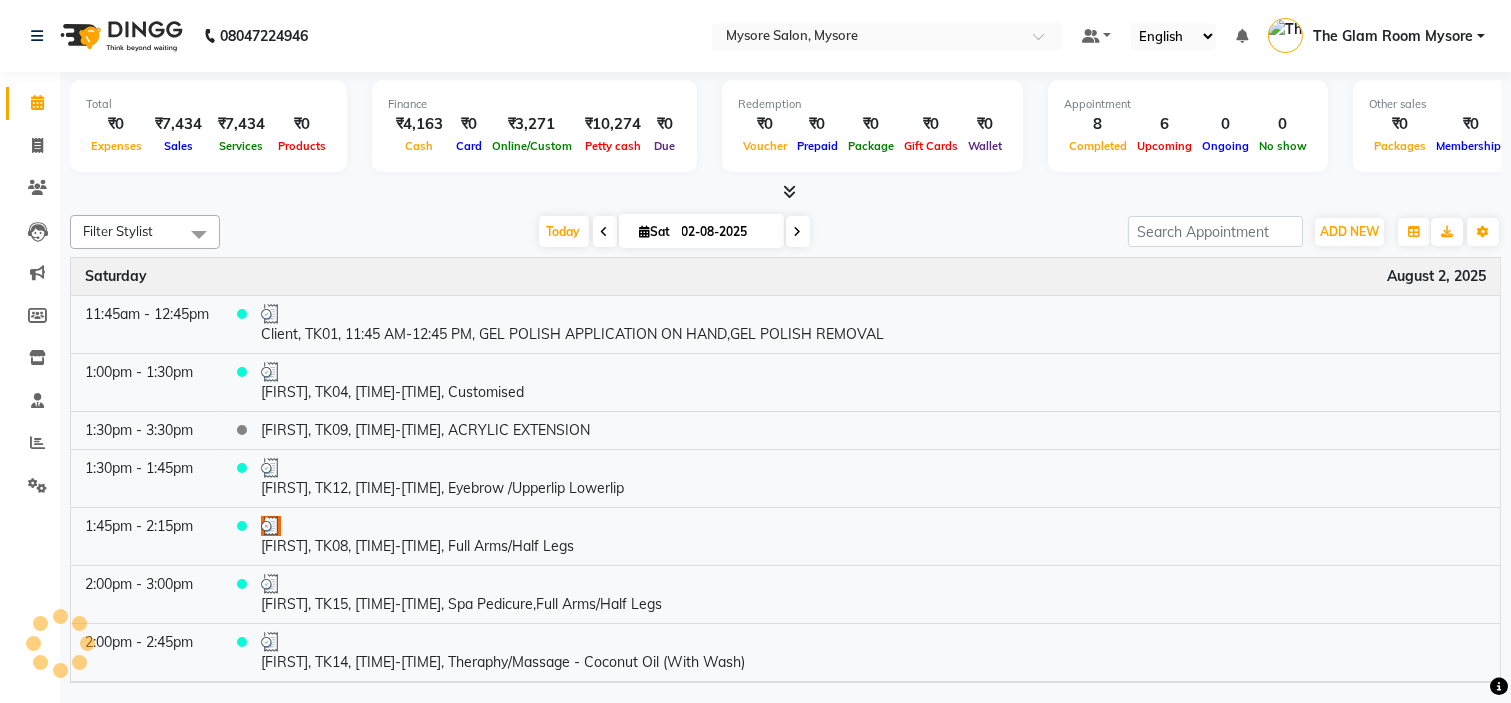 click at bounding box center (1499, 686) 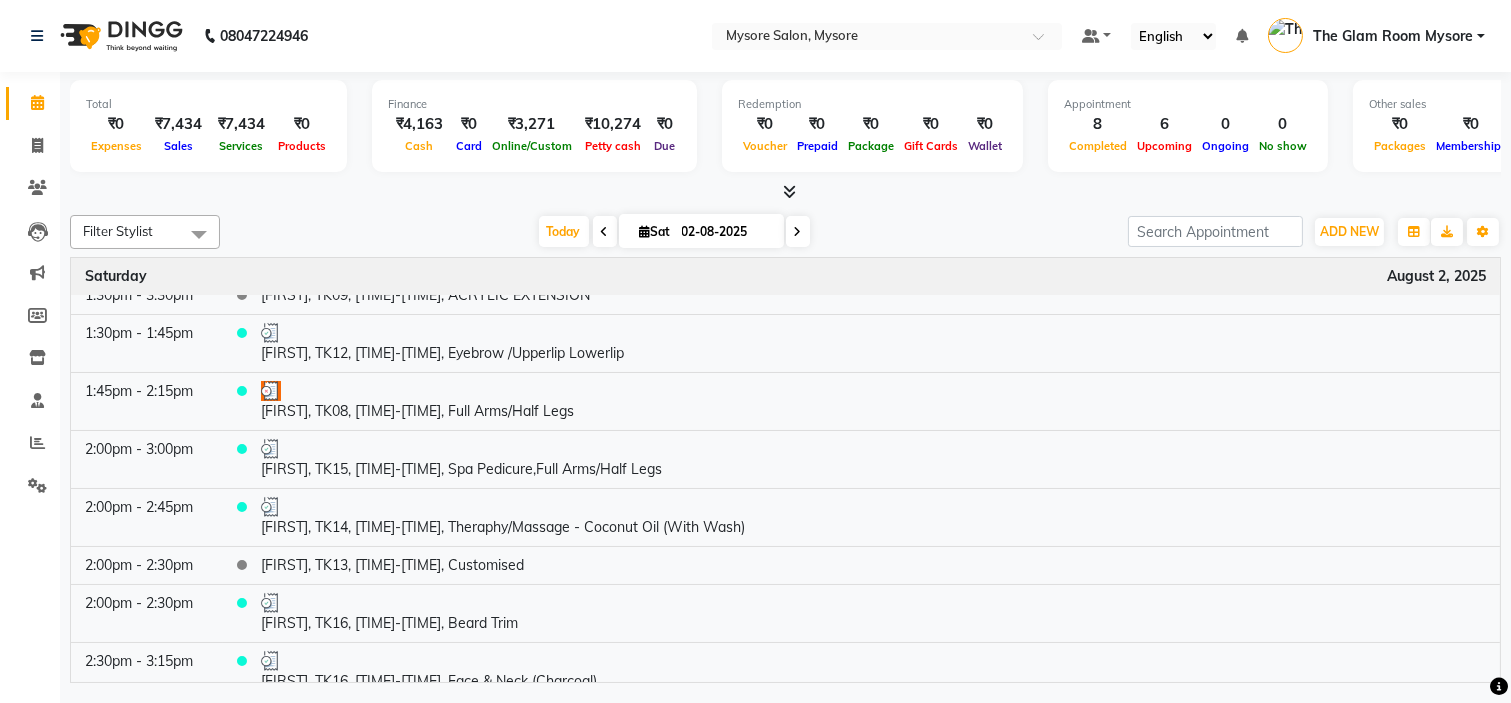 scroll, scrollTop: 137, scrollLeft: 0, axis: vertical 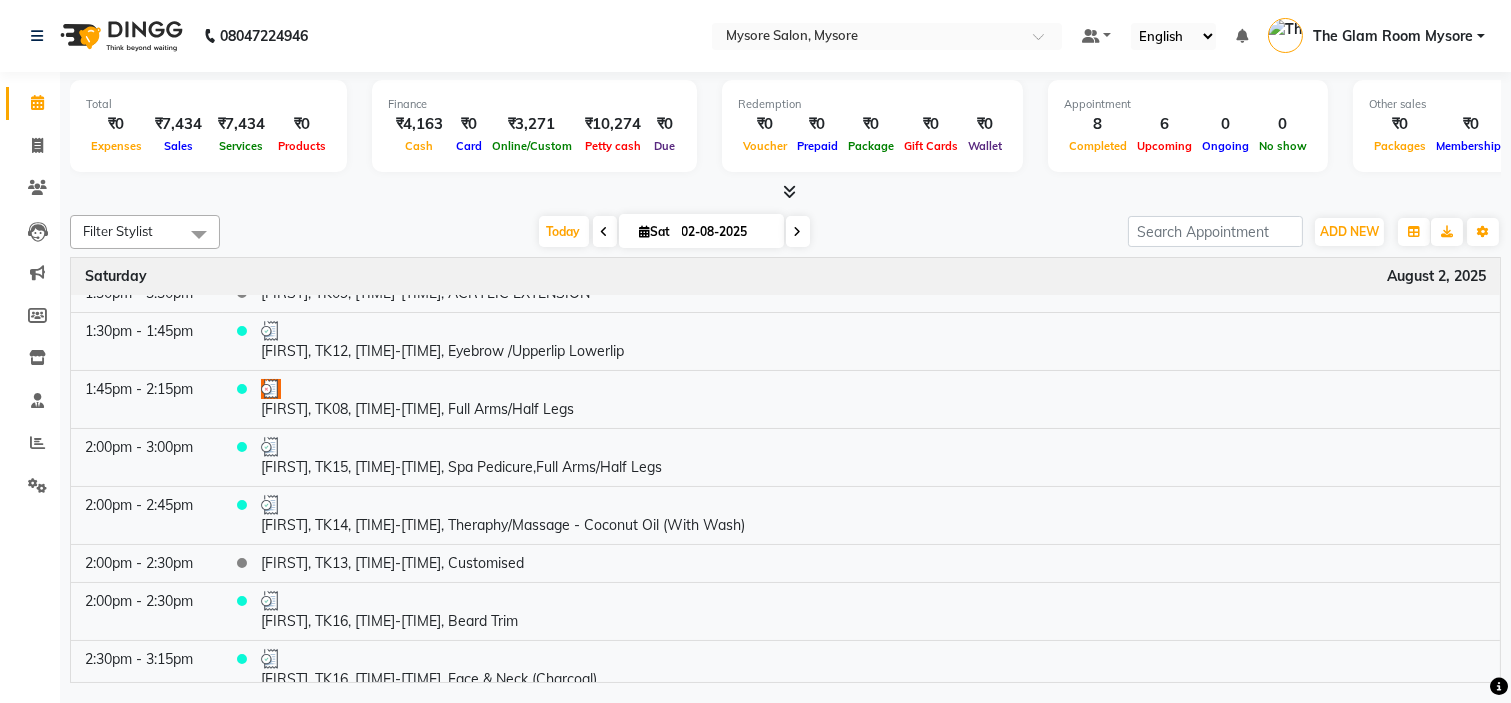 click on "Total  ₹0  Expenses ₹7,434  Sales ₹7,434  Services ₹0  Products Finance  ₹4,163  Cash ₹0  Card ₹3,271  Online/Custom ₹10,274 Petty cash ₹0 Due  Redemption  ₹0 Voucher ₹0 Prepaid ₹0 Package ₹0  Gift Cards ₹0  Wallet  Appointment  8 Completed 6 Upcoming 0 Ongoing 0 No show  Other sales  ₹0  Packages ₹0  Memberships ₹0  Vouchers ₹0  Prepaids ₹0  Gift Cards Filter Stylist Select All Ankita Arti Ashwini Ayaan DR. Apurva Fatma Jayshree Lakshmi Paul Ruhul alom Shangnimwon Steve Sumaiya Banu Sumit Teja Tezz The Glam Room Mysore Today  Sat 02-08-2025 Toggle Dropdown Add Appointment Add Invoice Add Expense Add Attendance Add Client Add Transaction Toggle Dropdown Add Appointment Add Invoice Add Expense Add Attendance Add Client ADD NEW Toggle Dropdown Add Appointment Add Invoice Add Expense Add Attendance Add Client Add Transaction Filter Stylist Select All Ankita Arti Ashwini Ayaan DR. Apurva Fatma Jayshree Lakshmi Paul Ruhul alom Shangnimwon Steve Sumaiya Banu Sumit Teja Tezz" 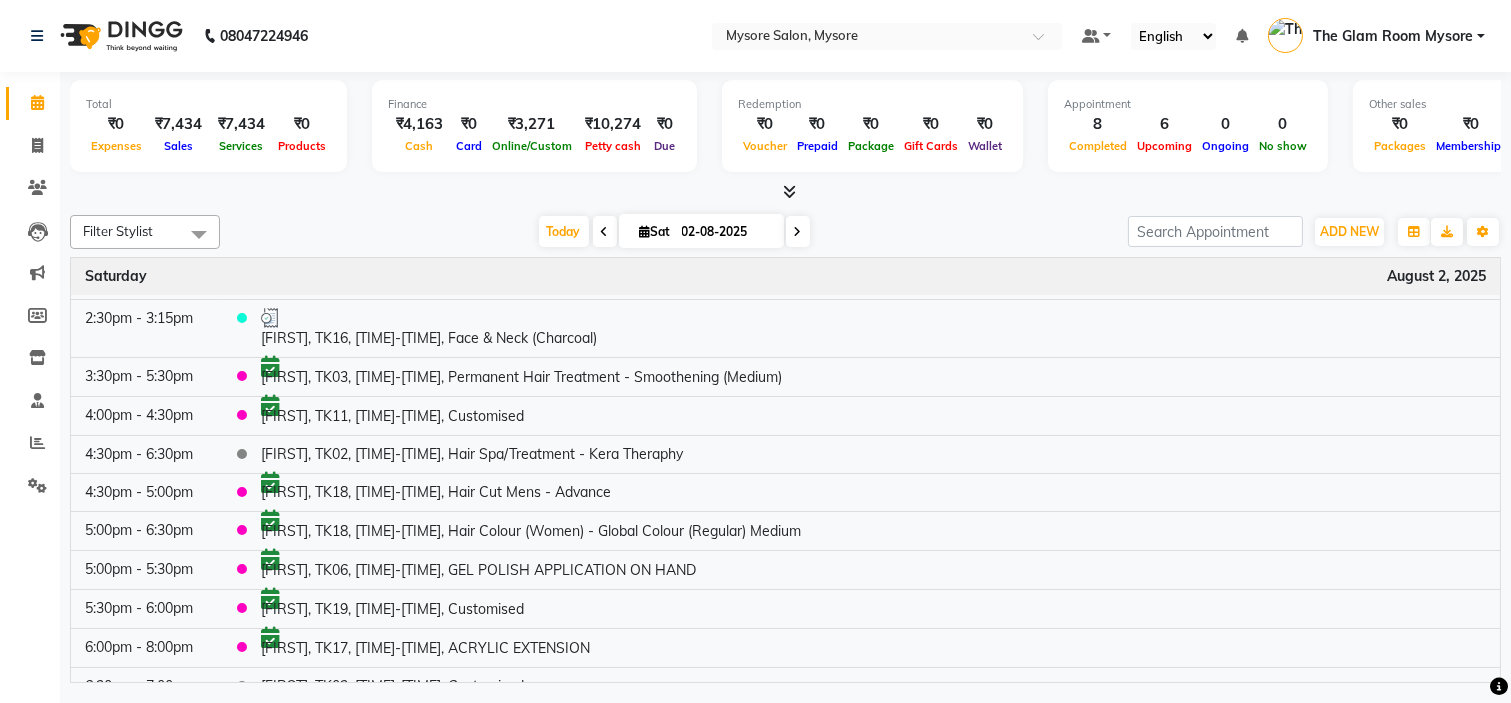 scroll, scrollTop: 502, scrollLeft: 0, axis: vertical 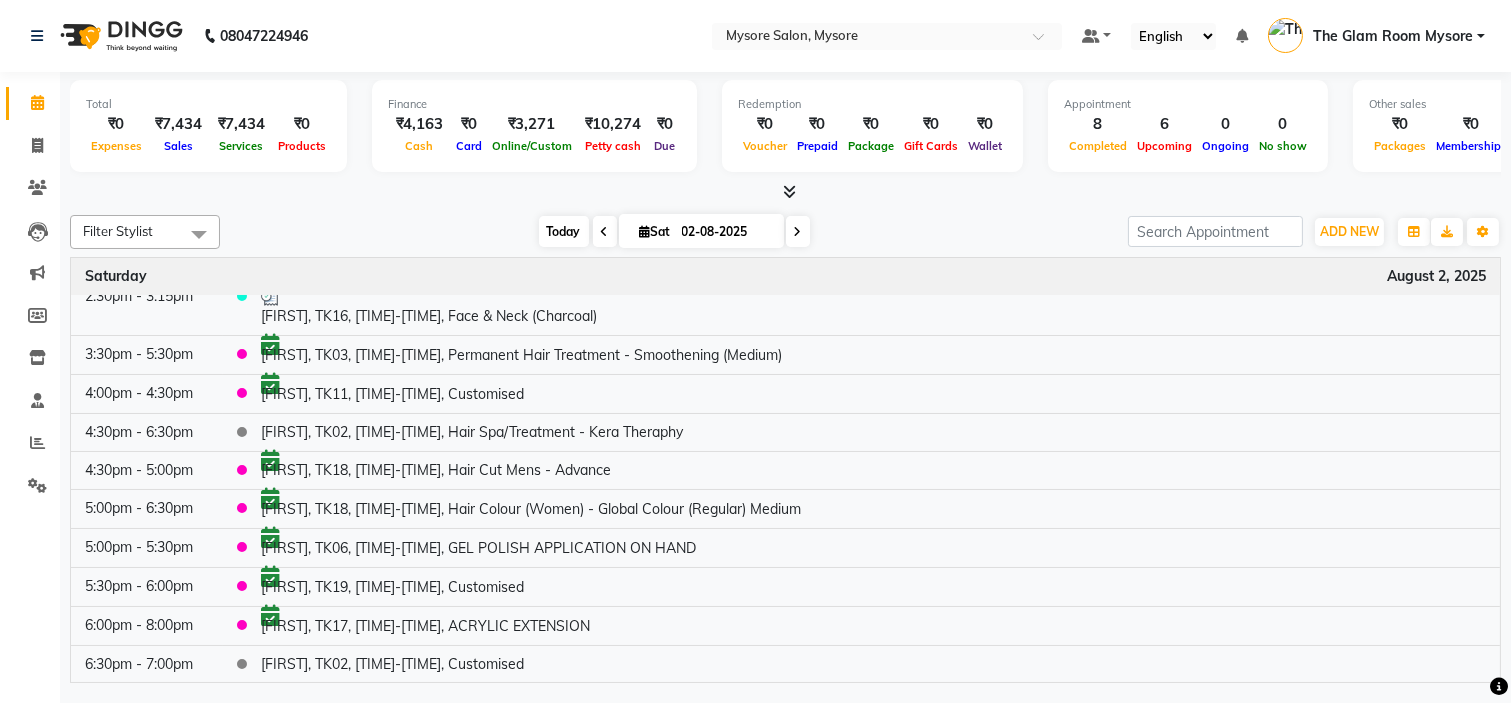 click on "Today" at bounding box center [564, 231] 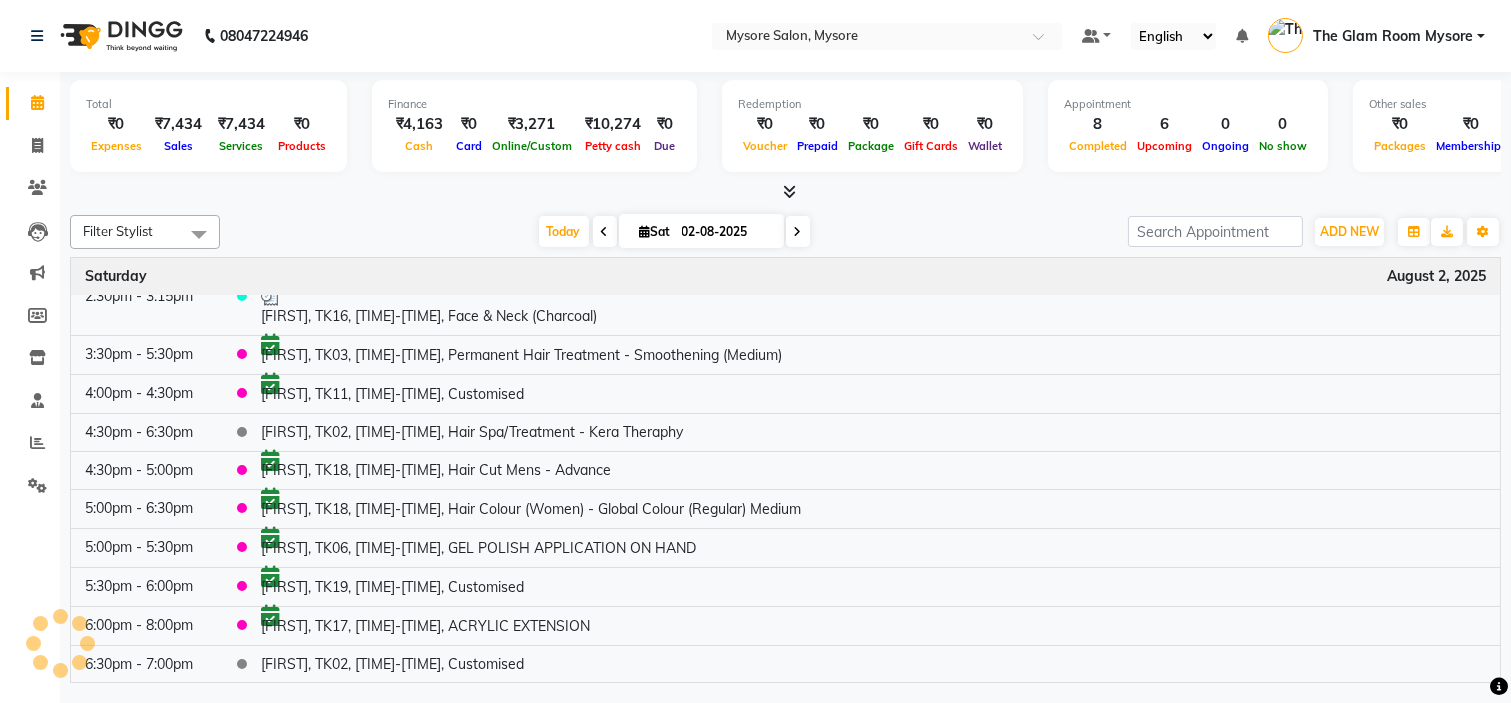click on "Filter Stylist Select All Ankita Arti Ashwini Ayaan DR. Apurva Fatma Jayshree Lakshmi Paul Ruhul alom Shangnimwon Steve Sumaiya Banu Sumit Teja Tezz The Glam Room Mysore Today  Sat 02-08-2025 Toggle Dropdown Add Appointment Add Invoice Add Expense Add Attendance Add Client Add Transaction Toggle Dropdown Add Appointment Add Invoice Add Expense Add Attendance Add Client ADD NEW Toggle Dropdown Add Appointment Add Invoice Add Expense Add Attendance Add Client Add Transaction Filter Stylist Select All Ankita Arti Ashwini Ayaan DR. Apurva Fatma Jayshree Lakshmi Paul Ruhul alom Shangnimwon Steve Sumaiya Banu Sumit Teja Tezz The Glam Room Mysore Group By  Staff View   Room View  View as Vertical  Vertical - Week View  Horizontal  Horizontal - Week View  List  Toggle Dropdown Calendar Settings Manage Tags   Arrange Stylists   Reset Stylists  Full Screen  Show Available Stylist  Appointment Form Zoom 100% Time Event Saturday August 2, 2025 11:45am - 12:45pm     1:00pm - 1:30pm     1:30pm - 3:30pm    1:30pm - 1:45pm" 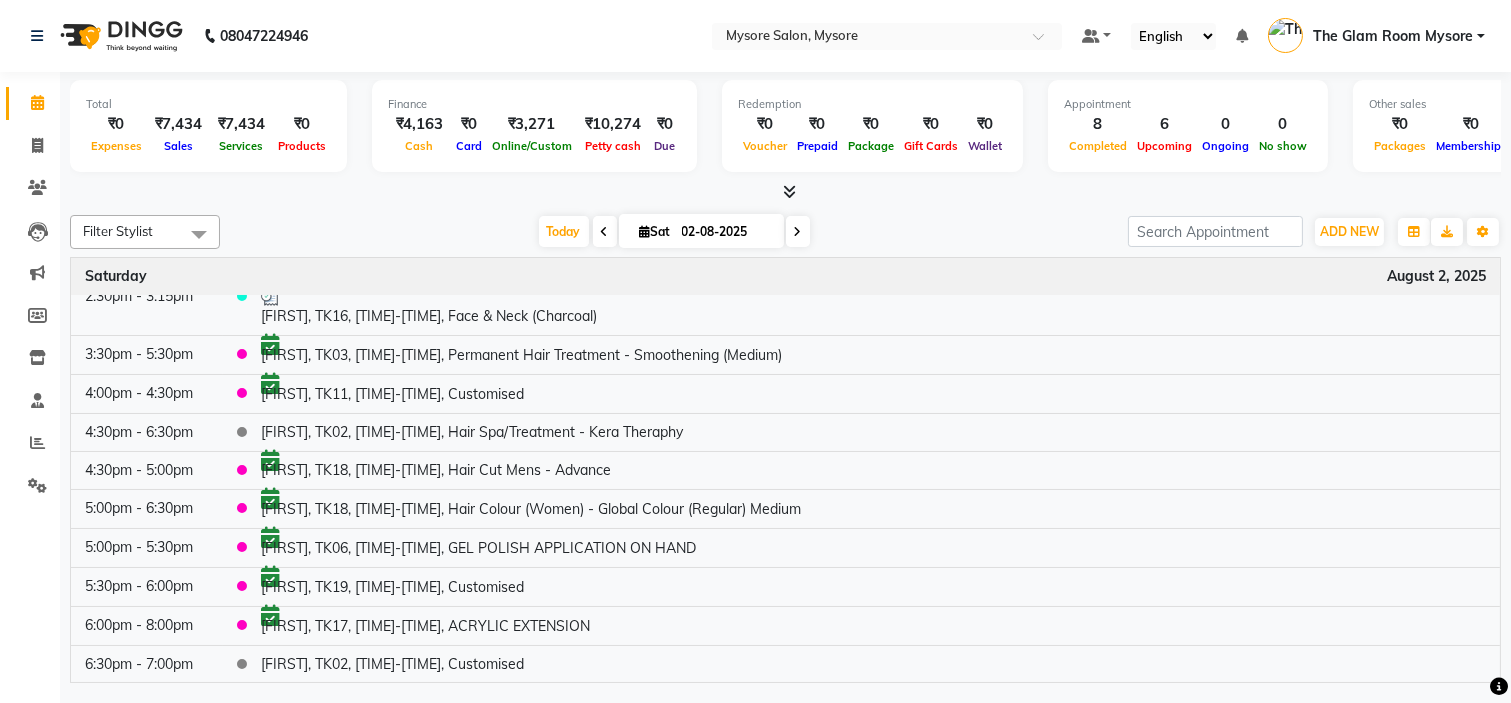 click on "Filter Stylist Select All Ankita Arti Ashwini Ayaan DR. Apurva Fatma Jayshree Lakshmi Paul Ruhul alom Shangnimwon Steve Sumaiya Banu Sumit Teja Tezz The Glam Room Mysore Today  Sat 02-08-2025 Toggle Dropdown Add Appointment Add Invoice Add Expense Add Attendance Add Client Add Transaction Toggle Dropdown Add Appointment Add Invoice Add Expense Add Attendance Add Client ADD NEW Toggle Dropdown Add Appointment Add Invoice Add Expense Add Attendance Add Client Add Transaction Filter Stylist Select All Ankita Arti Ashwini Ayaan DR. Apurva Fatma Jayshree Lakshmi Paul Ruhul alom Shangnimwon Steve Sumaiya Banu Sumit Teja Tezz The Glam Room Mysore Group By  Staff View   Room View  View as Vertical  Vertical - Week View  Horizontal  Horizontal - Week View  List  Toggle Dropdown Calendar Settings Manage Tags   Arrange Stylists   Reset Stylists  Full Screen  Show Available Stylist  Appointment Form Zoom 100% Time Event Saturday August 2, 2025 11:45am - 12:45pm     1:00pm - 1:30pm     1:30pm - 3:30pm    1:30pm - 1:45pm" 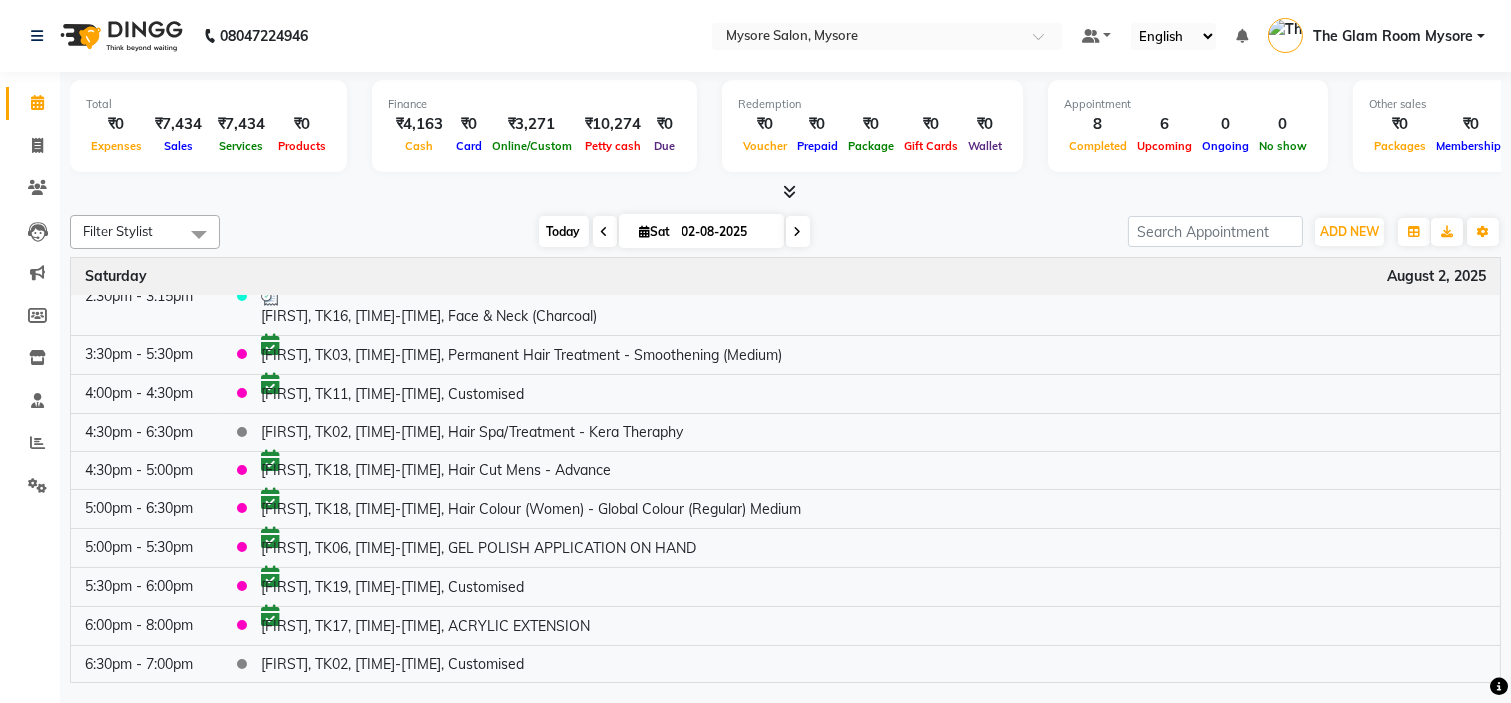 click on "Today" at bounding box center [564, 231] 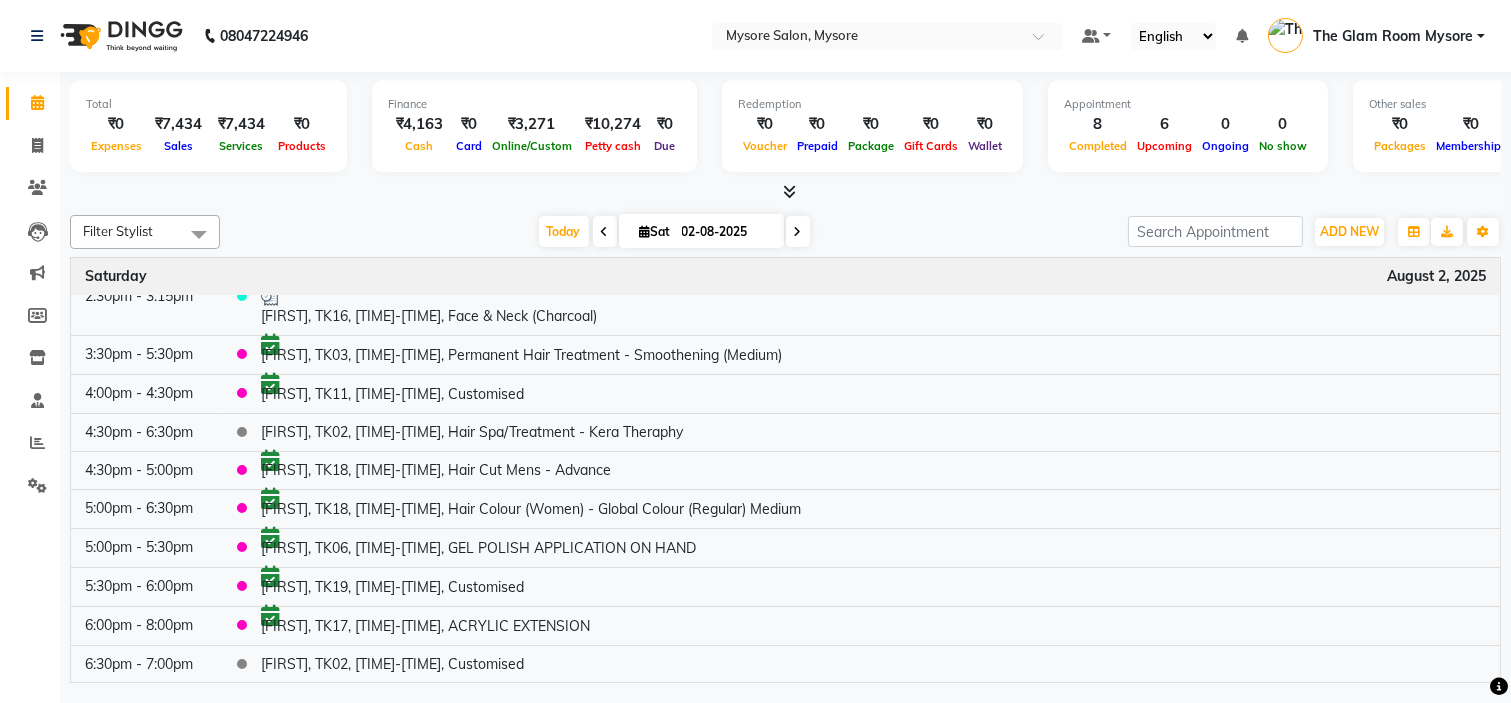 scroll, scrollTop: 131, scrollLeft: 0, axis: vertical 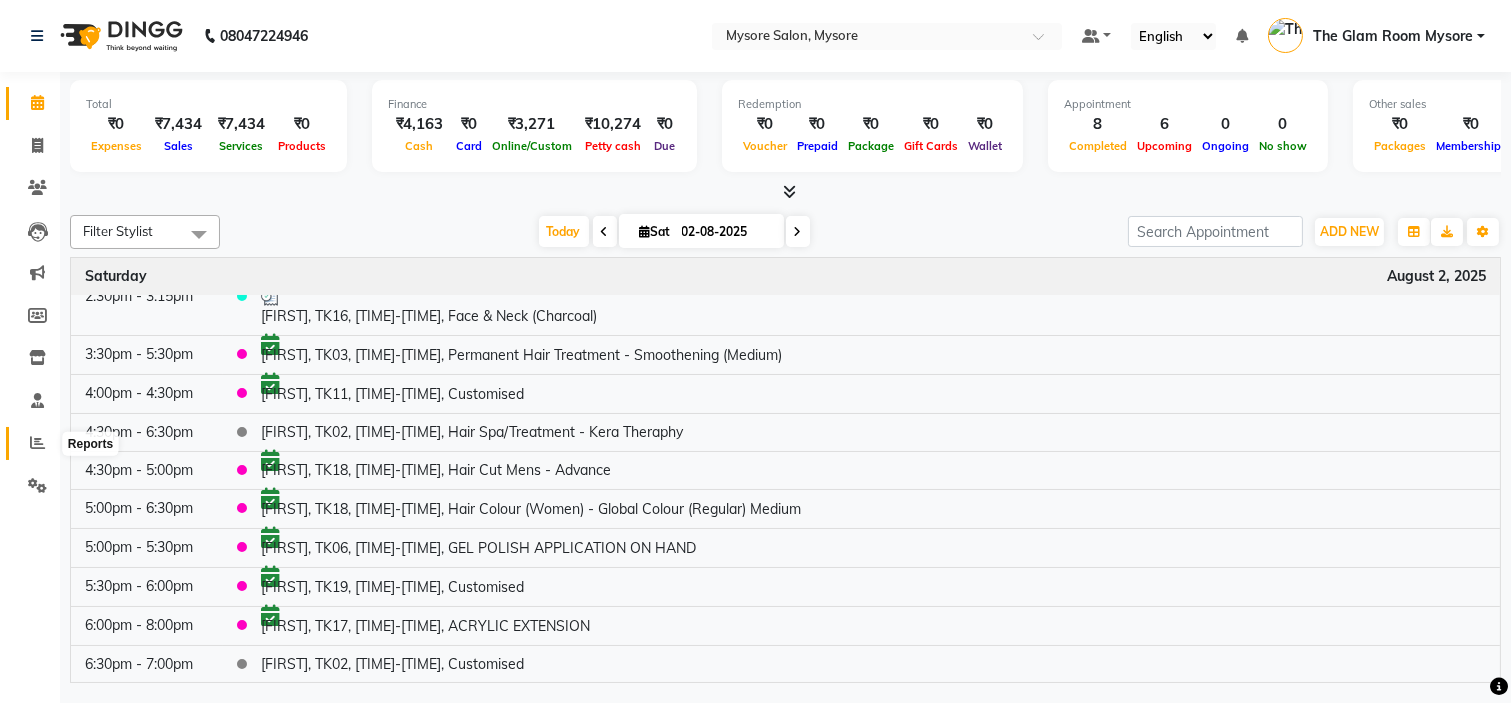 click 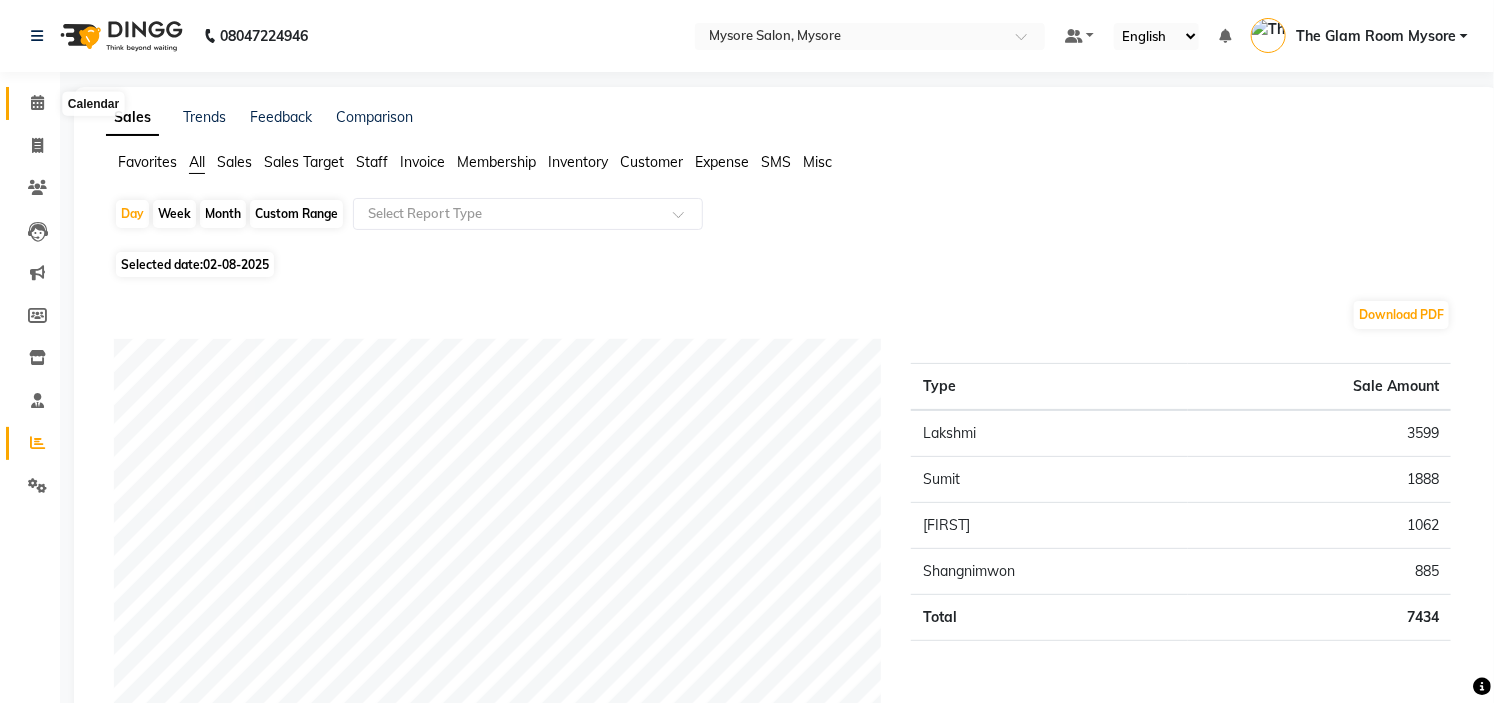 click 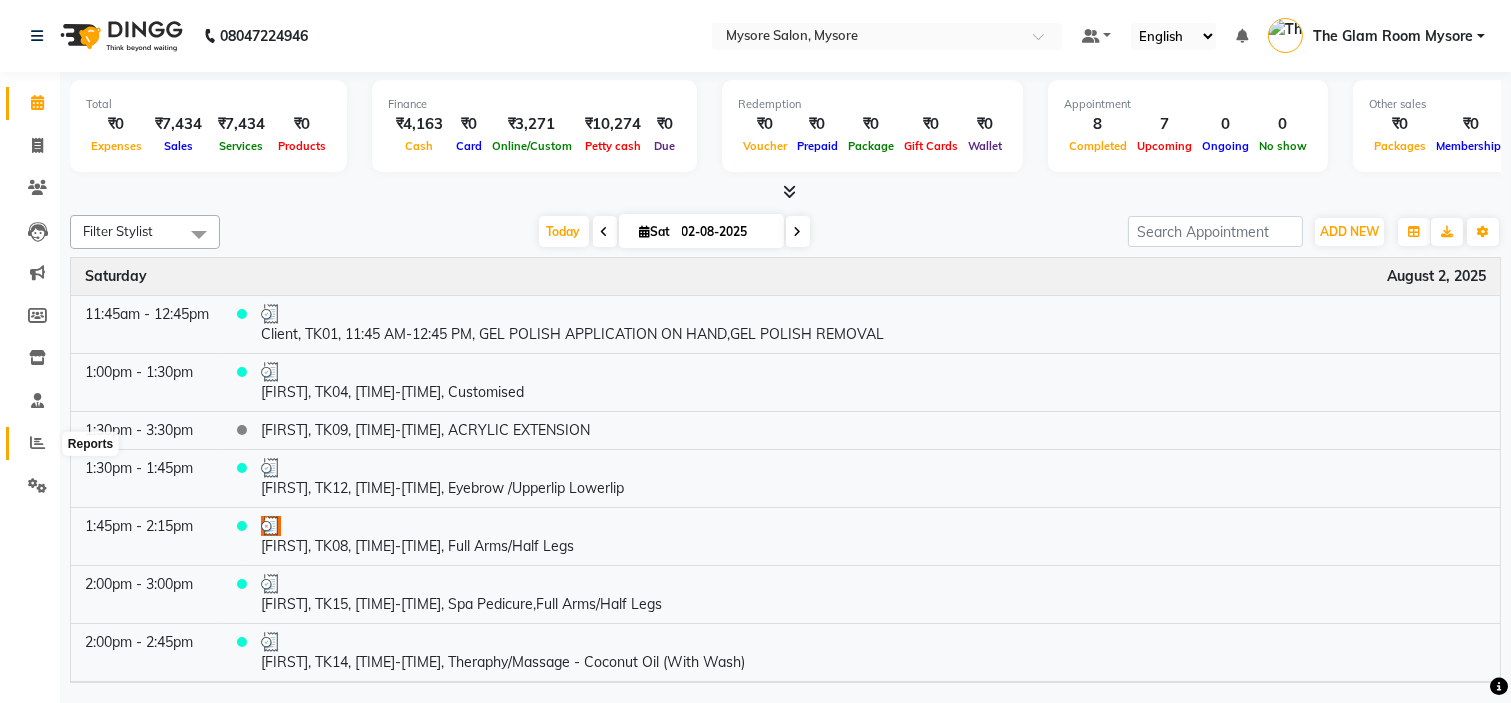 click 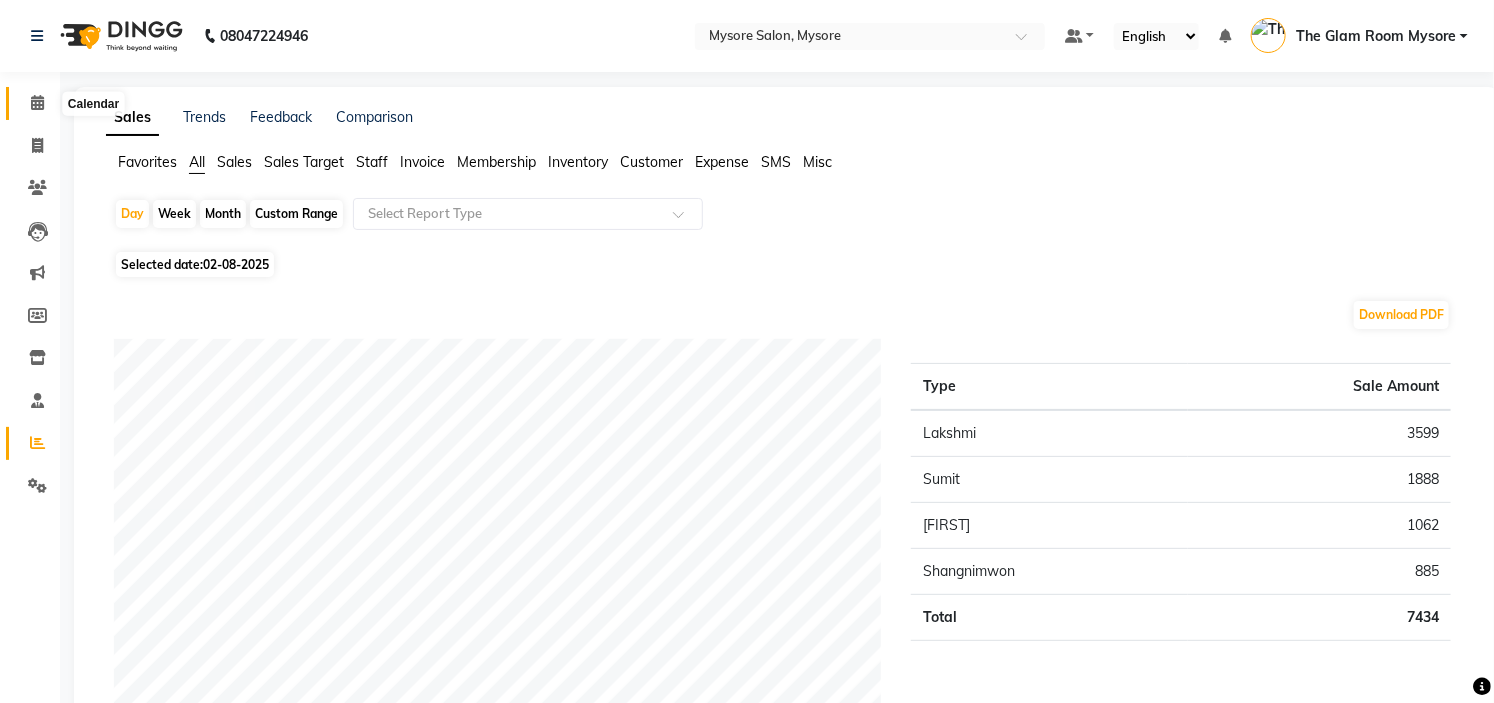 click 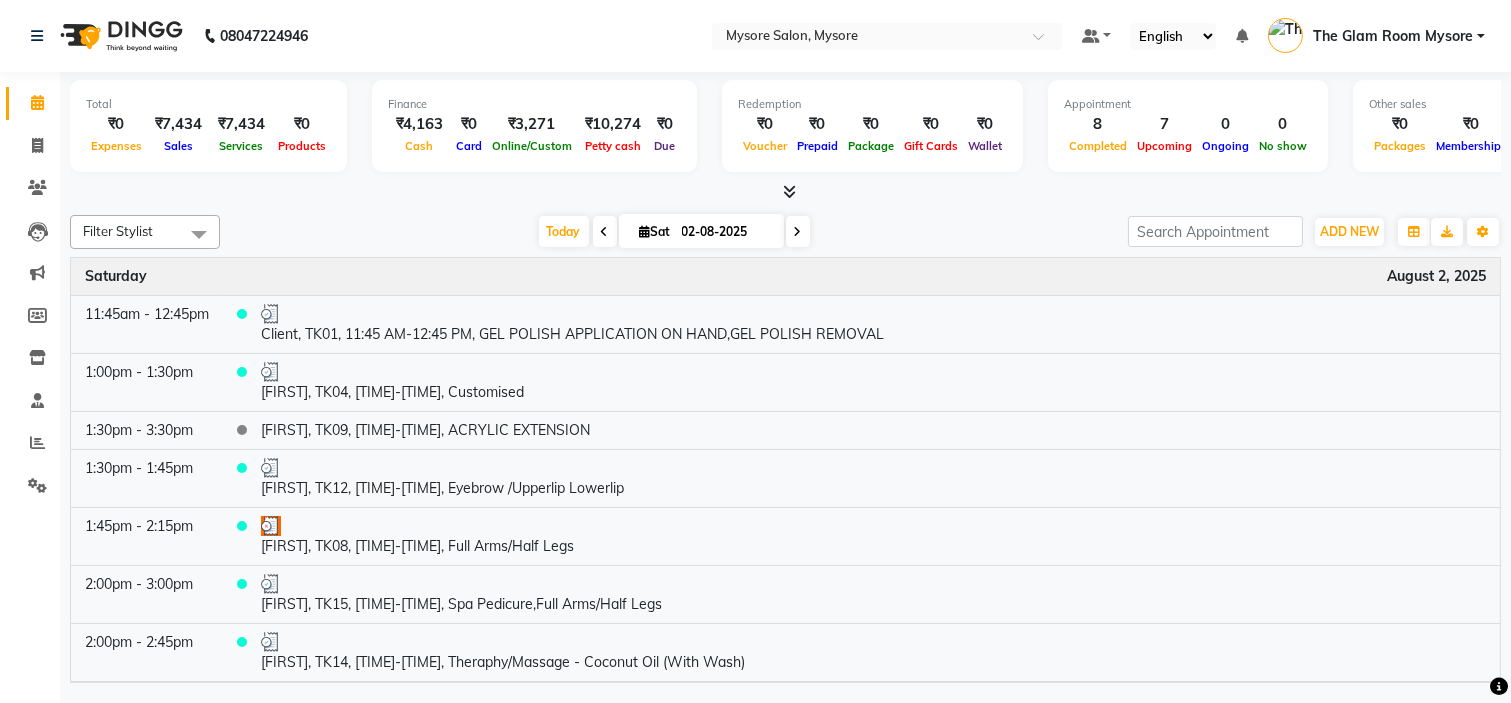click at bounding box center (785, 192) 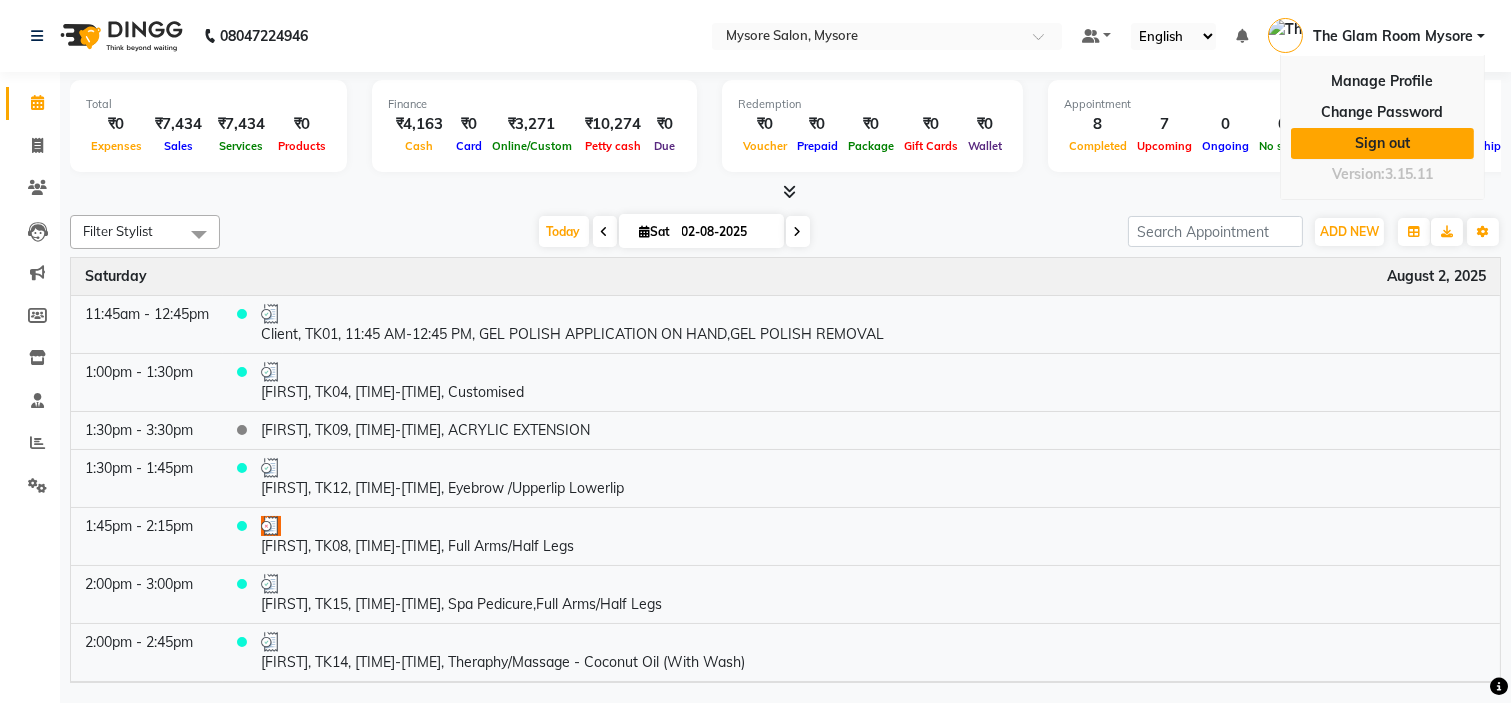 click on "Sign out" at bounding box center (1382, 143) 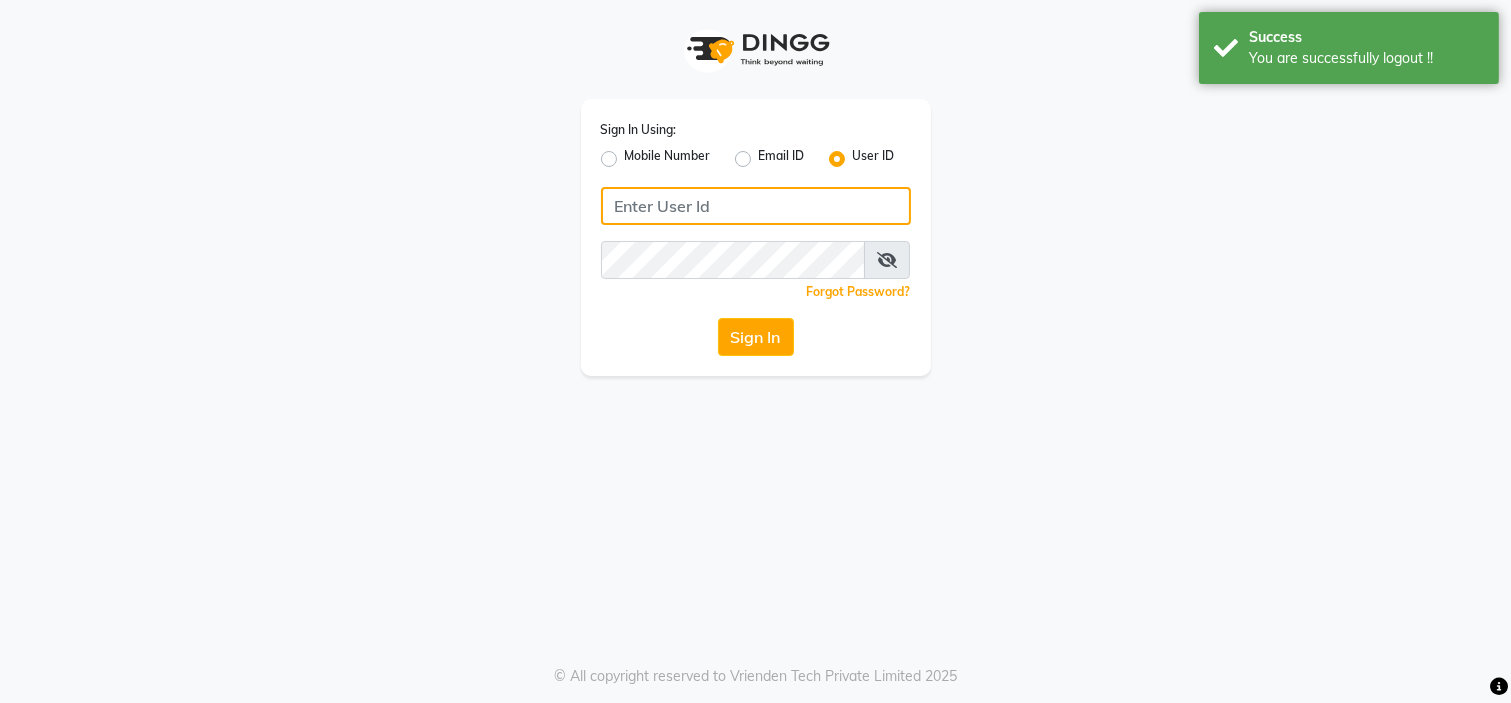 type on "7338156969" 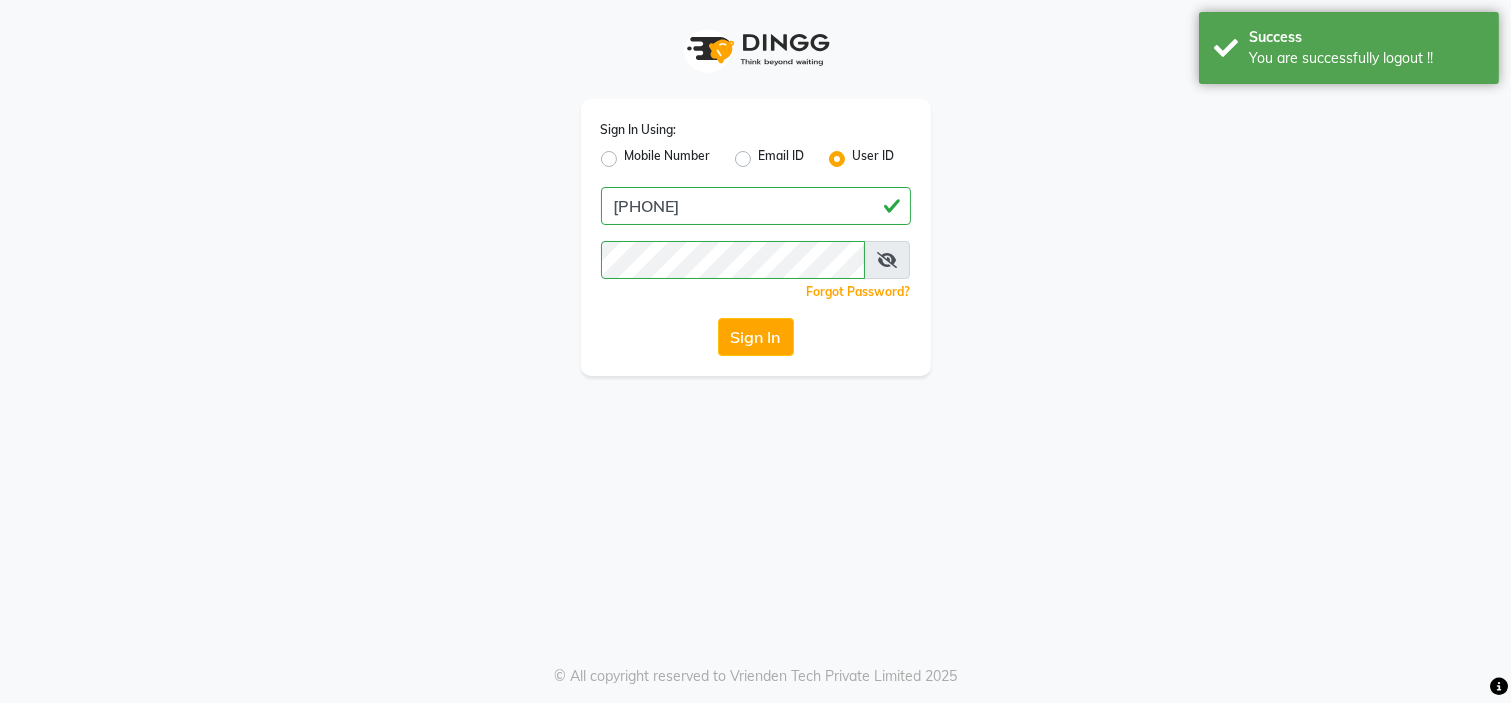 click on "Mobile Number" 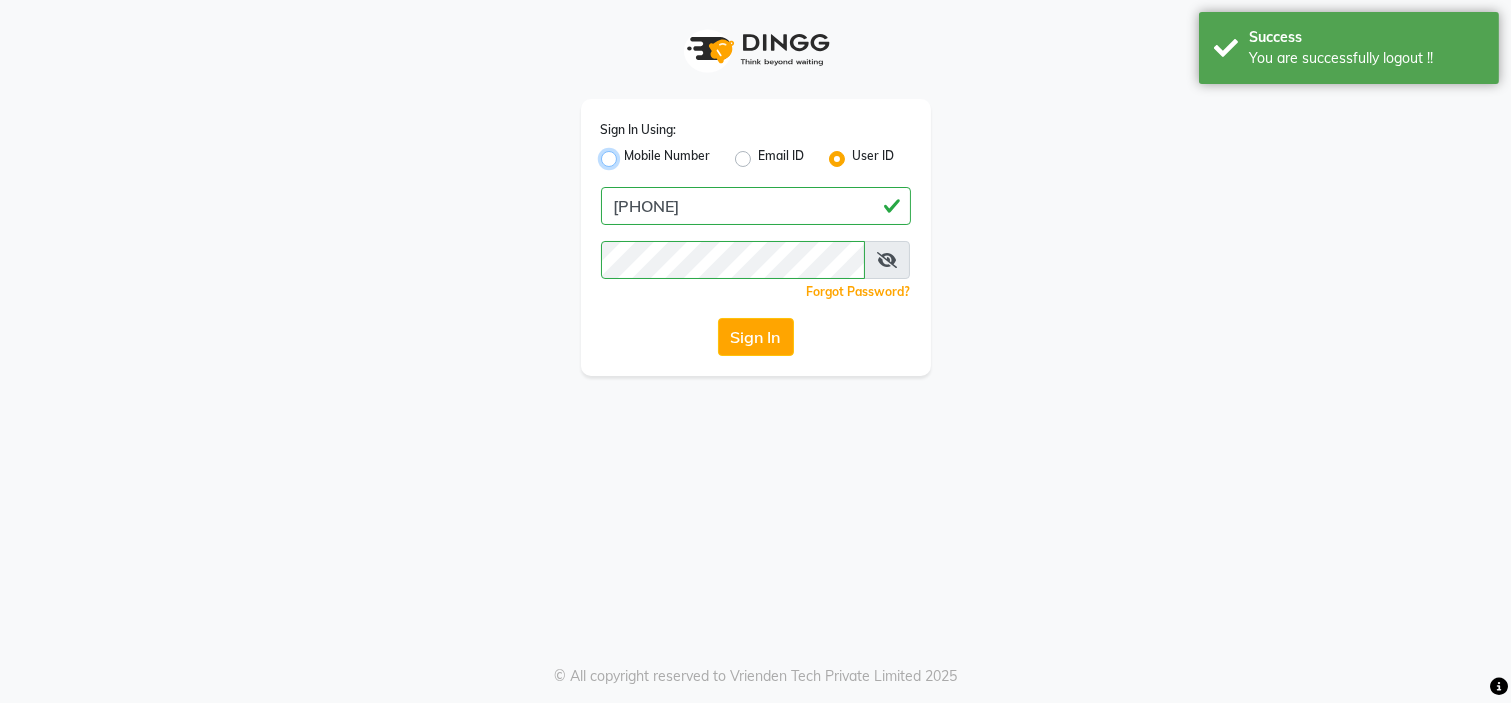 click on "Mobile Number" at bounding box center [631, 153] 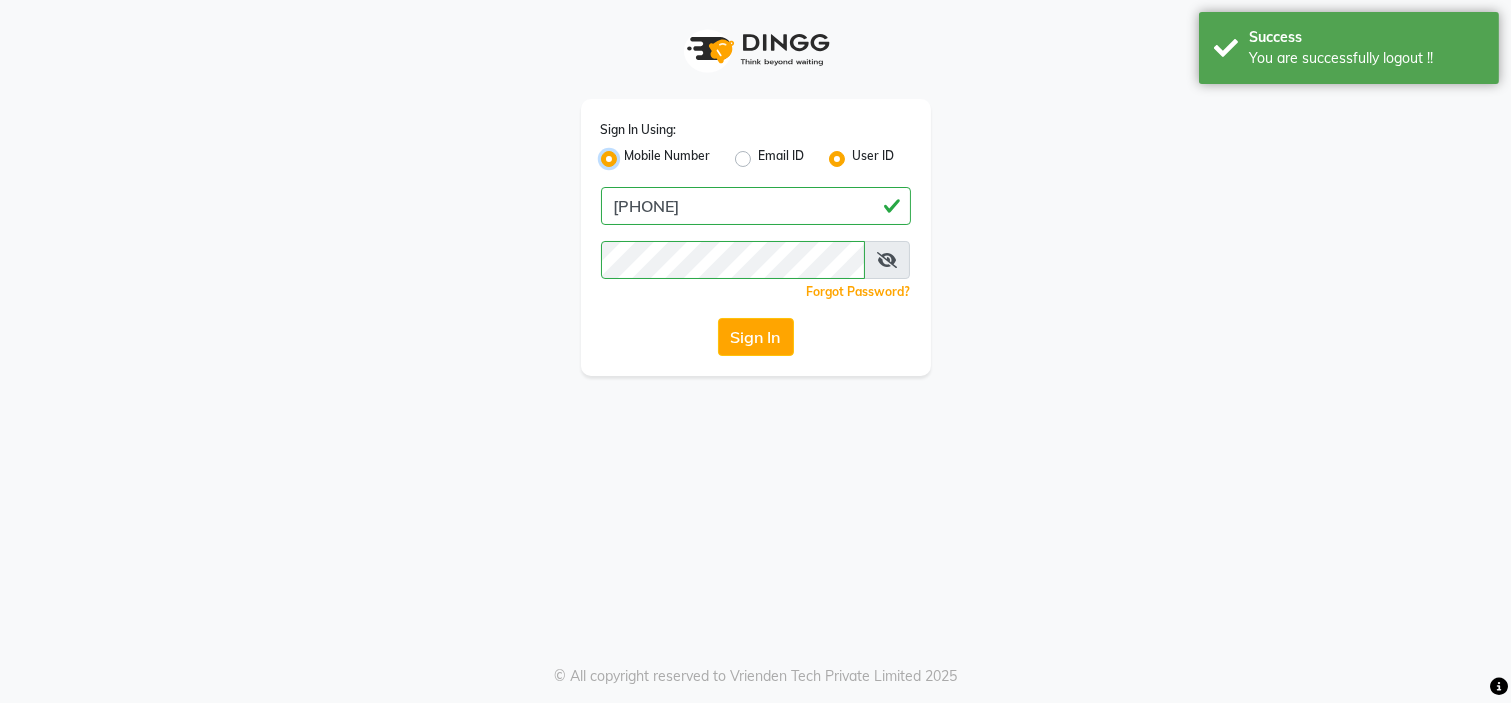 radio on "false" 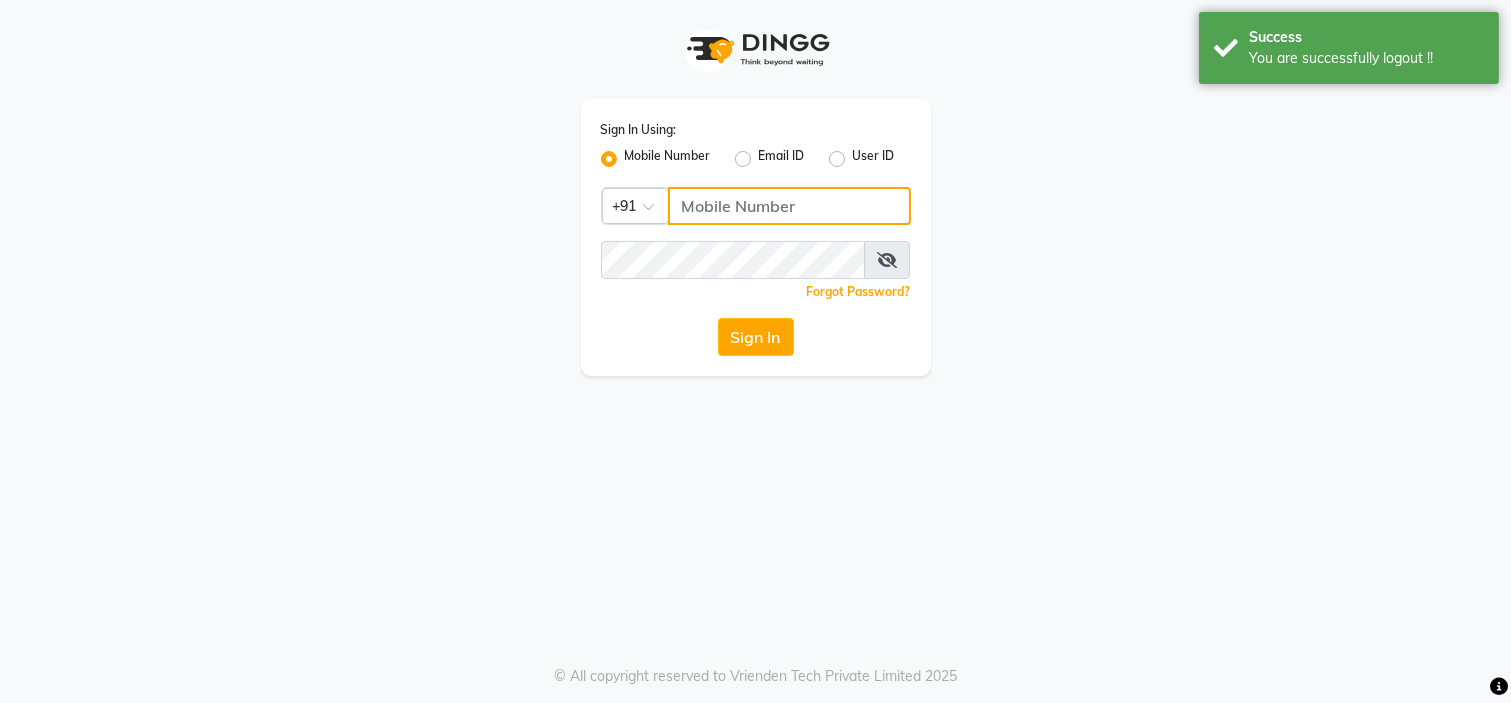click 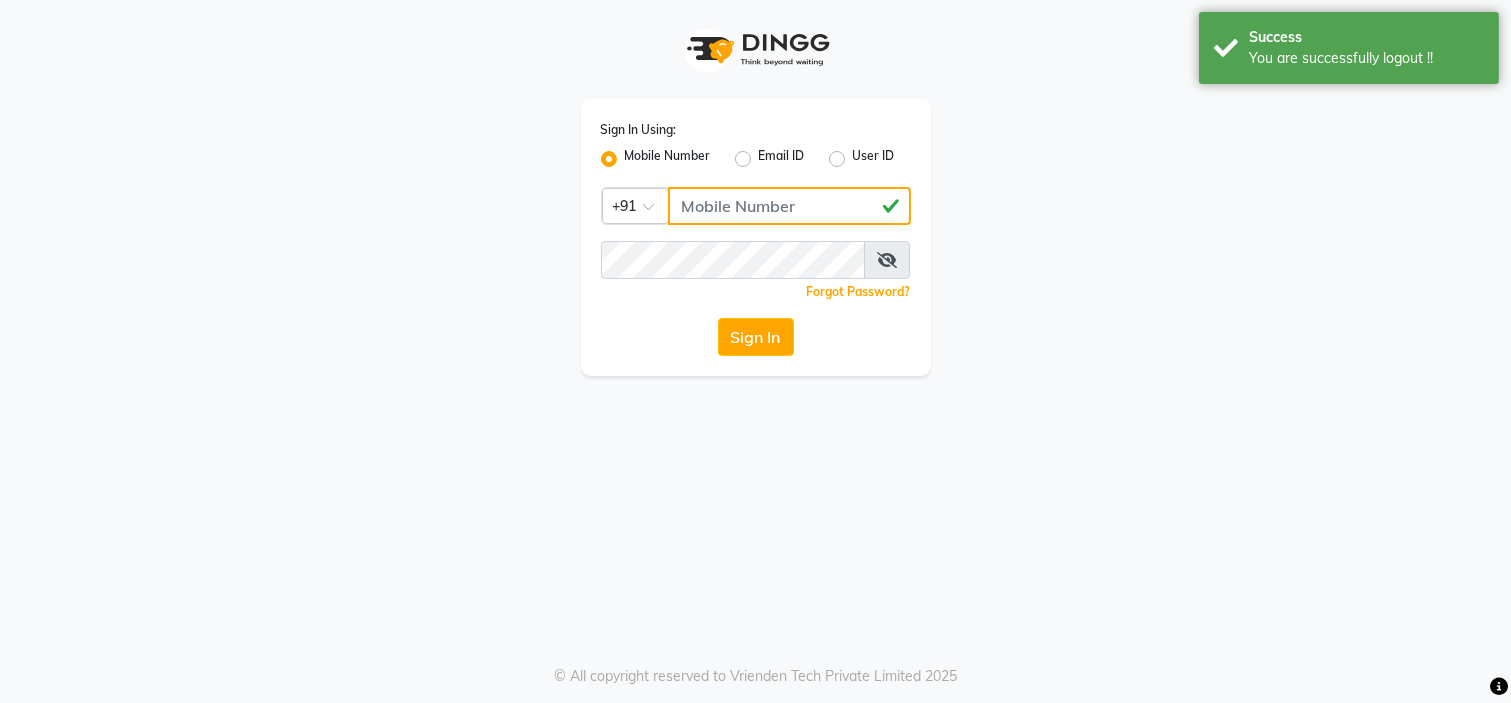 type on "8123114937" 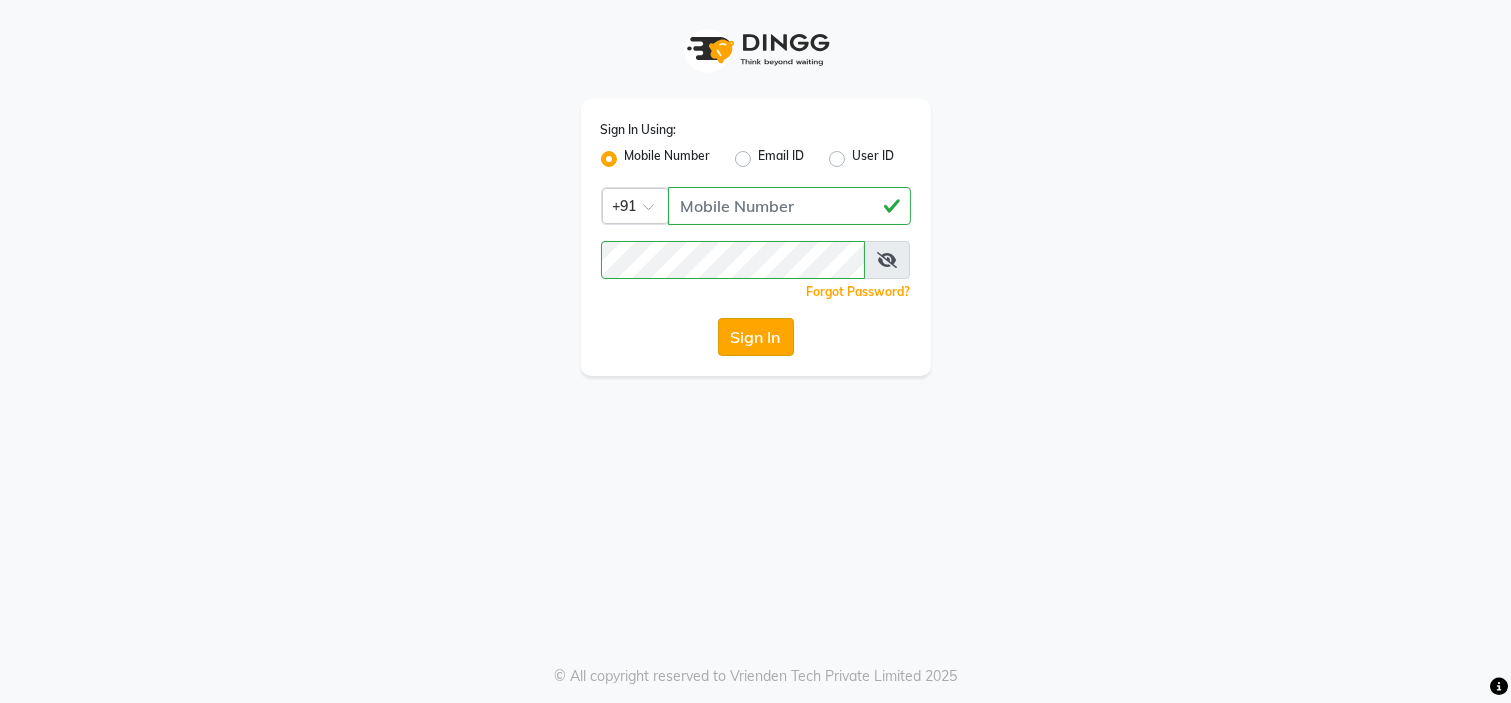 click on "Sign In" 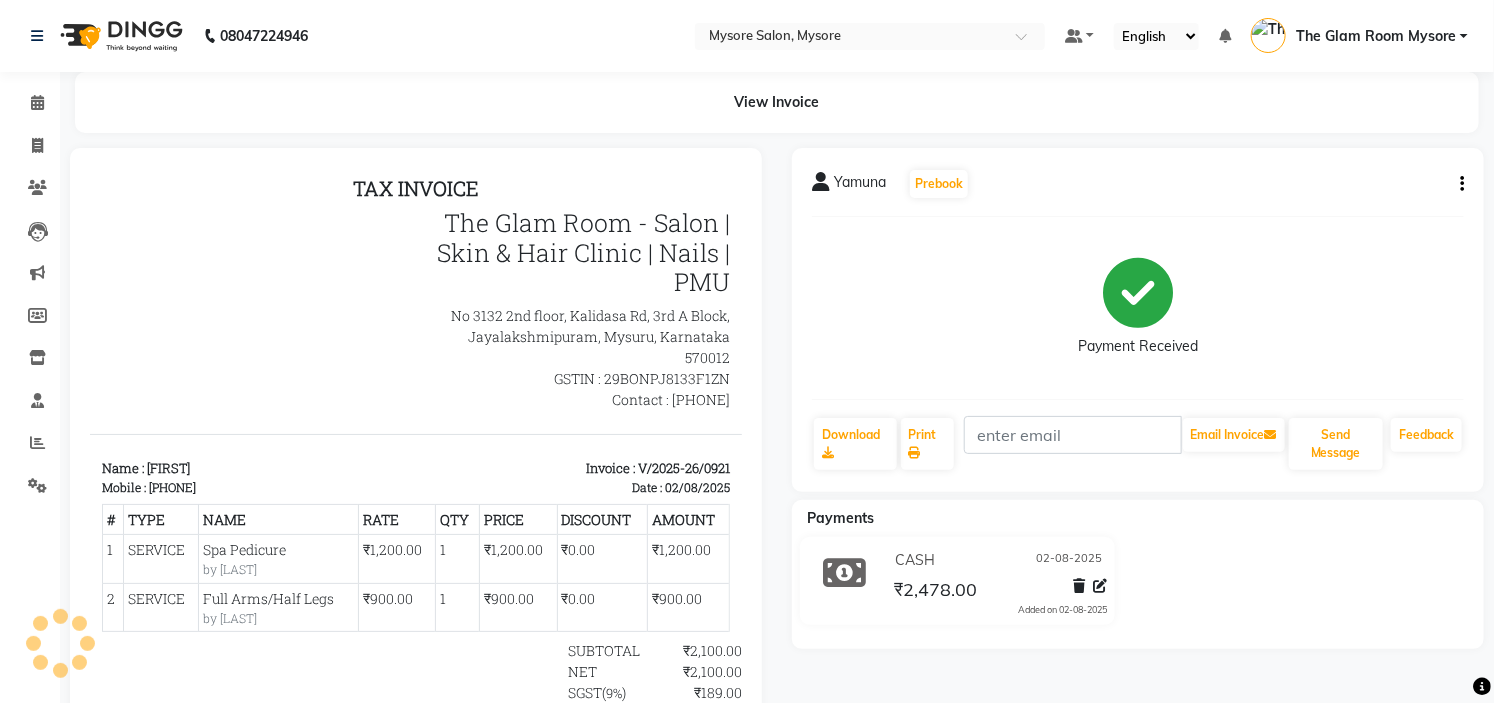scroll, scrollTop: 0, scrollLeft: 0, axis: both 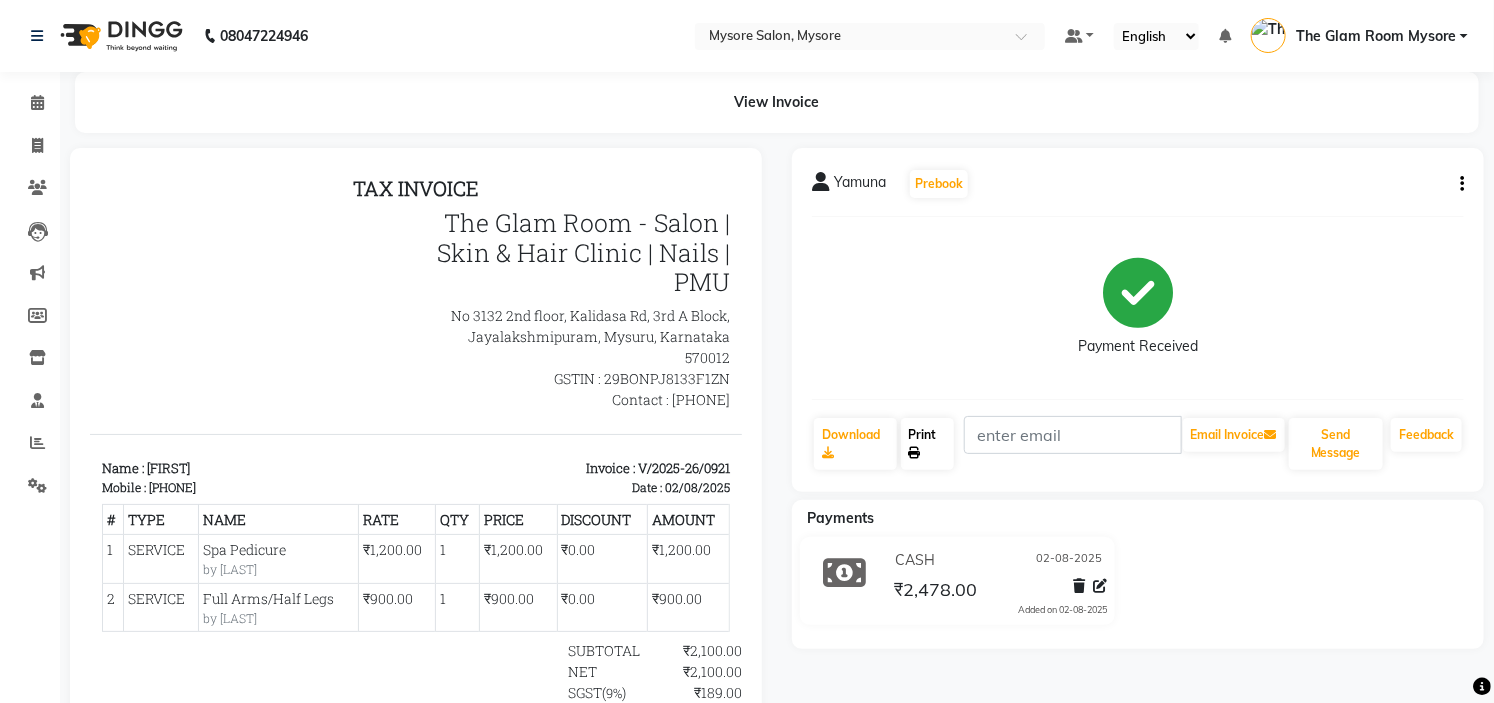 click on "Print" 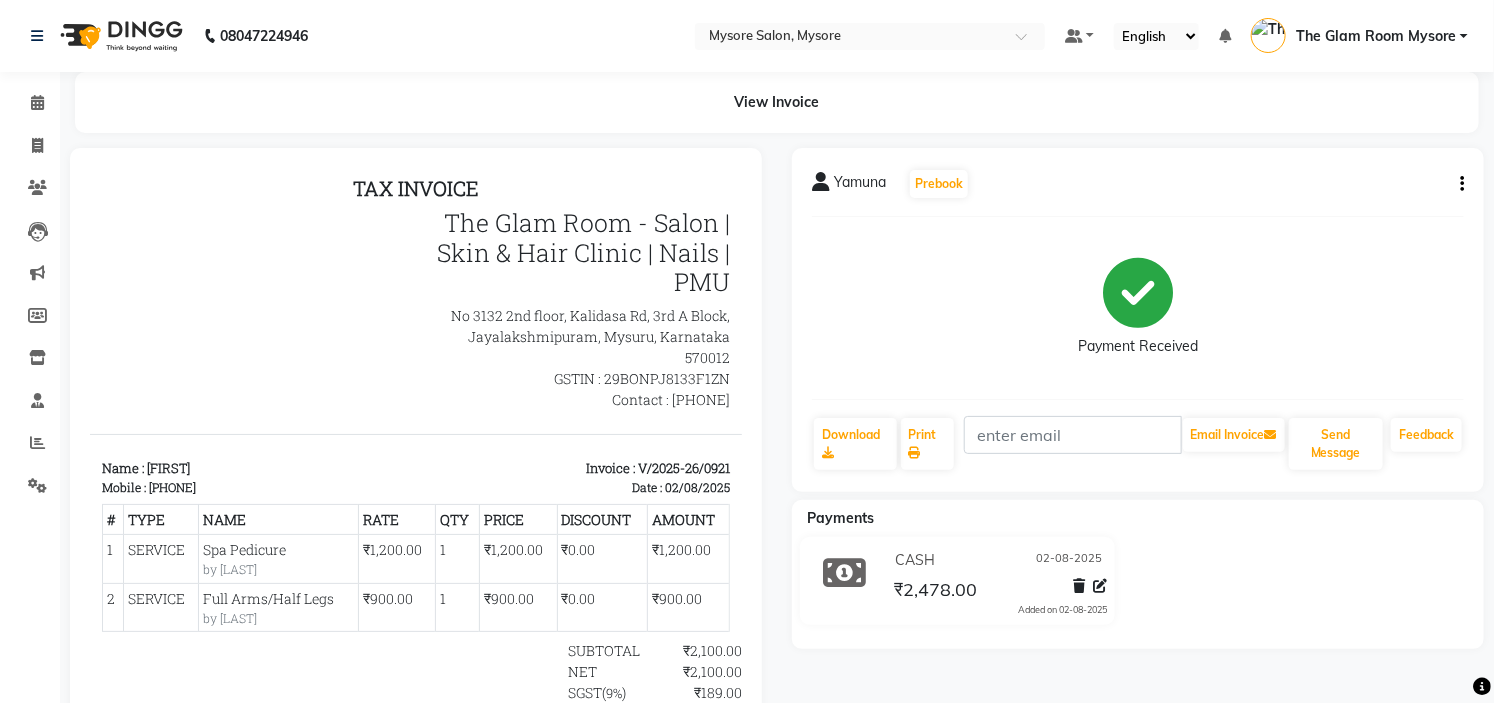 click on "Yamuna   Prebook" 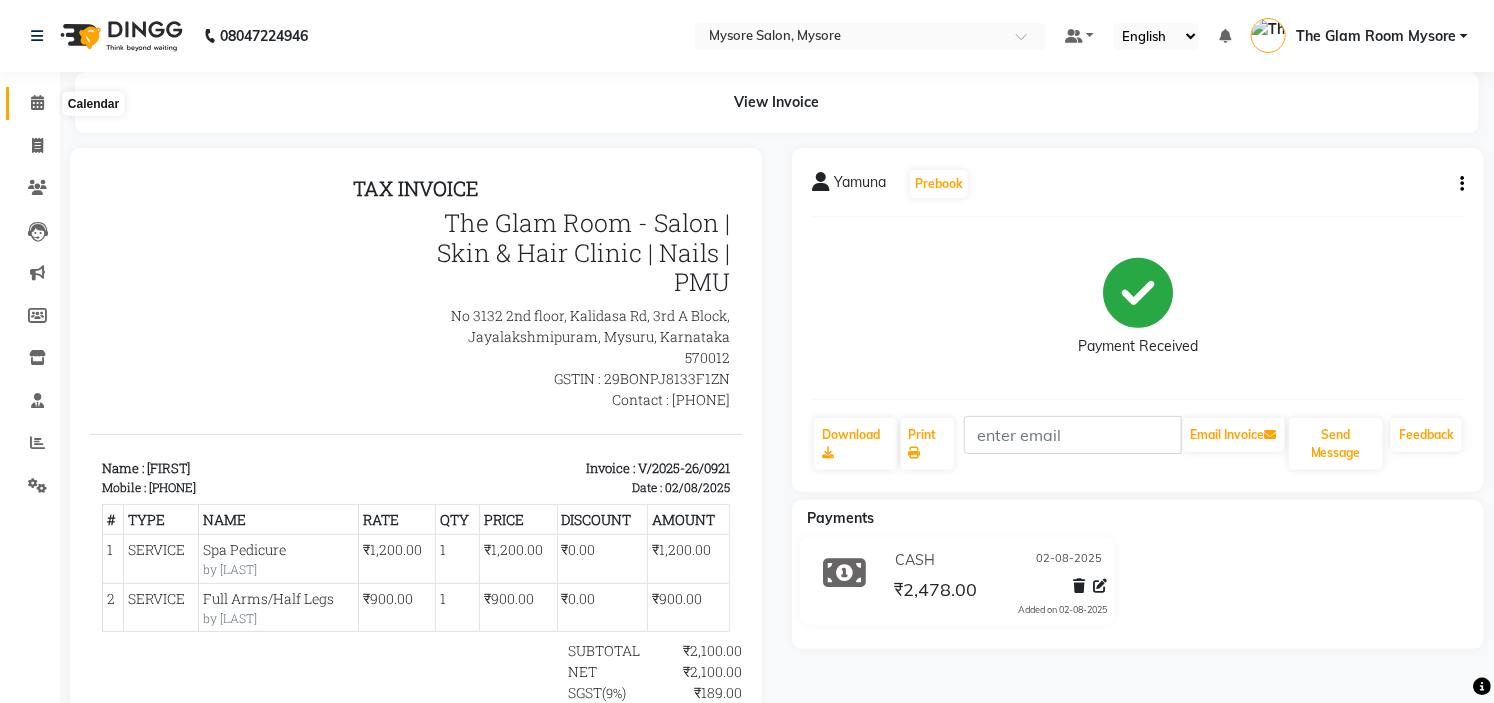 click 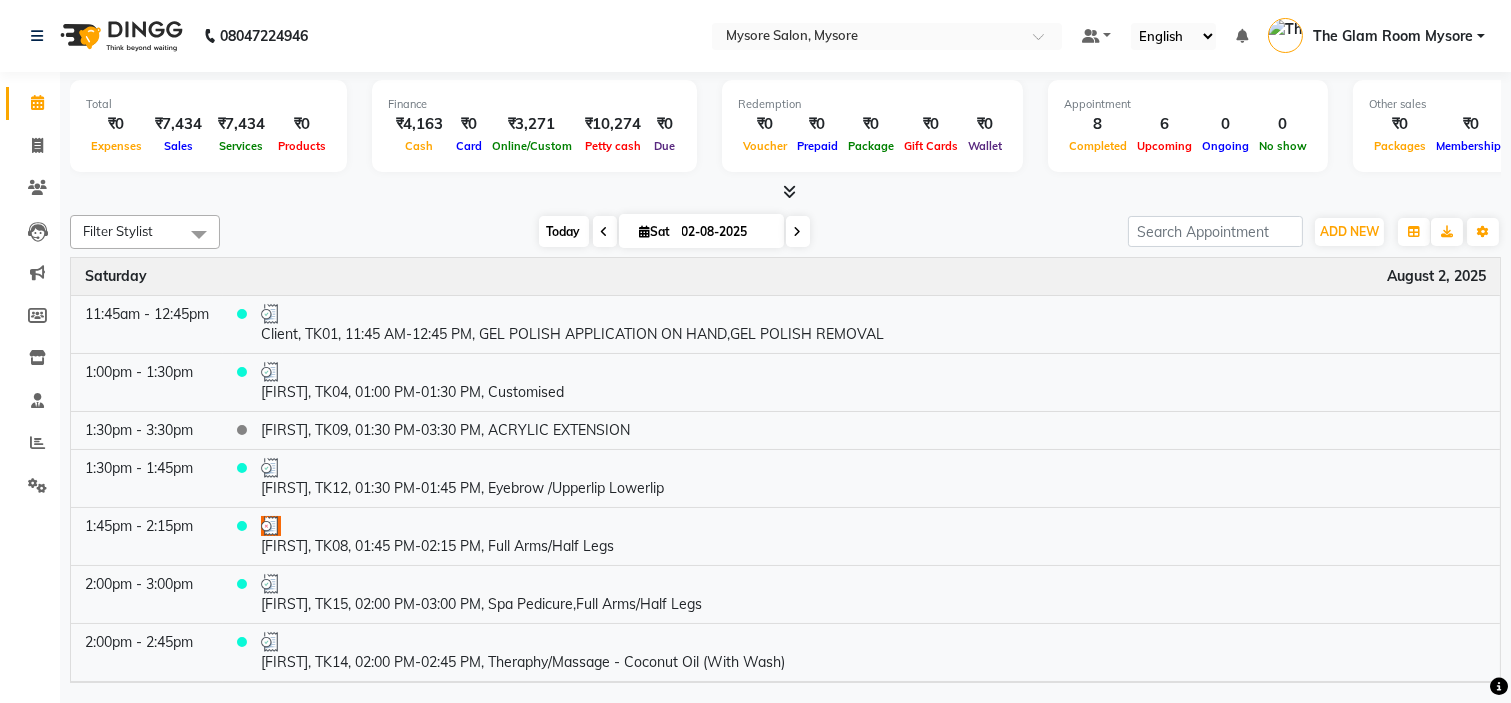 click on "Today" at bounding box center [564, 231] 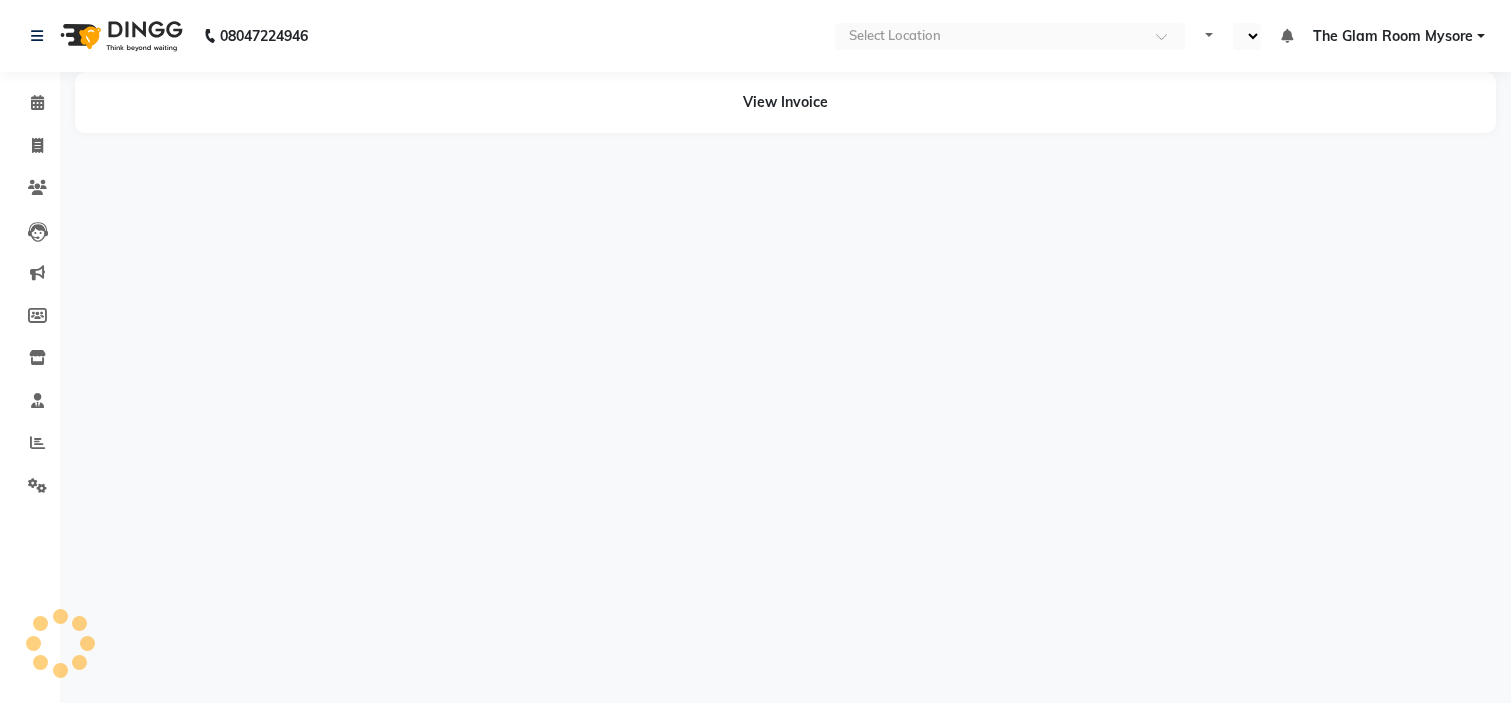 scroll, scrollTop: 0, scrollLeft: 0, axis: both 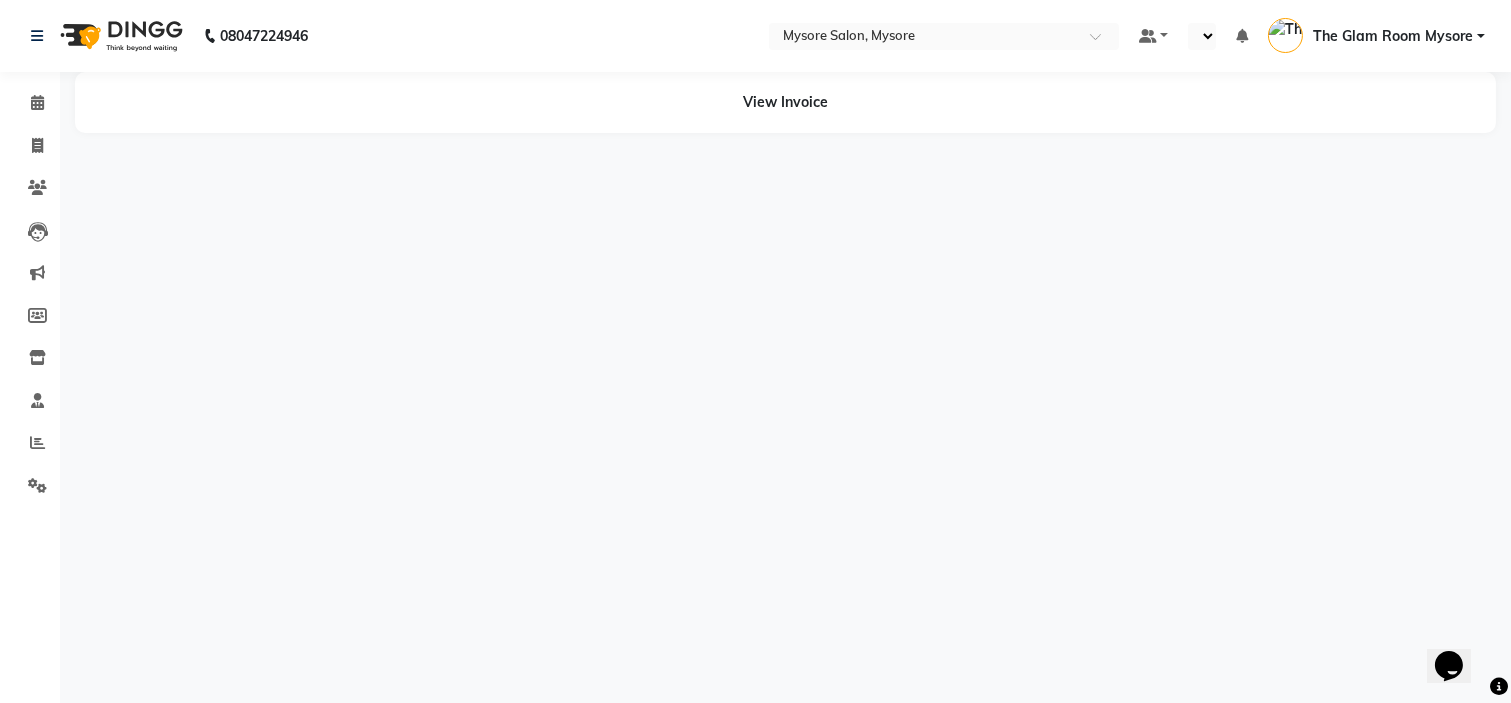 select on "en" 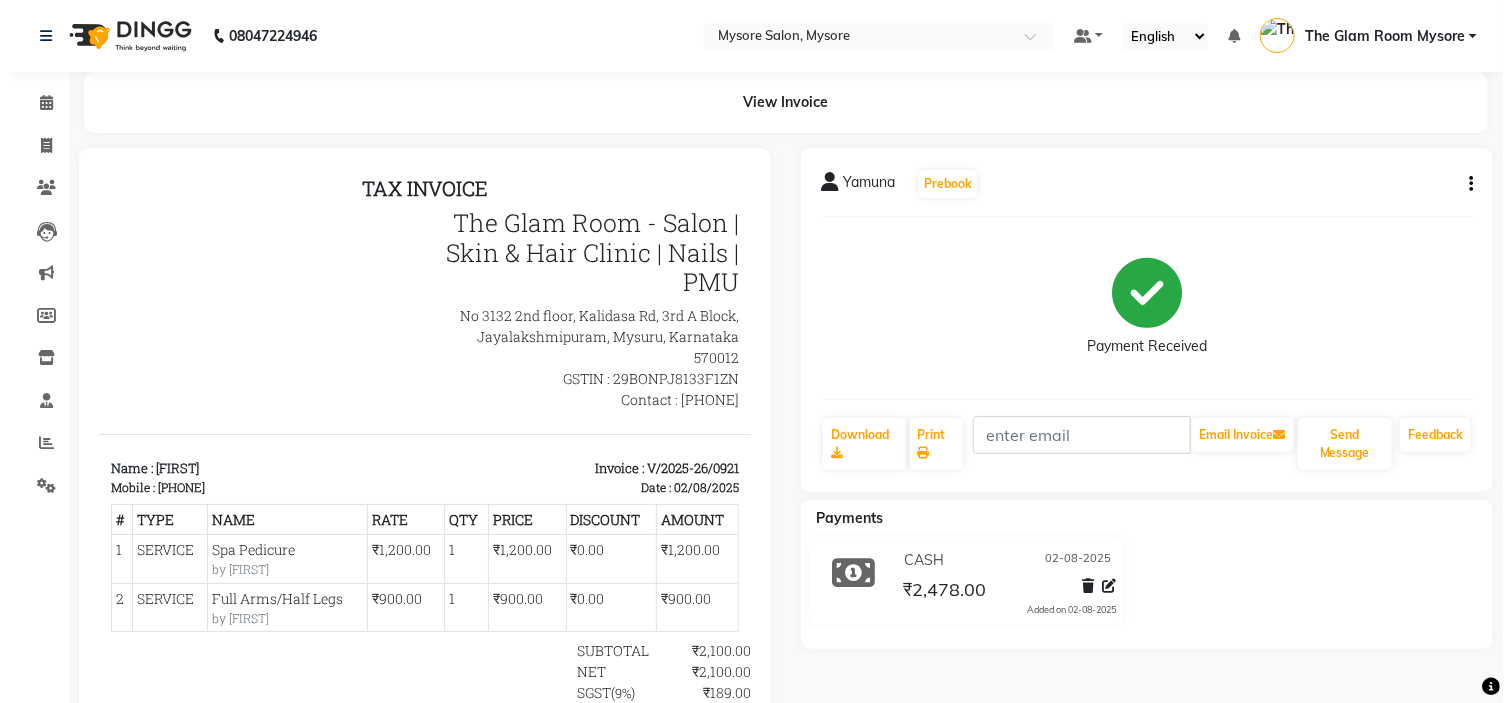 scroll, scrollTop: 0, scrollLeft: 0, axis: both 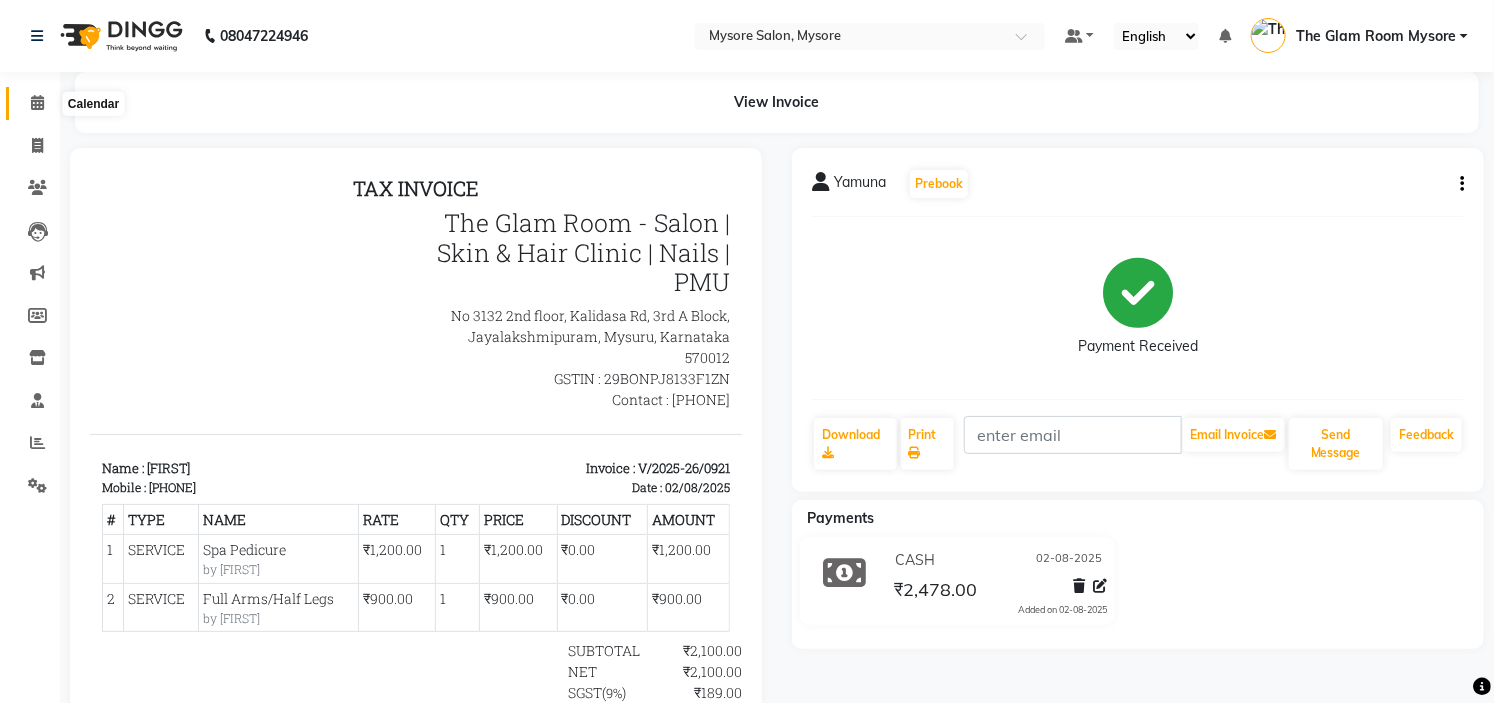 click 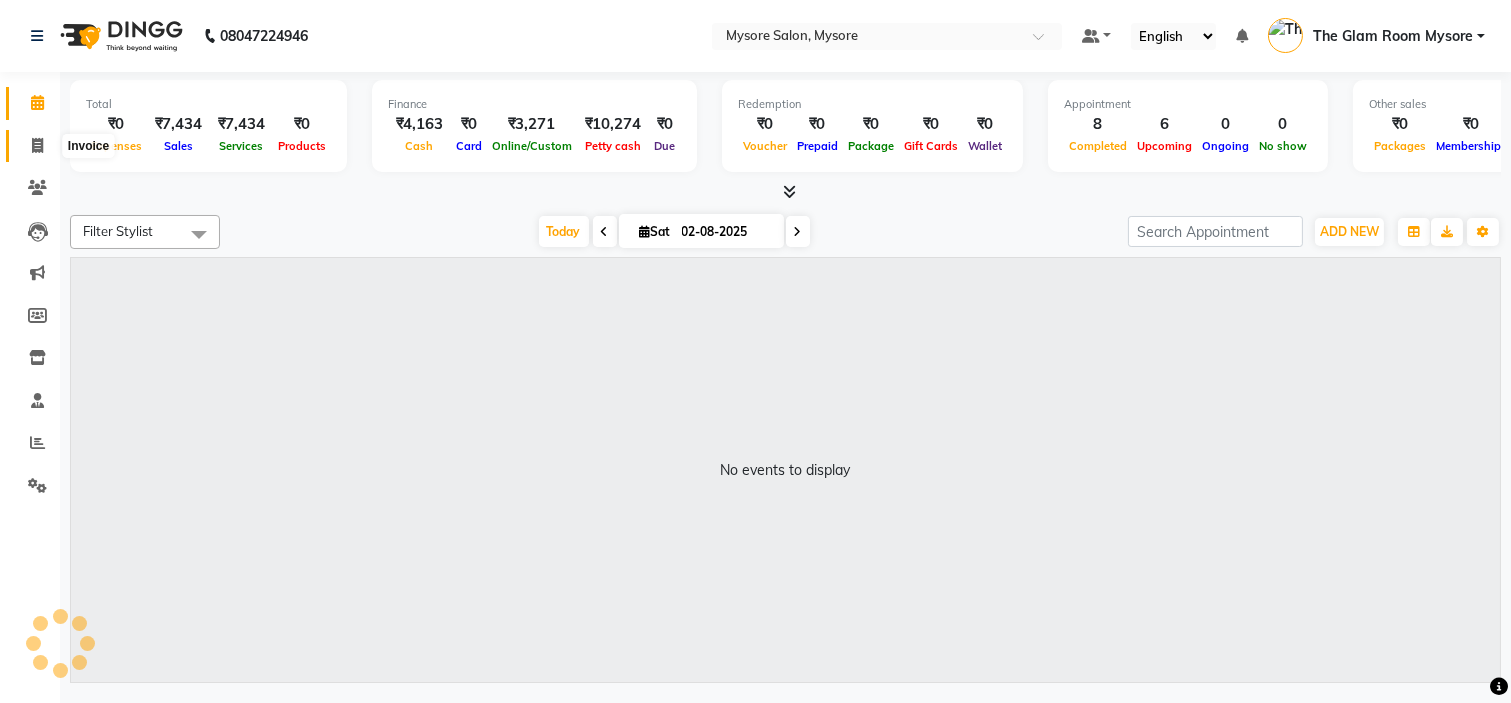 click 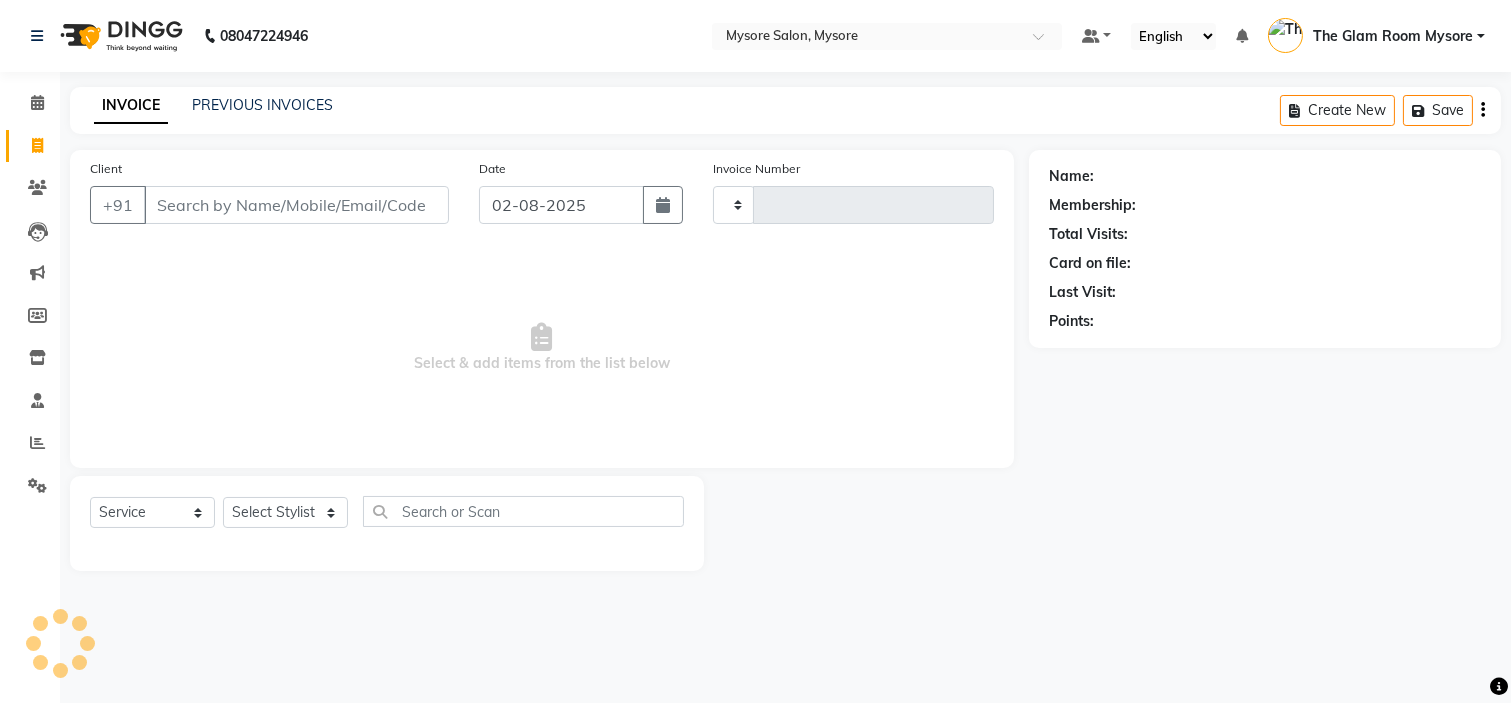 type on "0922" 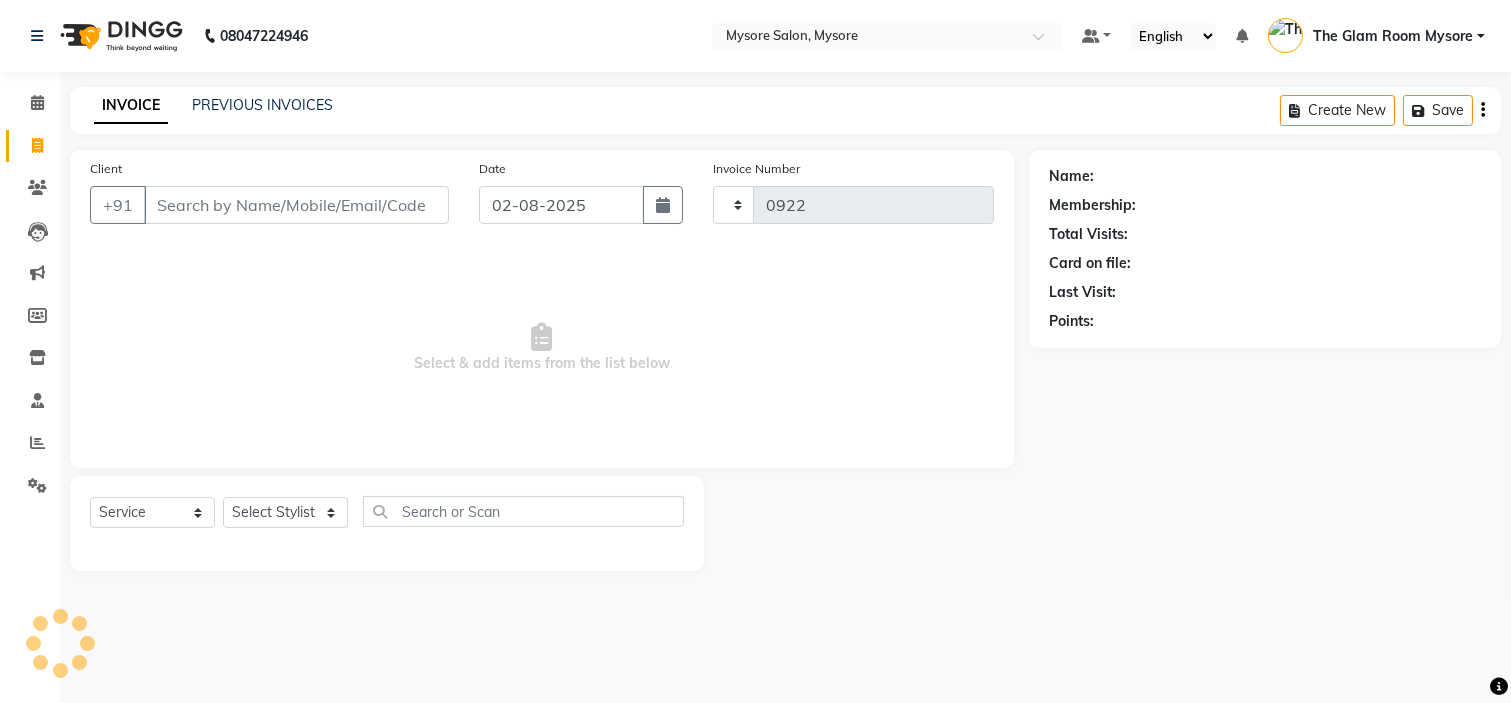 select on "4255" 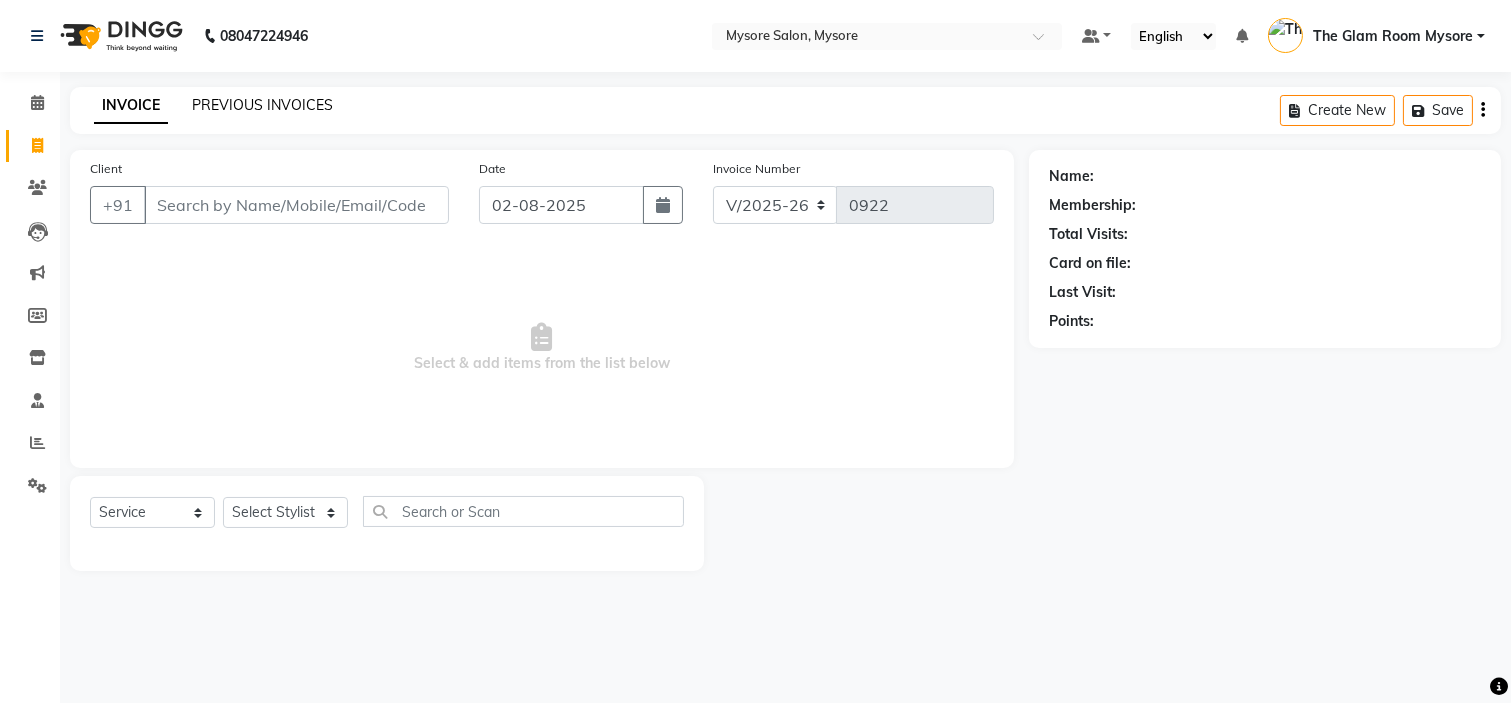 click on "PREVIOUS INVOICES" 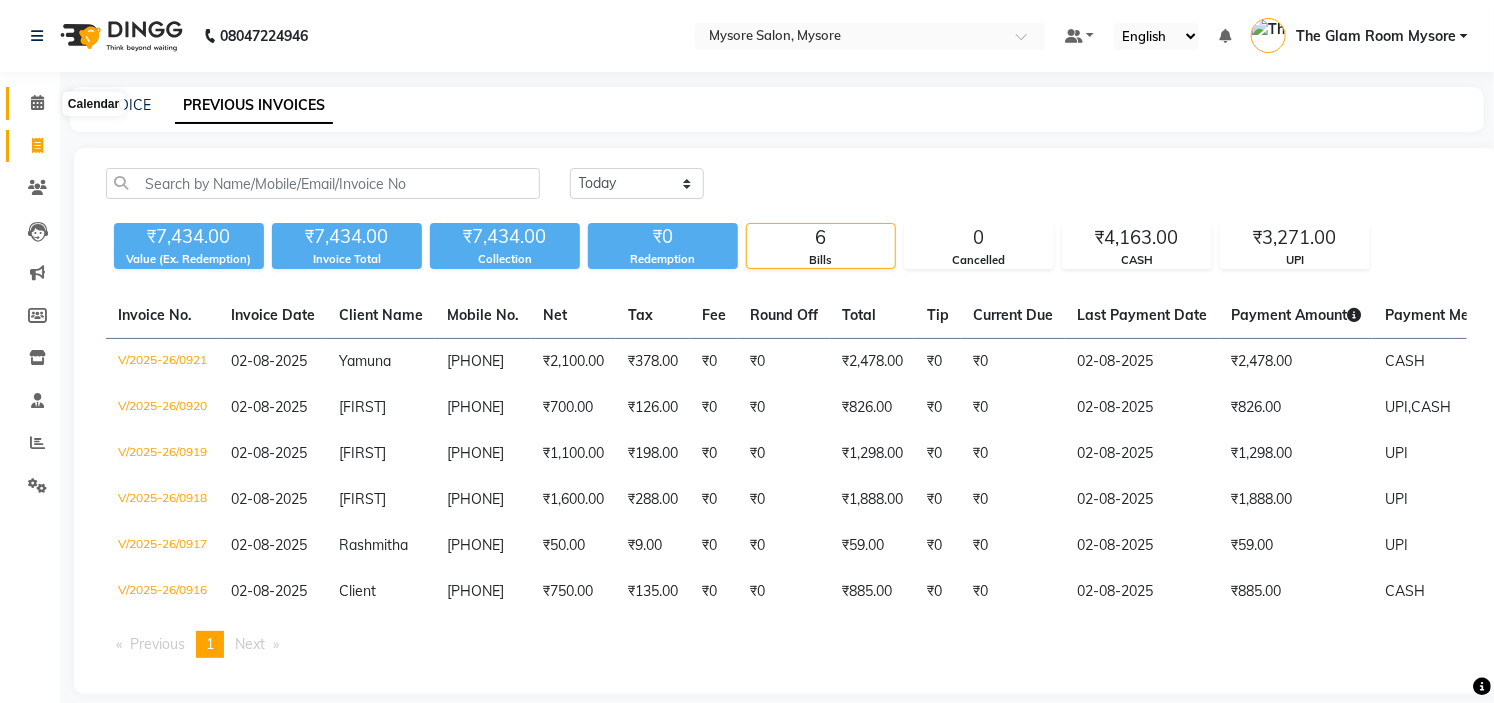 click 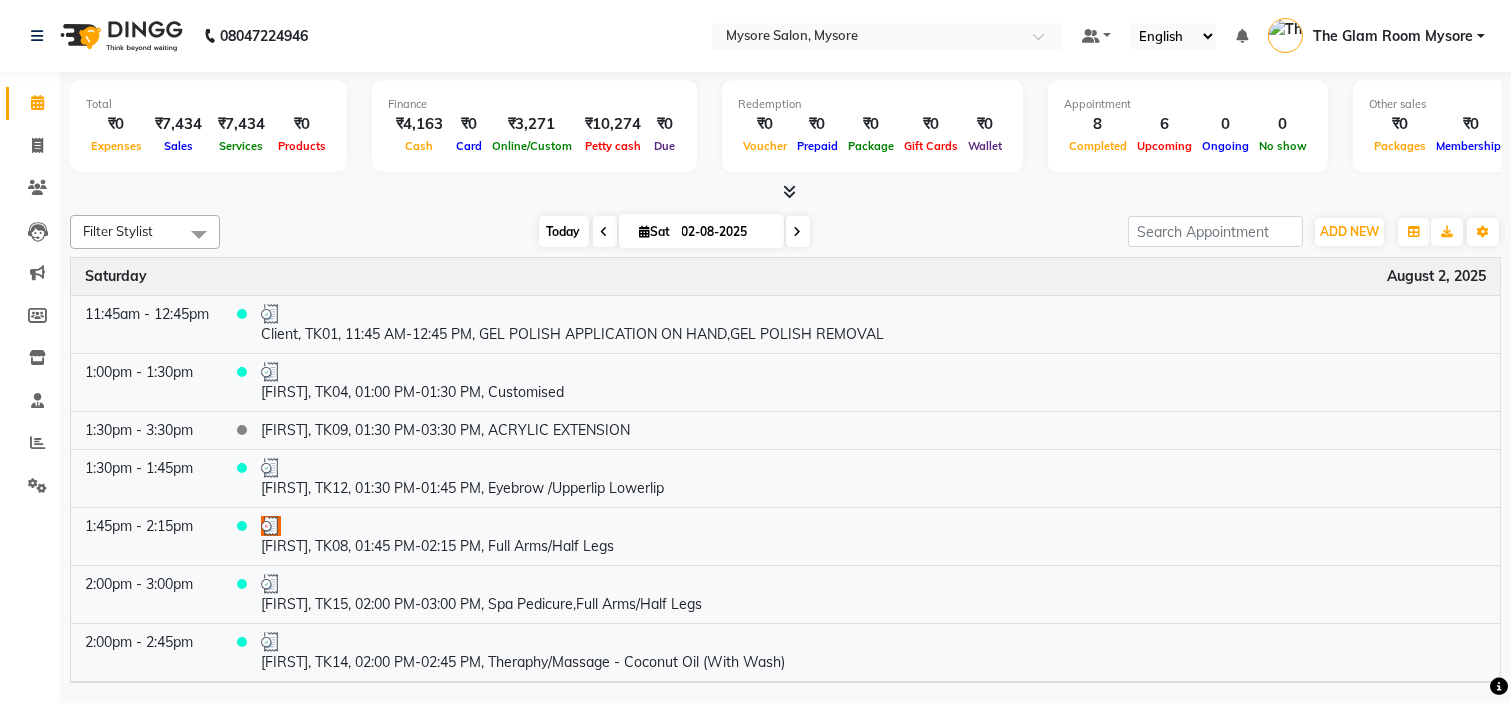 click on "Today" at bounding box center (564, 231) 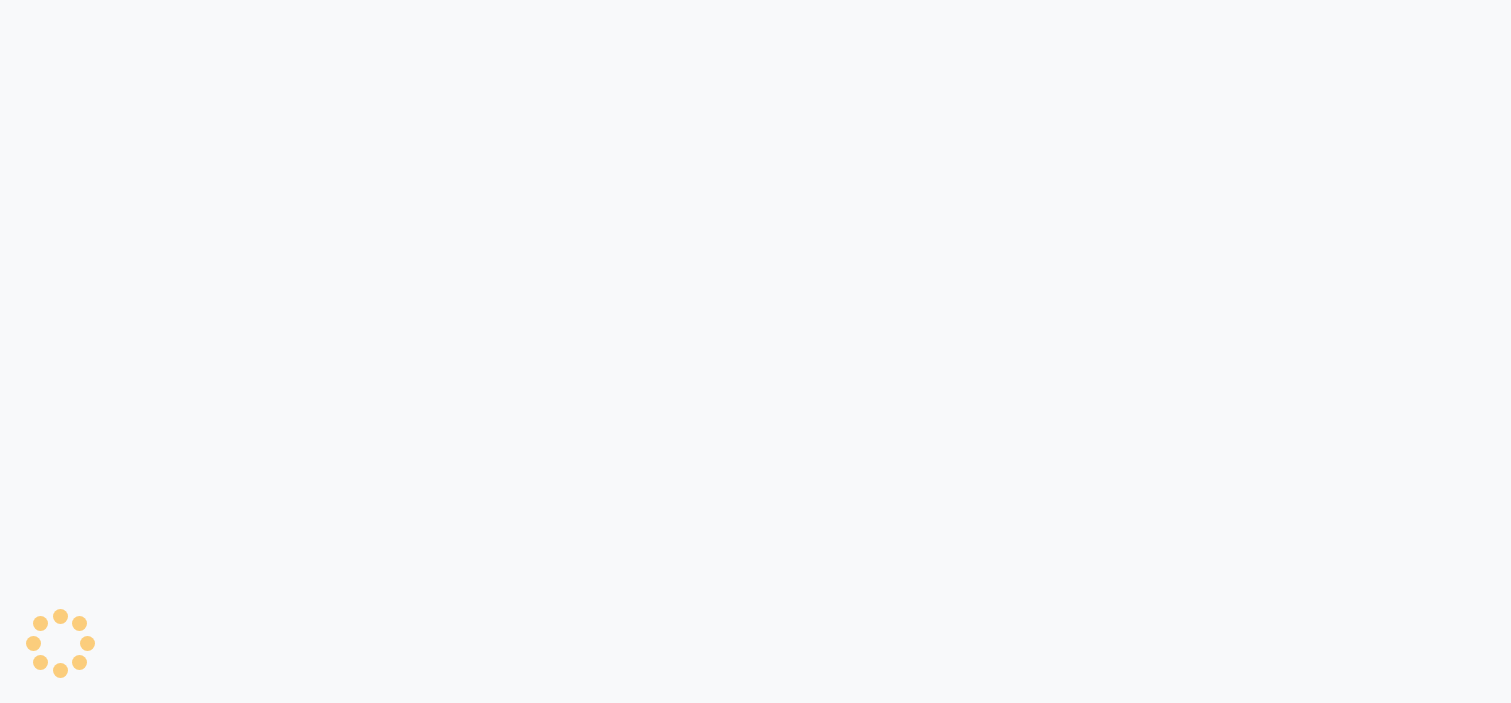 scroll, scrollTop: 0, scrollLeft: 0, axis: both 